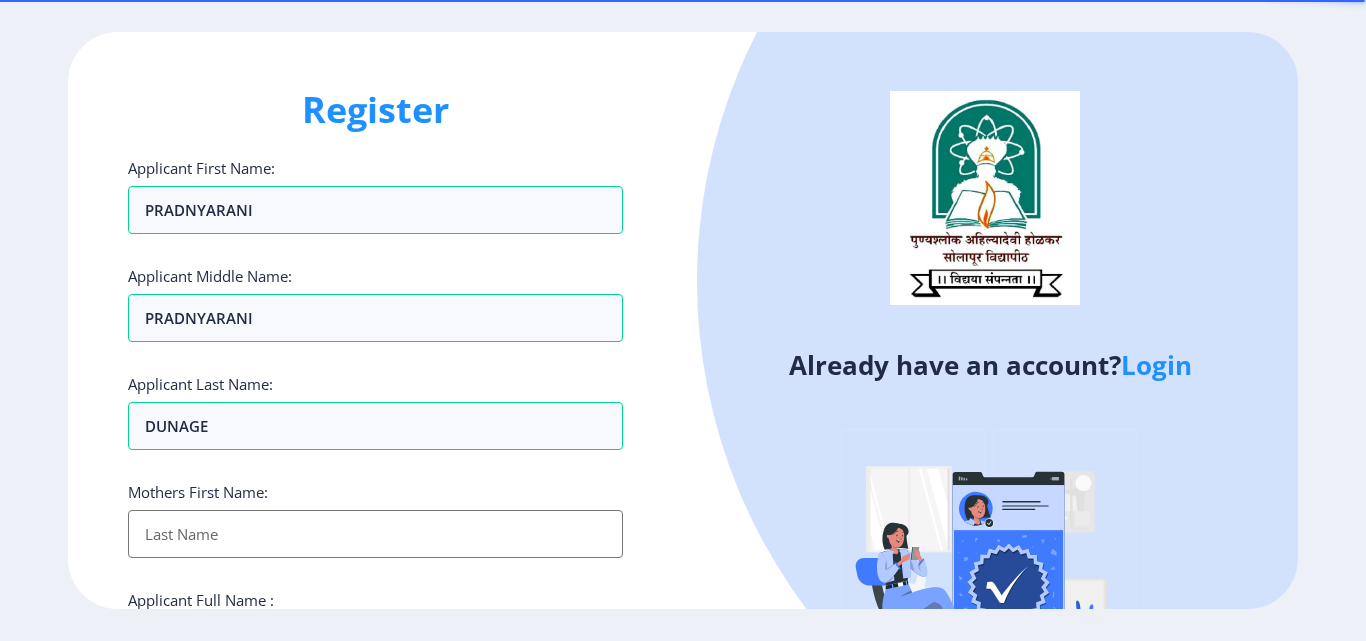 select 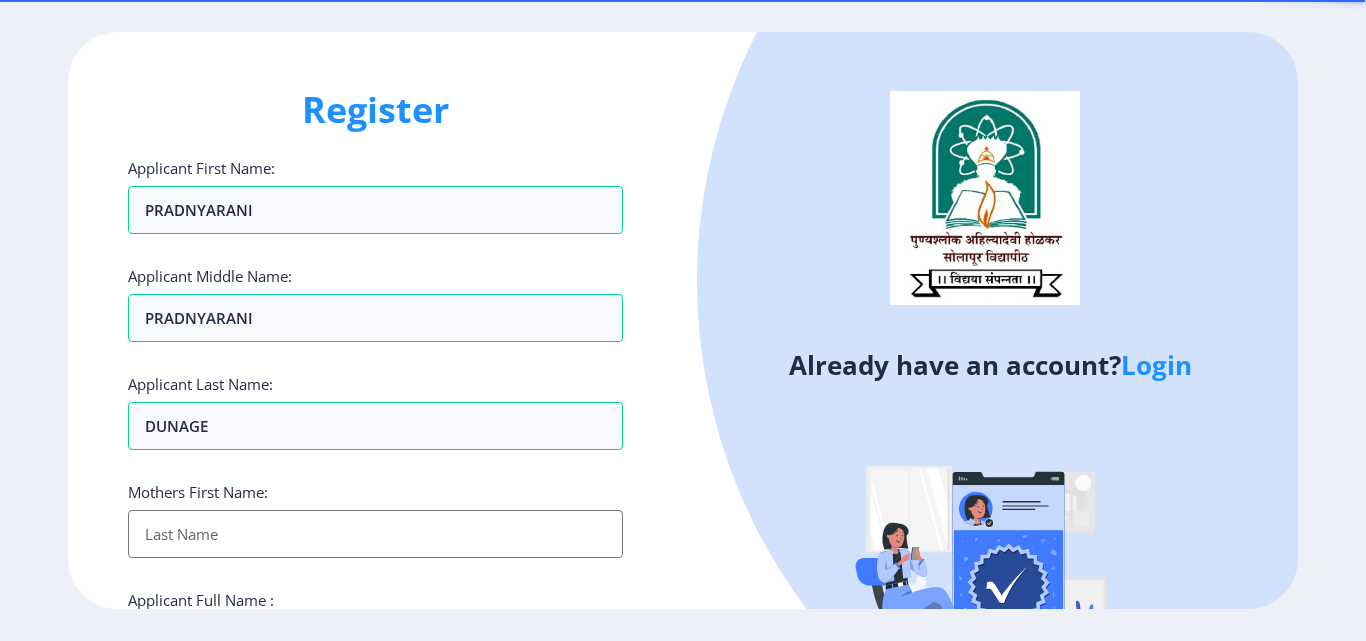 click on "Register Applicant First Name: PRADNYARANI Applicant Middle Name: PRADNYARANI Applicant Last Name: DUNAGE Mothers First Name: Applicant Full Name : (As on marksheet) DUNAGE PRADNYARANI PRADNYARANI Aadhar Number :  Gender: Select Gender Male Female Other  Country Code and Mobile number  *  +91 India (भारत) +91 Afghanistan (‫افغانستان‬‎) +93 Albania (Shqipëri) +355 Algeria (‫الجزائر‬‎) +213 American Samoa +1 Andorra +376 Angola +244 Anguilla +1 Antigua and Barbuda +1 Argentina +54 Armenia (Հայաստան) +374 Aruba +297 Australia +61 Austria (Österreich) +43 Azerbaijan (Azərbaycan) +994 Bahamas +1 Bahrain (‫البحرين‬‎) +973 Bangladesh (বাংলাদেশ) +880 Barbados +1 Belarus (Беларусь) +375 Belgium (België) +32 Belize +501 Benin (Bénin) +229 Bermuda +1 Bhutan (འབྲུག) +975 Bolivia +591 Bosnia and Herzegovina (Босна и Херцеговина) +387 Botswana +267 Brazil (Brasil) +55 British Indian Ocean Territory +246 +1 +673" 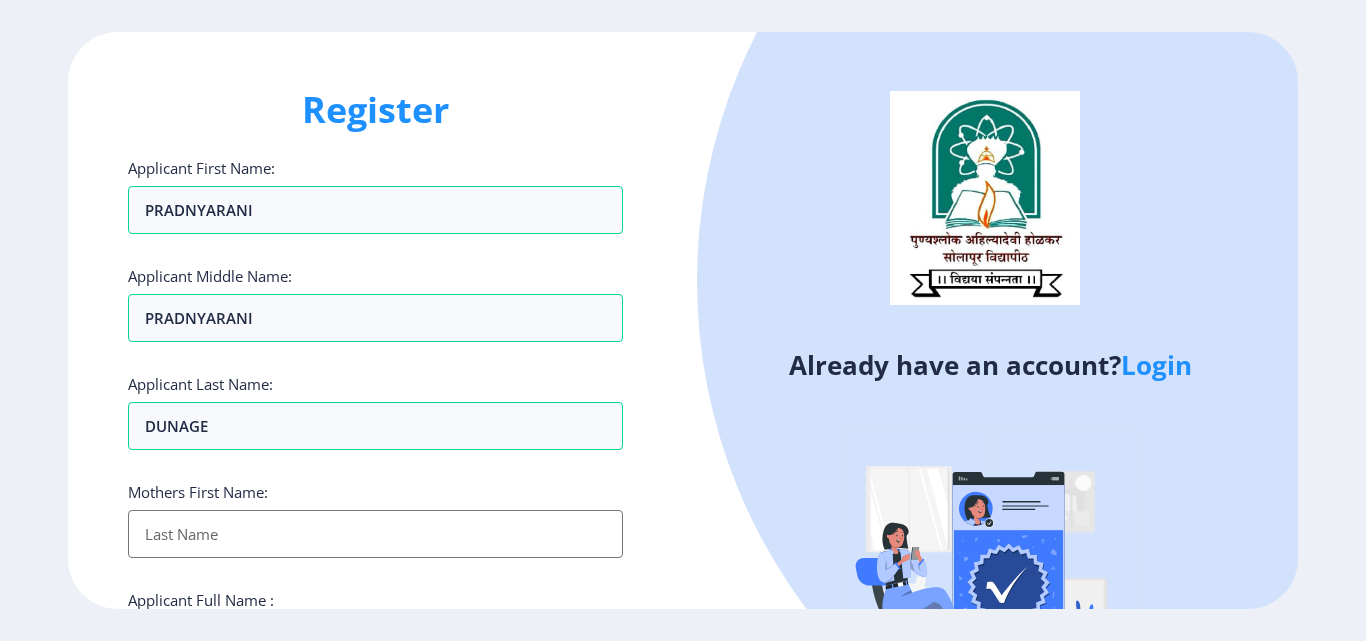 type on "BASAVRAJ" 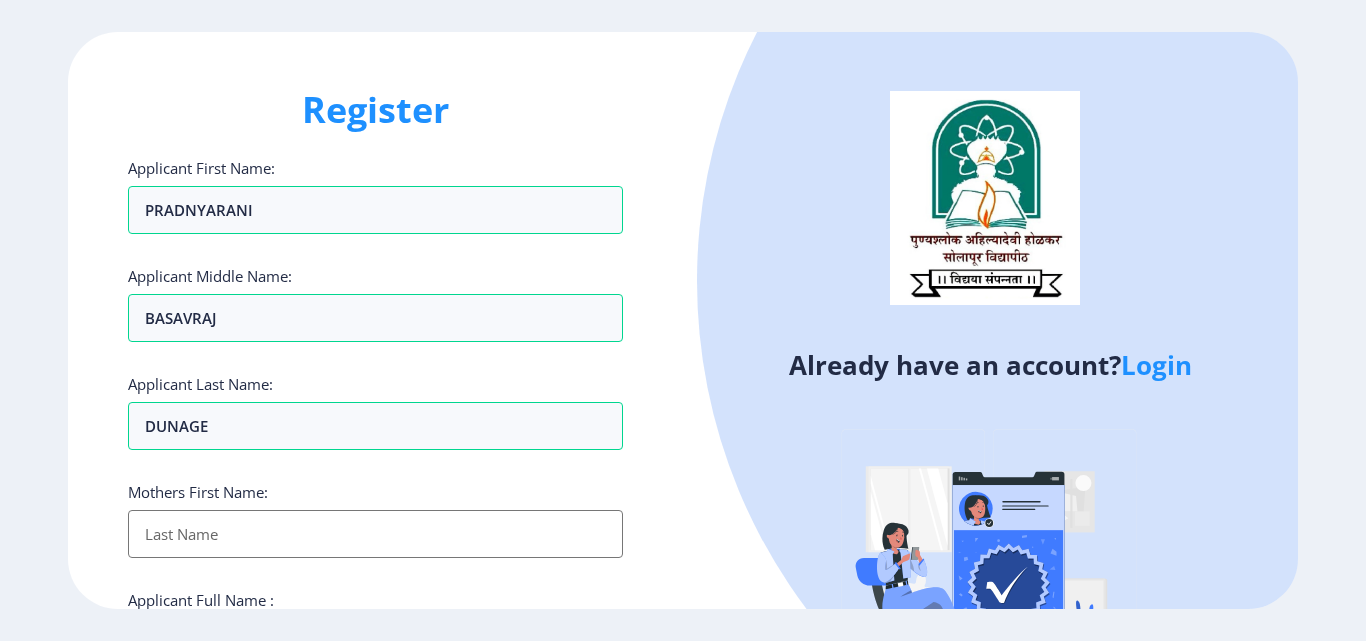 type on "BASAVRAJ" 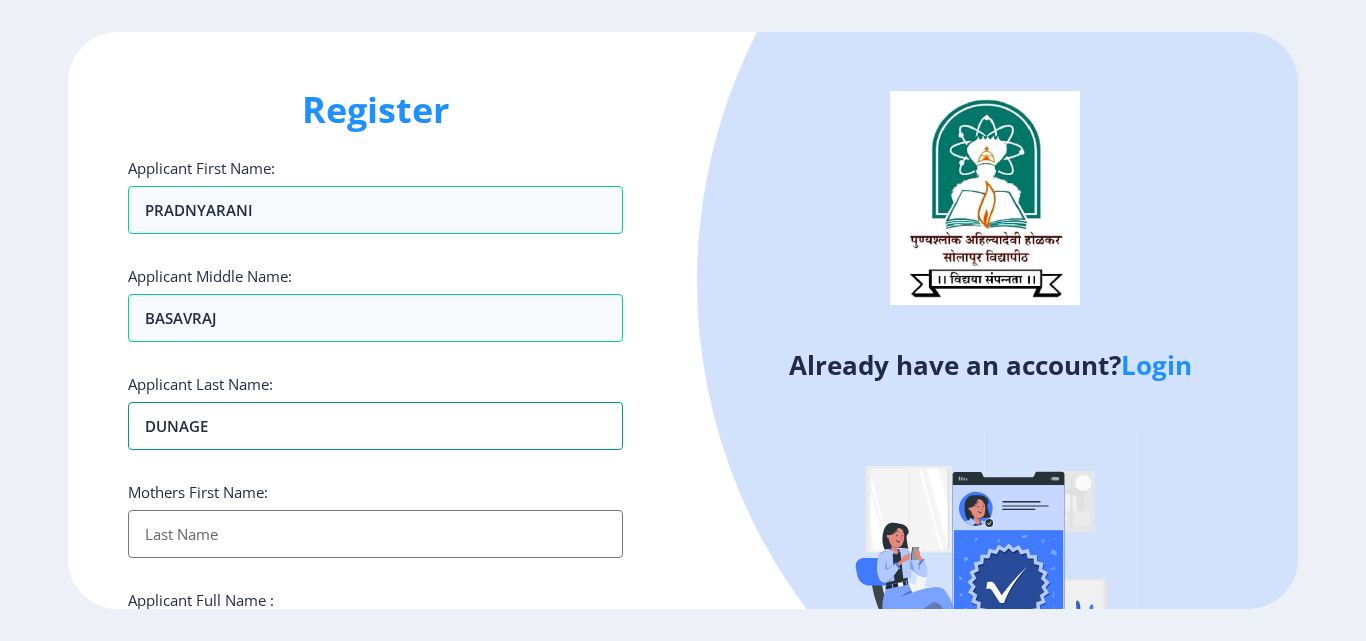 type on "m" 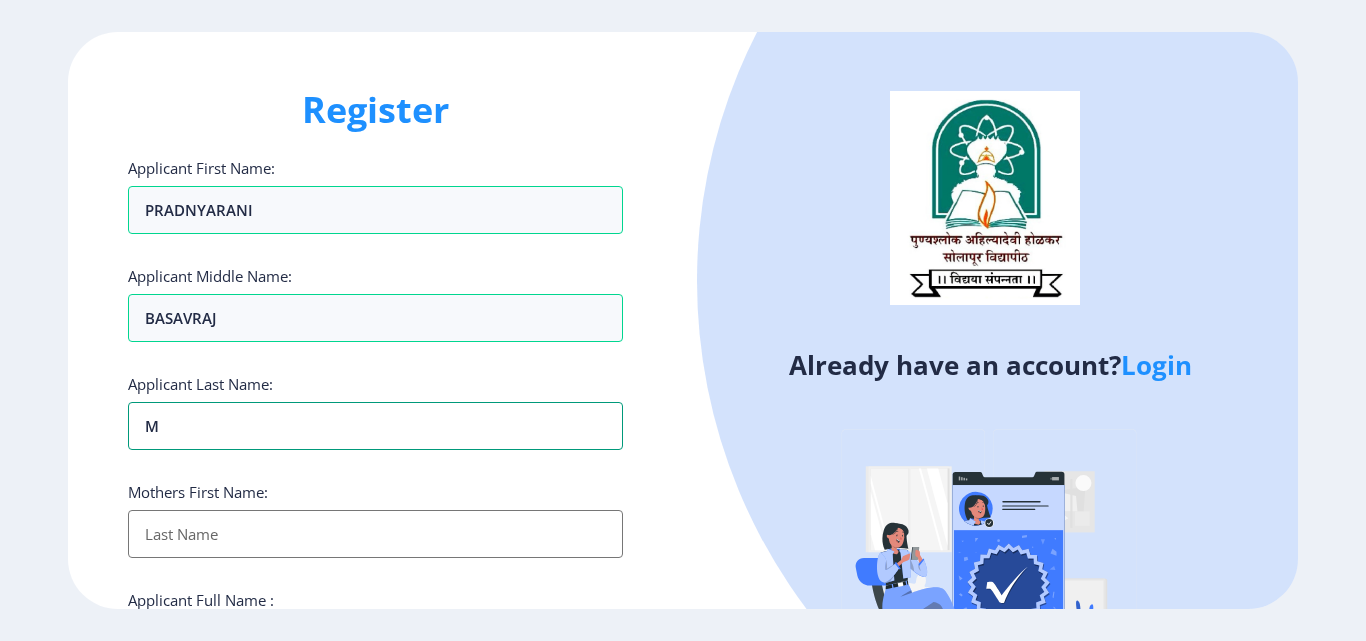 type on "mH" 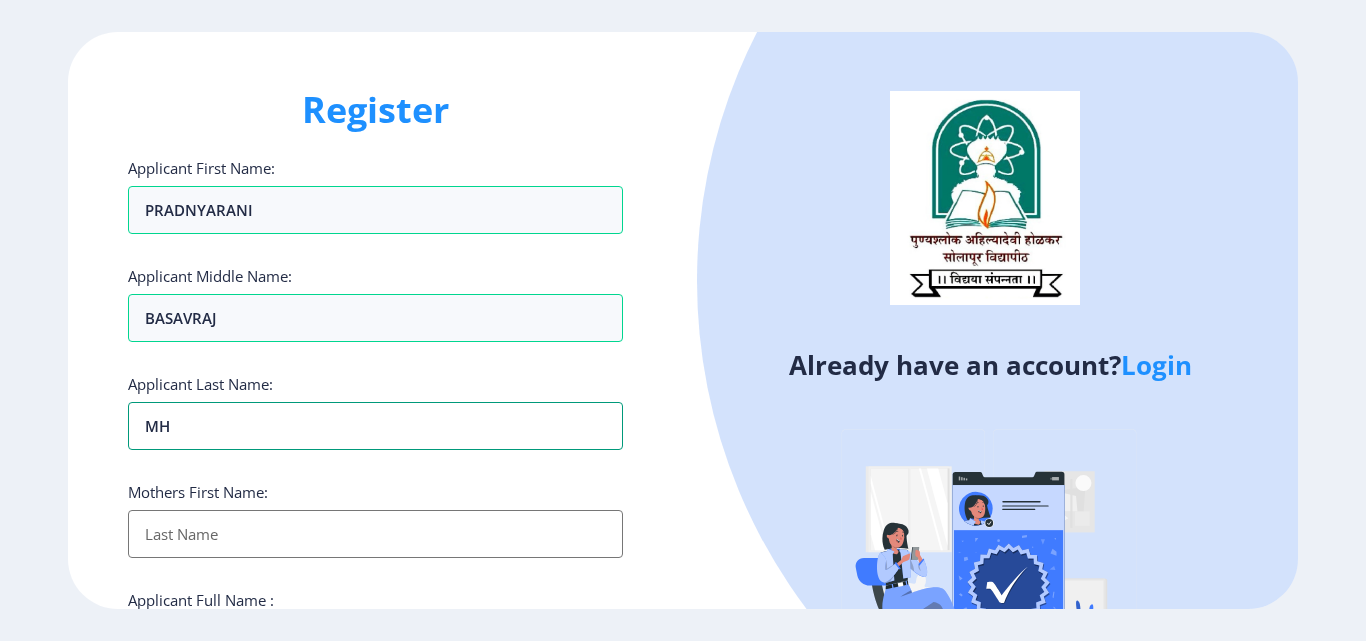 type on "mHE" 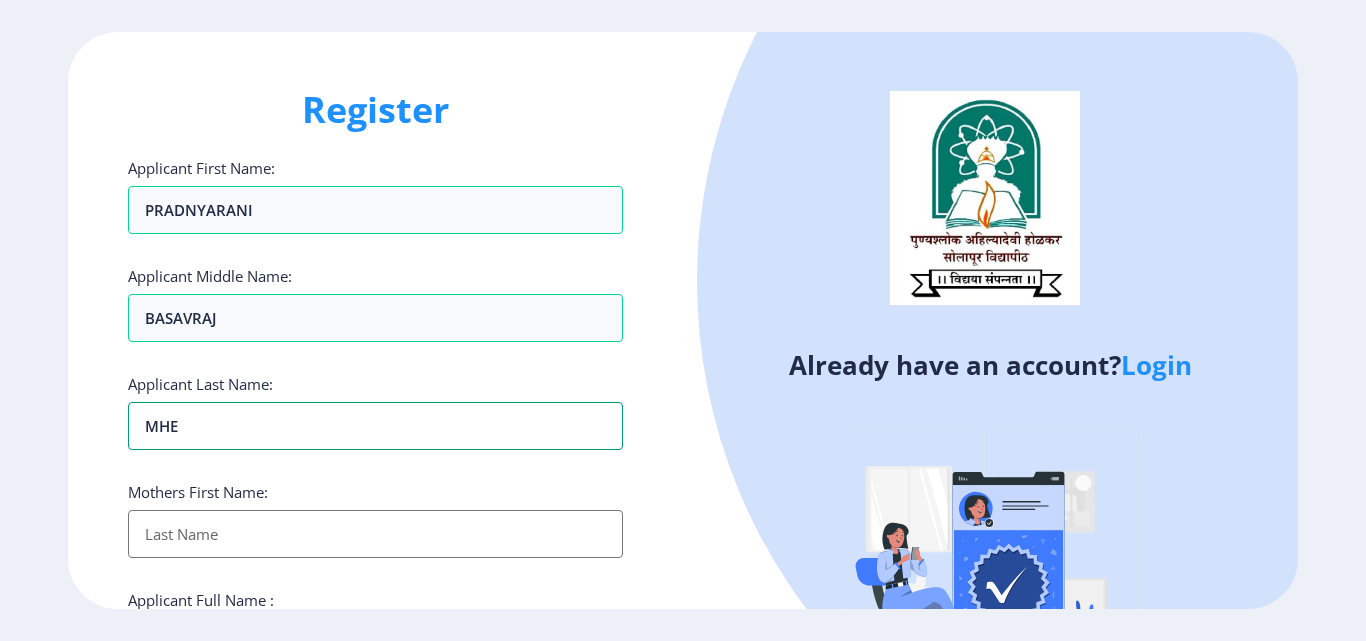 type on "mHET" 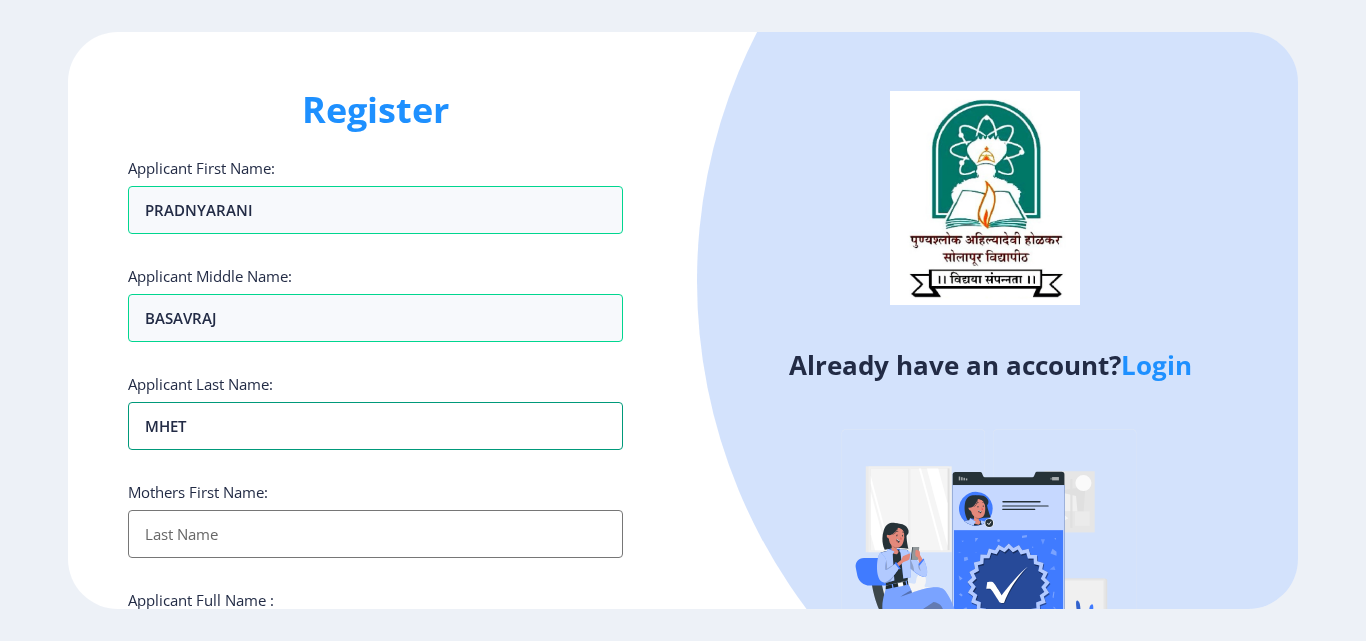 type on "mHETR" 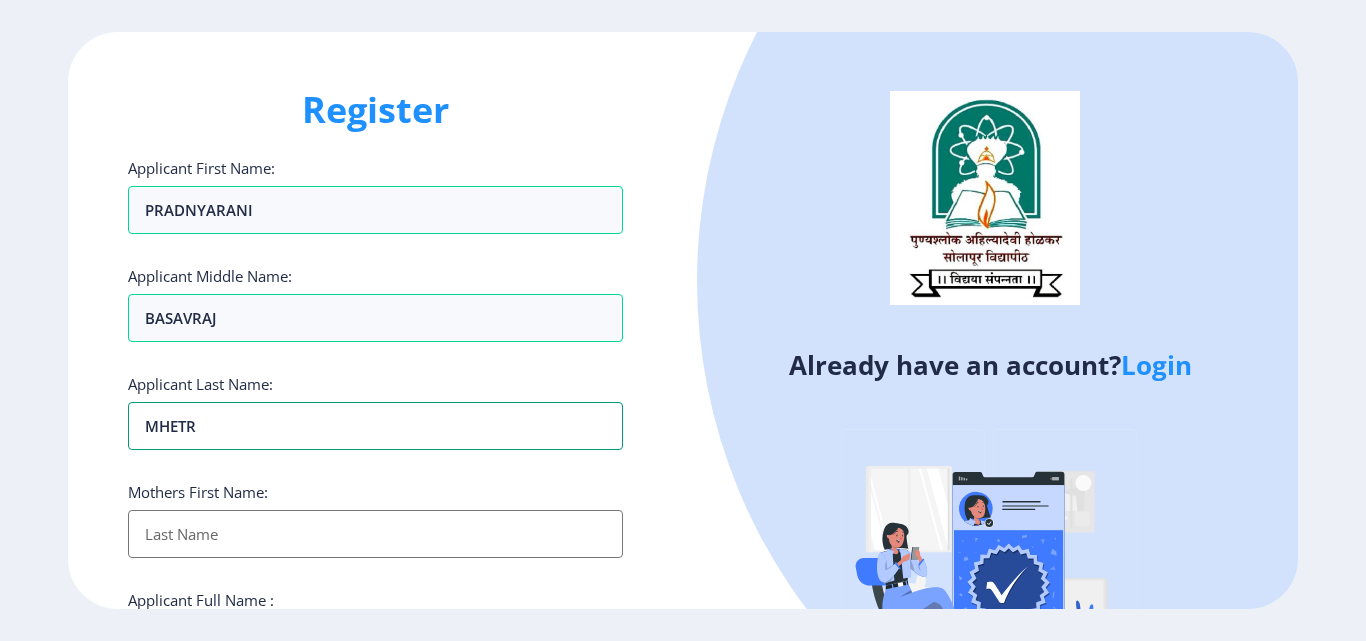 type on "mHETRE" 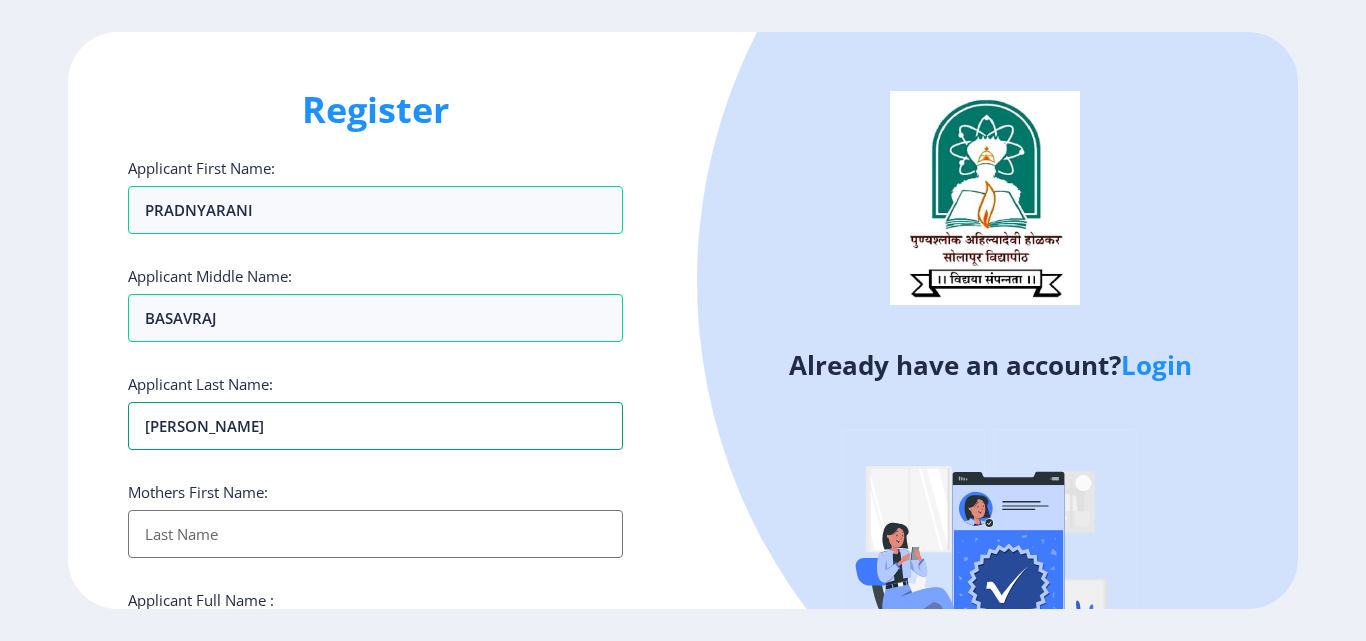 type on "mHETRE" 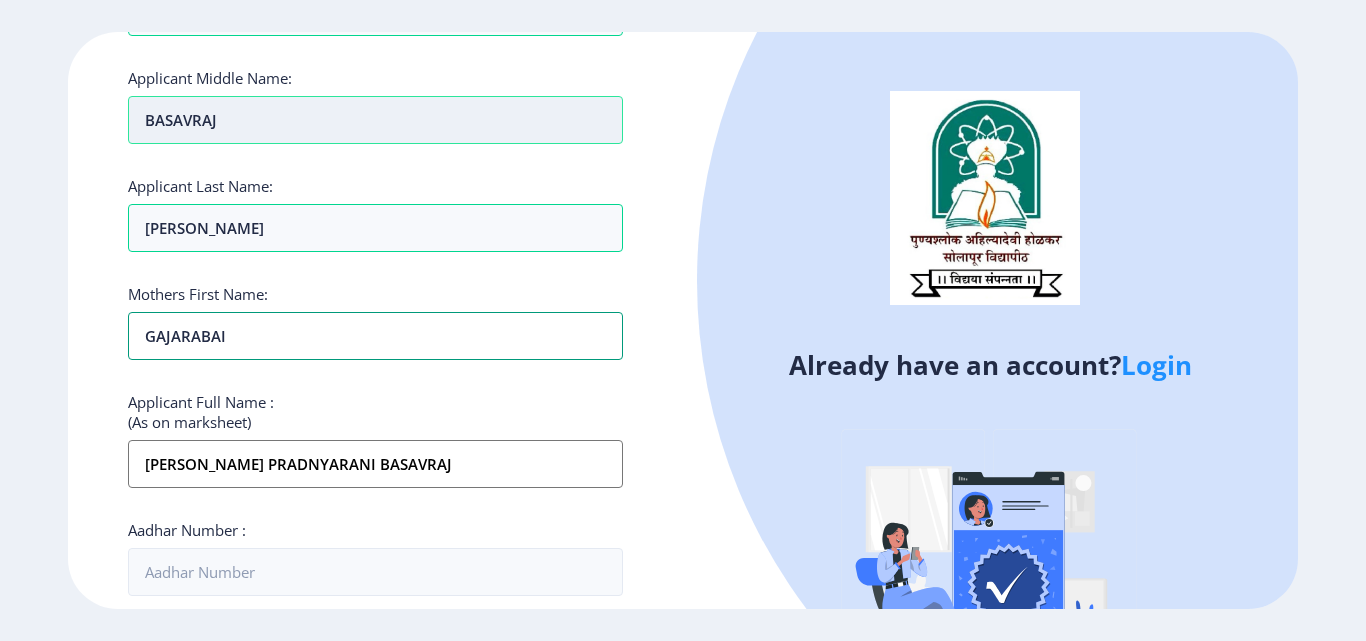 scroll, scrollTop: 200, scrollLeft: 0, axis: vertical 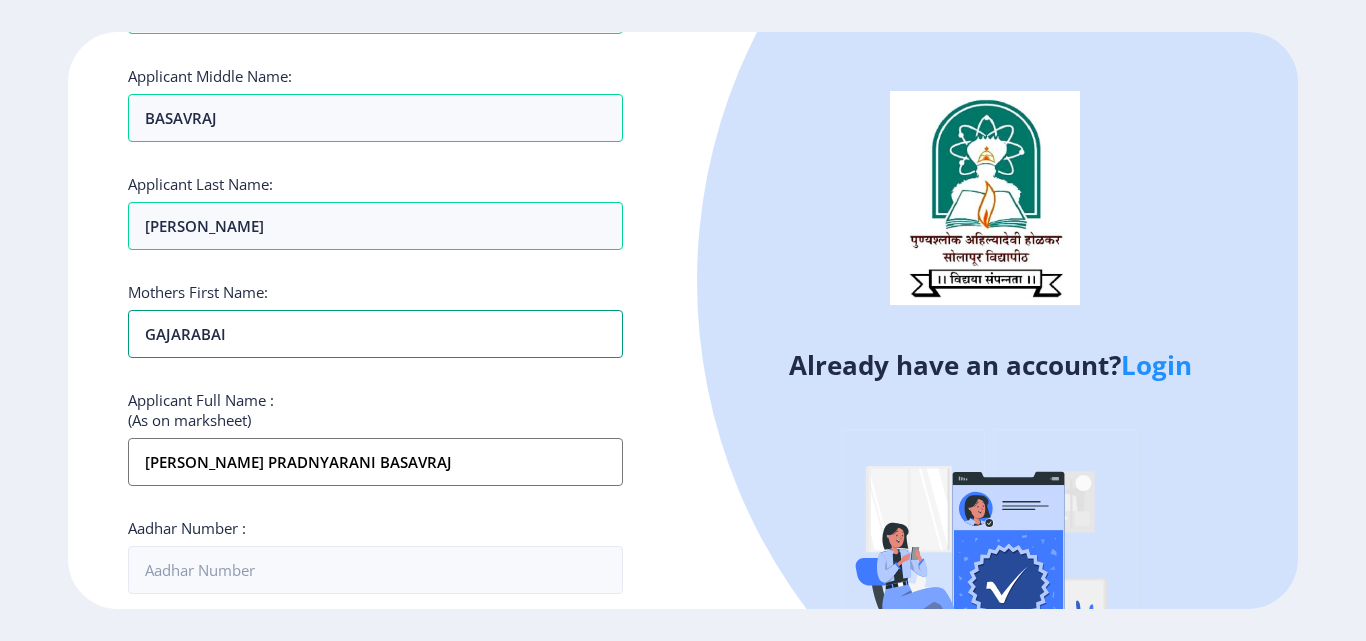 type on "GAJARABAI" 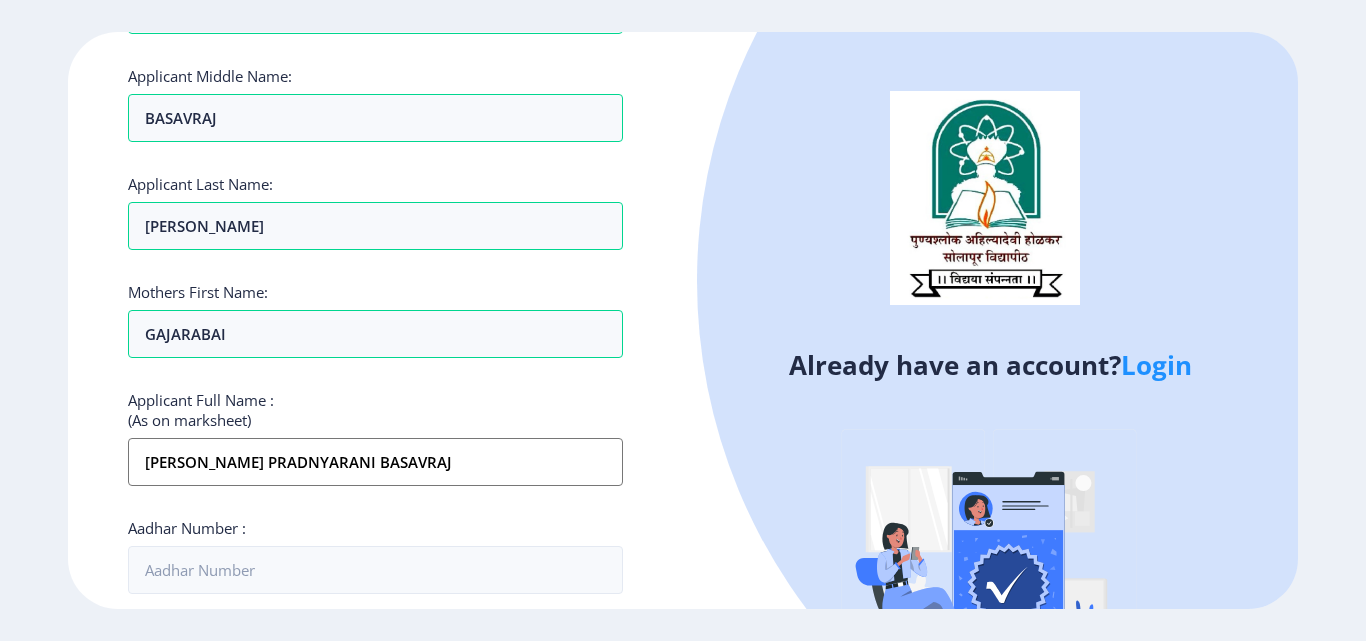click on "mHETRE PRADNYARANI BASAVRAJ" at bounding box center (375, 462) 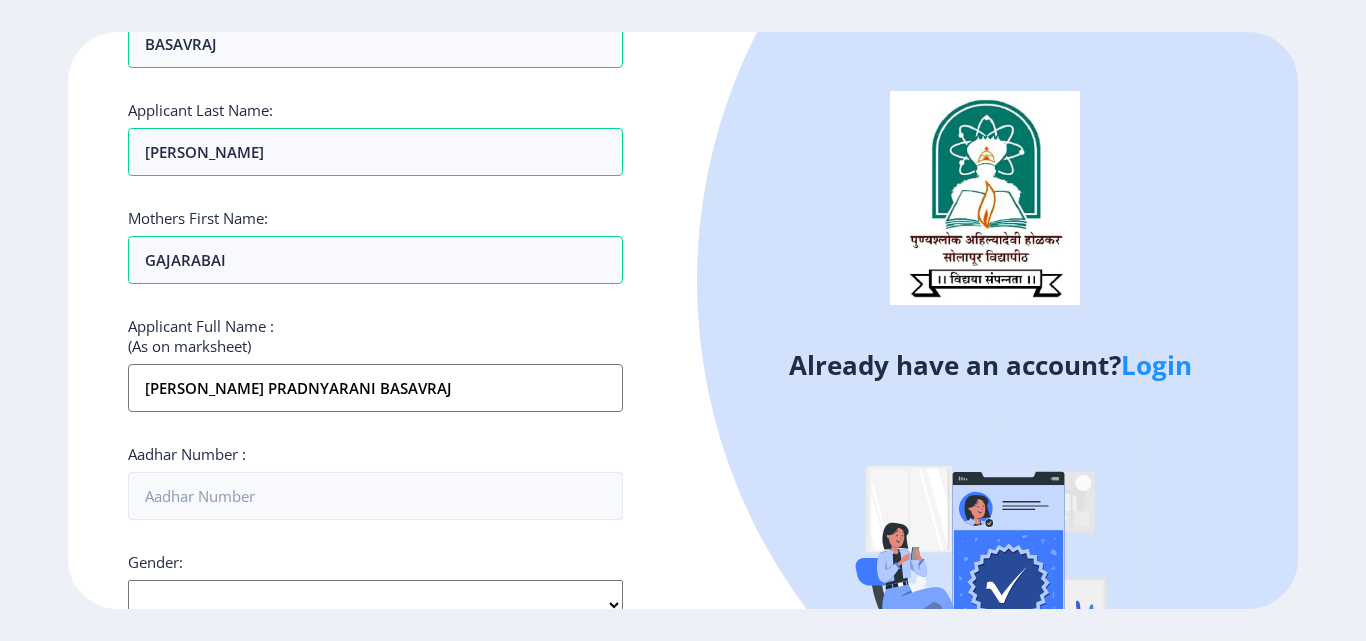 scroll, scrollTop: 400, scrollLeft: 0, axis: vertical 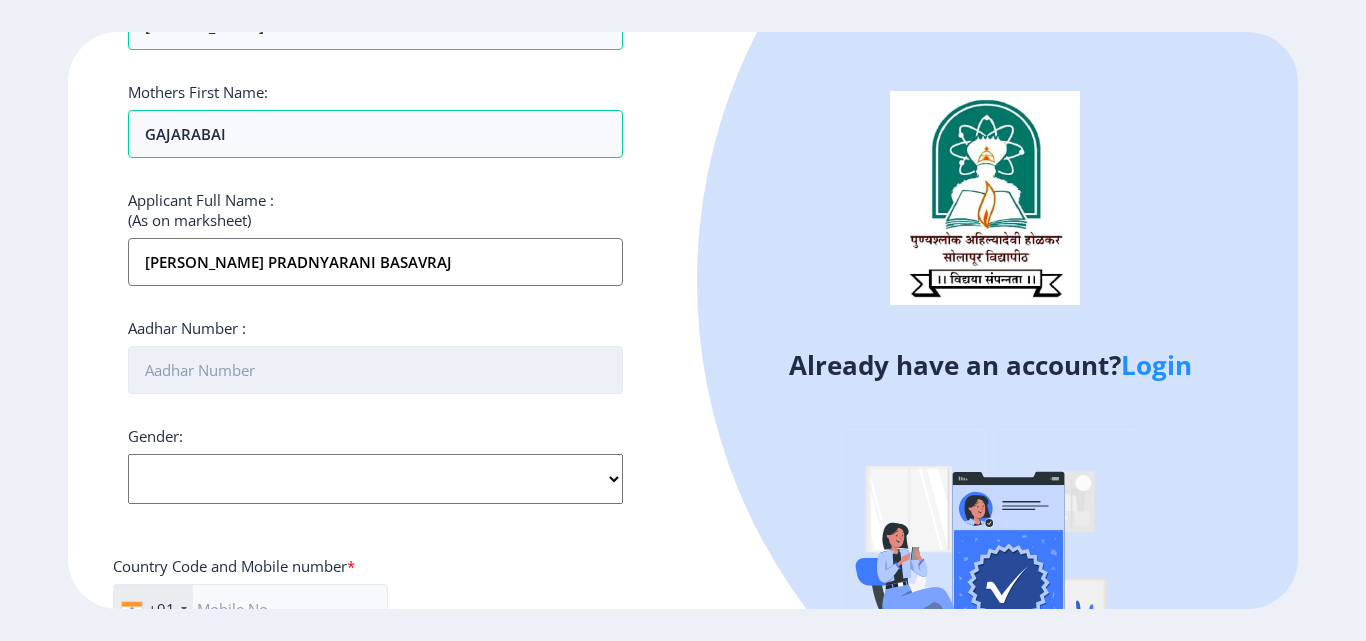 click on "Aadhar Number :" at bounding box center (375, 370) 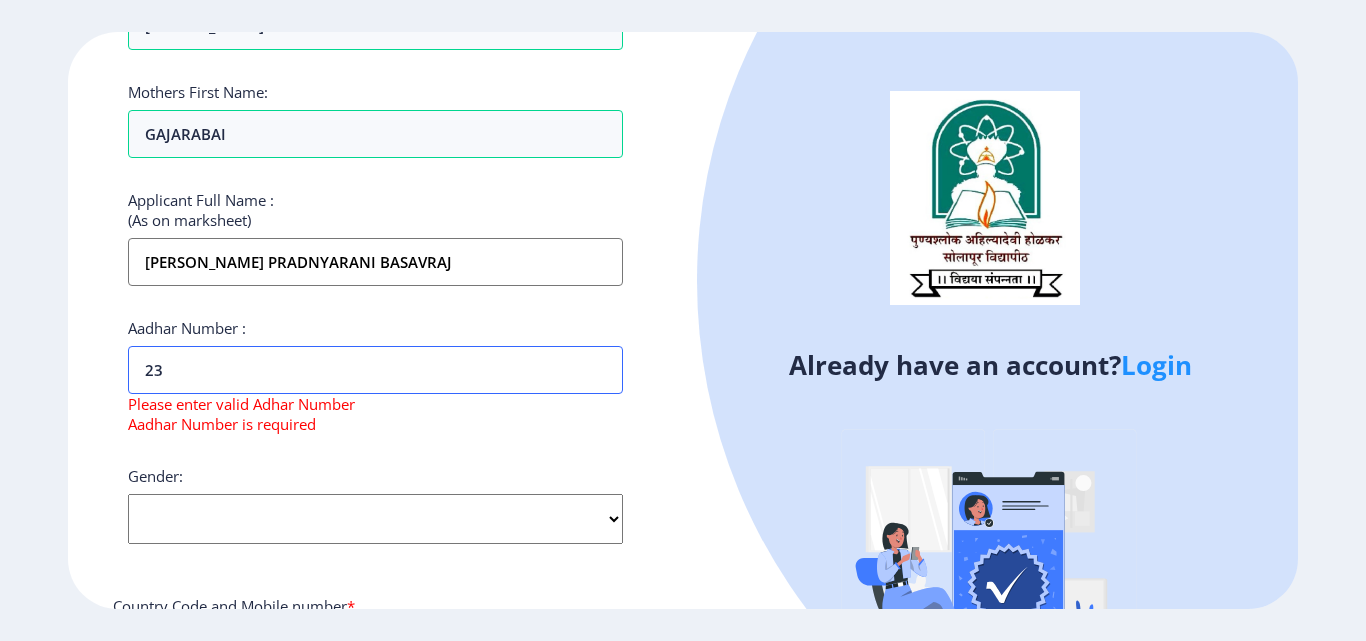 type on "2" 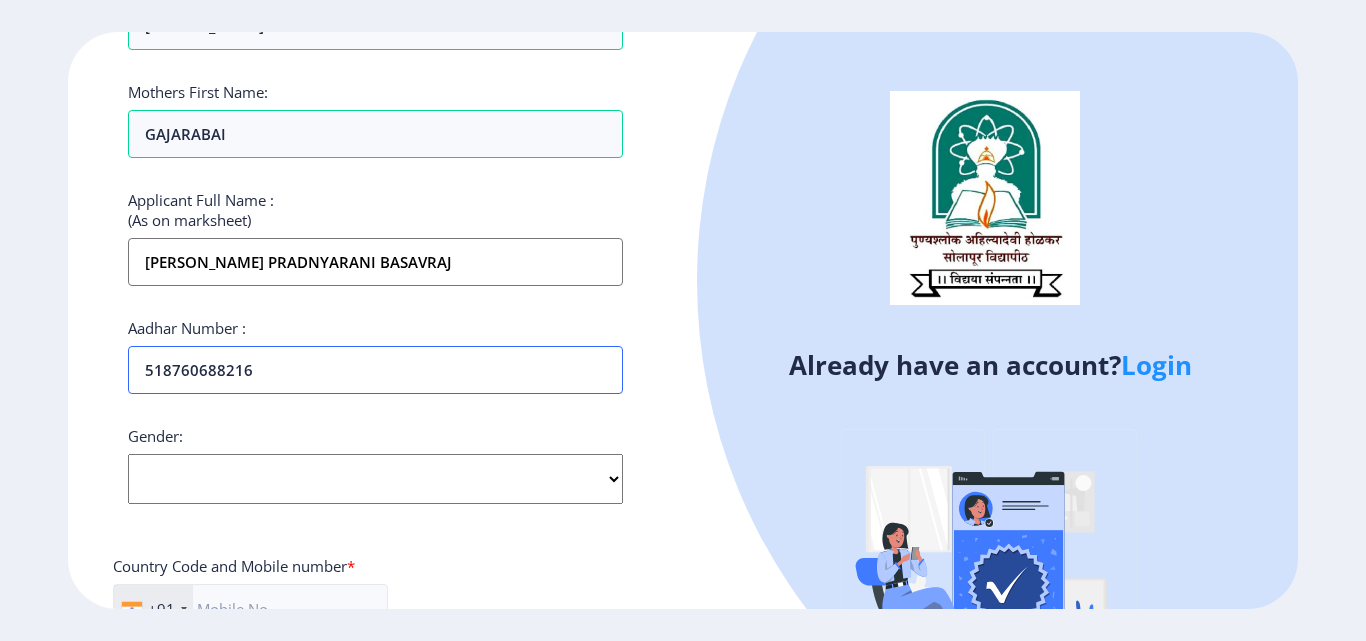 type on "518760688216" 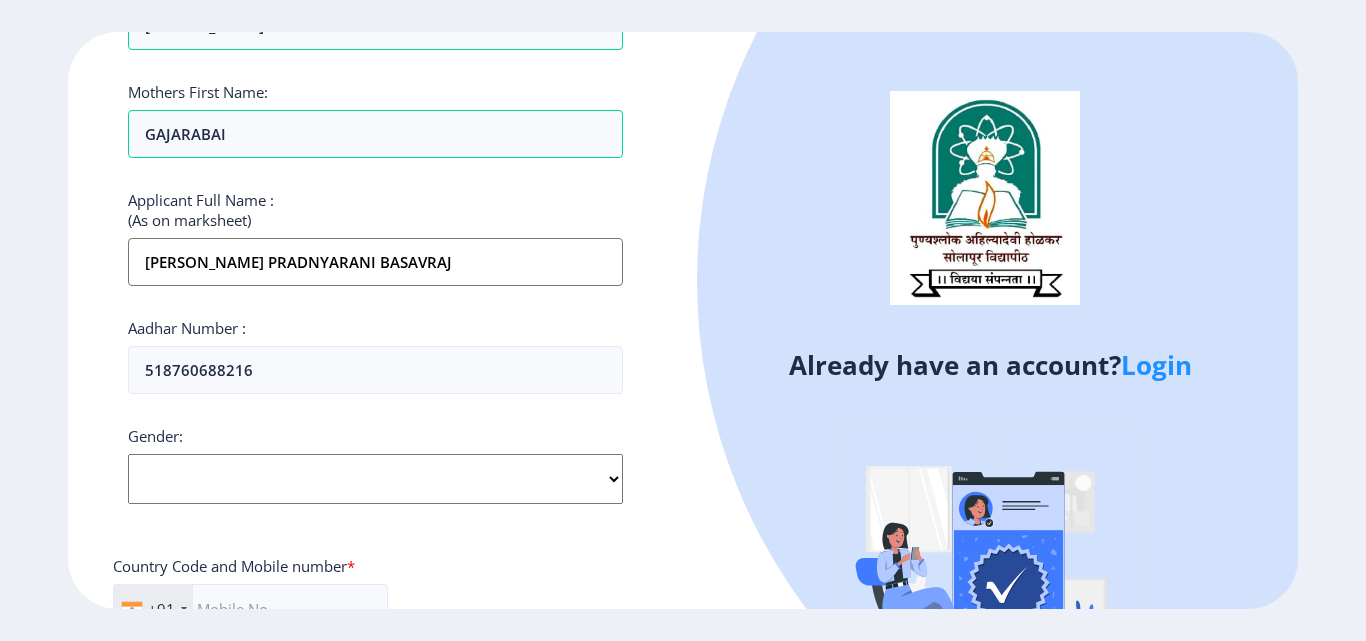 click on "Select Gender Male Female Other" 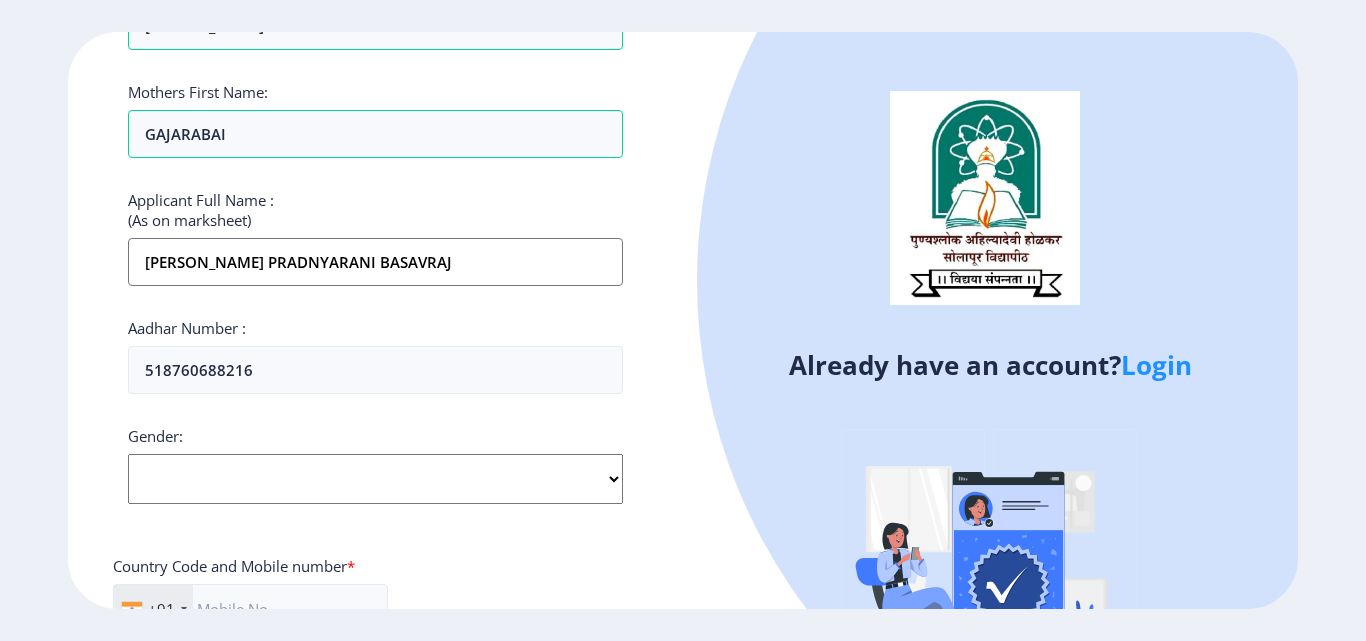 select on "Female" 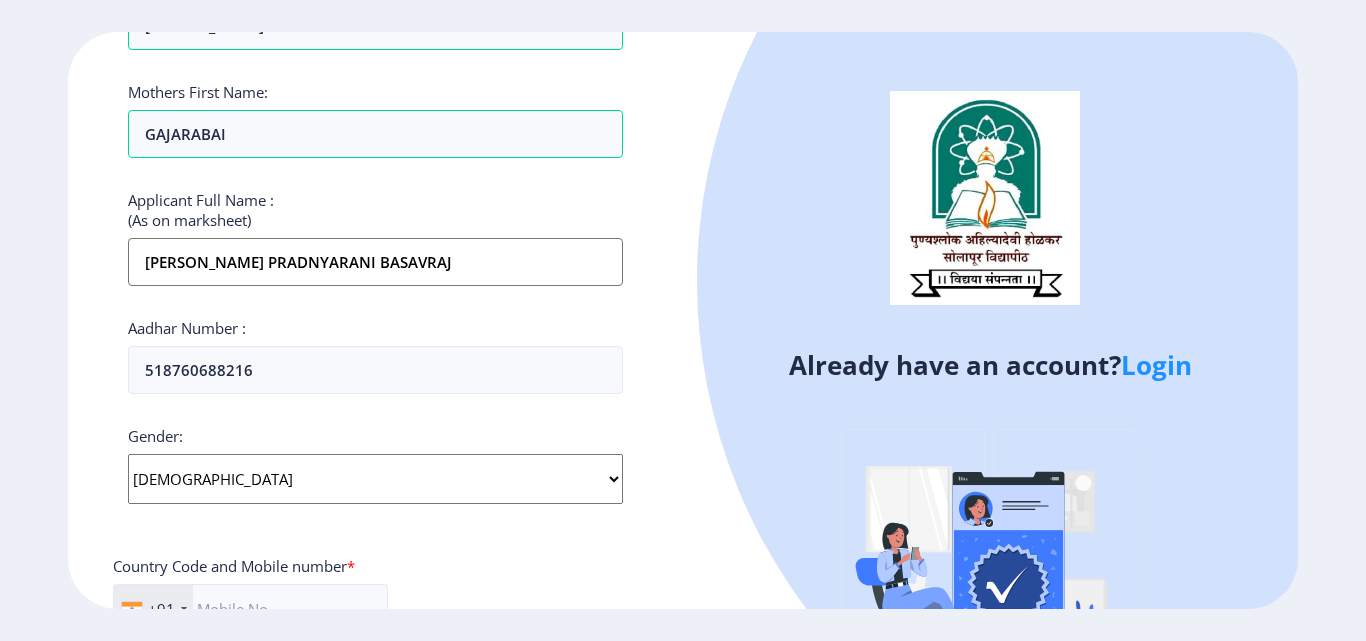 click on "Select Gender Male Female Other" 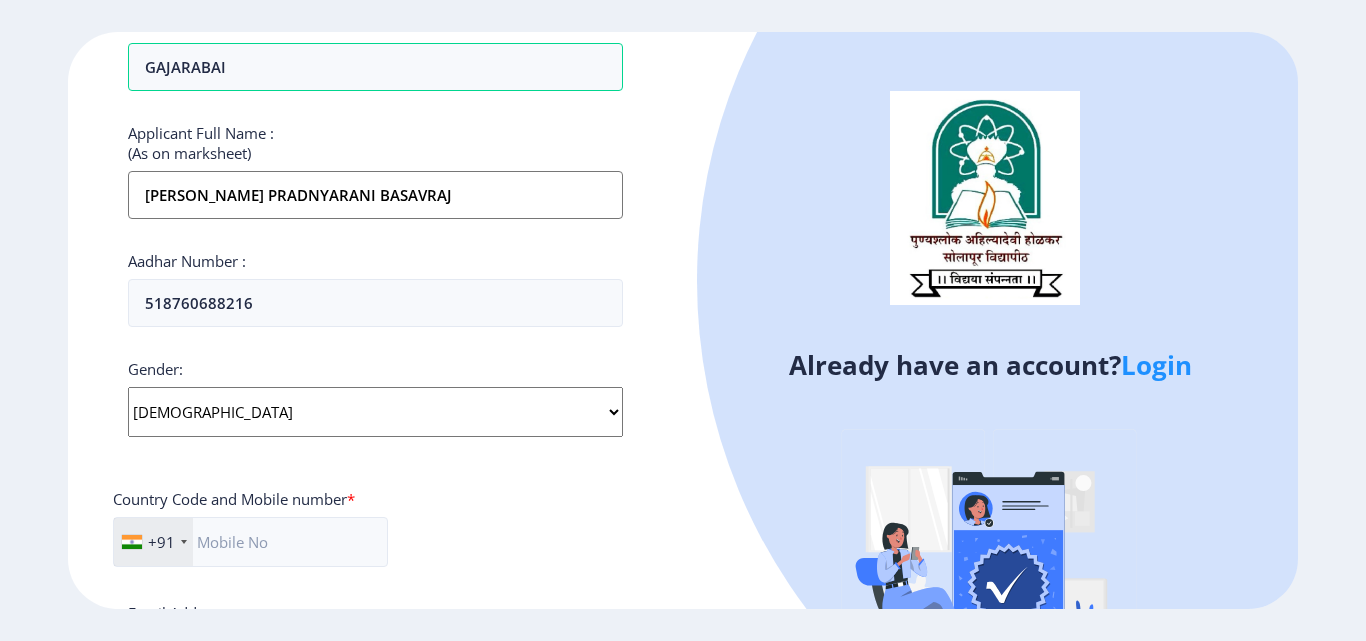 scroll, scrollTop: 600, scrollLeft: 0, axis: vertical 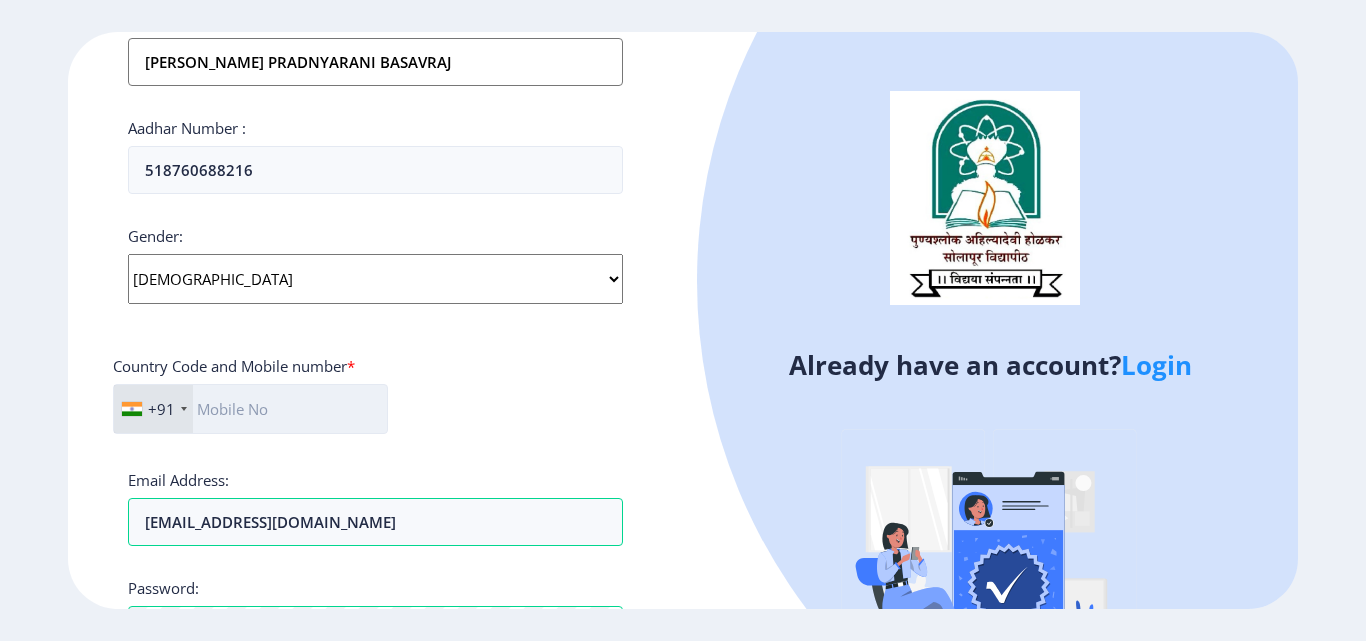 click 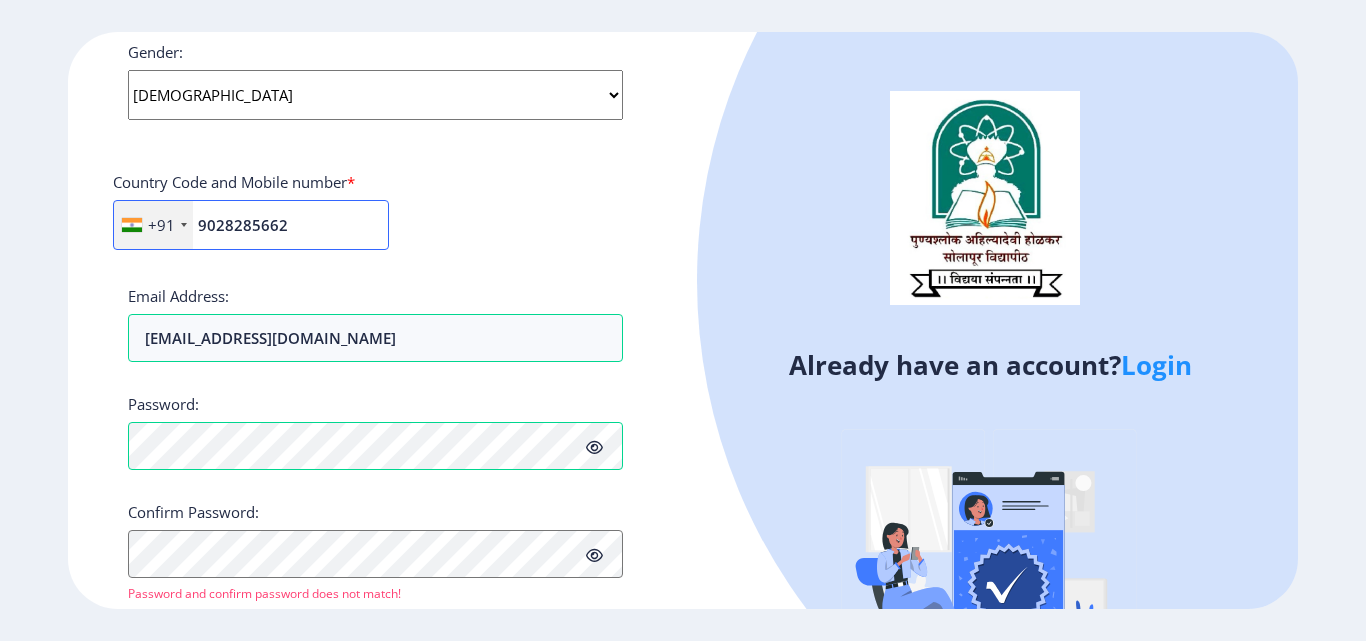 scroll, scrollTop: 800, scrollLeft: 0, axis: vertical 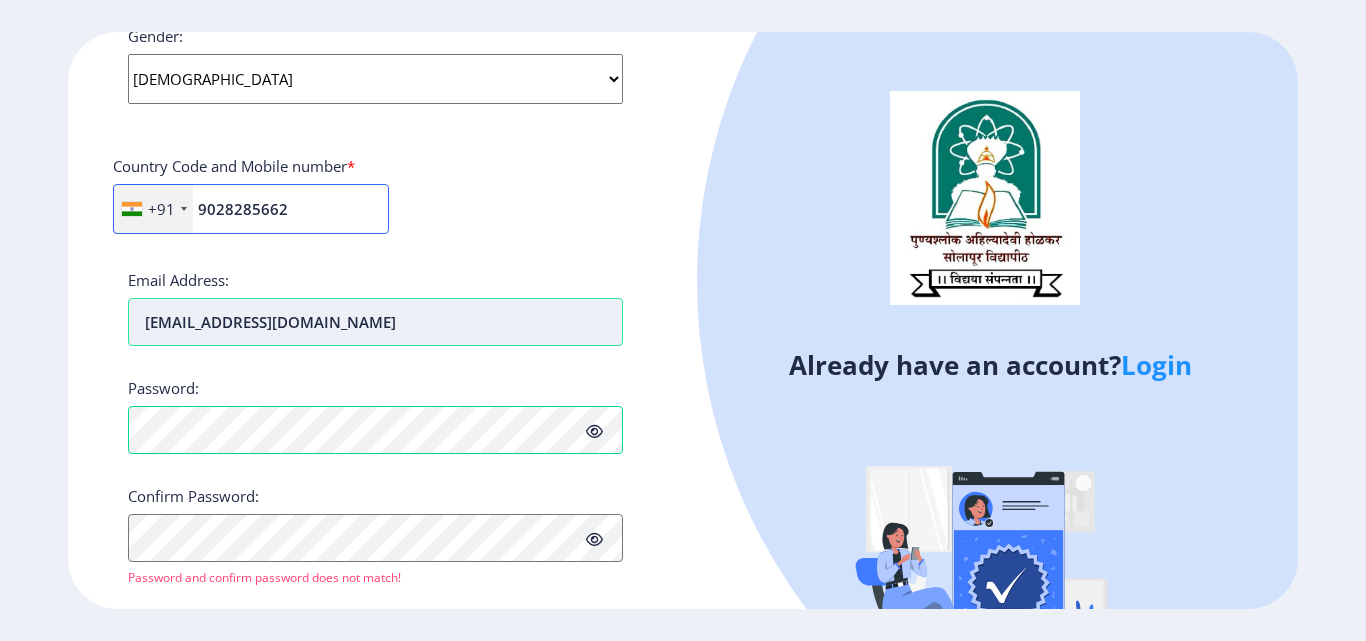 type on "9028285662" 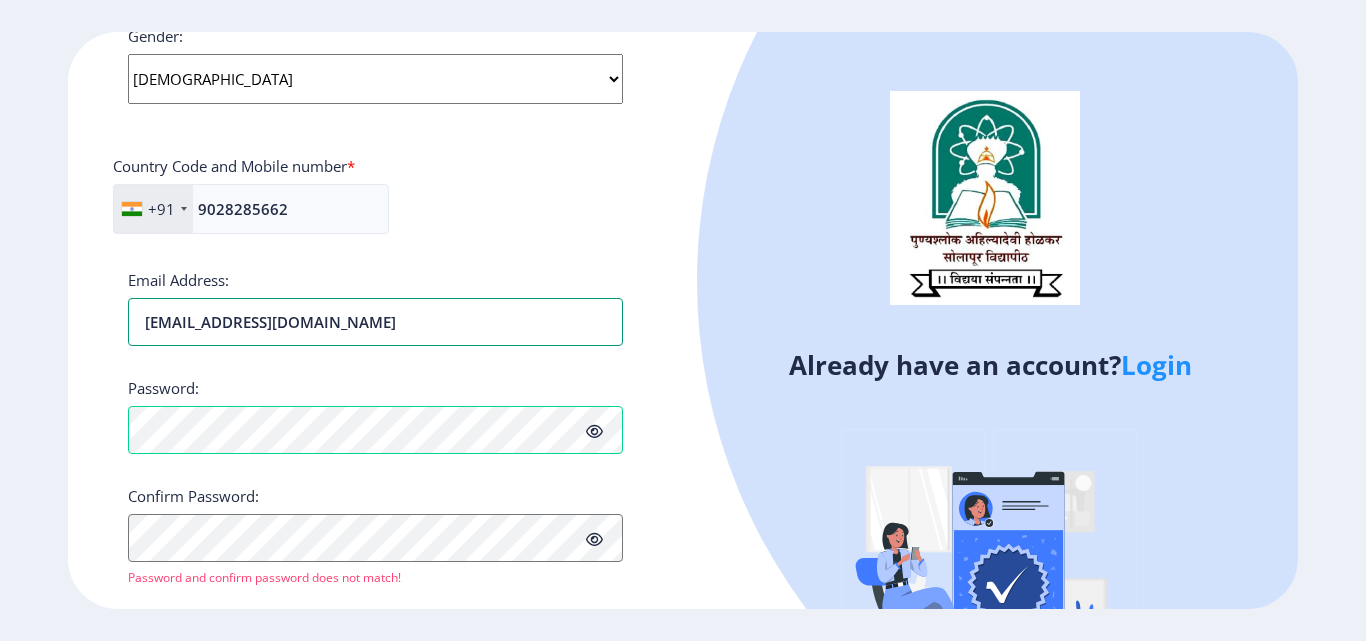 drag, startPoint x: 378, startPoint y: 326, endPoint x: 57, endPoint y: 307, distance: 321.56183 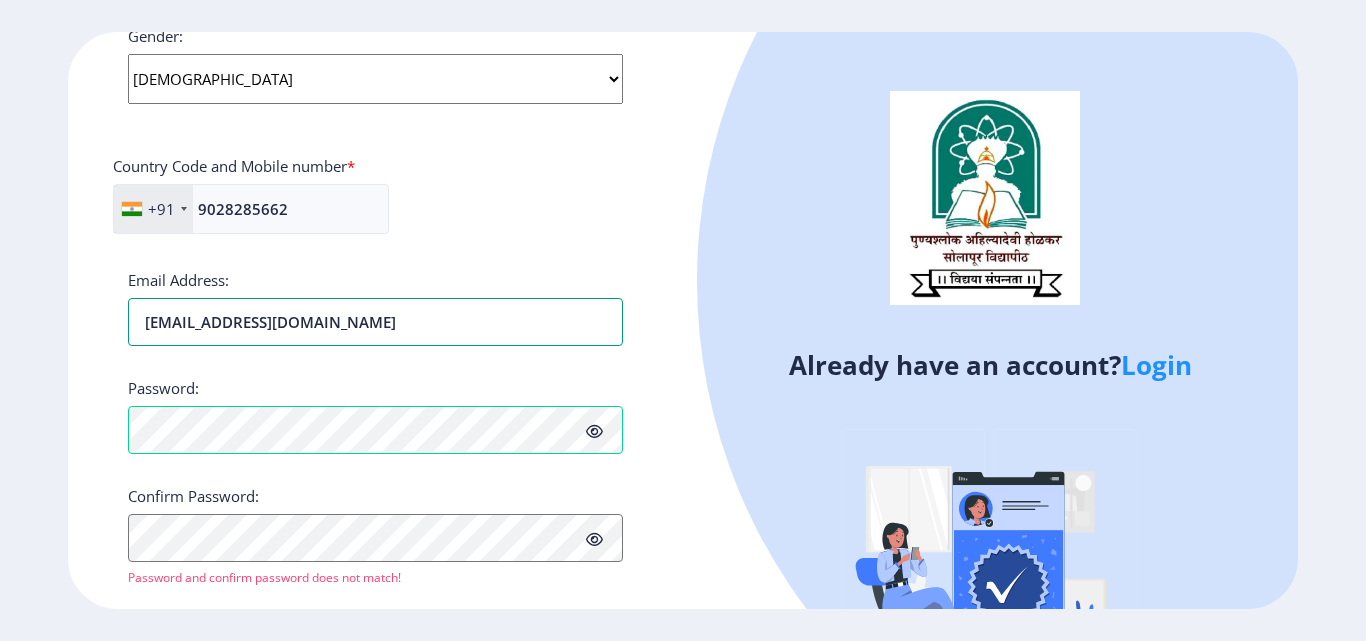 type on "R" 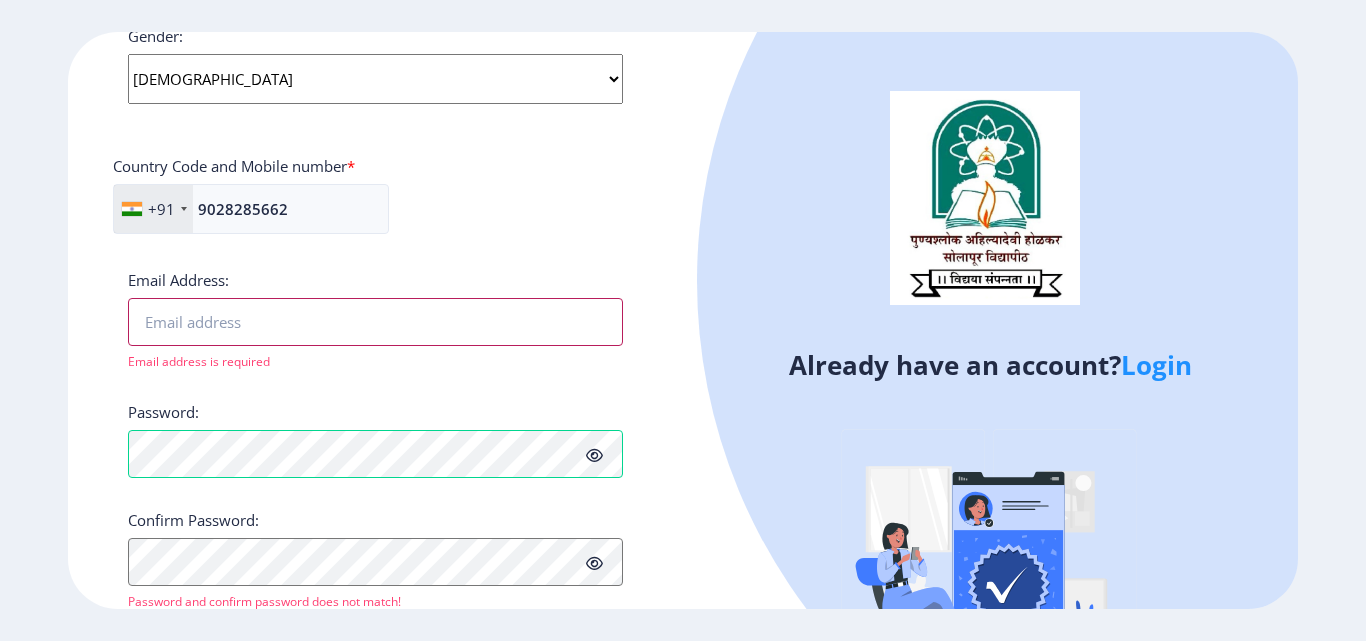 type on "R" 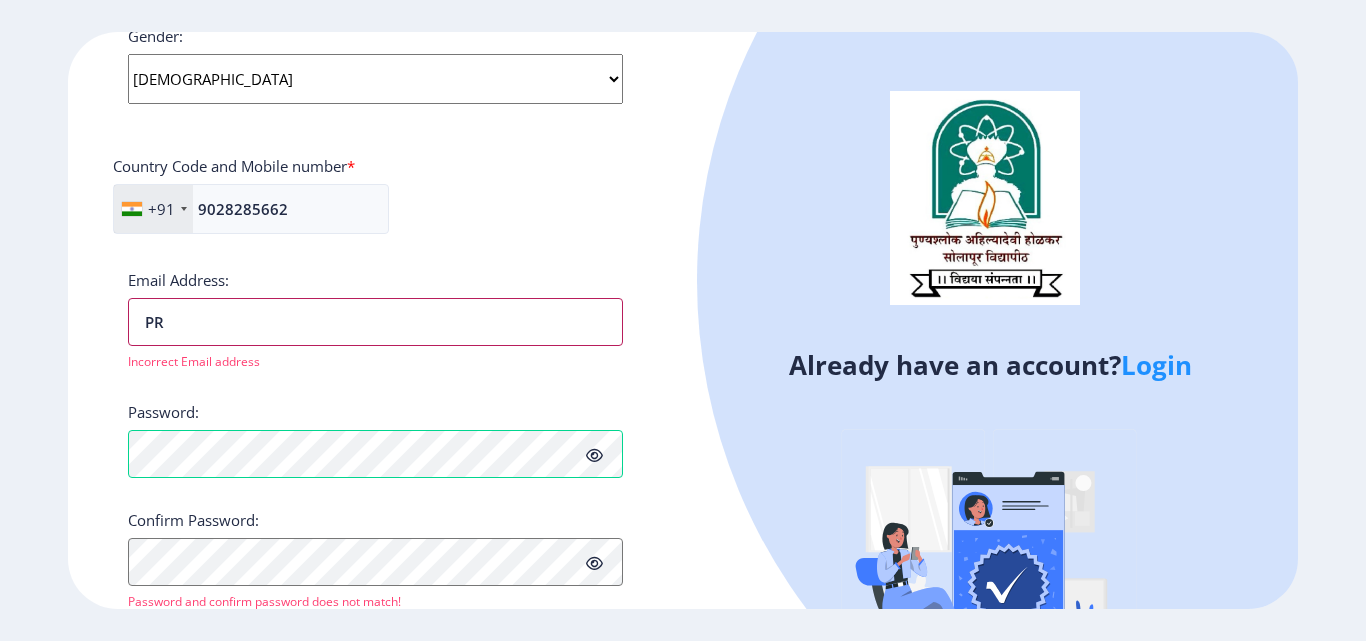 type on "P" 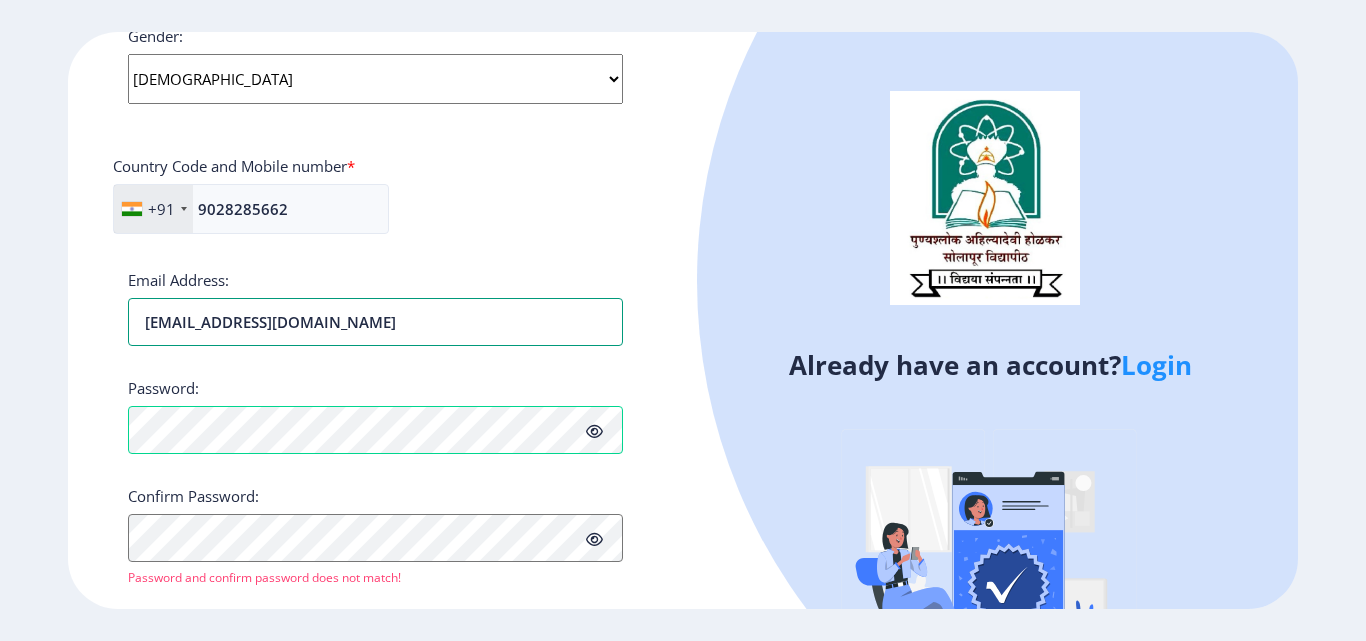 type on "pradnyadunage@gmail.com" 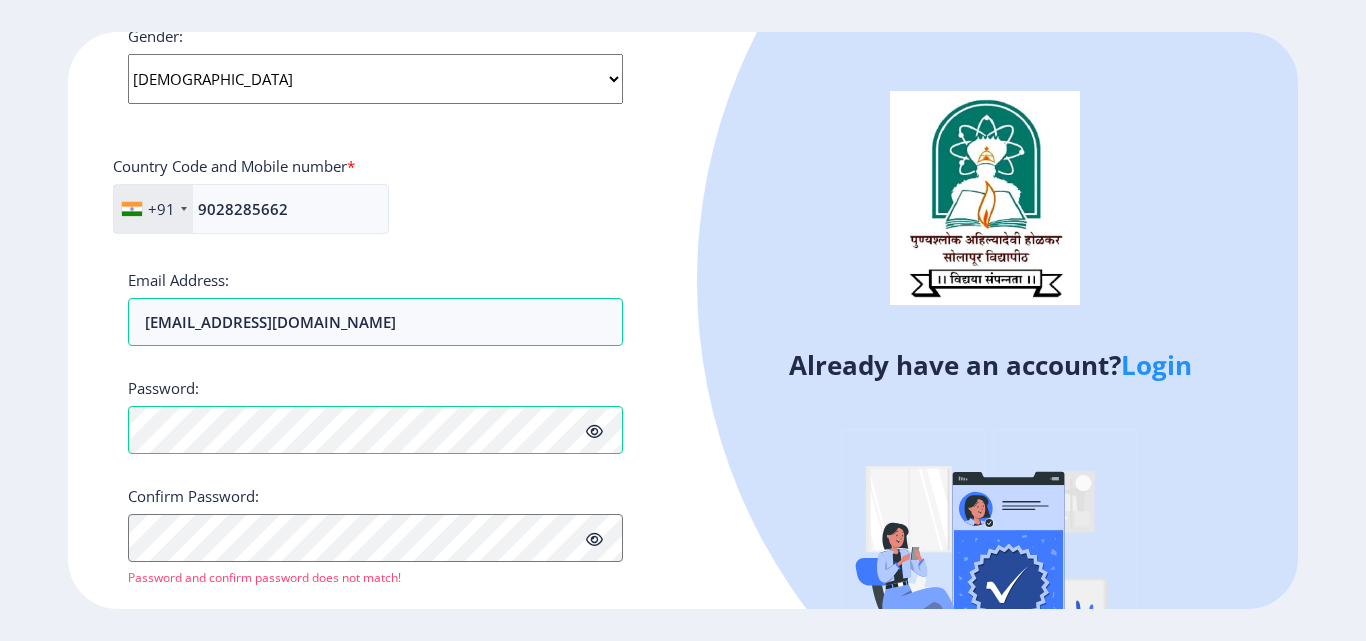 click 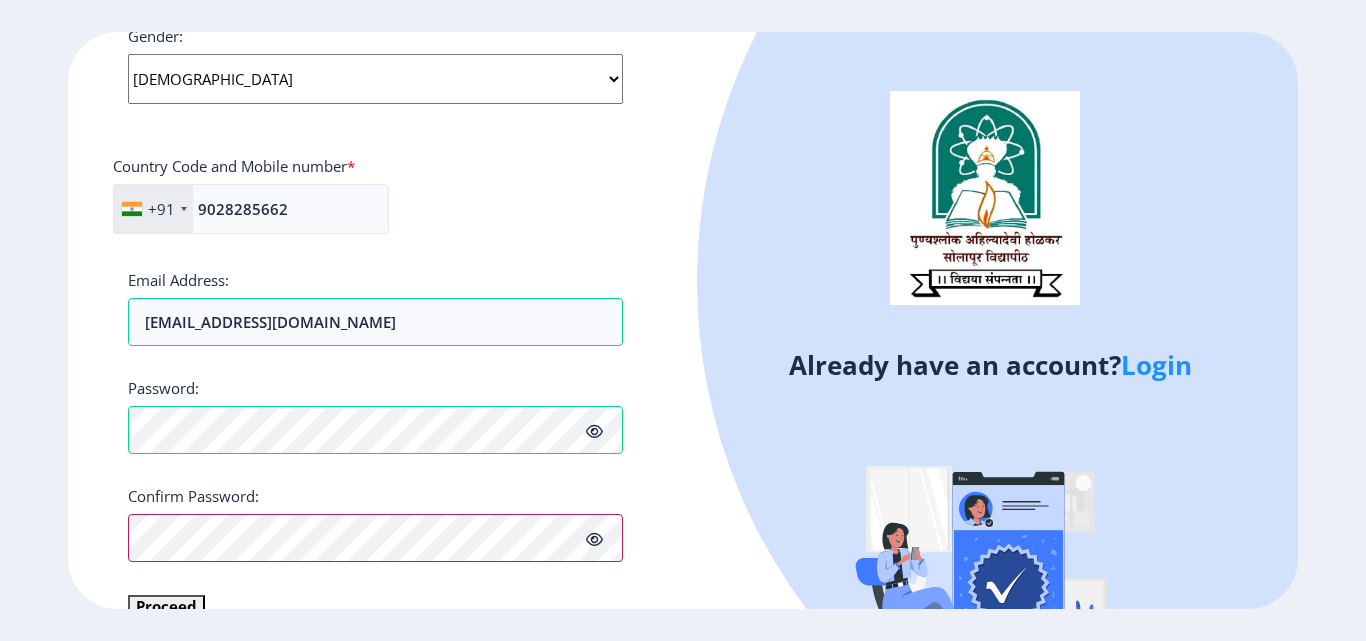 scroll, scrollTop: 839, scrollLeft: 0, axis: vertical 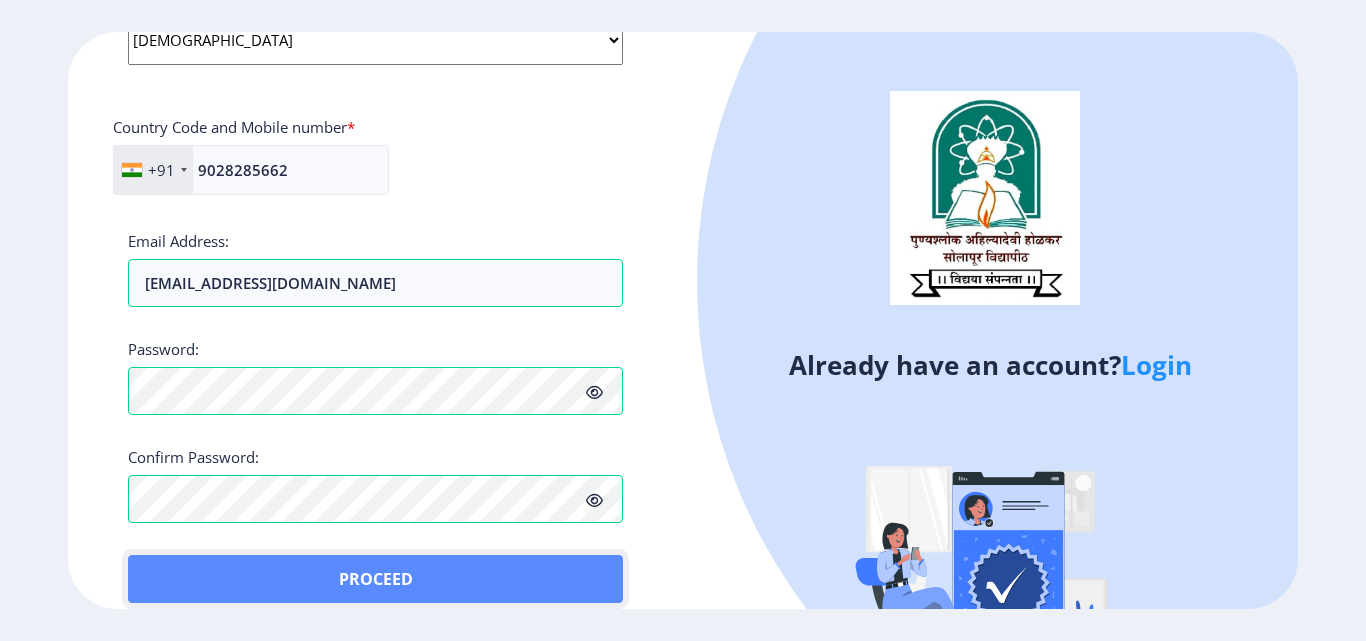 click on "Proceed" 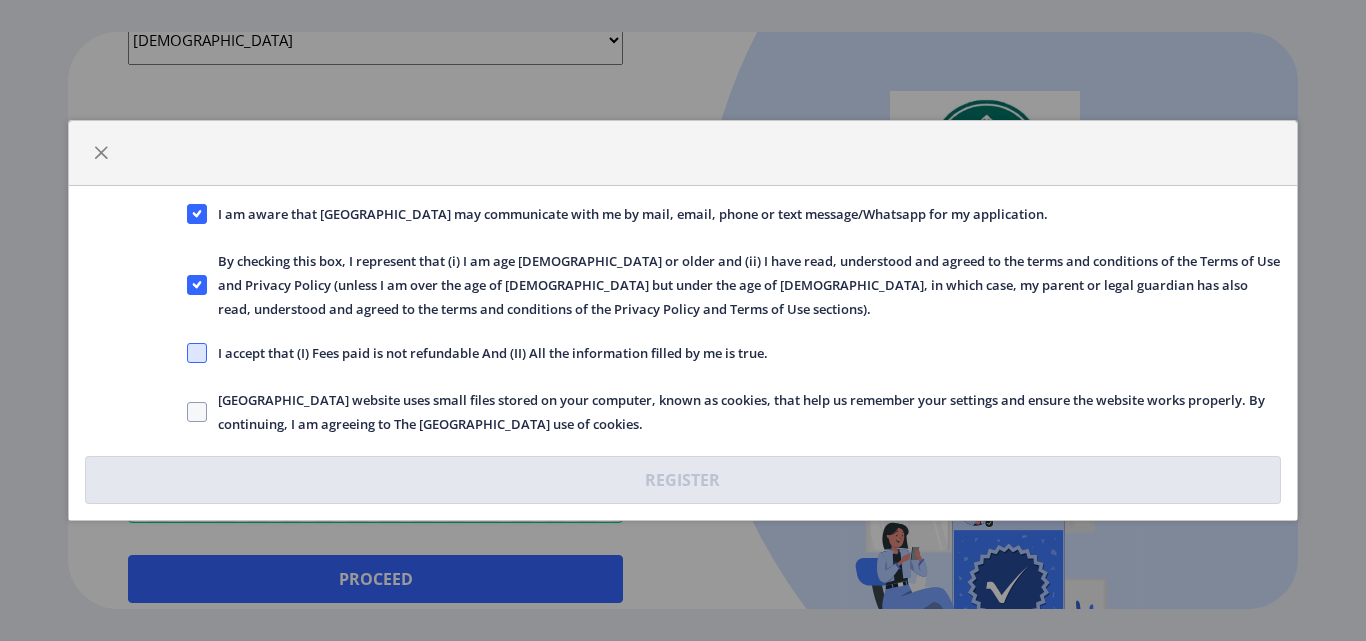 click 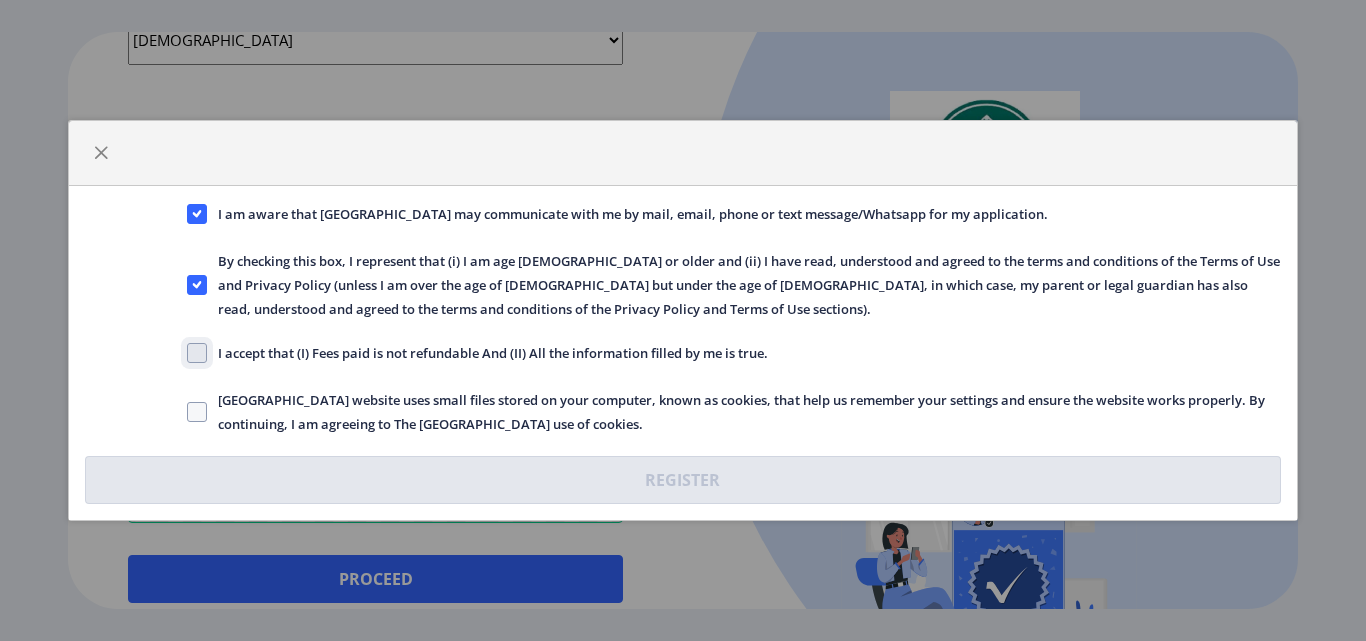 click on "I accept that (I) Fees paid is not refundable And (II) All the information filled by me is true." 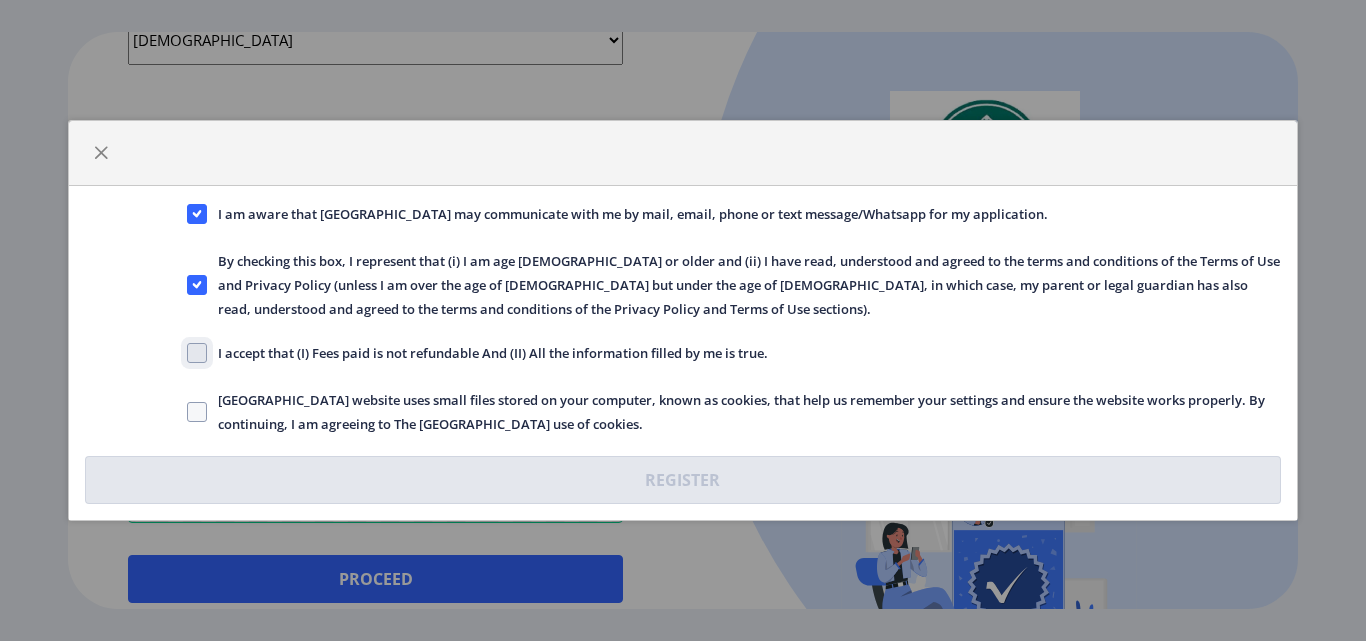 checkbox on "true" 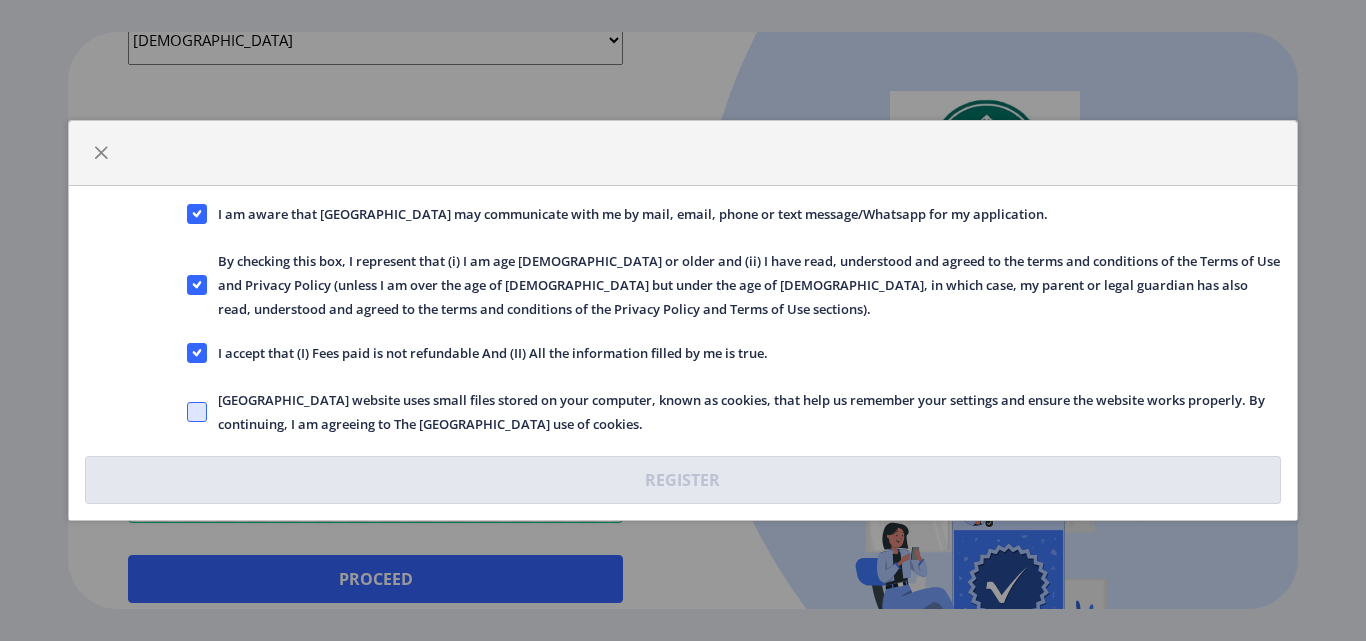 click 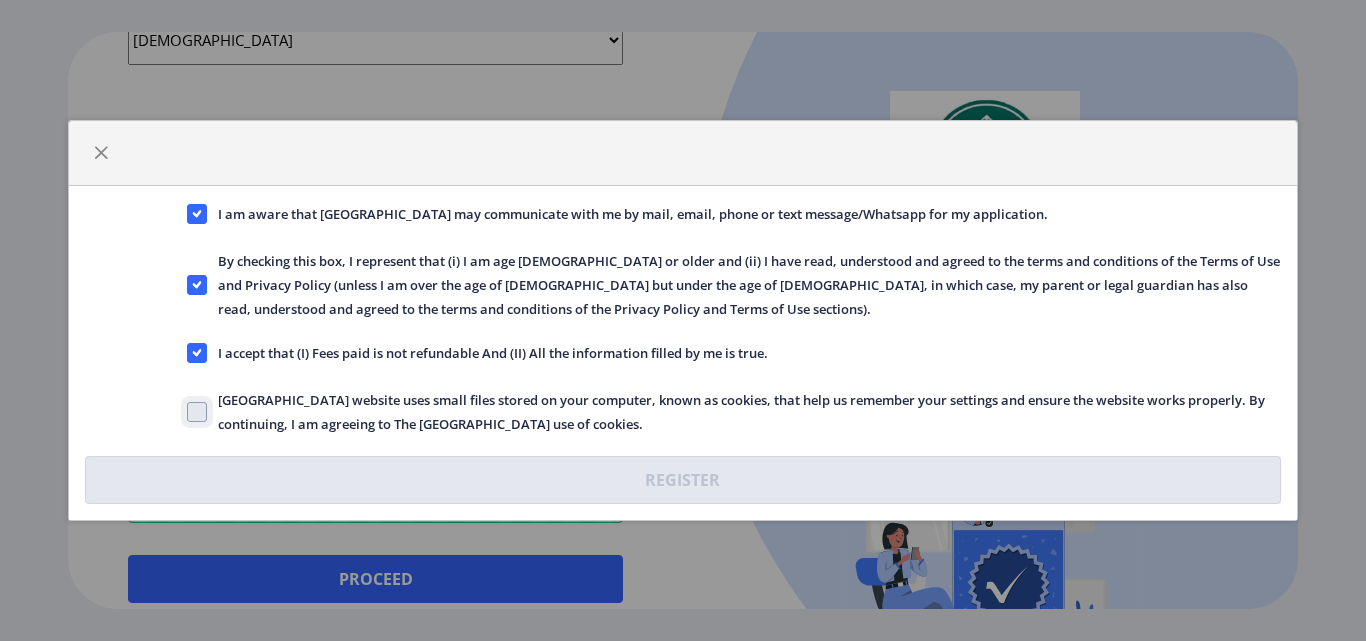 click on "Solapur University website uses small files stored on your computer, known as cookies, that help us remember your settings and ensure the website works properly. By continuing, I am agreeing to The Solapur University use of cookies." 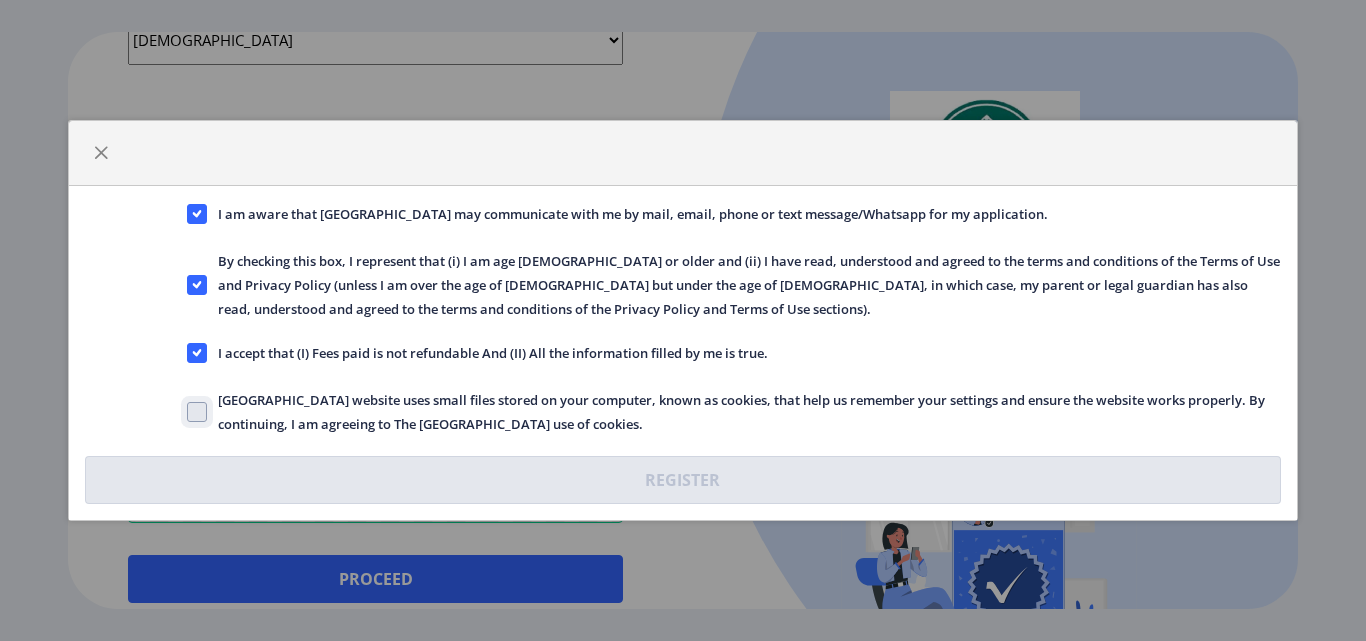 checkbox on "true" 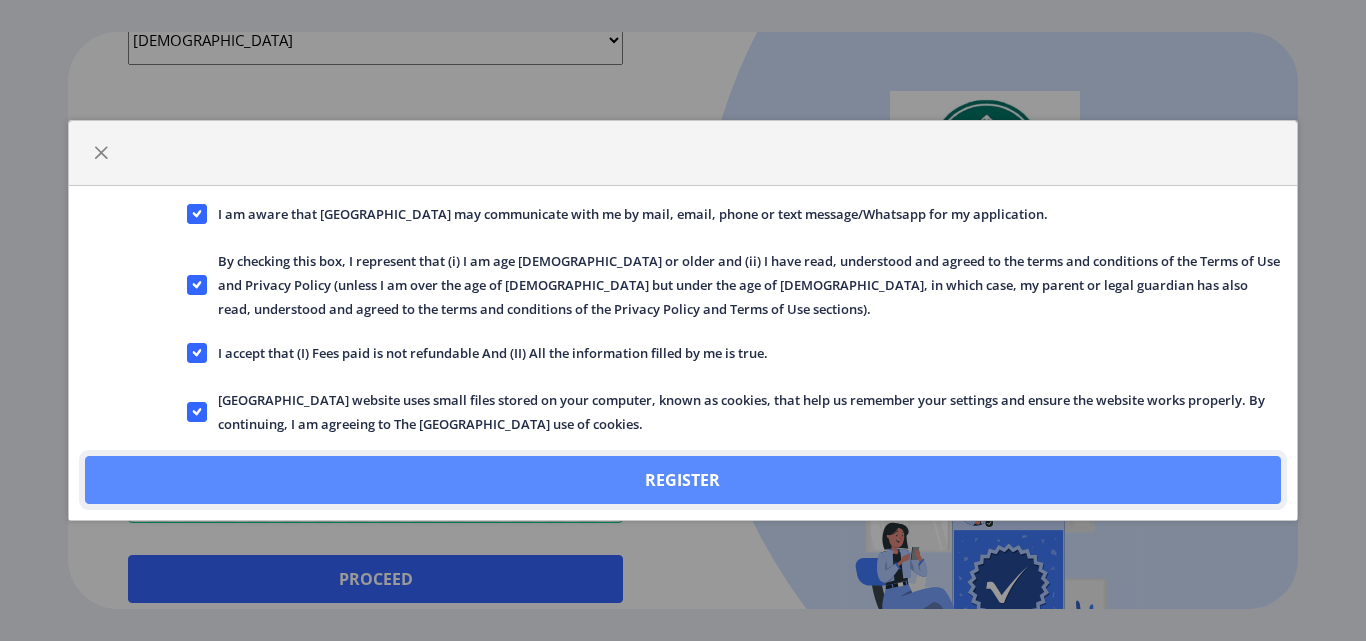 click on "Register" 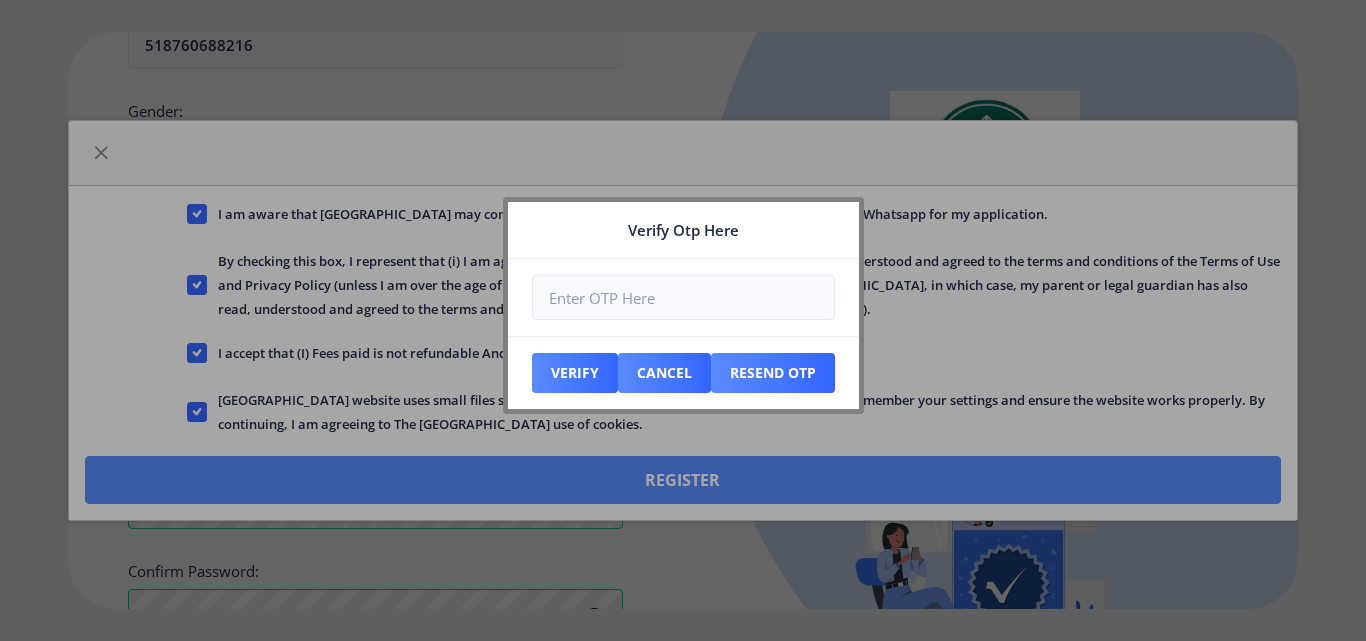 scroll, scrollTop: 953, scrollLeft: 0, axis: vertical 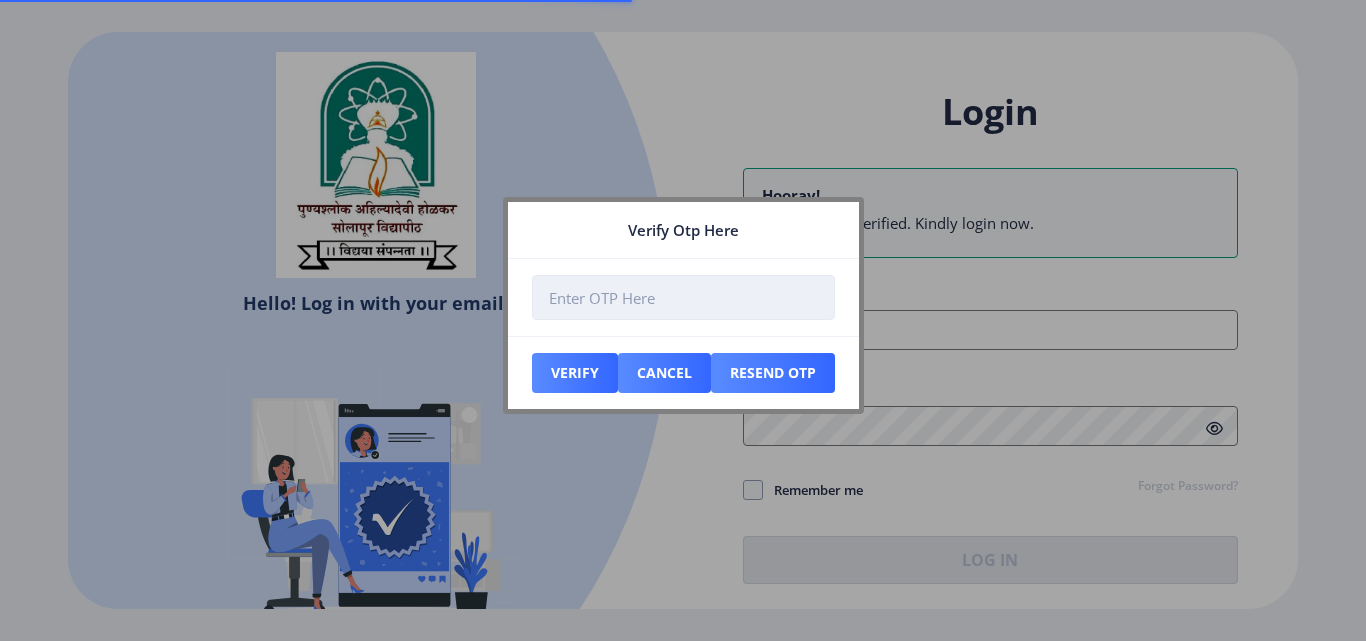 type on "[EMAIL_ADDRESS][DOMAIN_NAME]" 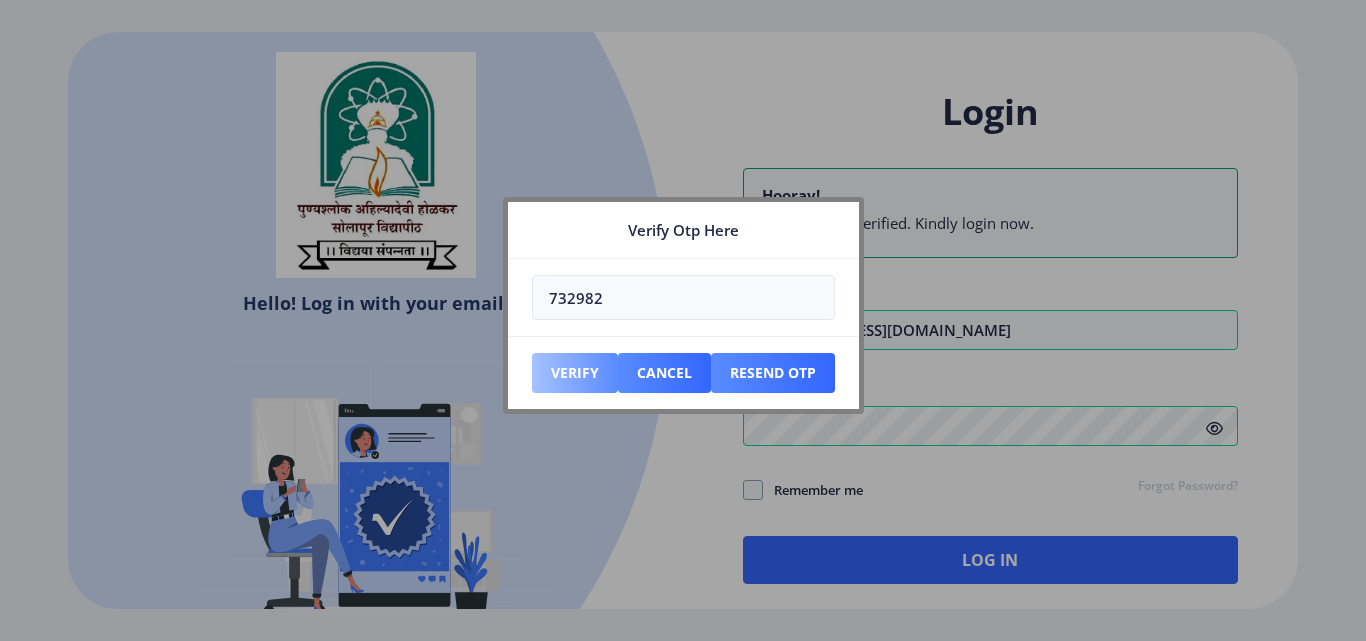 type on "732982" 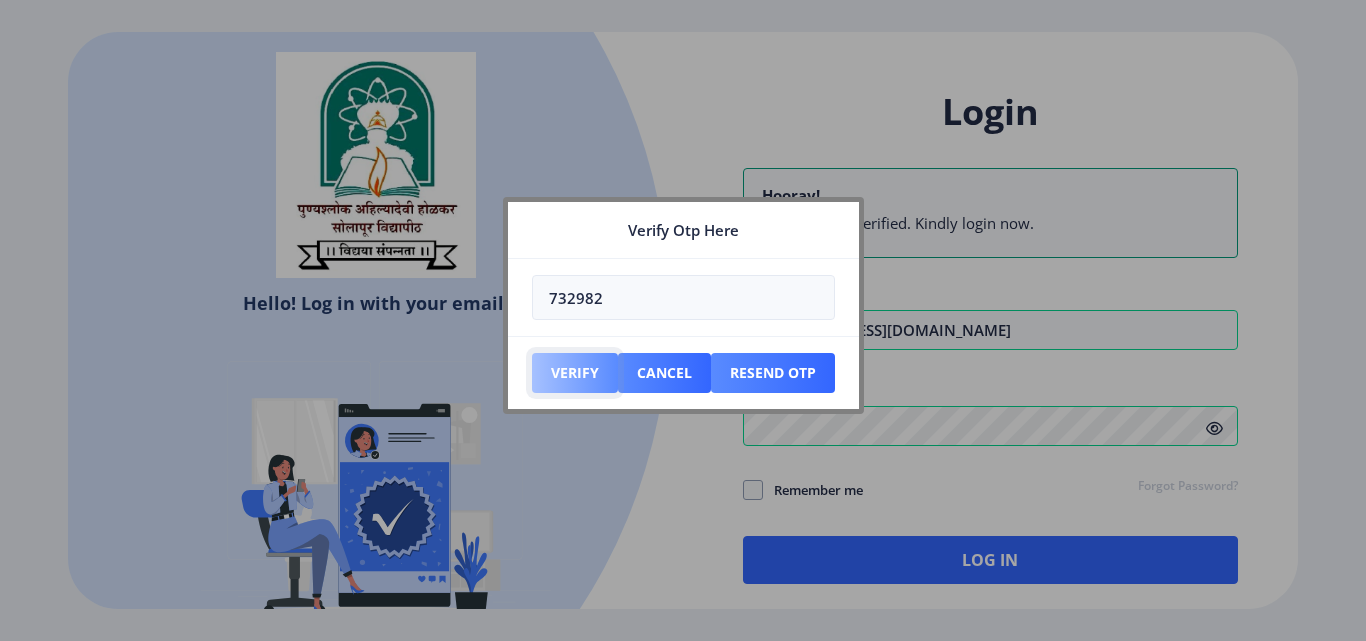 click on "Verify" at bounding box center (575, 373) 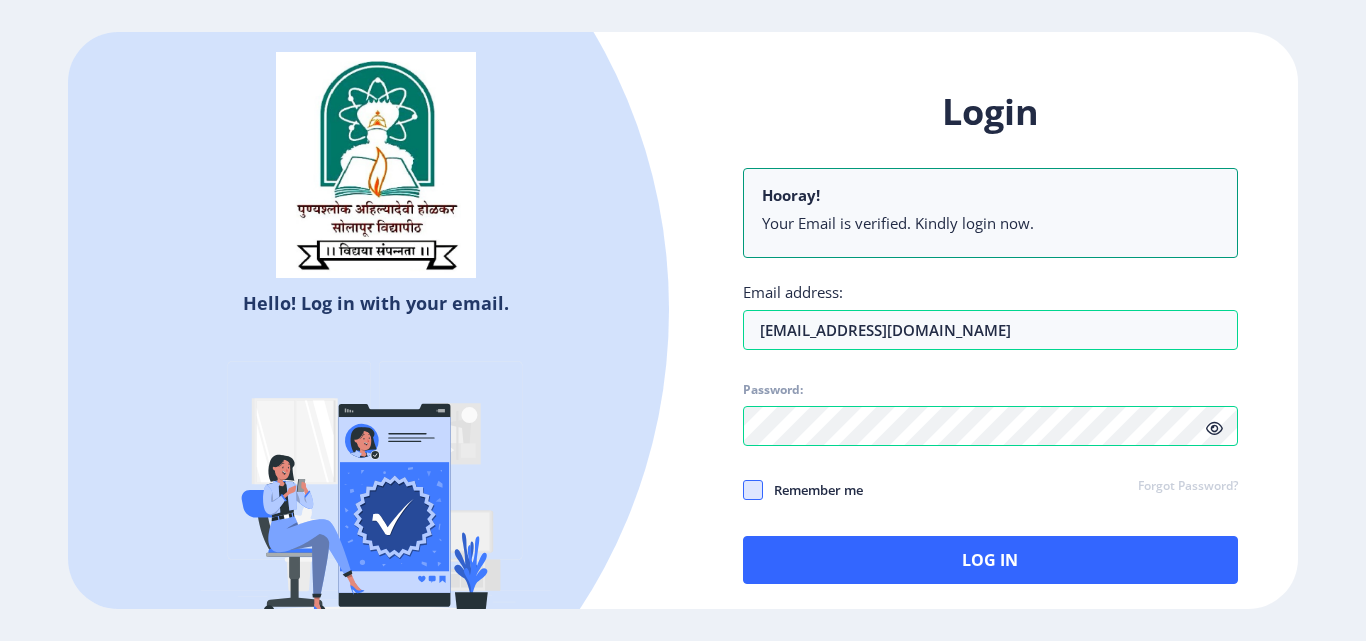 click 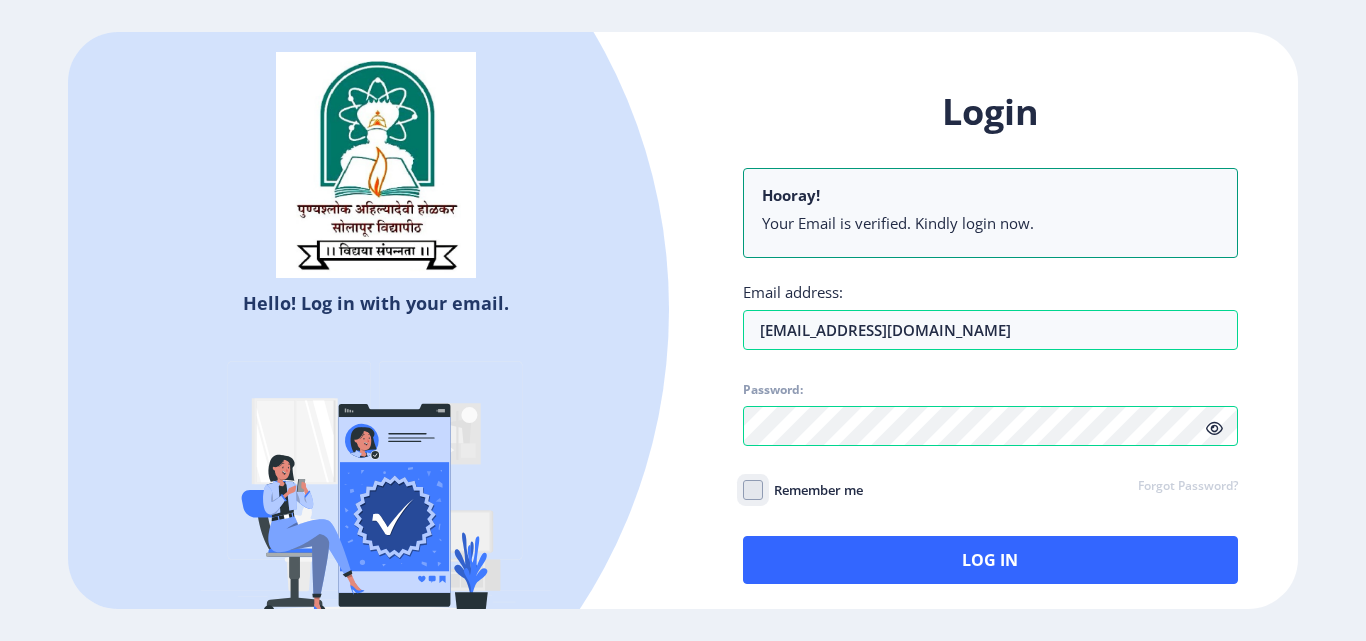 checkbox on "true" 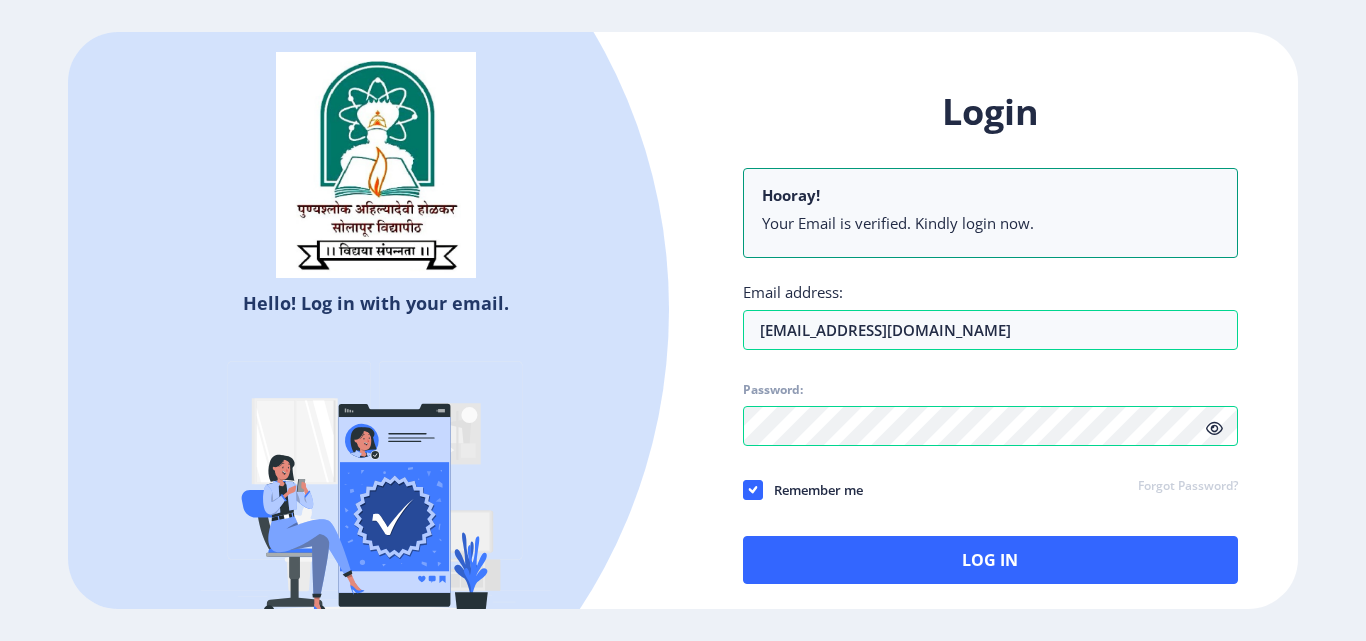 click 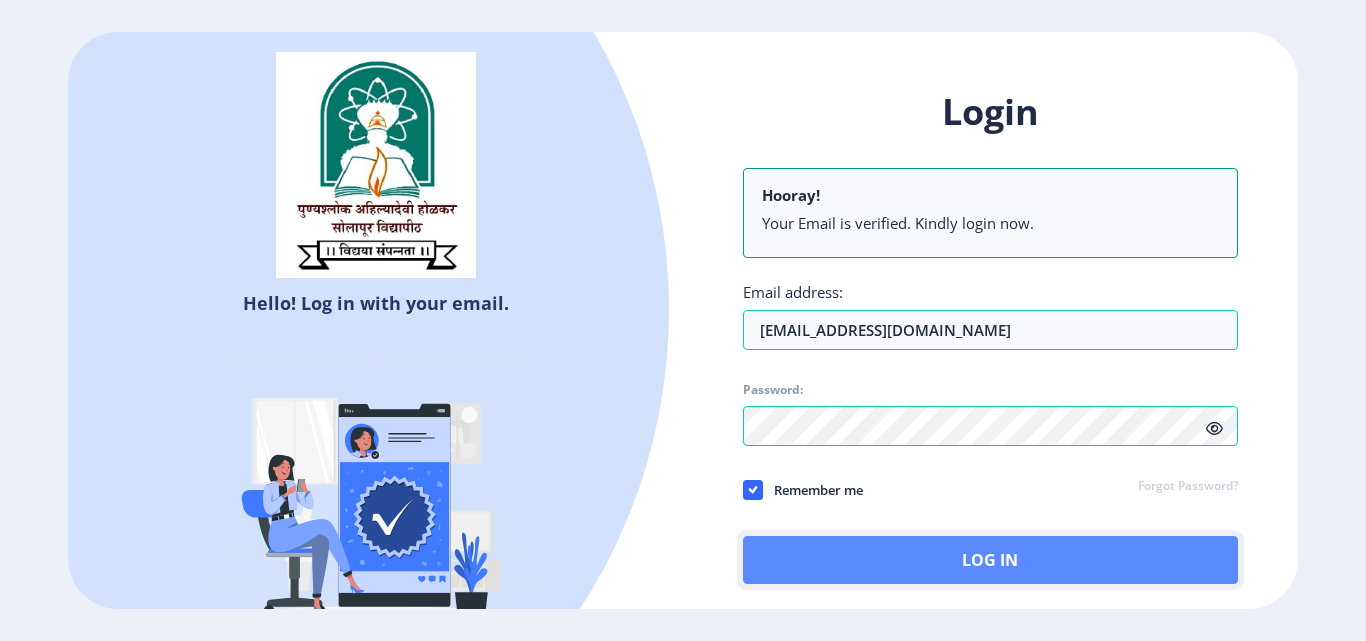 click on "Log In" 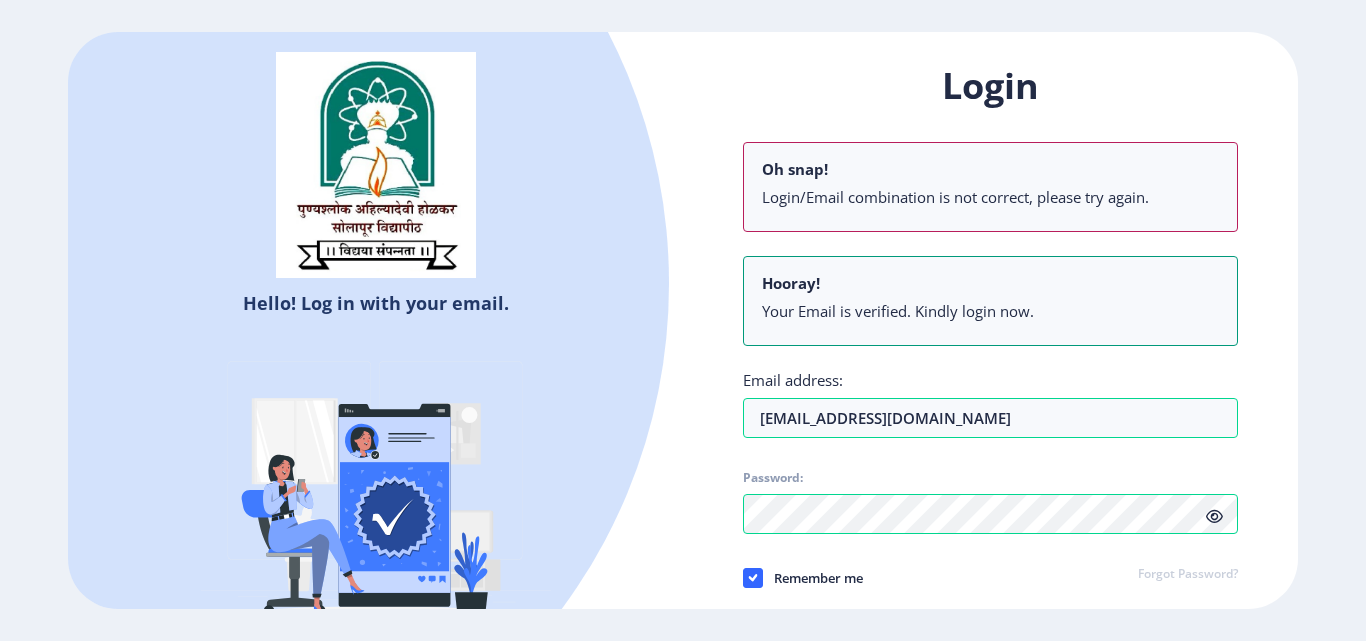 click on "Login Oh snap! Login/Email combination is not correct, please try again. Hooray! Your Email is verified. Kindly login now. Email address: rdunage19@gmail.com Password: Remember me Forgot Password?  Log In" 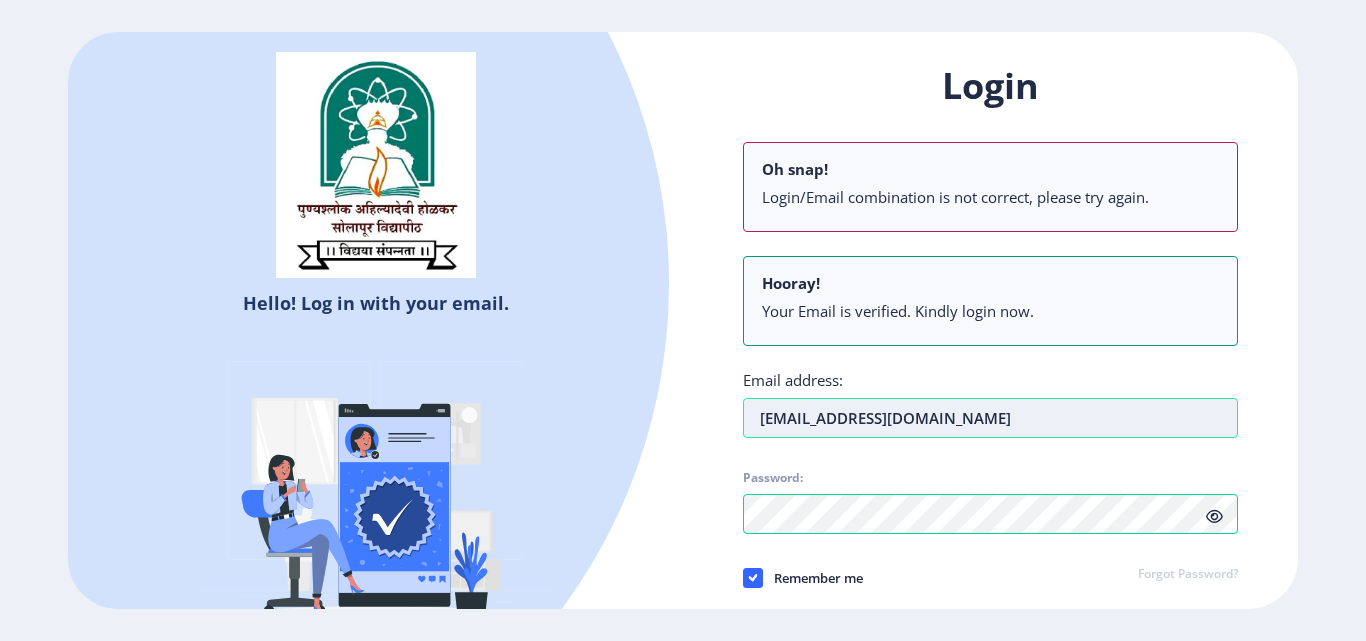 drag, startPoint x: 749, startPoint y: 411, endPoint x: 1054, endPoint y: 414, distance: 305.01474 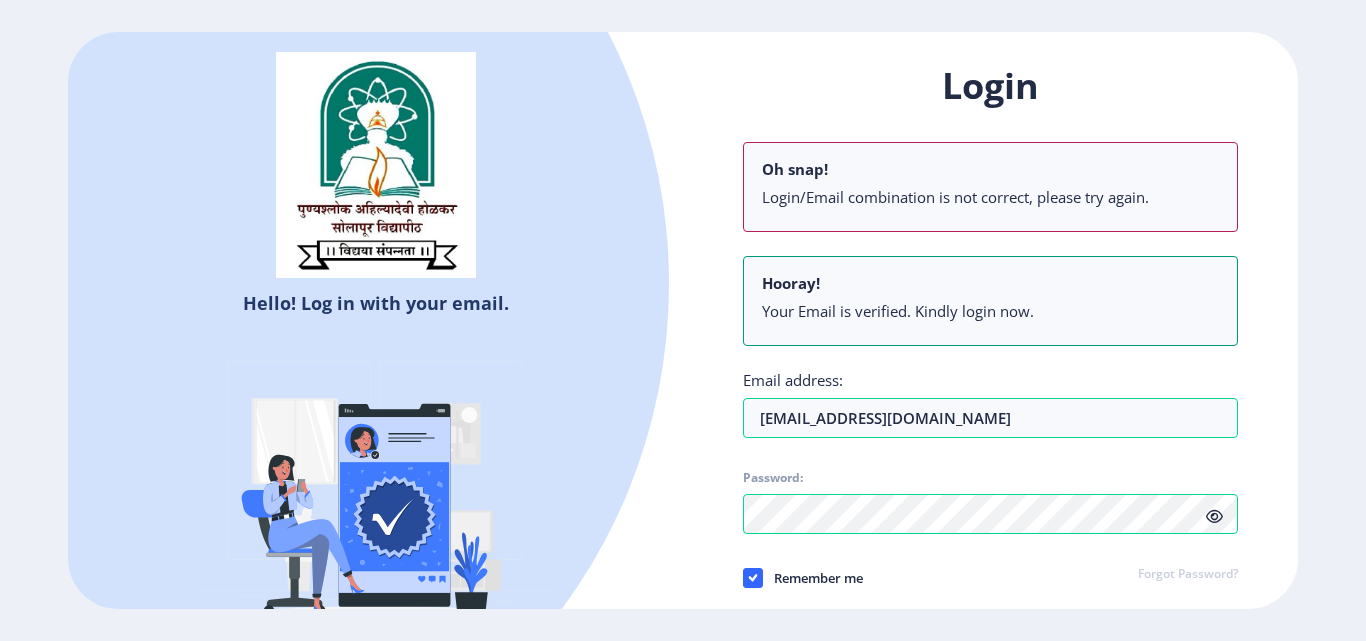click on "Login Oh snap! Login/Email combination is not correct, please try again. Hooray! Your Email is verified. Kindly login now. Email address: pradnyadunage@gmail.com Password: Remember me Forgot Password?  Log In   Don't have an account?  Register" 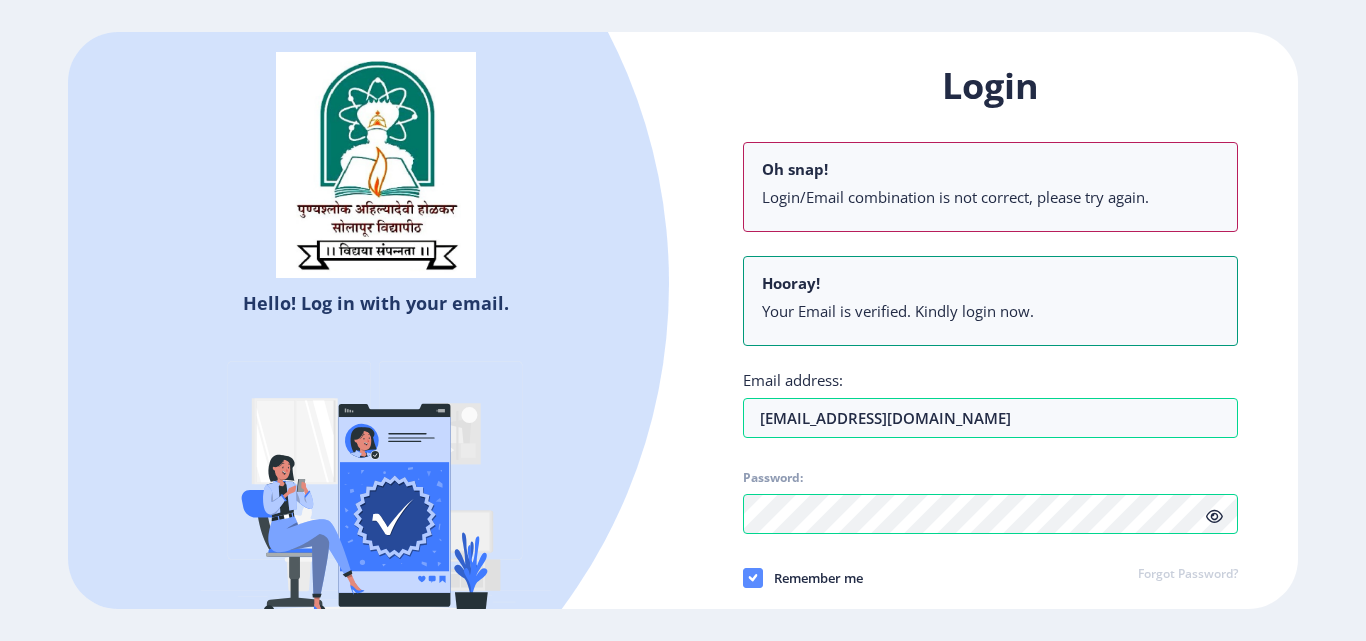 click 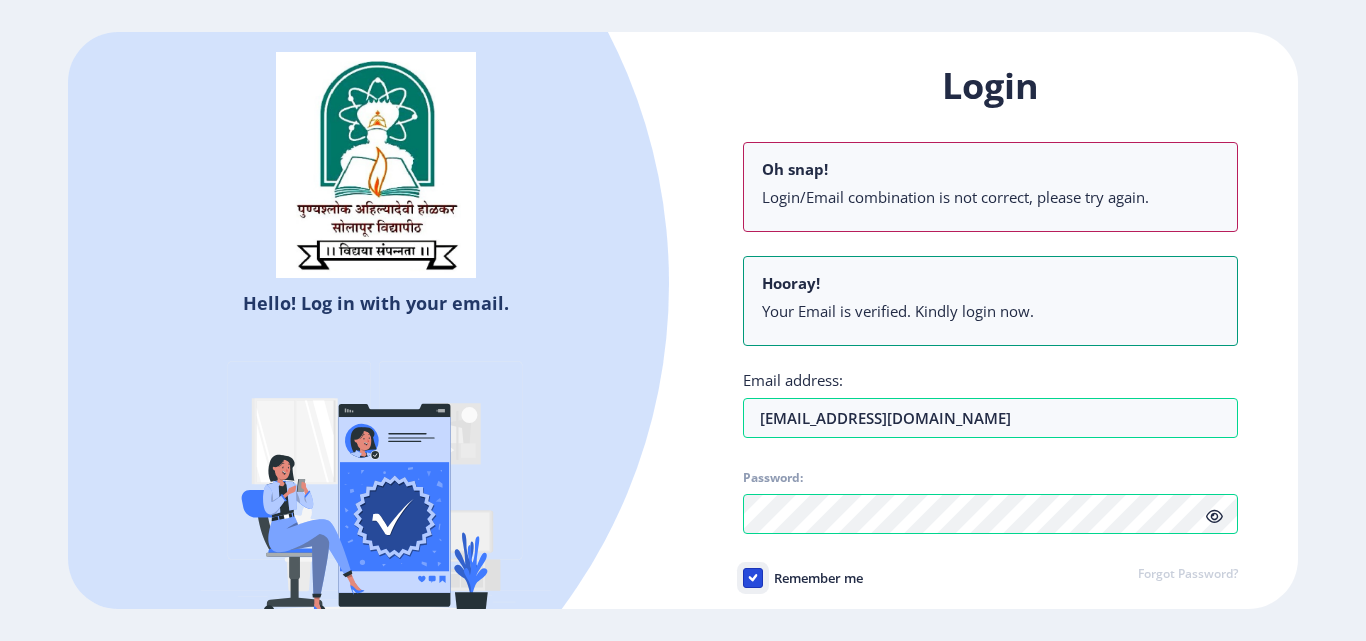 click on "Remember me" 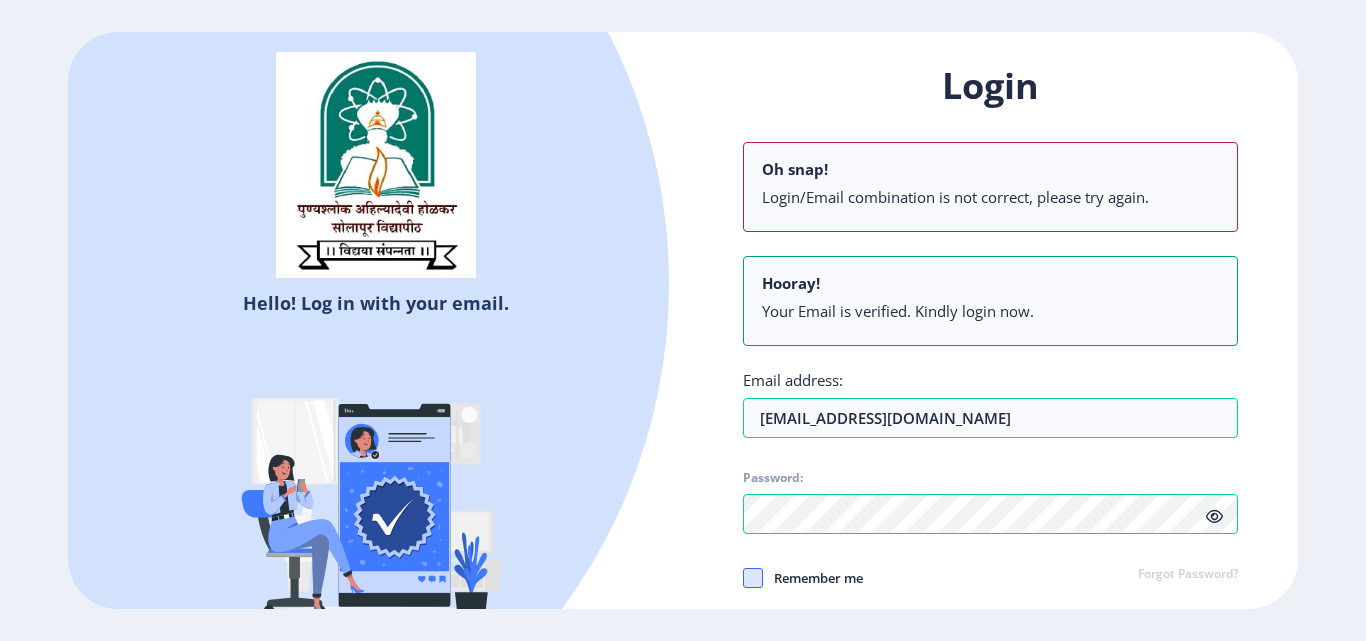 click 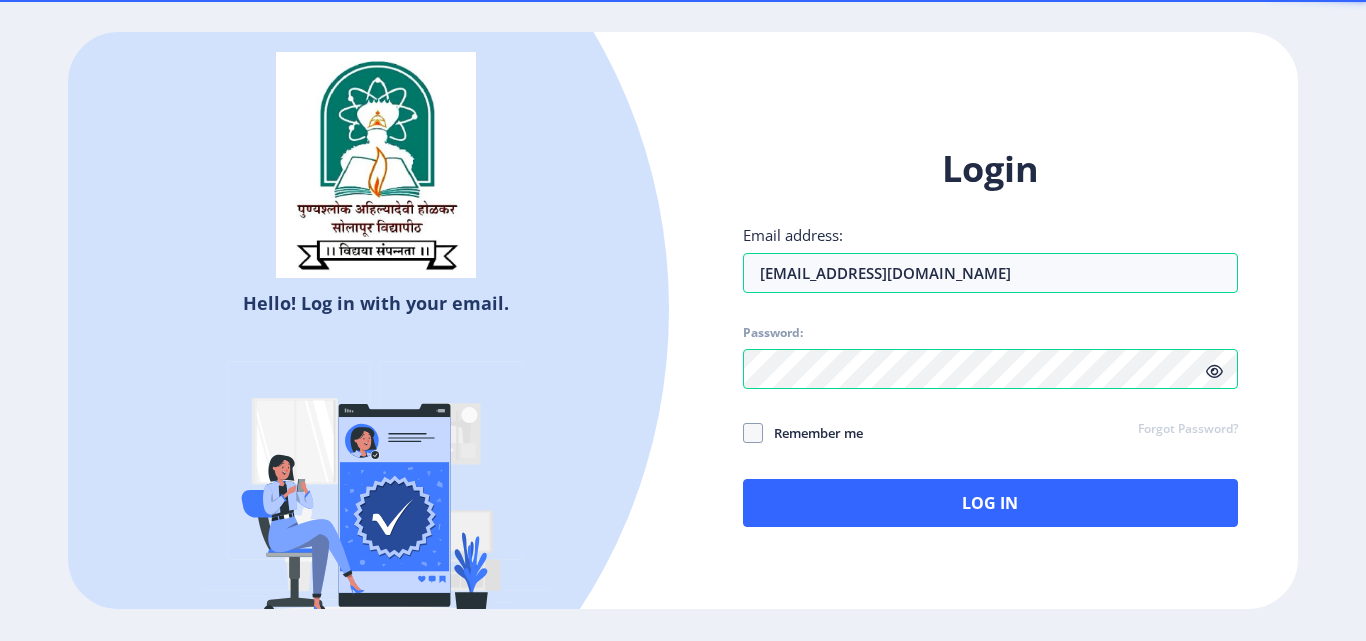 scroll, scrollTop: 0, scrollLeft: 0, axis: both 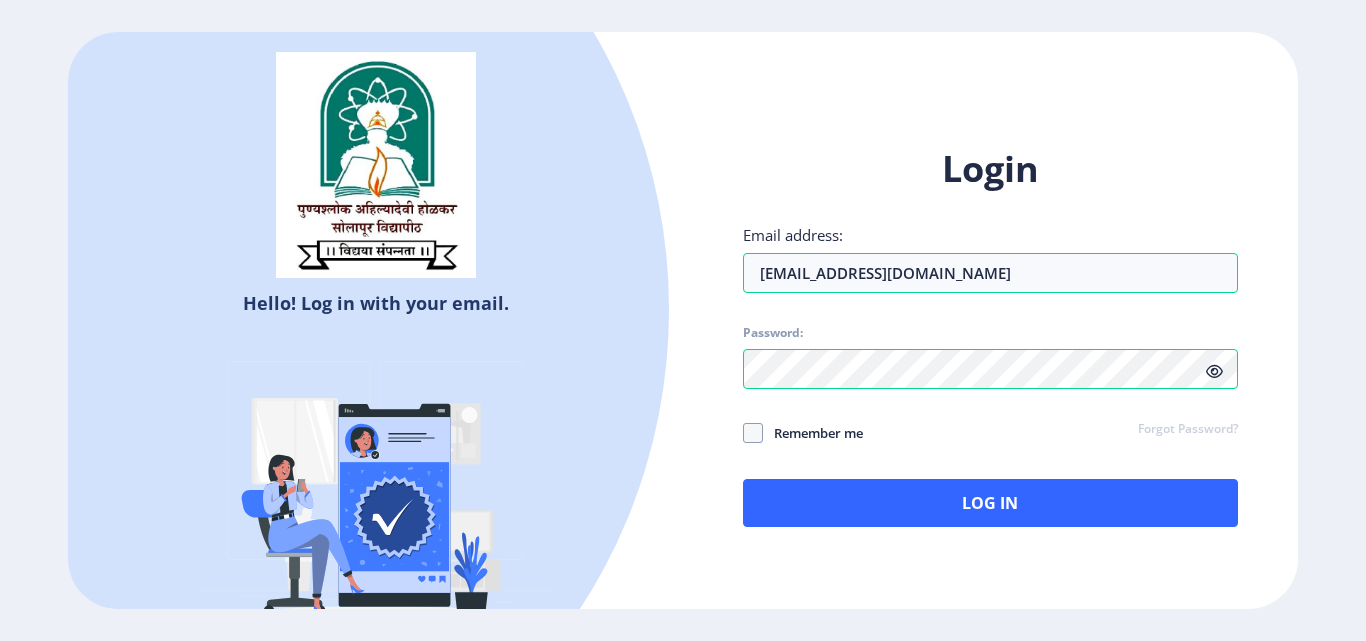 click 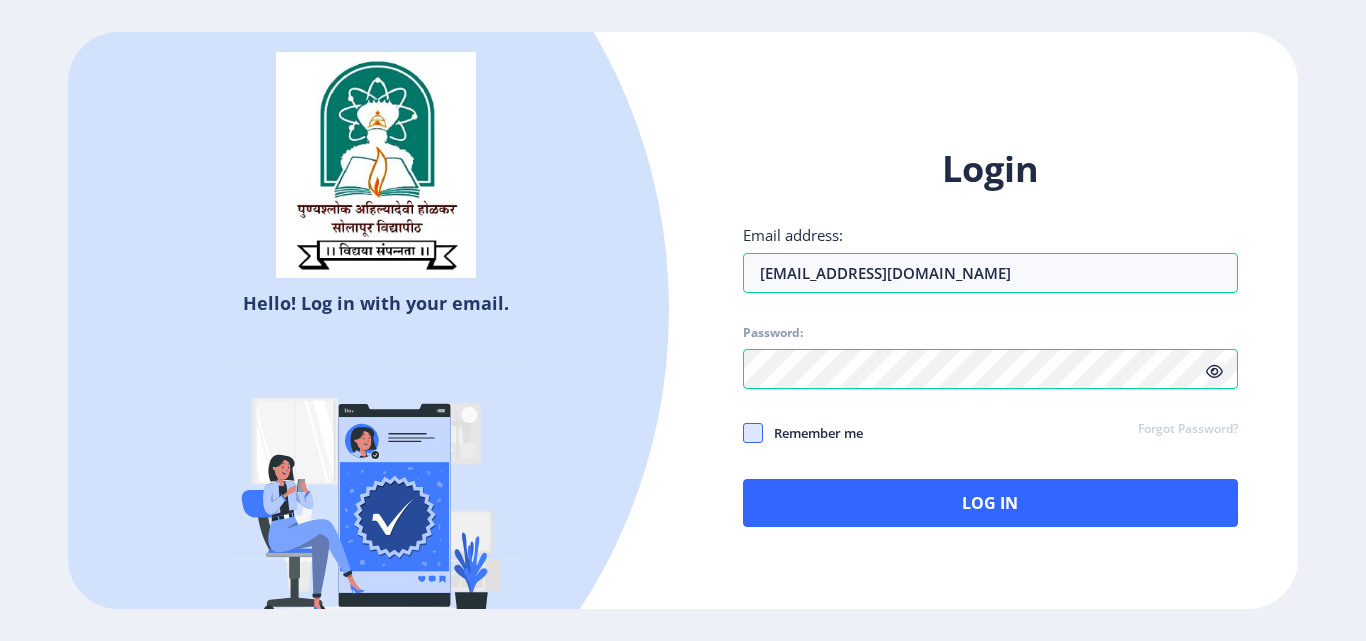 click 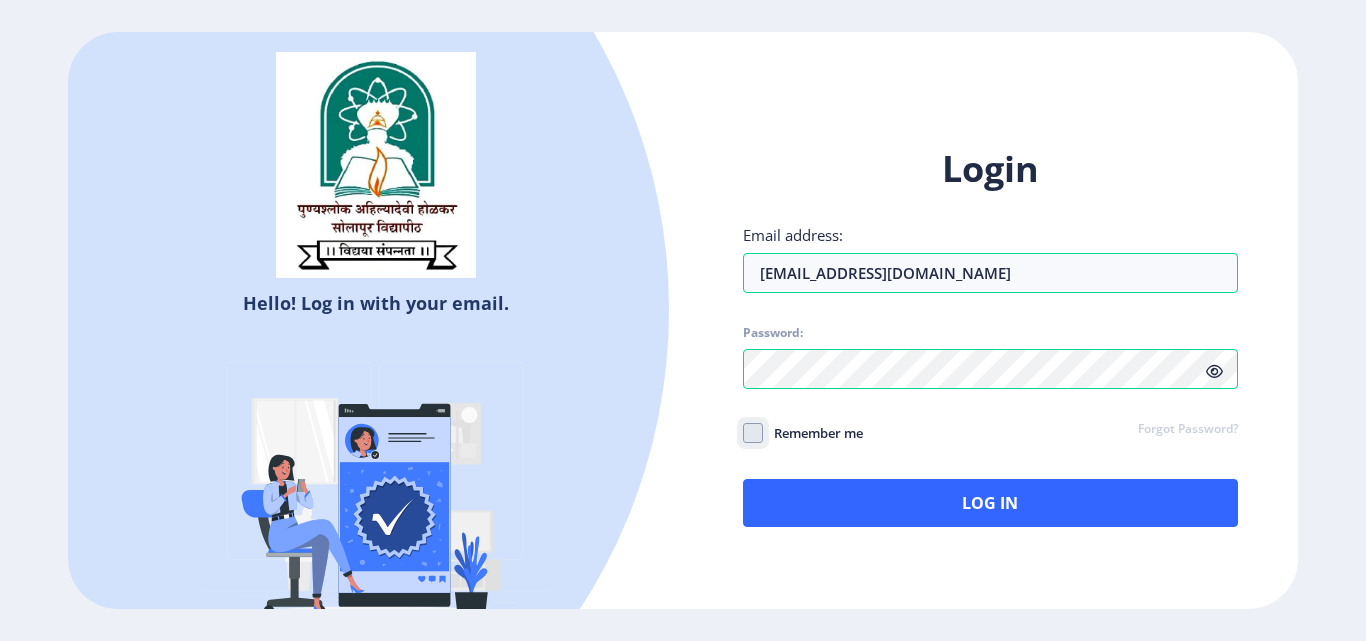 checkbox on "true" 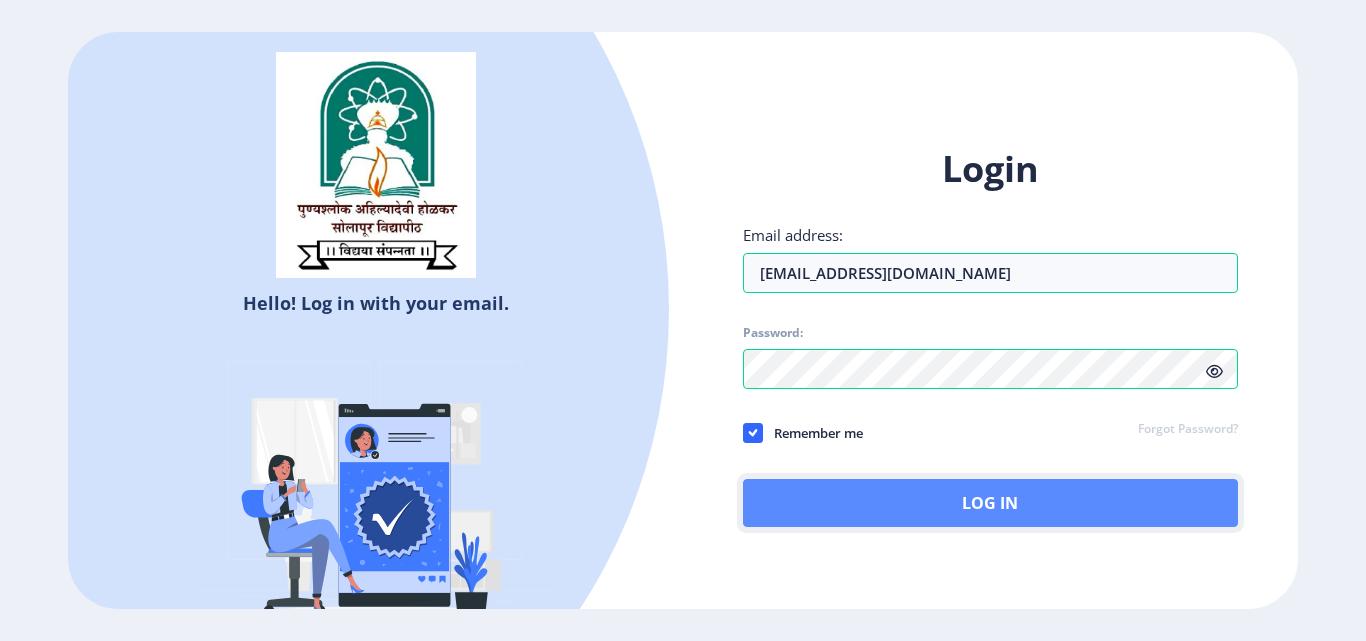 click on "Log In" 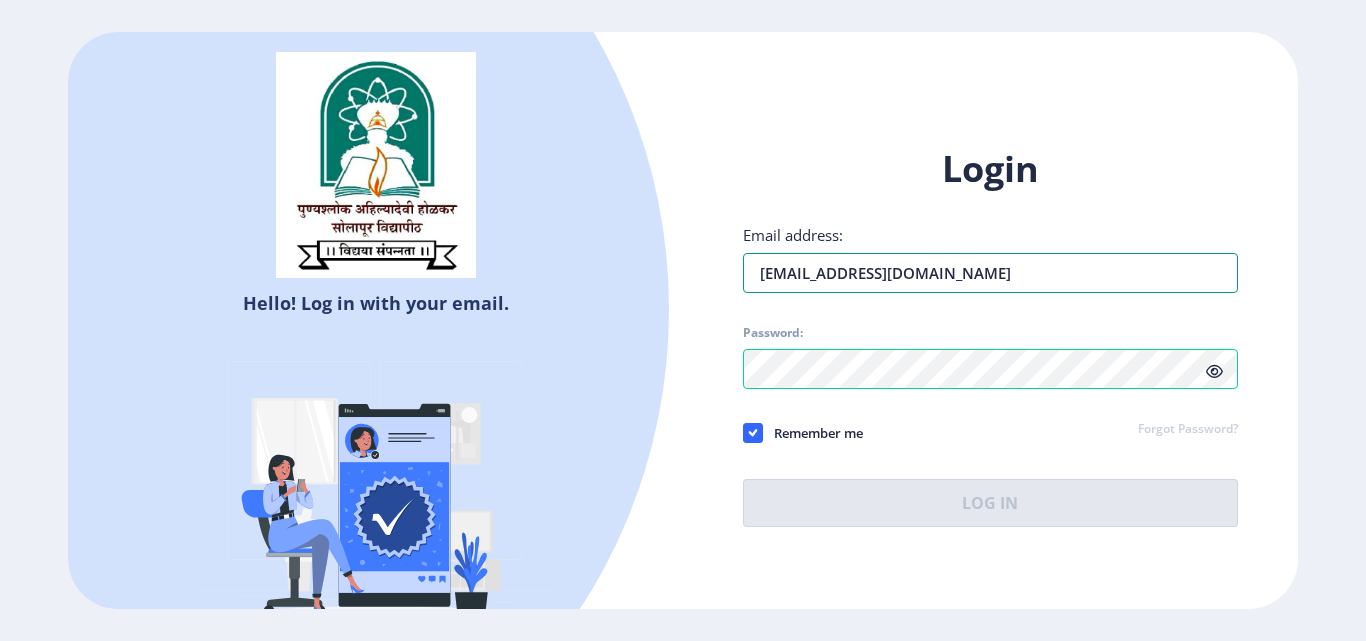 type on "rdunage19@gmail.com" 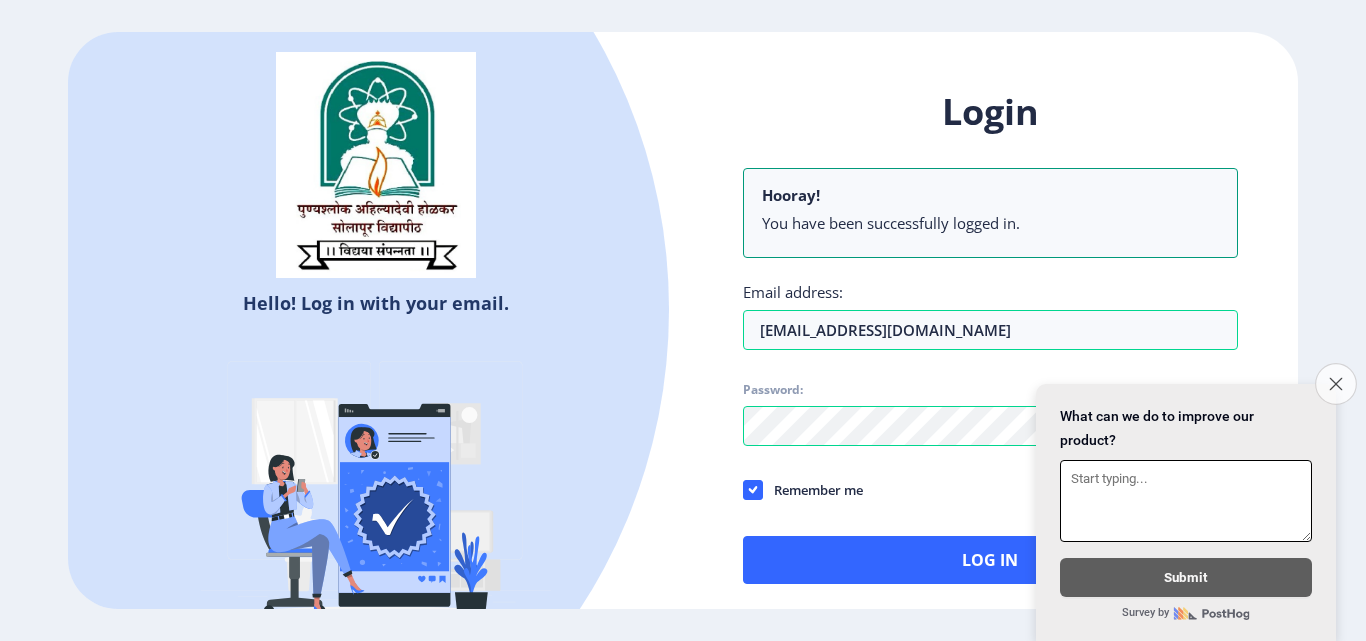 click on "Close survey" 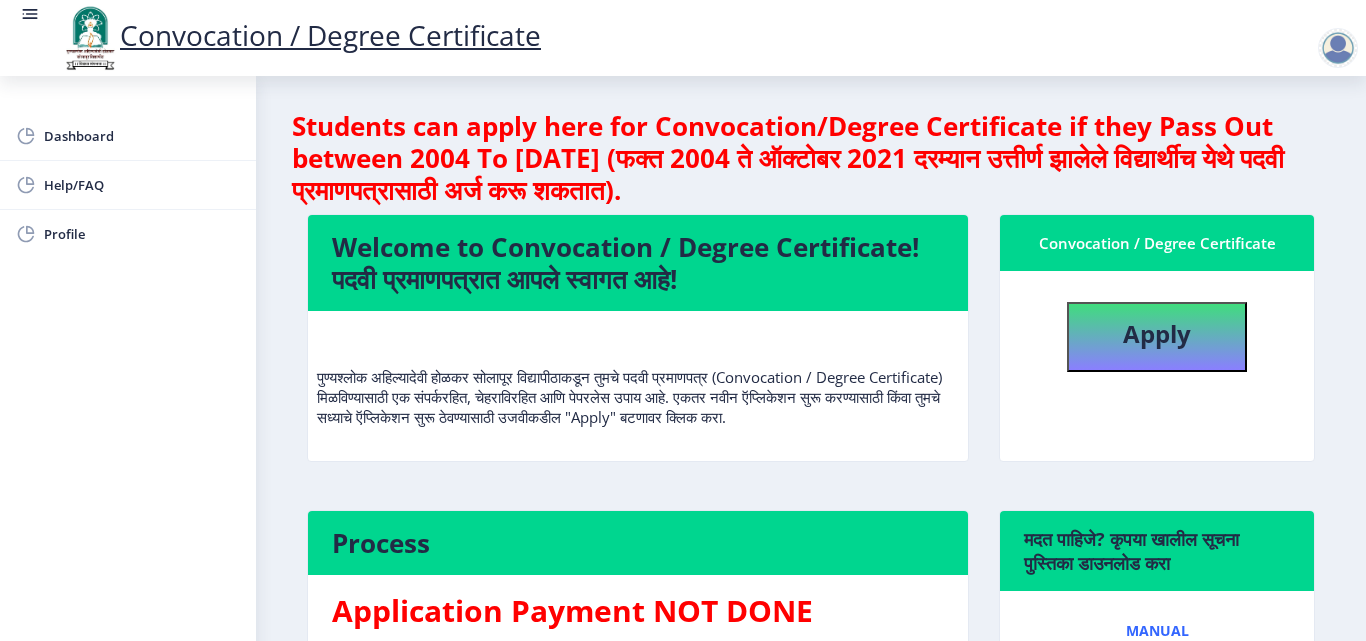 scroll, scrollTop: 0, scrollLeft: 0, axis: both 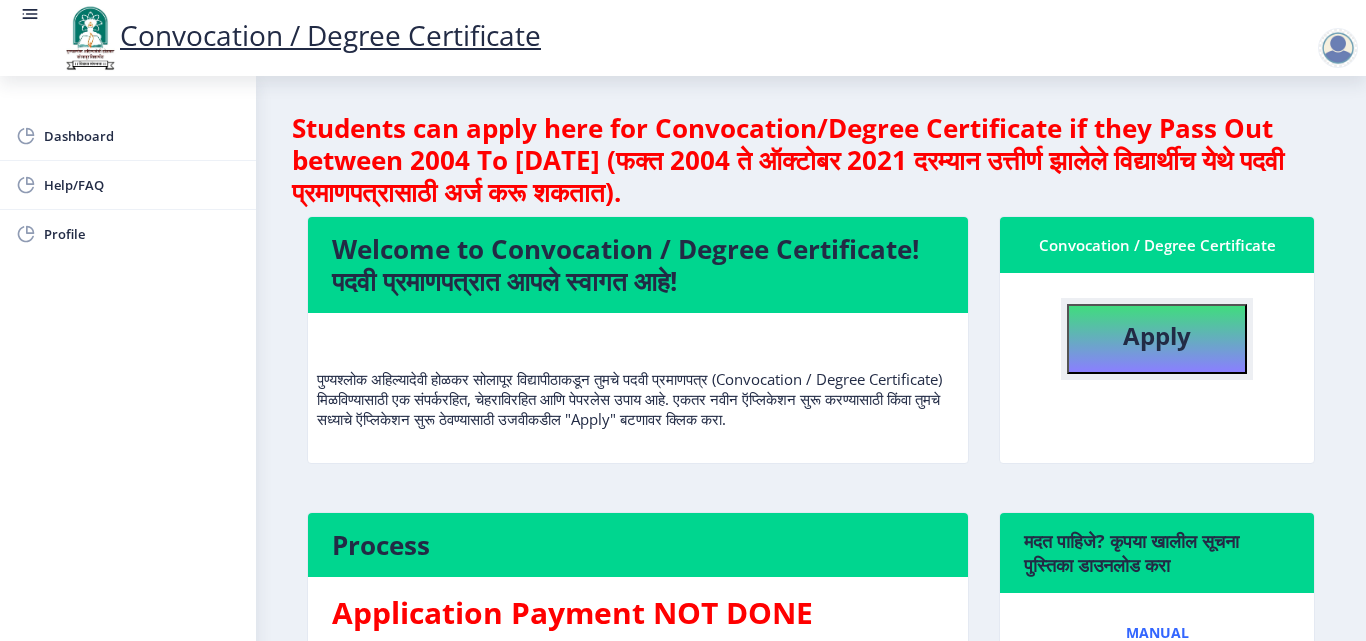 click on "Apply" 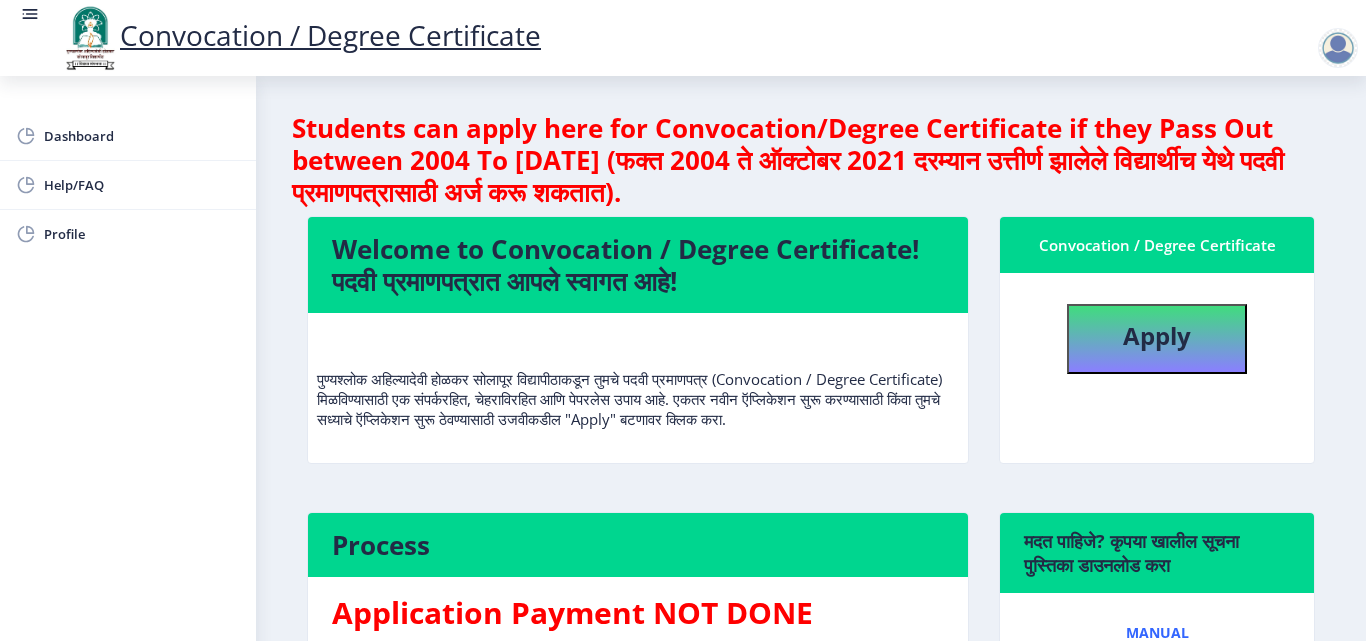 select 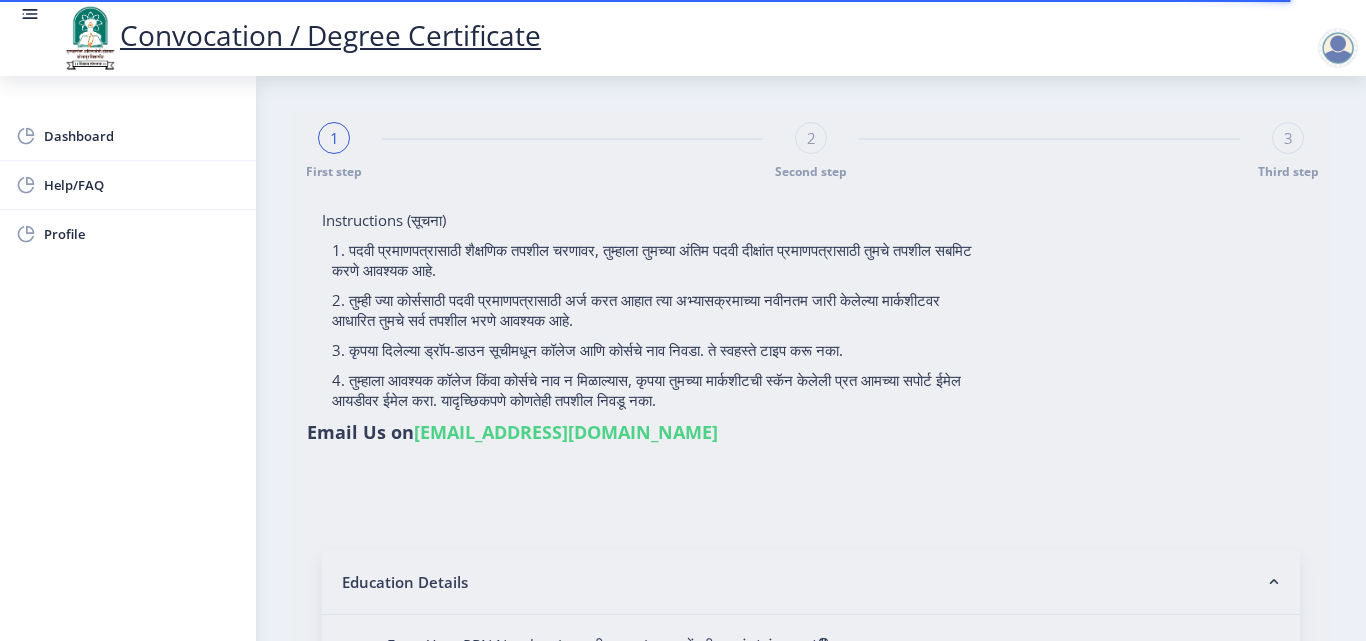 type on "mHETRE PRADNYARANI BASAVRAJ" 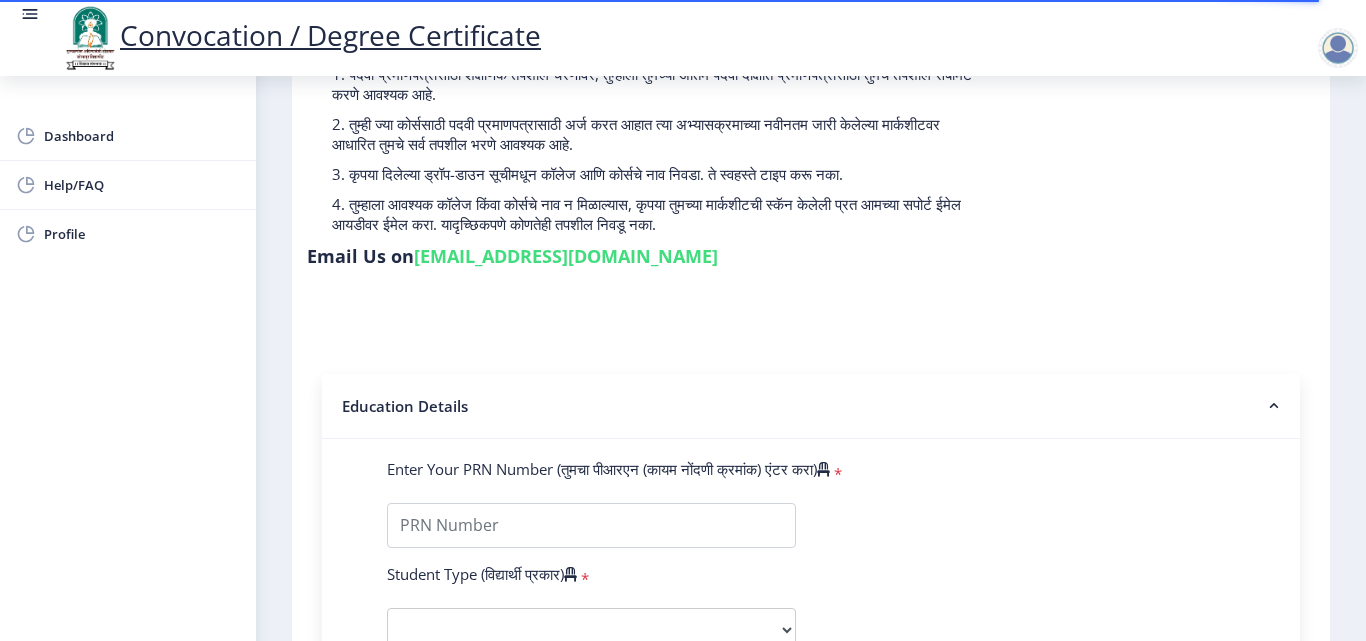scroll, scrollTop: 400, scrollLeft: 0, axis: vertical 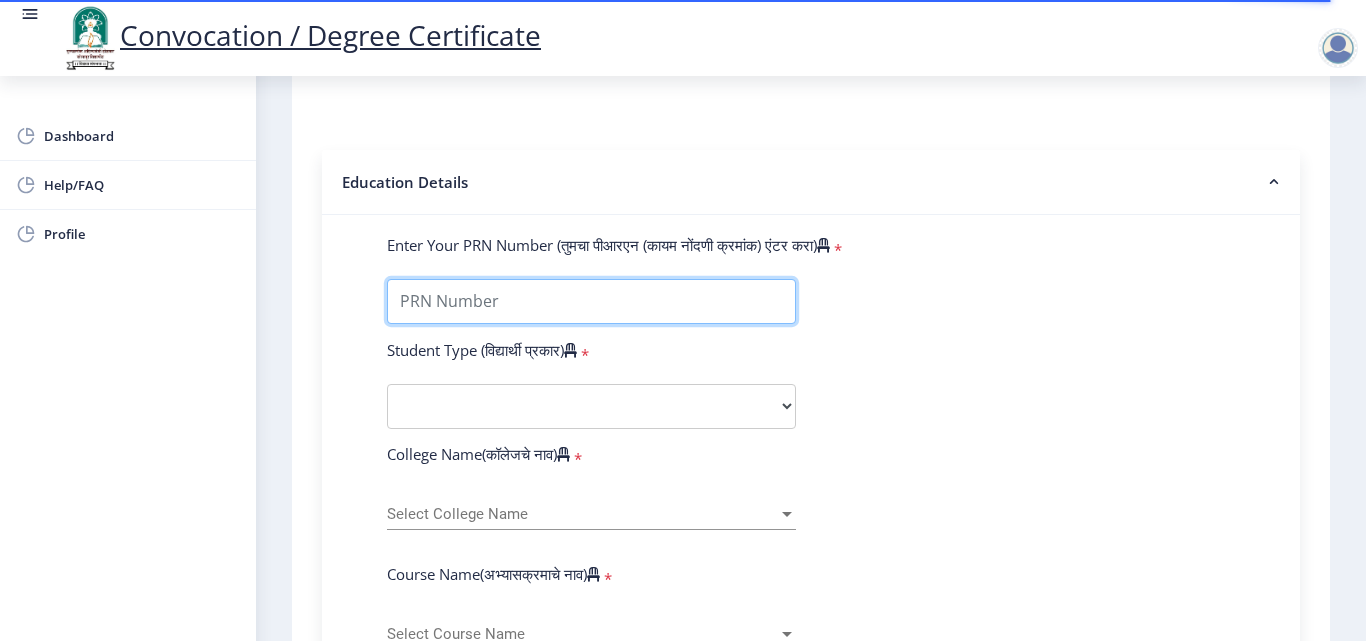 click on "Enter Your PRN Number (तुमचा पीआरएन (कायम नोंदणी क्रमांक) एंटर करा)" at bounding box center (591, 301) 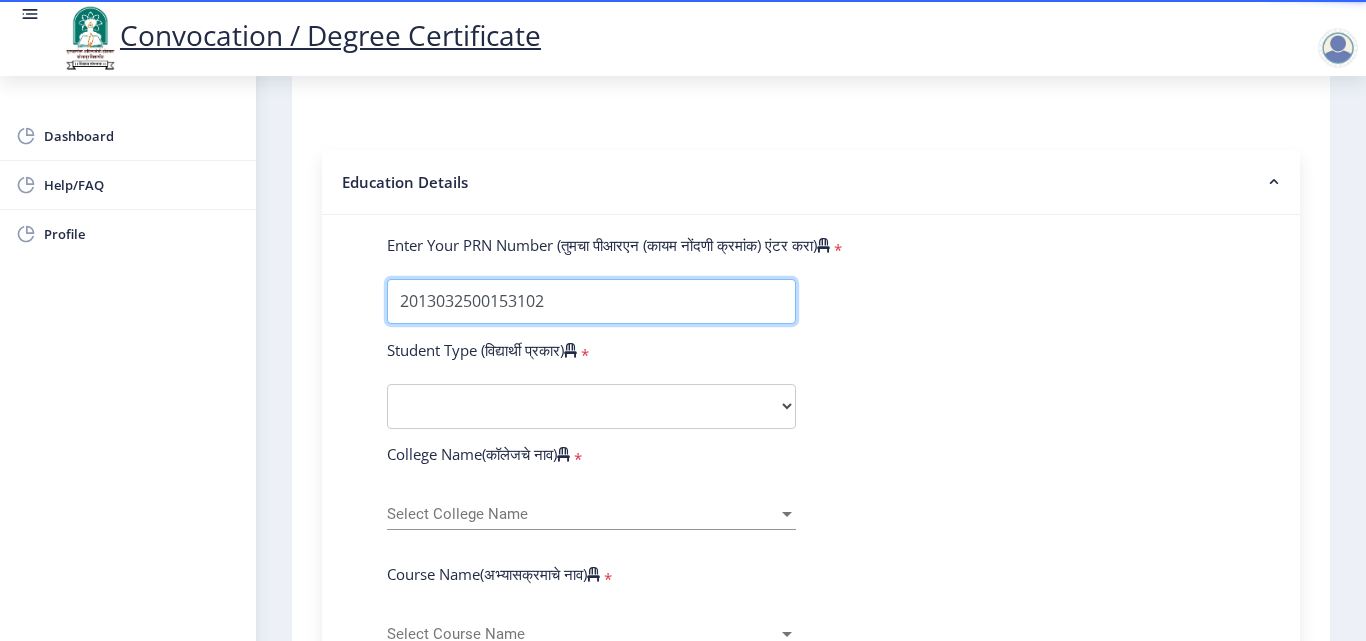 drag, startPoint x: 495, startPoint y: 297, endPoint x: 558, endPoint y: 304, distance: 63.387695 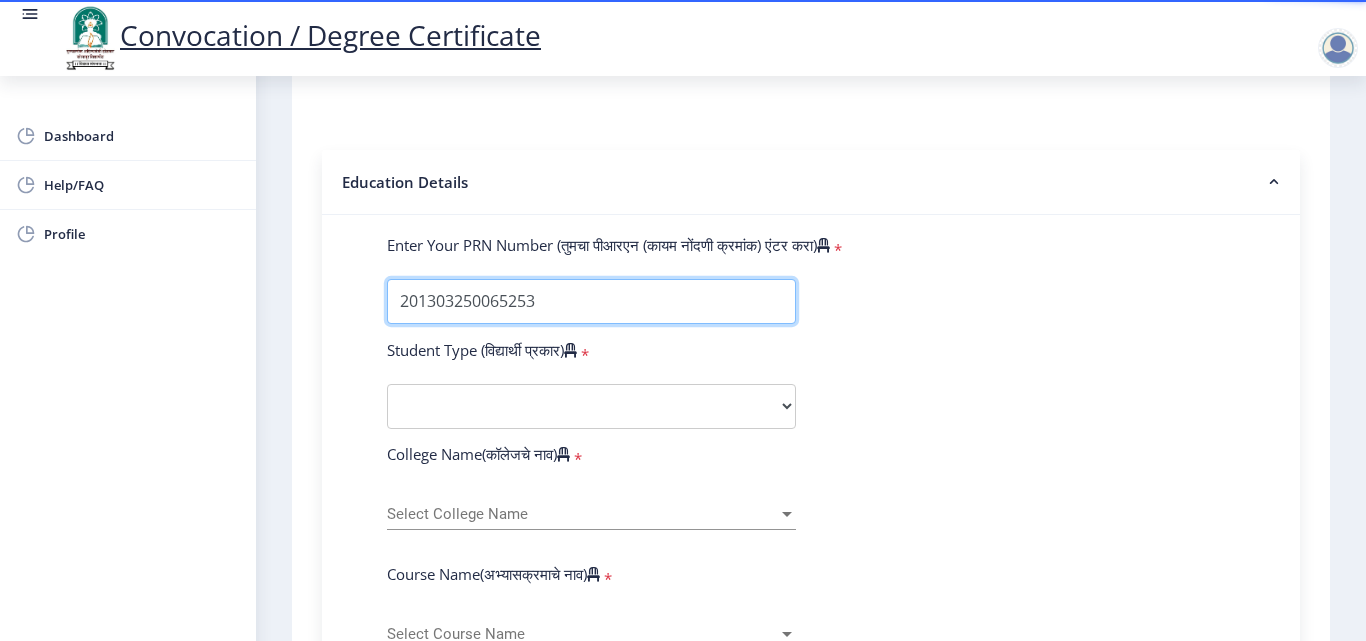 type on "201303250065253" 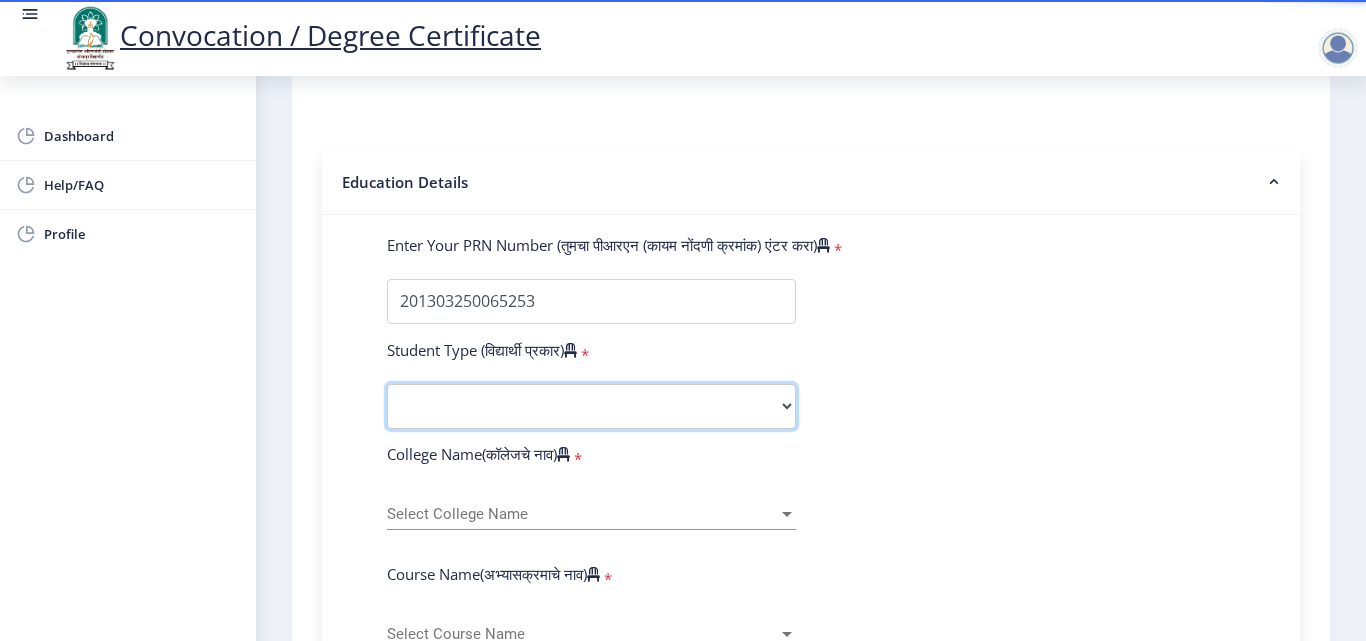 click on "Select Student Type Regular External" at bounding box center [591, 406] 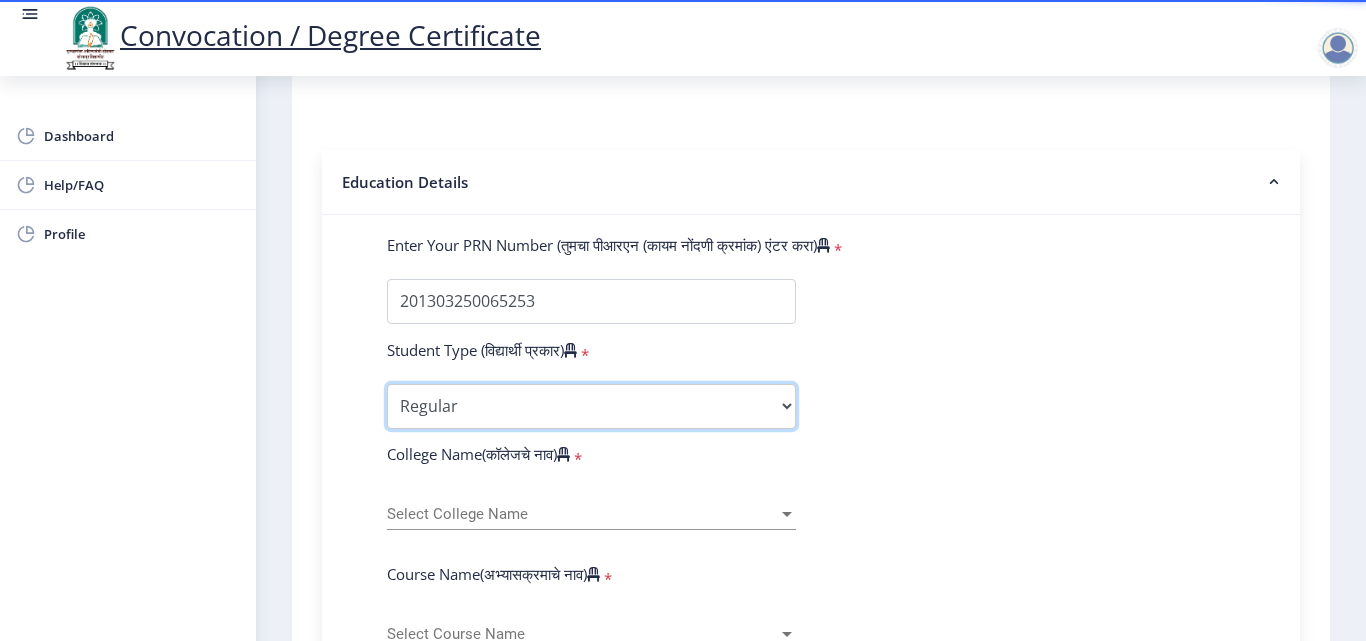 click on "Select Student Type Regular External" at bounding box center [591, 406] 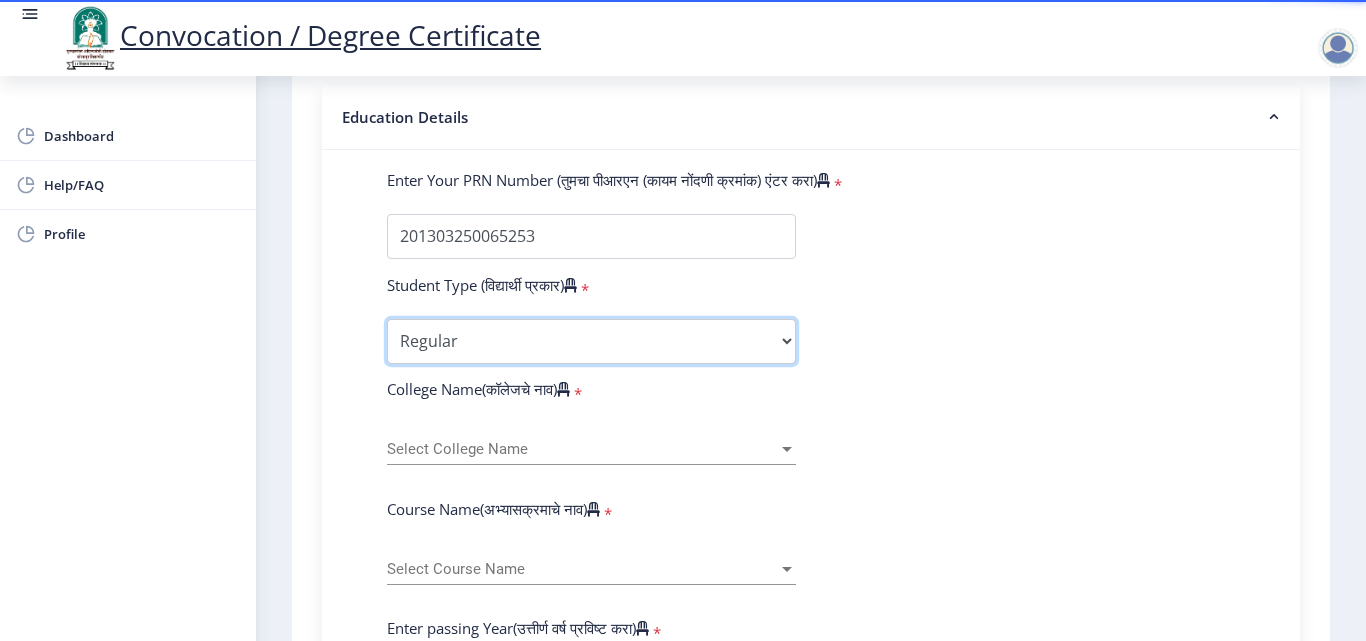 scroll, scrollTop: 600, scrollLeft: 0, axis: vertical 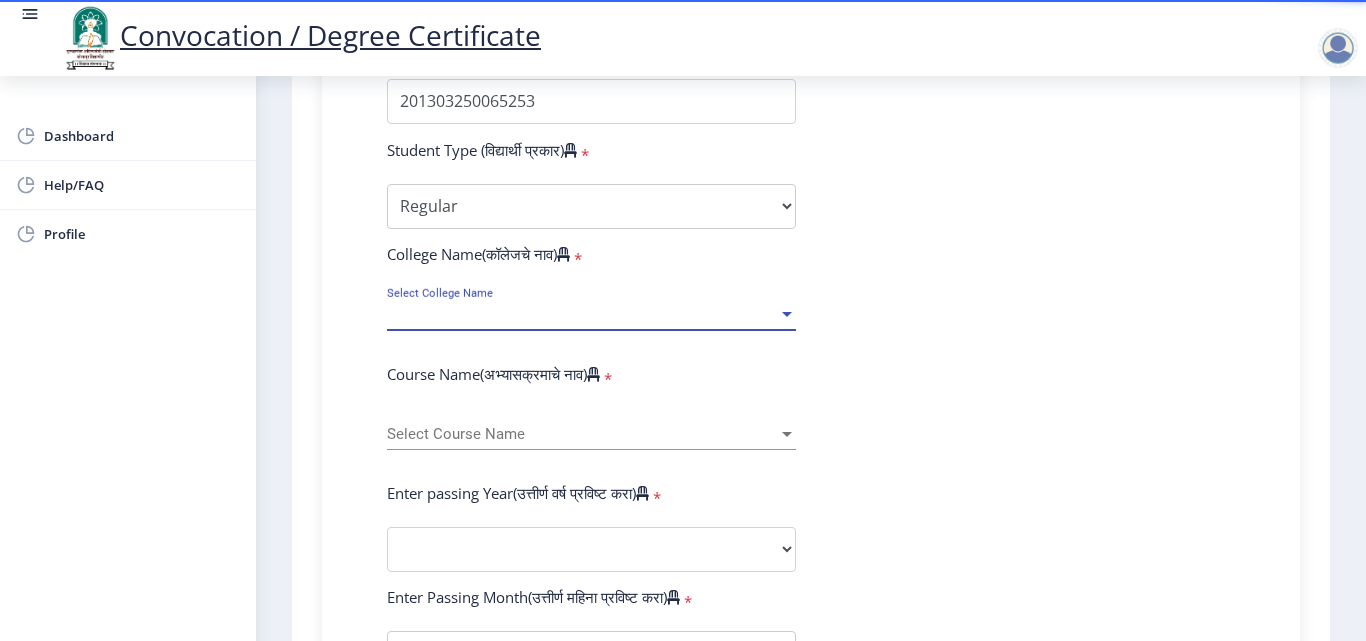 click on "Select College Name" at bounding box center (582, 314) 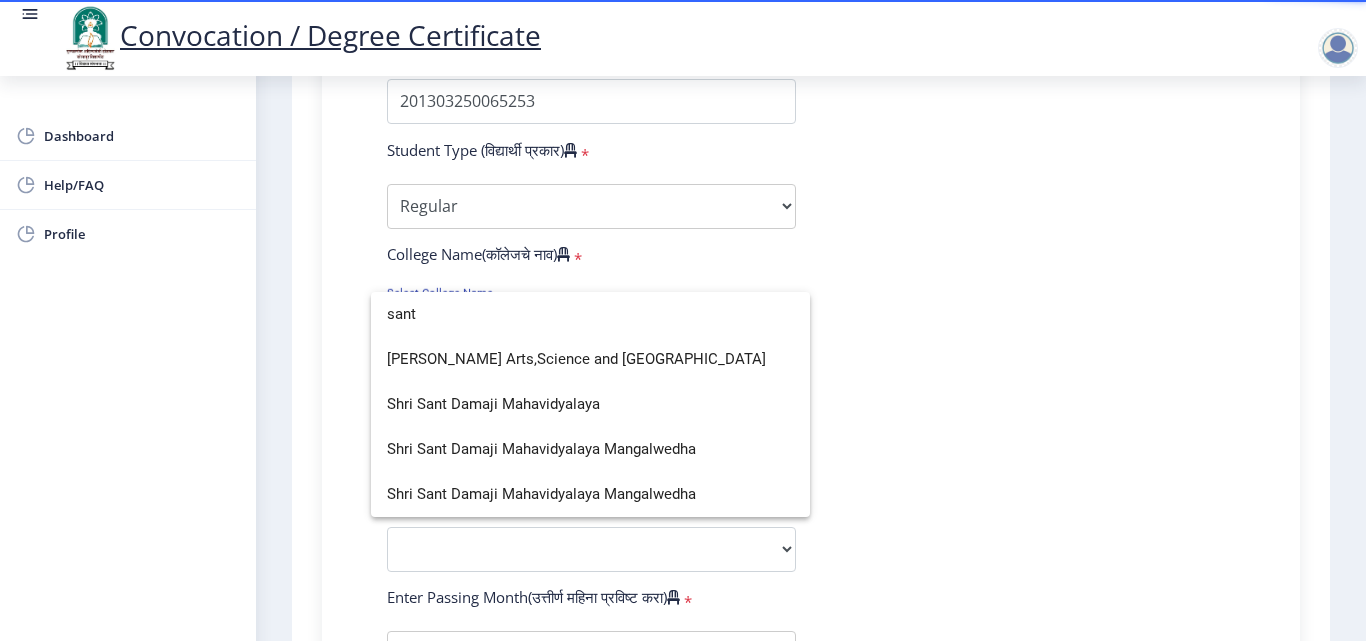 scroll, scrollTop: 0, scrollLeft: 0, axis: both 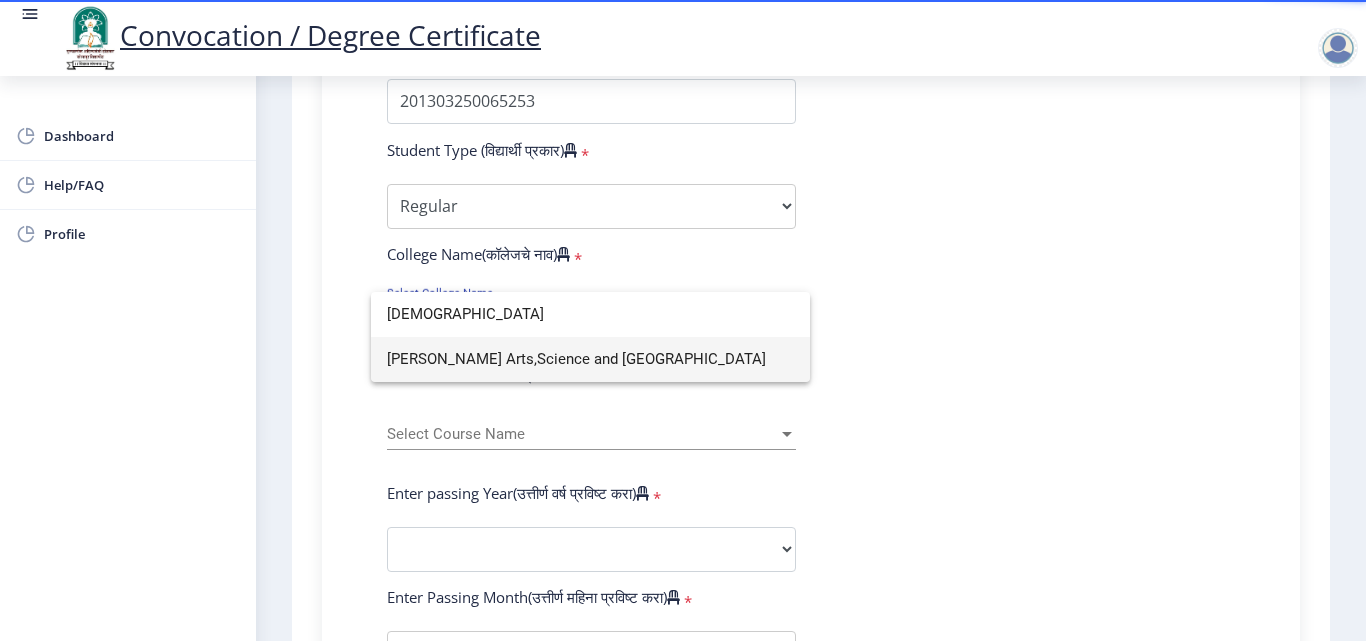 type on "santo" 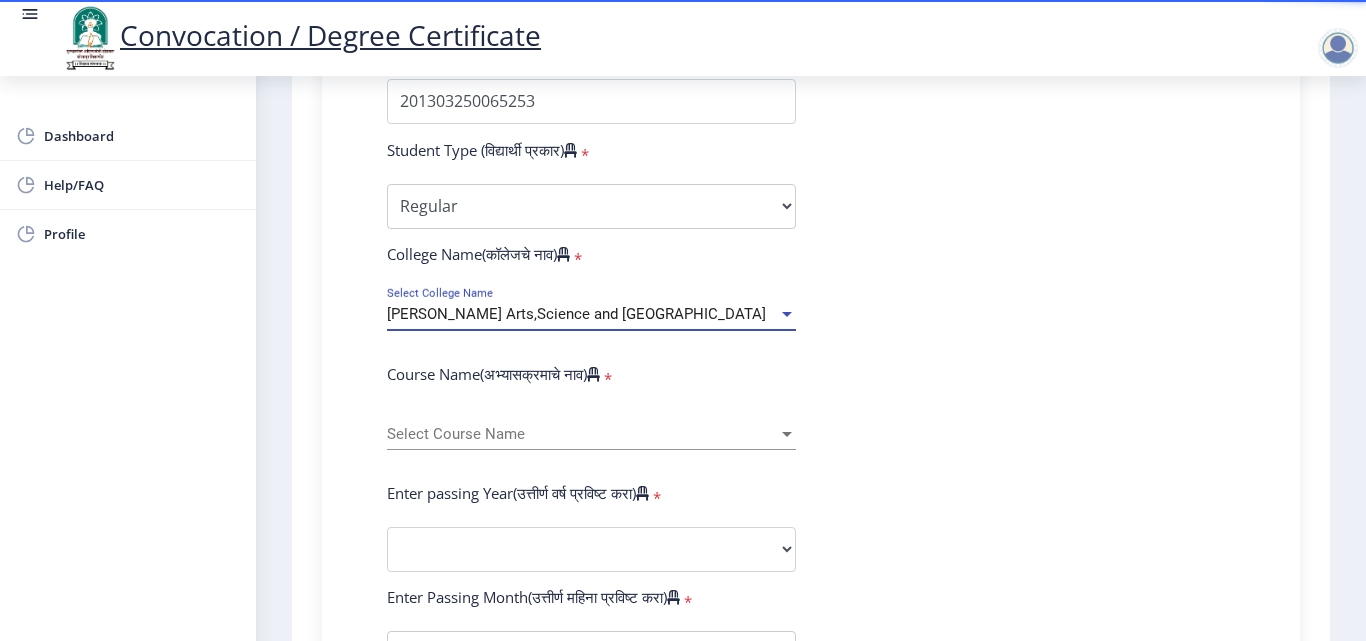 click on "Select Course Name" at bounding box center [582, 434] 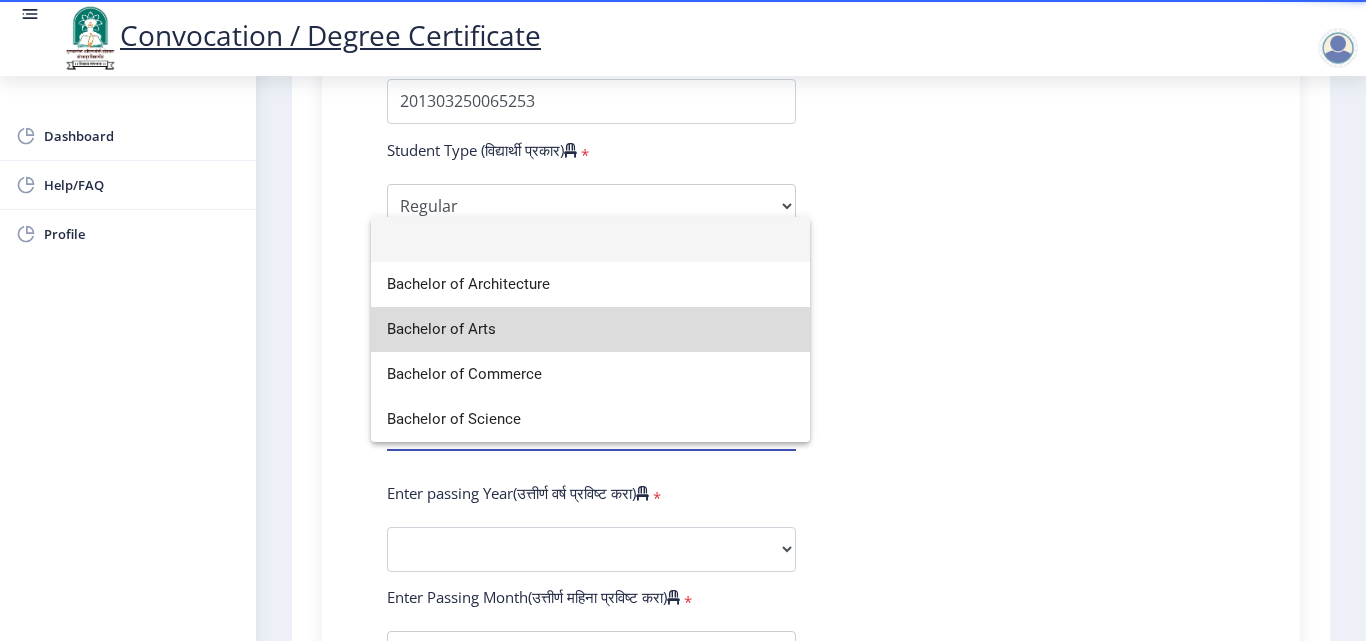 click on "Bachelor of Arts" at bounding box center [590, 329] 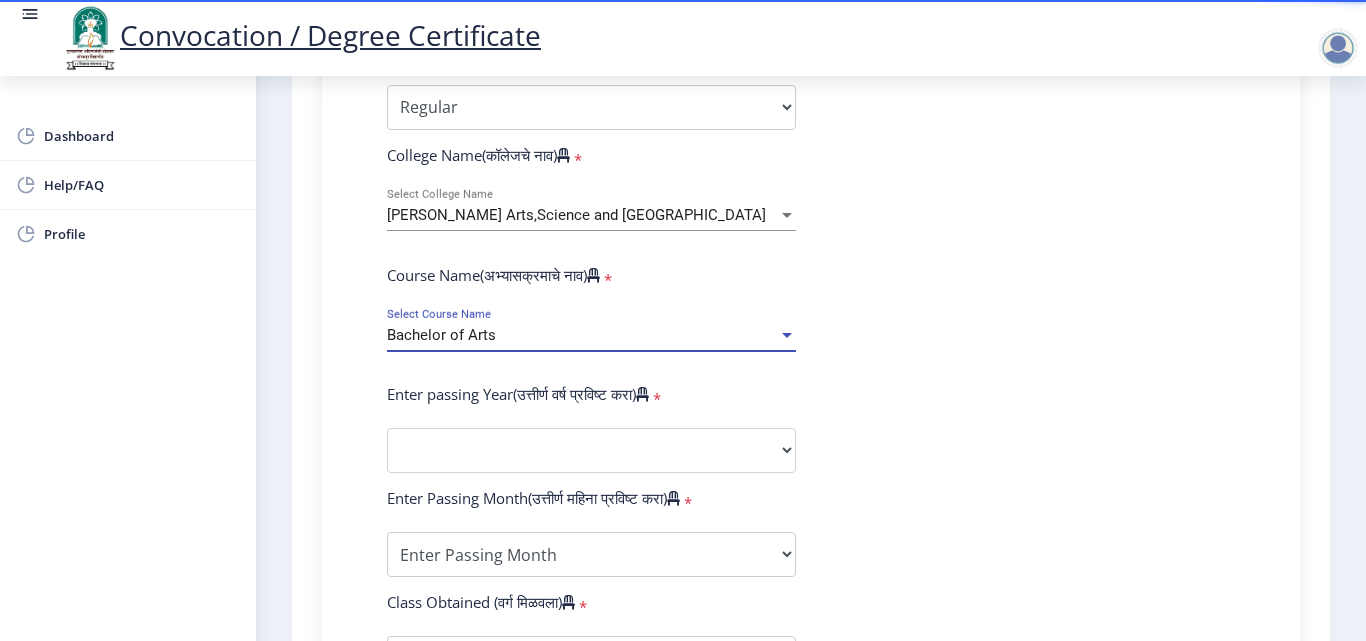 scroll, scrollTop: 700, scrollLeft: 0, axis: vertical 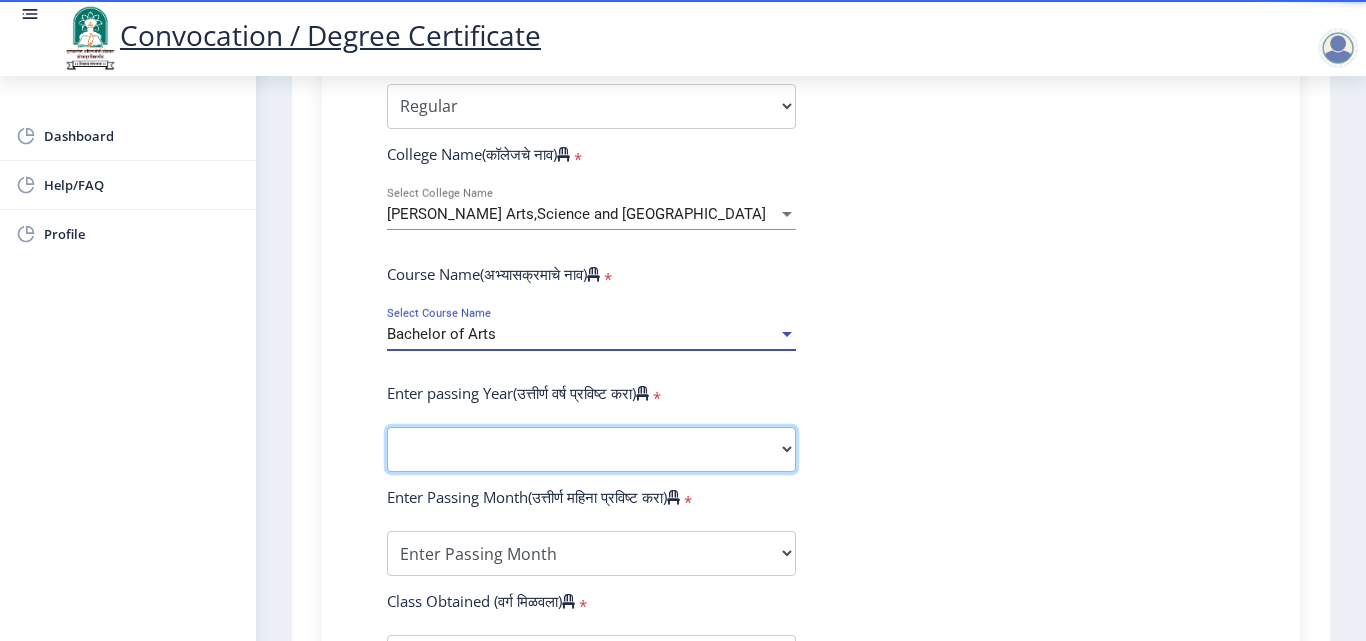 click on "2025   2024   2023   2022   2021   2020   2019   2018   2017   2016   2015   2014   2013   2012   2011   2010   2009   2008   2007   2006   2005   2004   2003   2002   2001   2000   1999   1998   1997   1996   1995   1994   1993   1992   1991   1990   1989   1988   1987   1986   1985   1984   1983   1982   1981   1980   1979   1978   1977   1976" 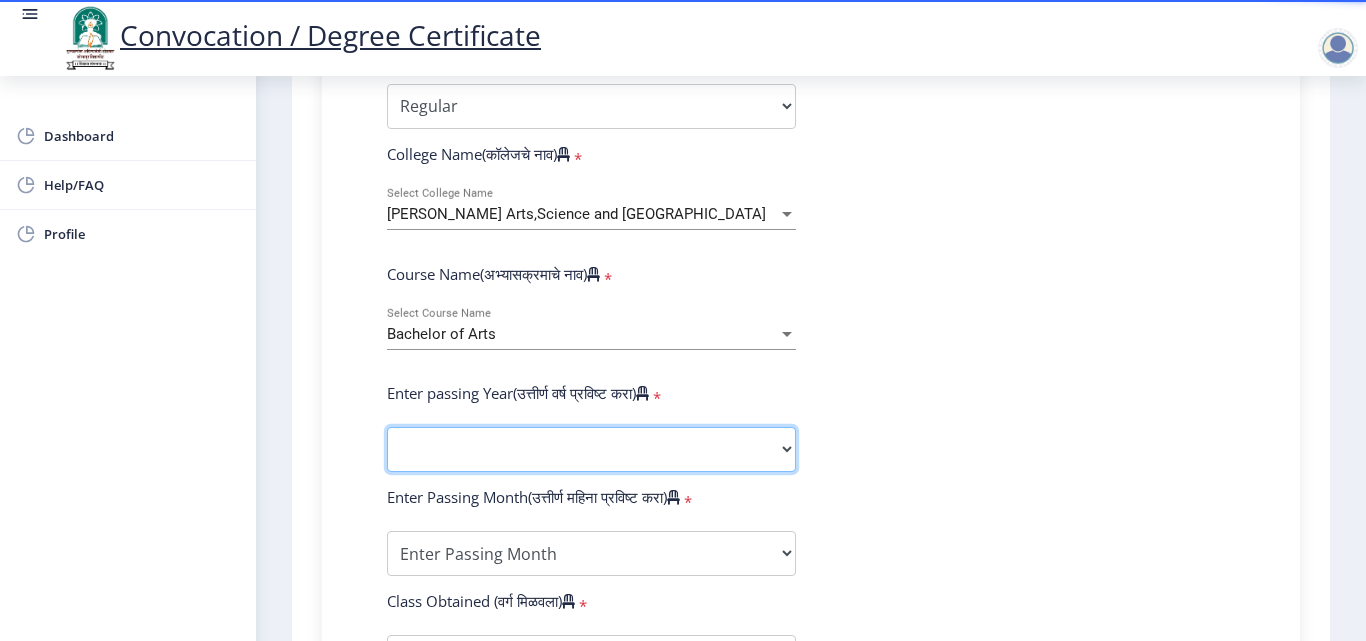 select 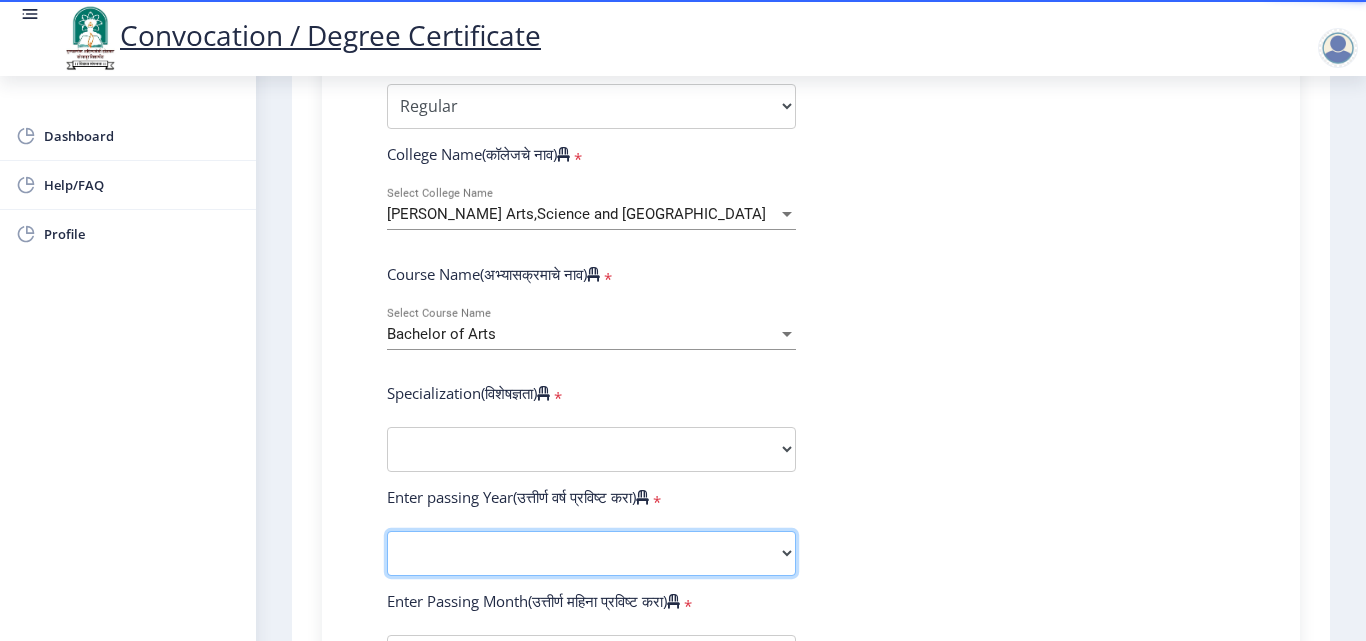 select on "2017" 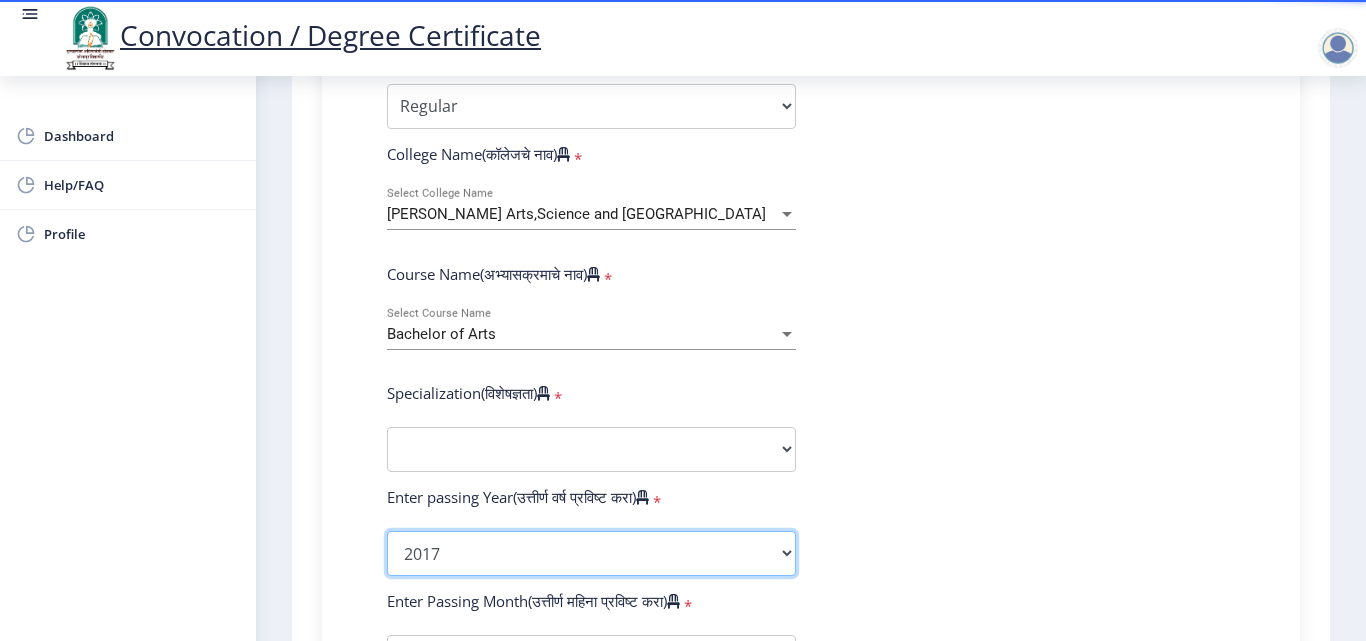 click on "2025   2024   2023   2022   2021   2020   2019   2018   2017   2016   2015   2014   2013   2012   2011   2010   2009   2008   2007   2006   2005   2004   2003   2002   2001   2000   1999   1998   1997   1996   1995   1994   1993   1992   1991   1990   1989   1988   1987   1986   1985   1984   1983   1982   1981   1980   1979   1978   1977   1976" 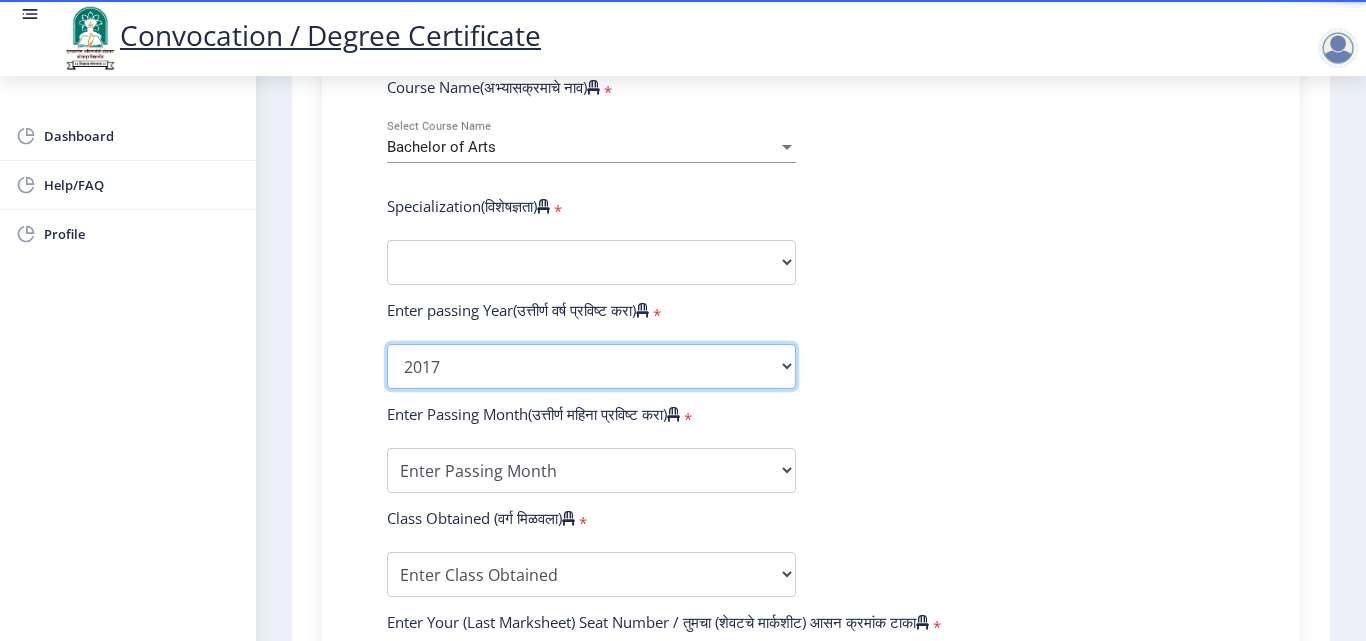 scroll, scrollTop: 900, scrollLeft: 0, axis: vertical 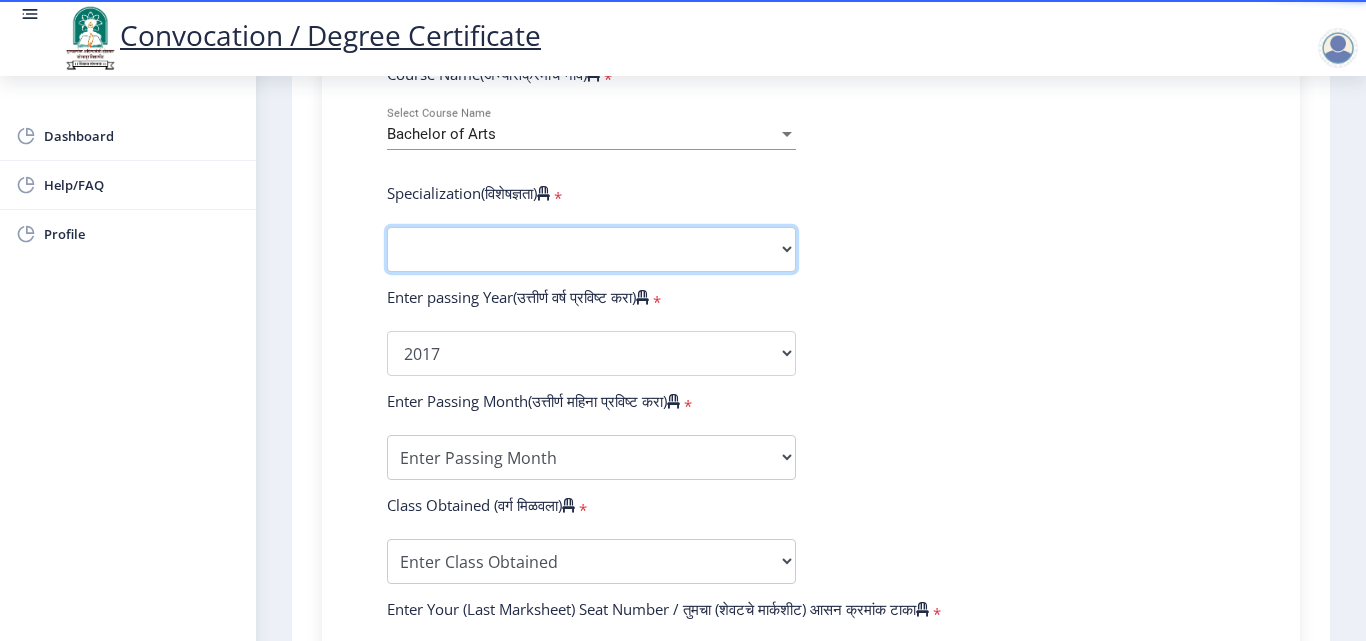 click on "Specialization English Geography Hindi Marathi Music Sanskrit Urdu Ancient Indian History Culture & Archaeology Economics History Physical Education Political Science Psychology Sociology Kannada Philosophy Other" at bounding box center (591, 249) 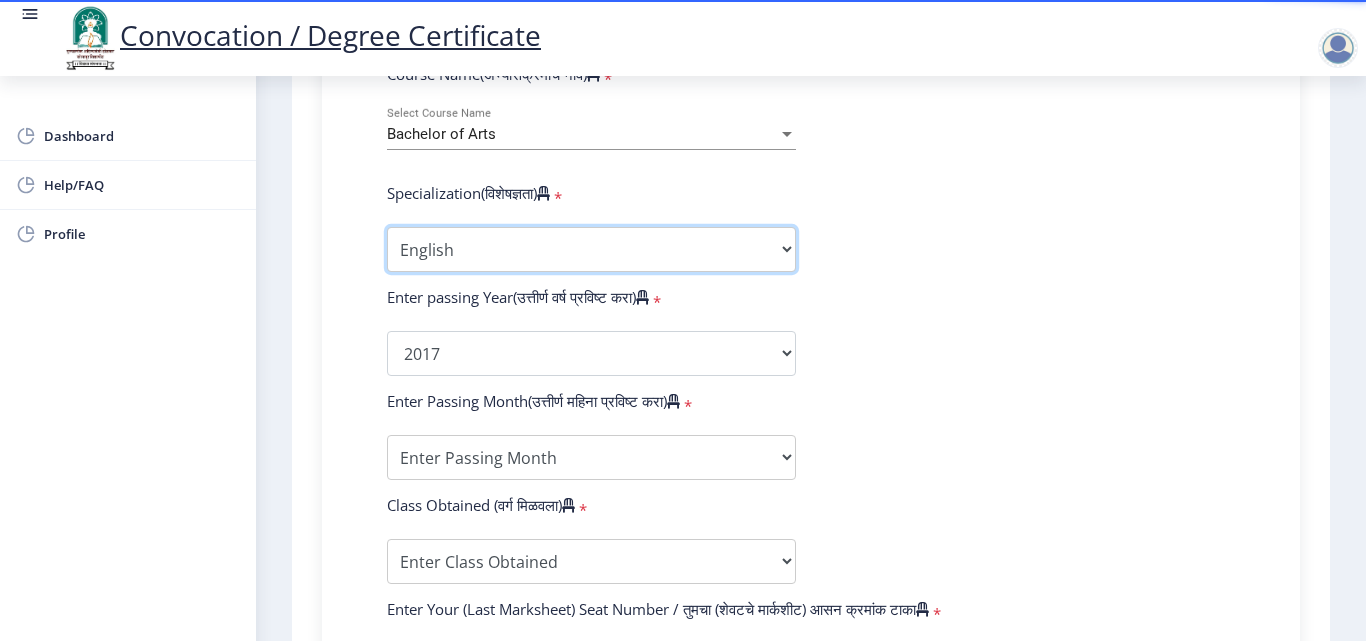 click on "Specialization English Geography Hindi Marathi Music Sanskrit Urdu Ancient Indian History Culture & Archaeology Economics History Physical Education Political Science Psychology Sociology Kannada Philosophy Other" at bounding box center [591, 249] 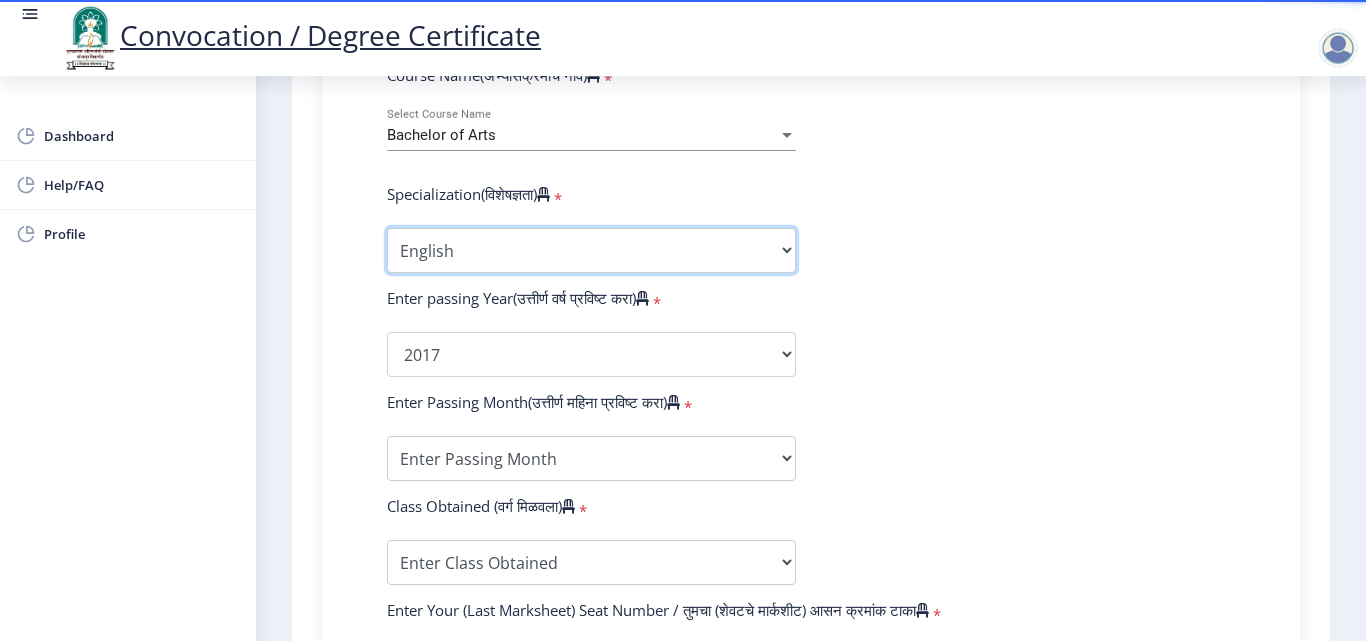 scroll, scrollTop: 900, scrollLeft: 0, axis: vertical 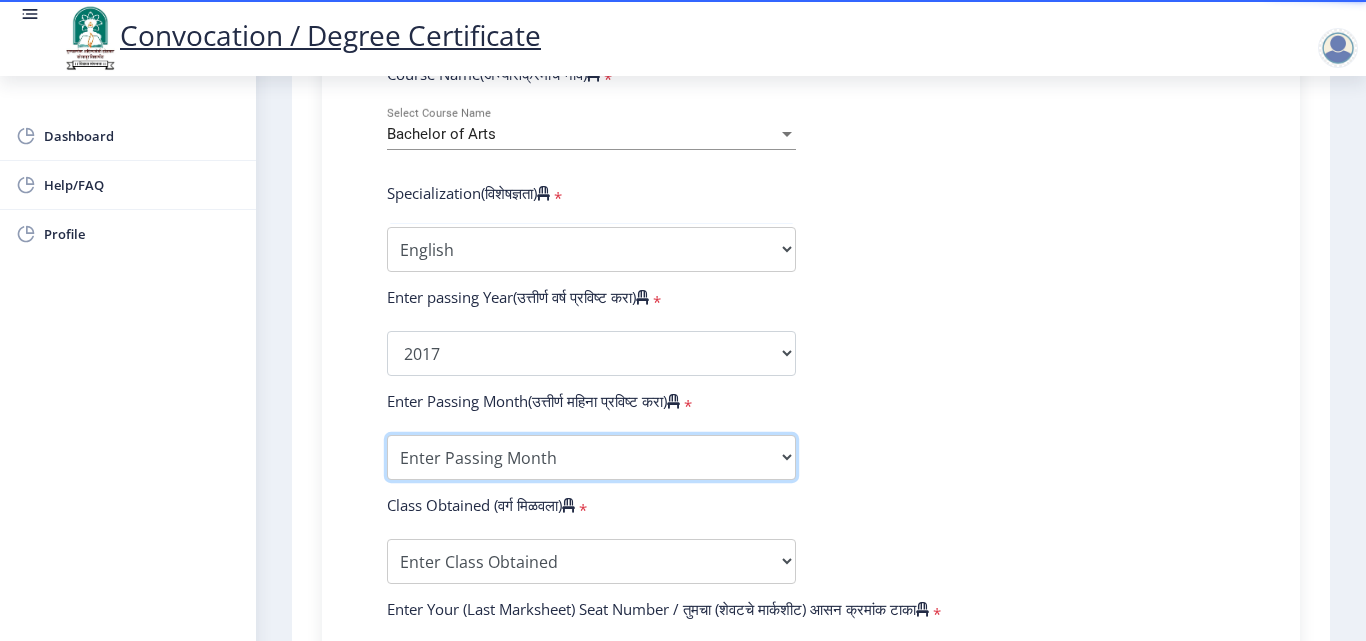 click on "Enter Passing Month (01) January (02) February (03) March (04) April (05) May (06) June (07) July (08) August (09) September (10) October (11) November (12) December" at bounding box center [591, 457] 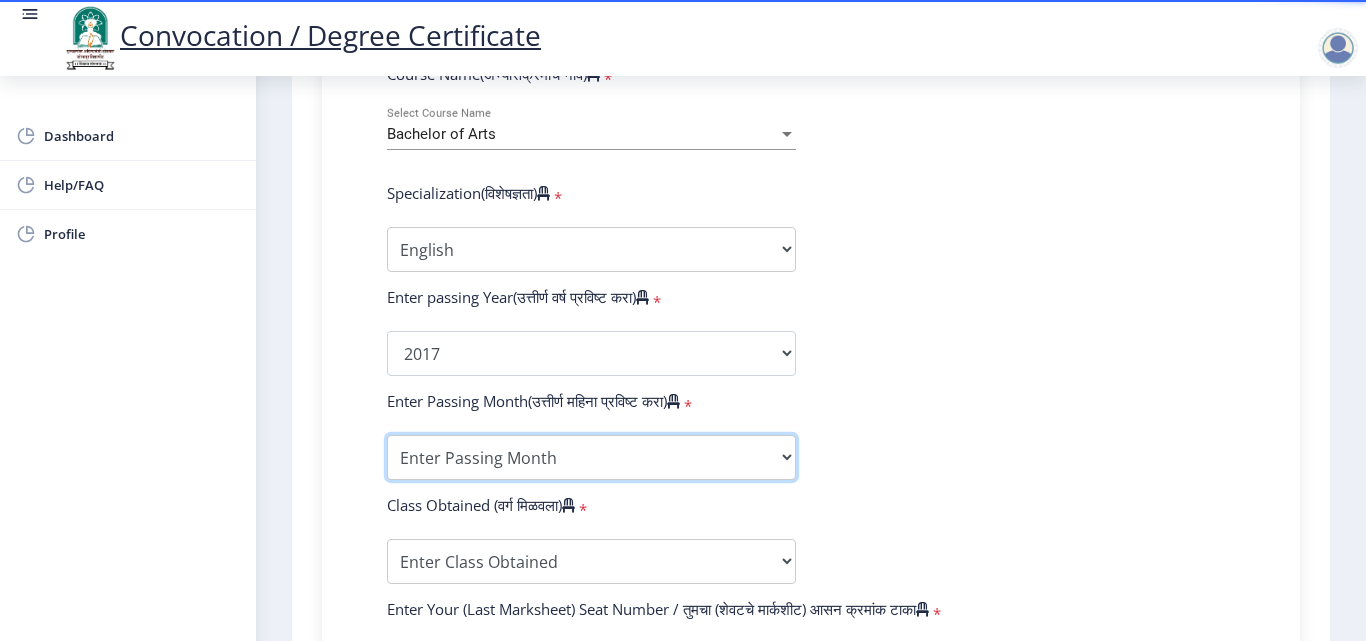 select on "March" 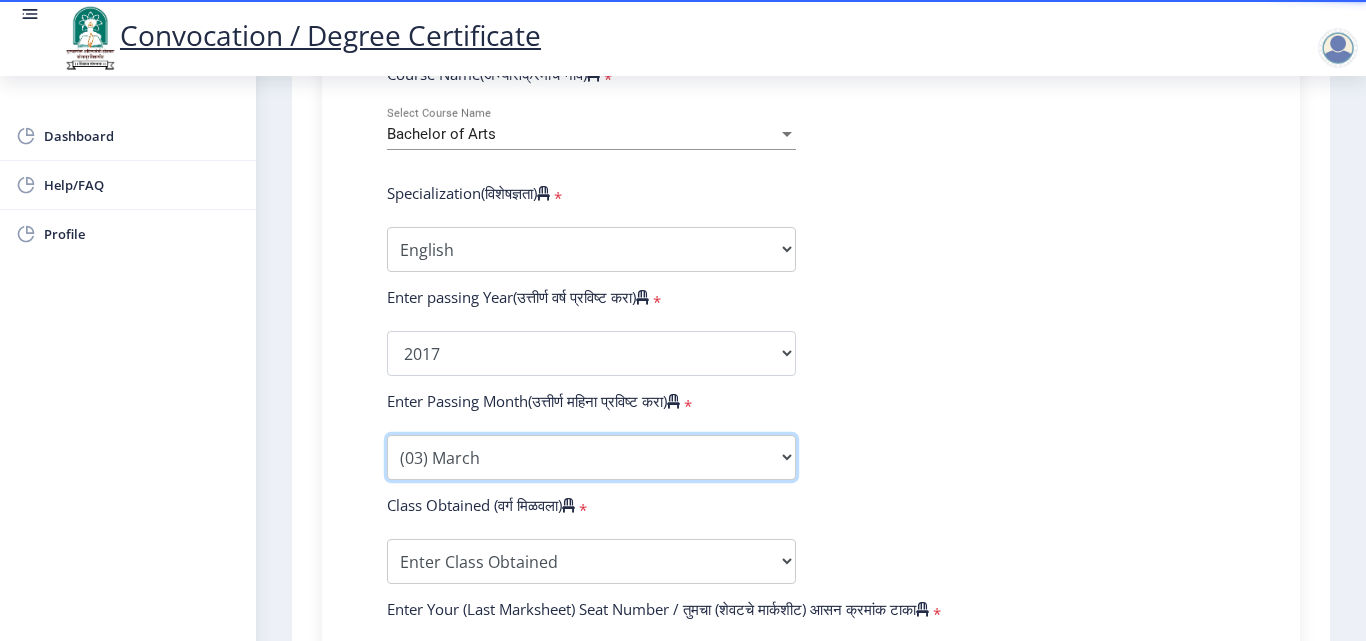 click on "Enter Passing Month (01) January (02) February (03) March (04) April (05) May (06) June (07) July (08) August (09) September (10) October (11) November (12) December" at bounding box center (591, 457) 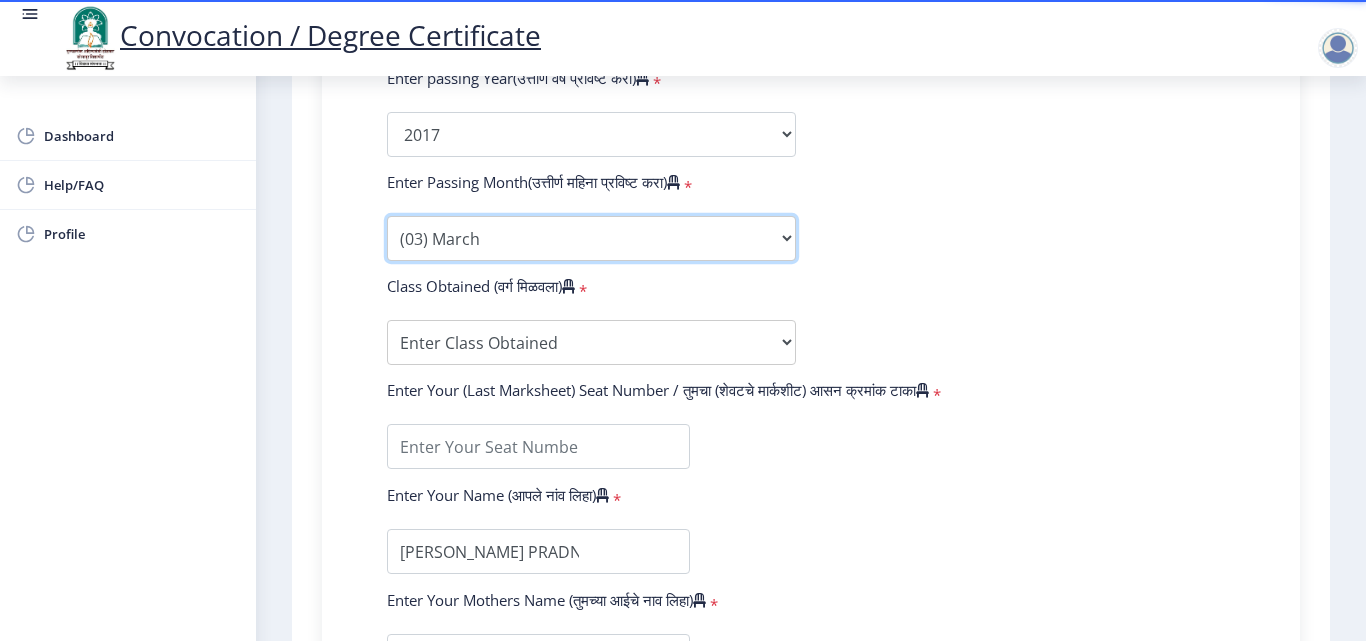 scroll, scrollTop: 1200, scrollLeft: 0, axis: vertical 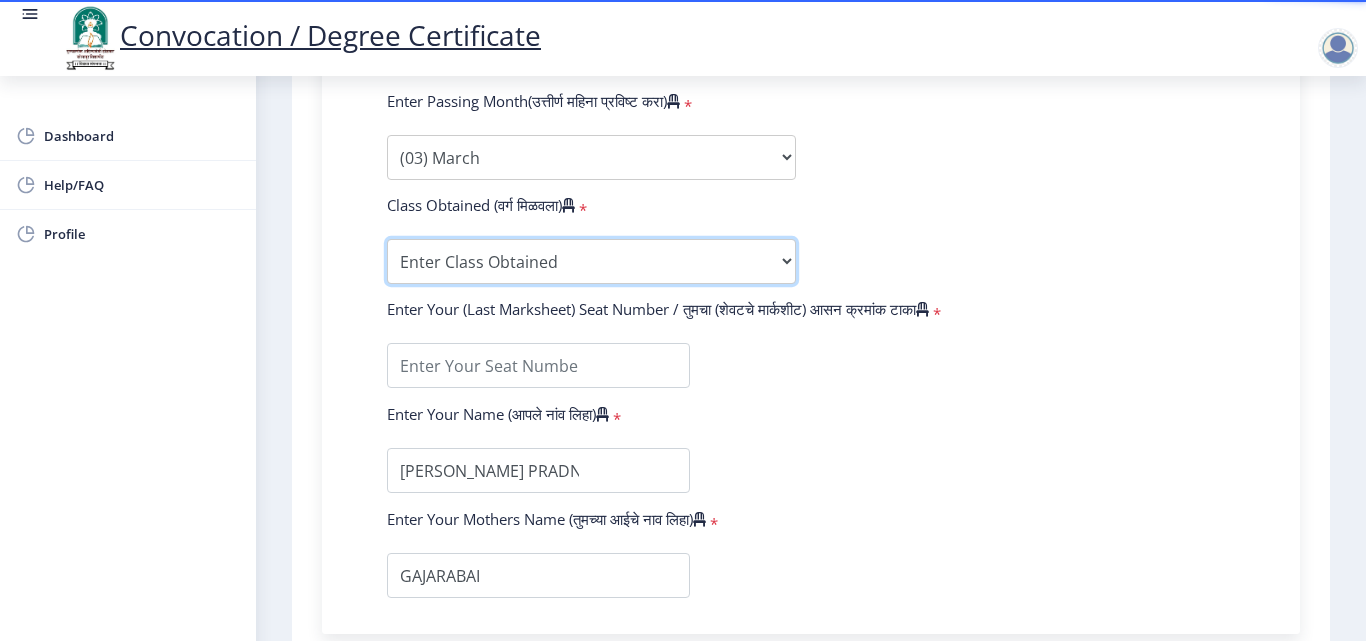 click on "Enter Class Obtained DISTINCTION FIRST CLASS HIGHER SECOND CLASS SECOND CLASS PASS CLASS OUTSTANDING - EXEMPLARY FIRST CLASS WITH DISTINCTION Grade O Grade A+ Grade A Grade B+ Grade B Grade C+ Grade C Grade F/FC Grade F Grade D Grade E" at bounding box center [591, 261] 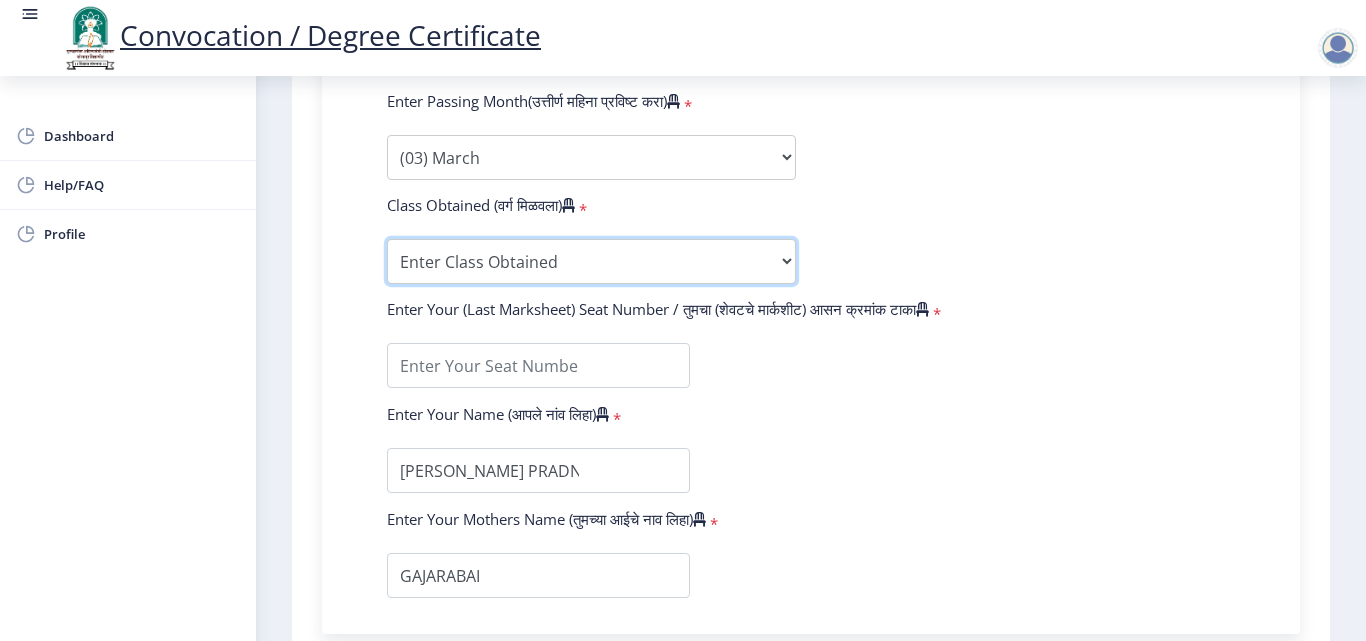 select on "SECOND CLASS" 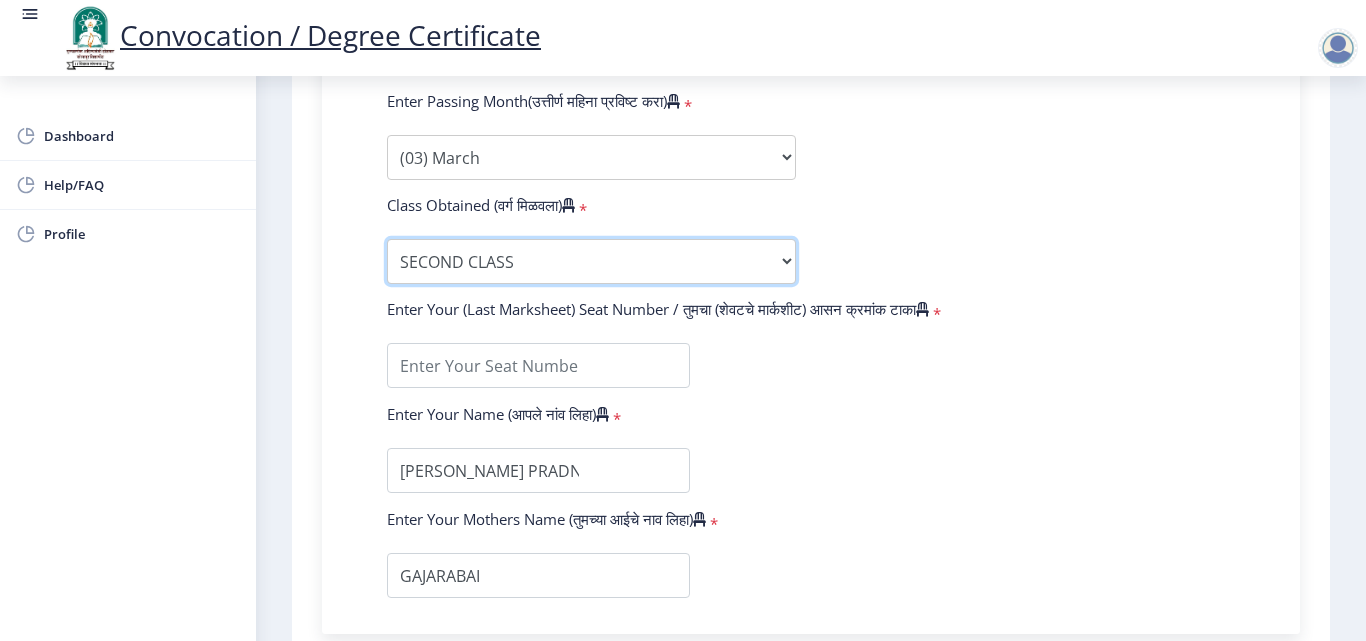 click on "Enter Class Obtained DISTINCTION FIRST CLASS HIGHER SECOND CLASS SECOND CLASS PASS CLASS OUTSTANDING - EXEMPLARY FIRST CLASS WITH DISTINCTION Grade O Grade A+ Grade A Grade B+ Grade B Grade C+ Grade C Grade F/FC Grade F Grade D Grade E" at bounding box center (591, 261) 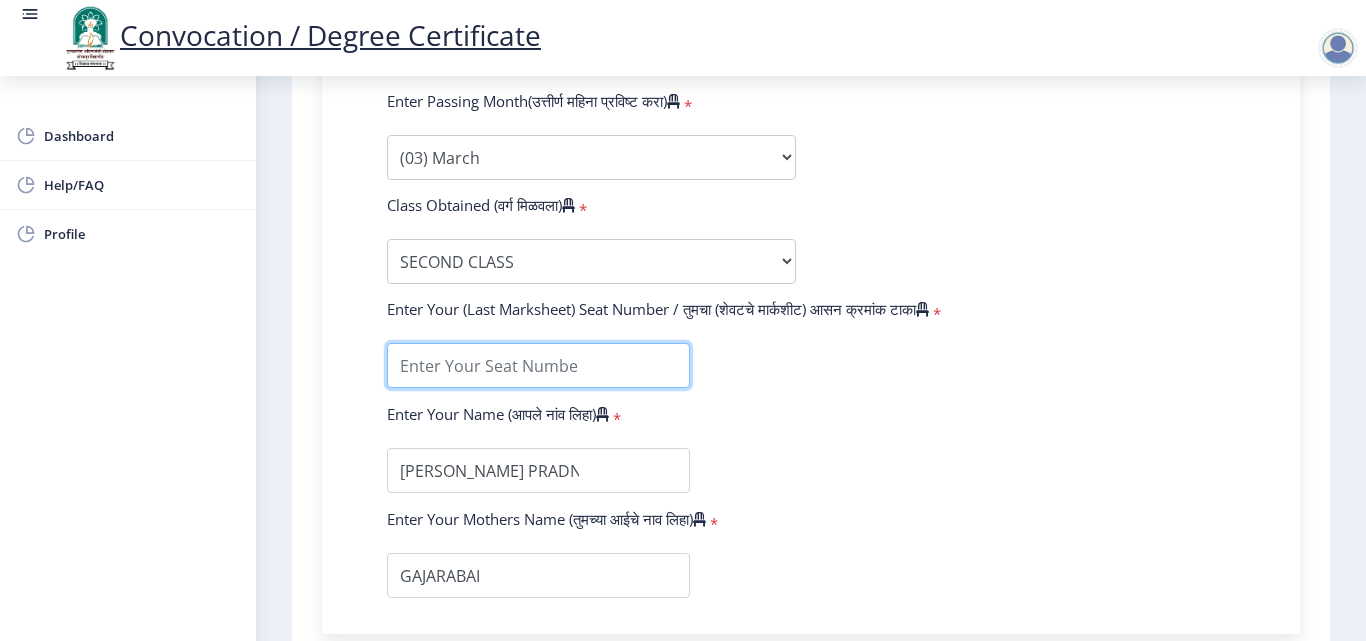 click at bounding box center (538, 365) 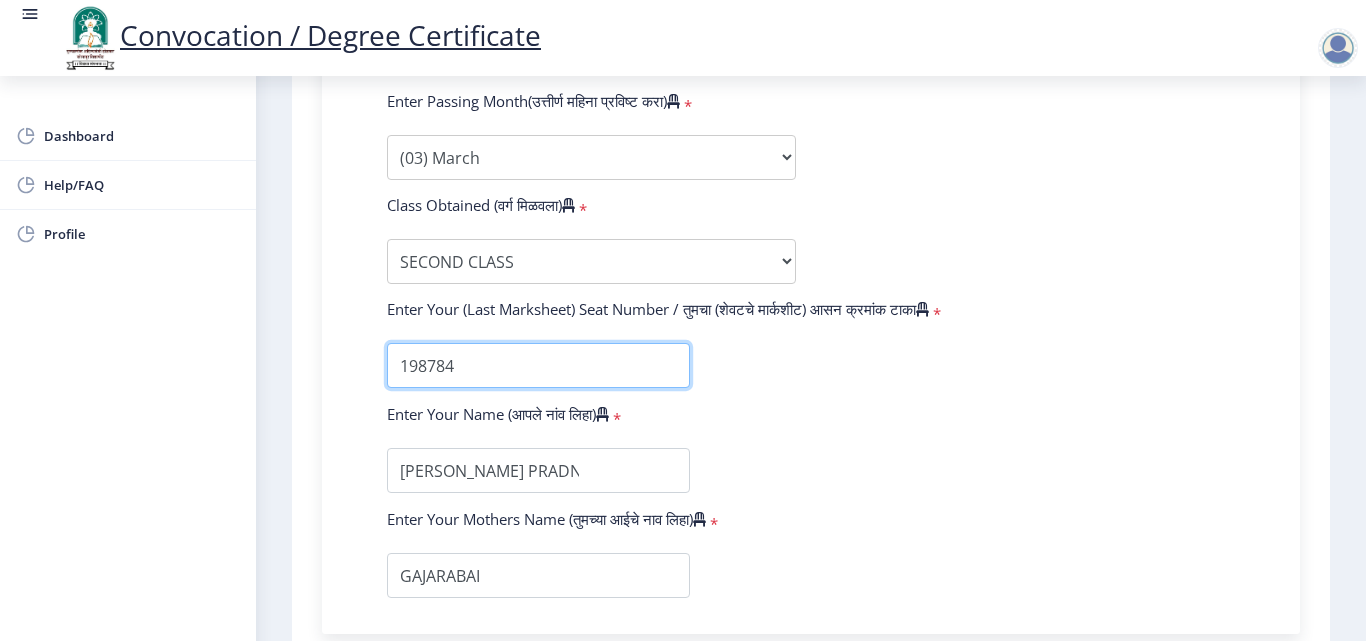 drag, startPoint x: 411, startPoint y: 364, endPoint x: 514, endPoint y: 368, distance: 103.077644 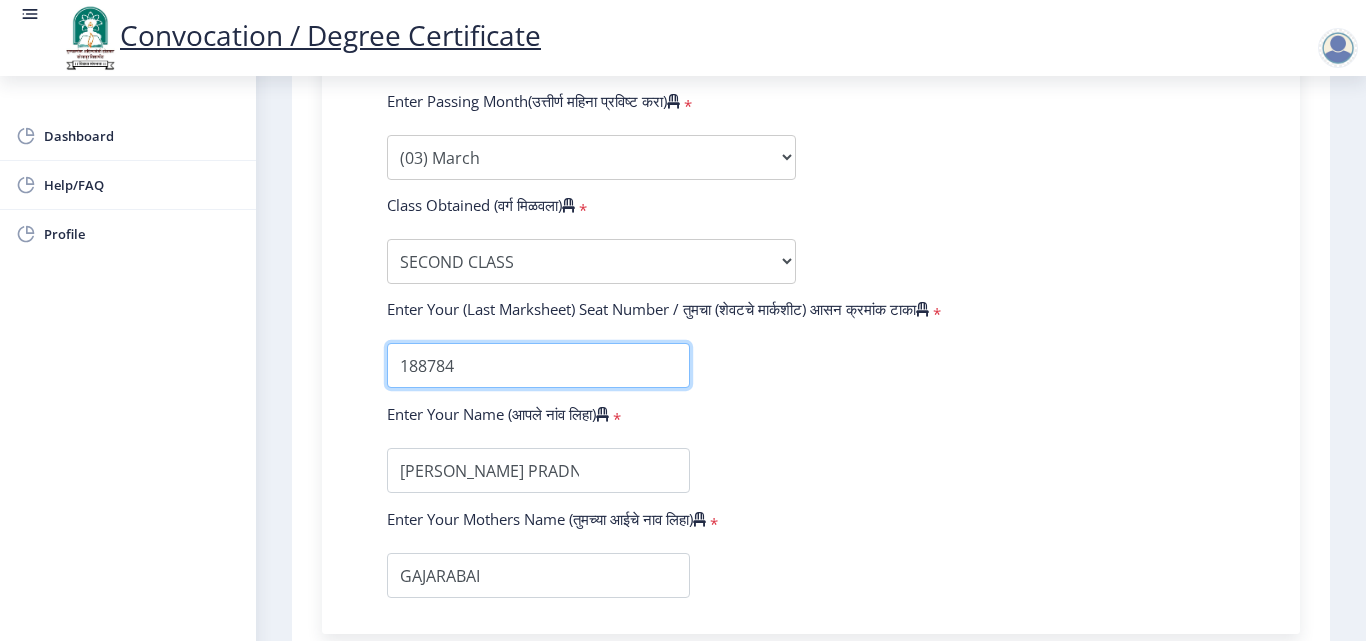 type on "188784" 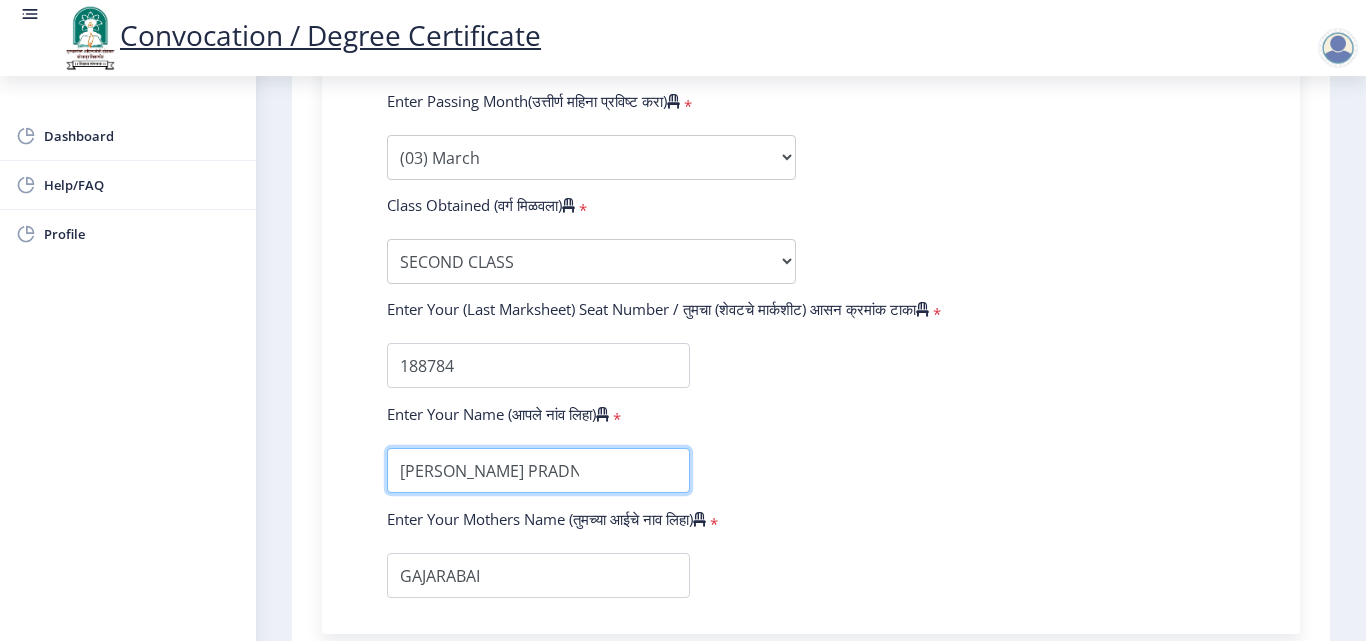 drag, startPoint x: 418, startPoint y: 469, endPoint x: 394, endPoint y: 464, distance: 24.5153 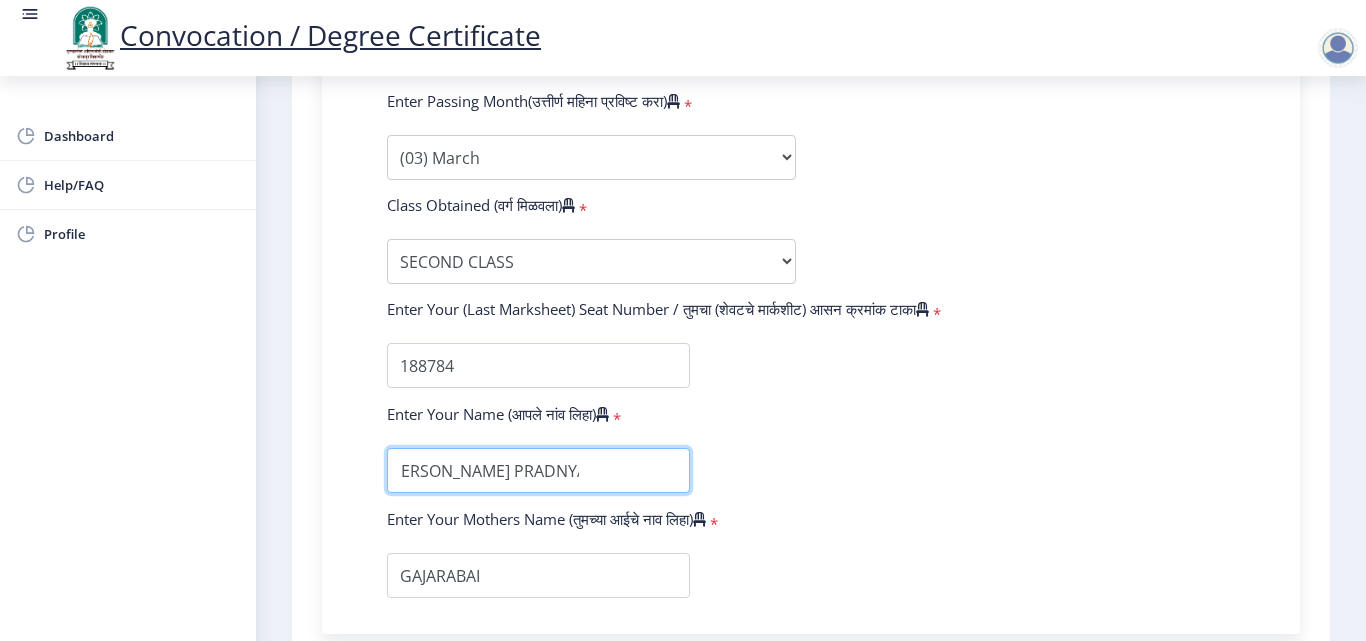 scroll, scrollTop: 0, scrollLeft: 0, axis: both 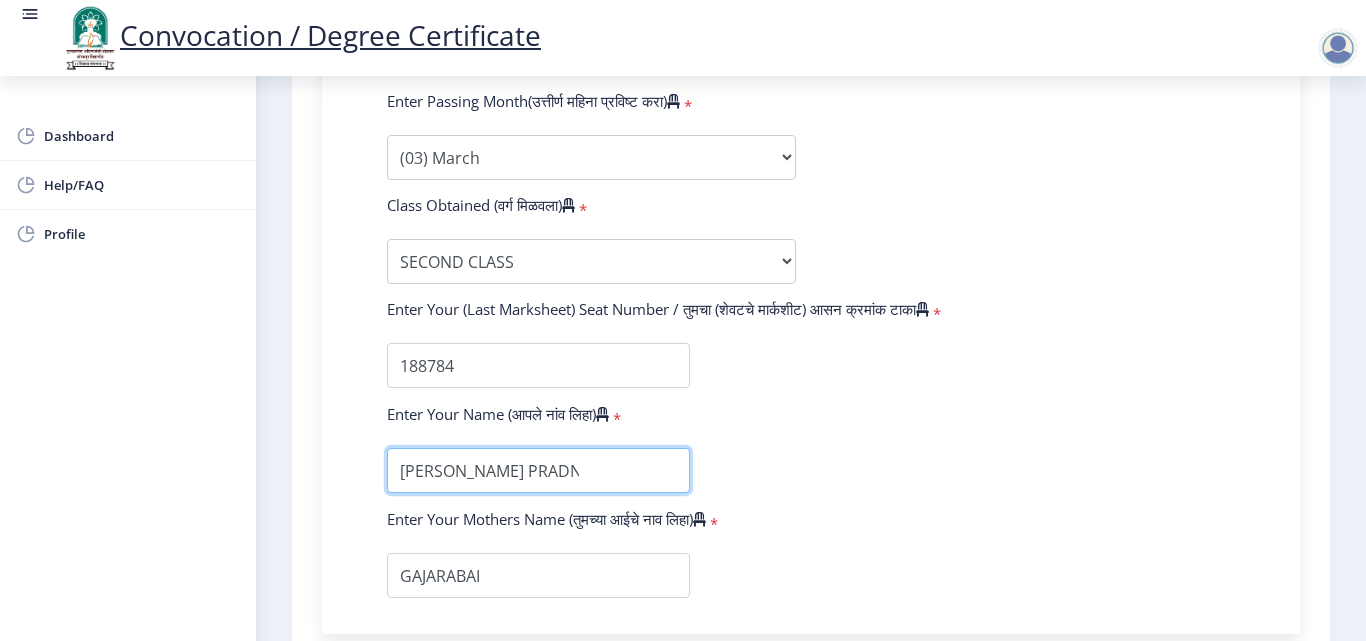 type on "[PERSON_NAME] PRADNYARANI BASAVRAJ" 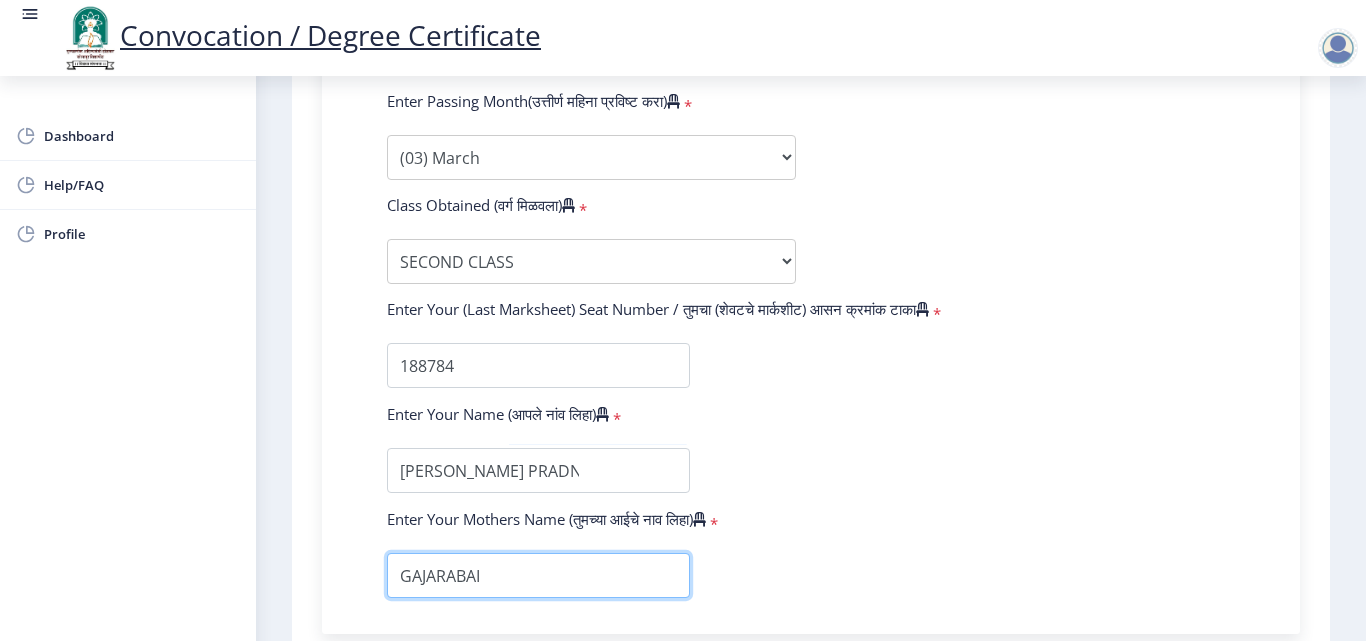 click at bounding box center (538, 575) 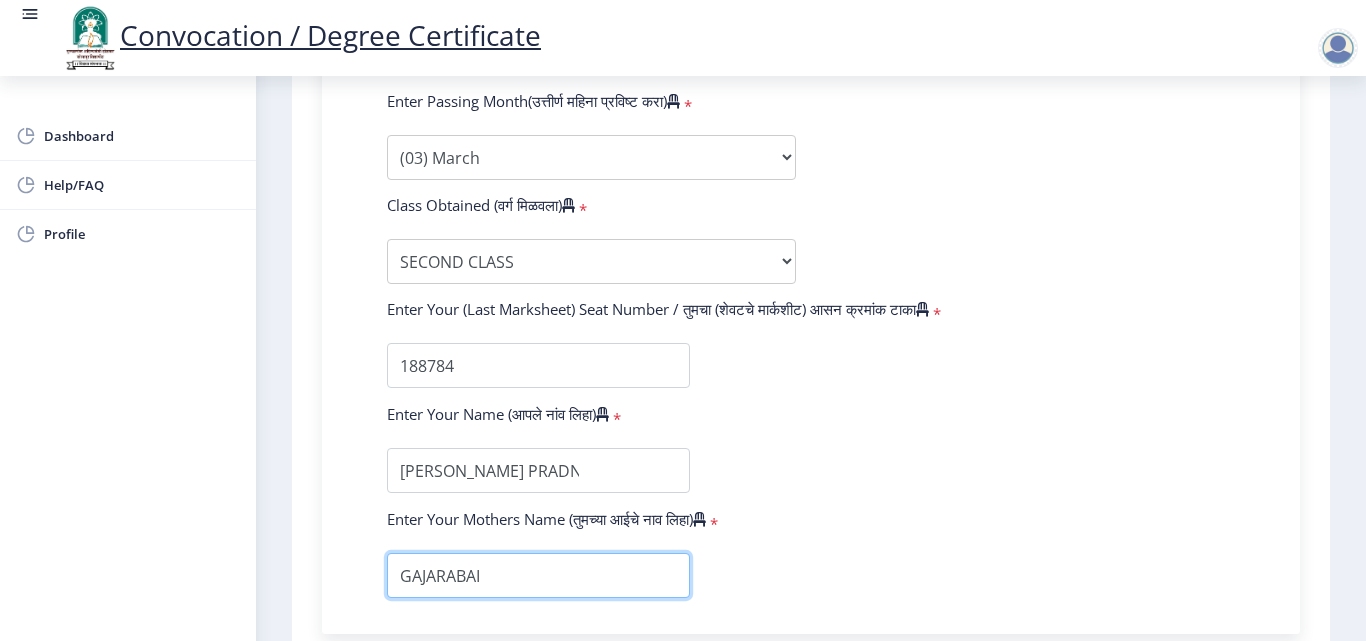click at bounding box center [538, 575] 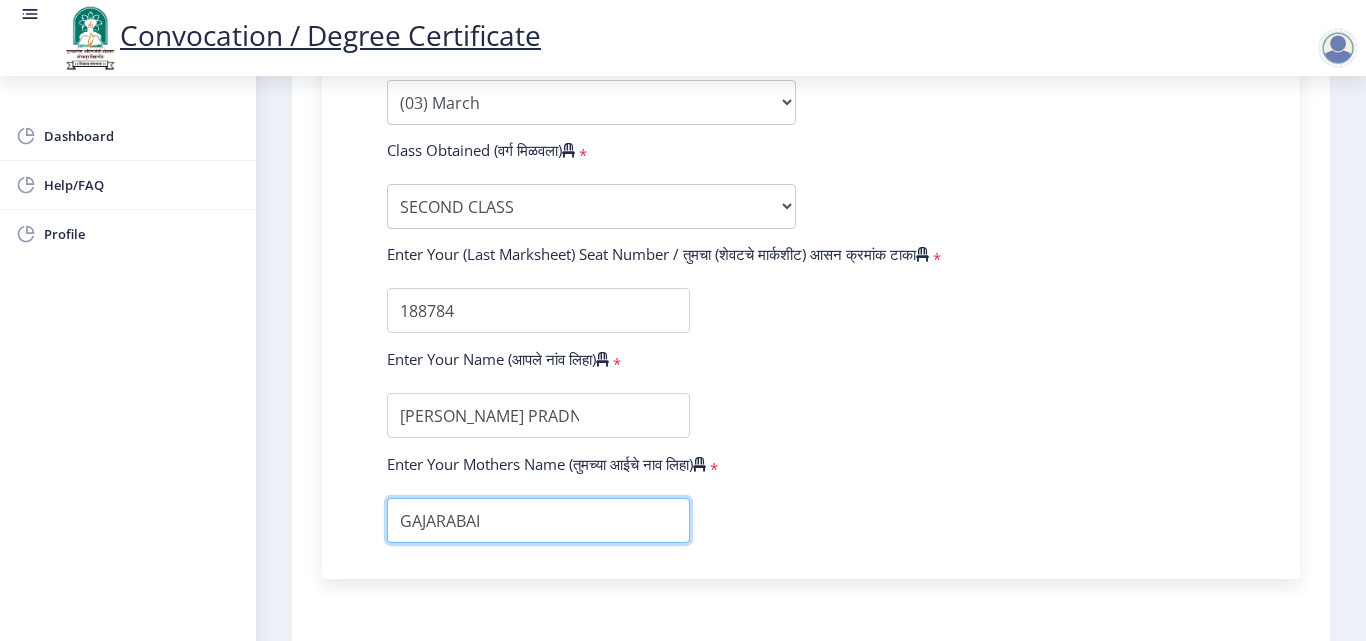 scroll, scrollTop: 1400, scrollLeft: 0, axis: vertical 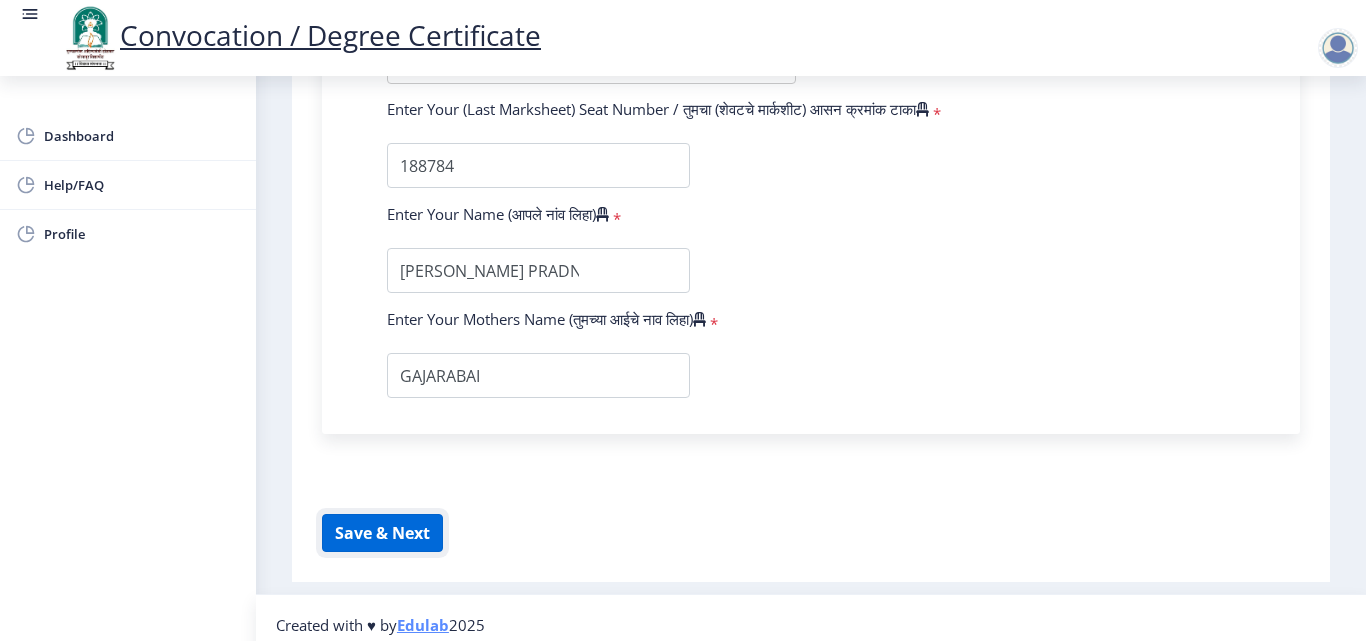 click on "Save & Next" 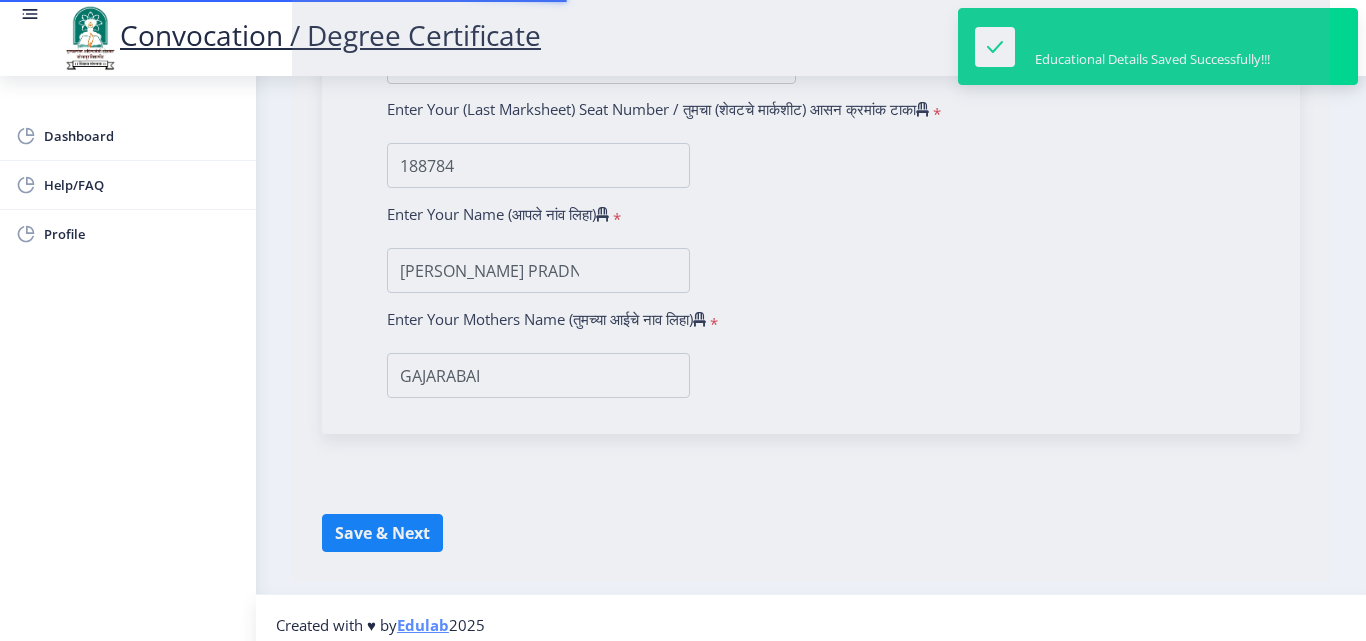 select 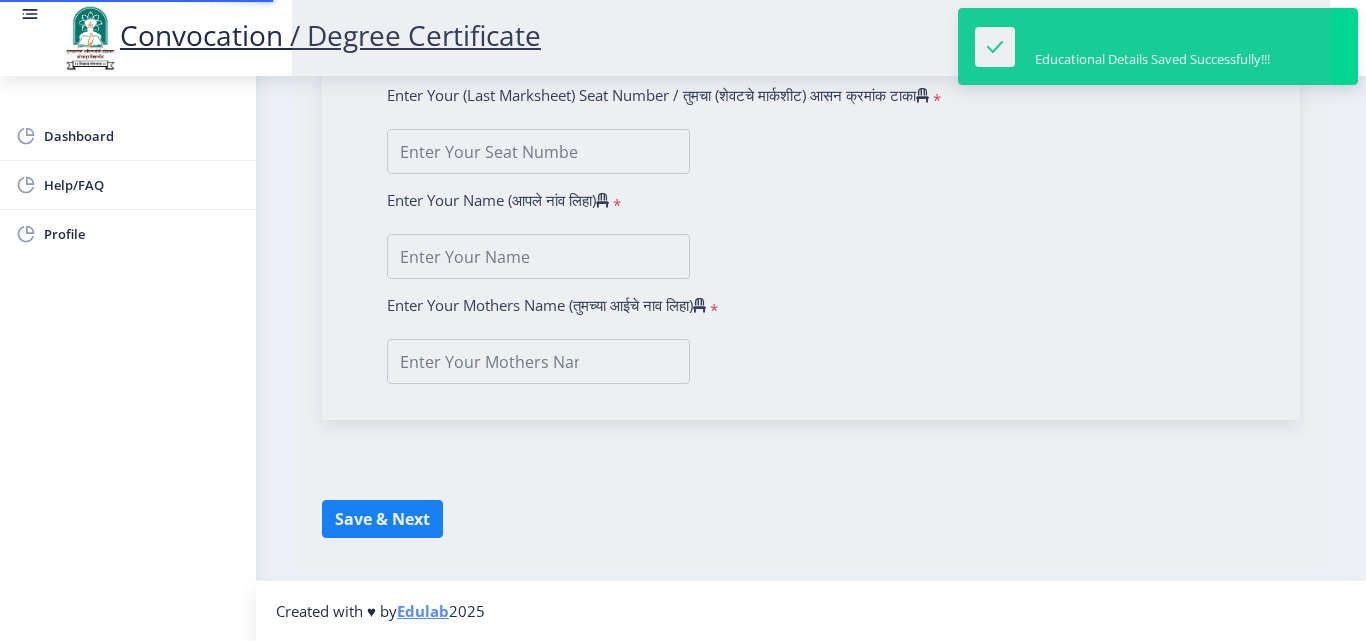 scroll, scrollTop: 0, scrollLeft: 0, axis: both 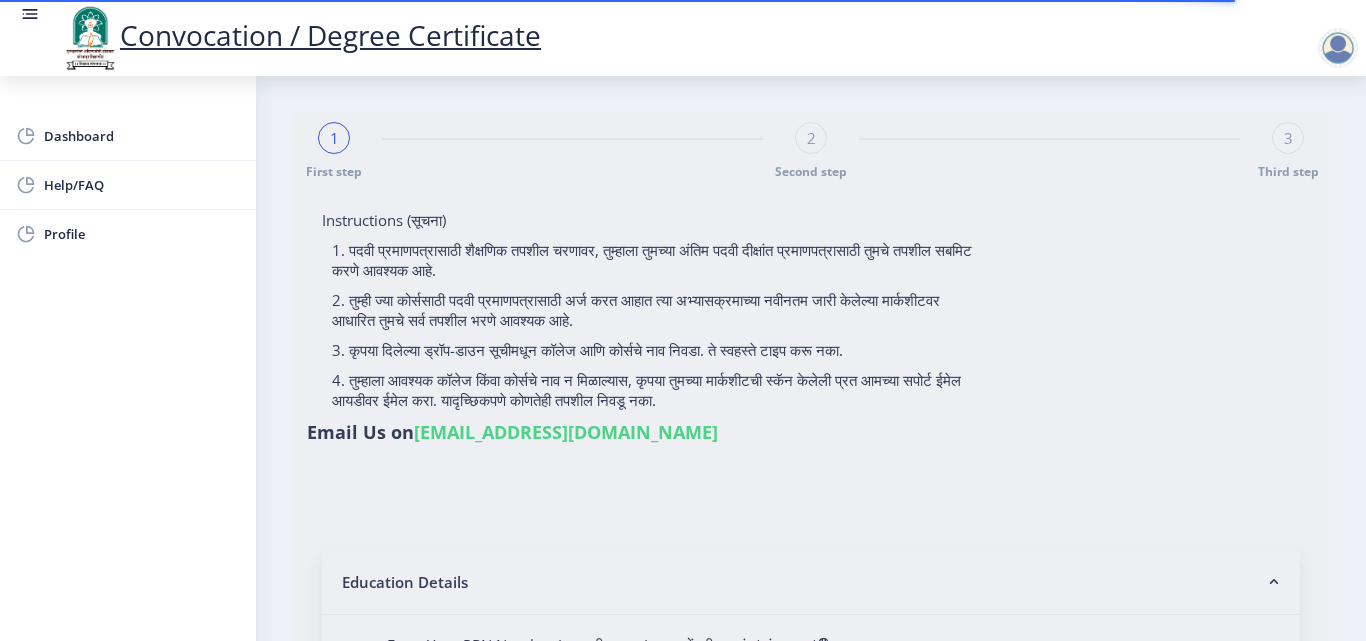 type on "mHETRE PRADNYARANI BASAVRAJ" 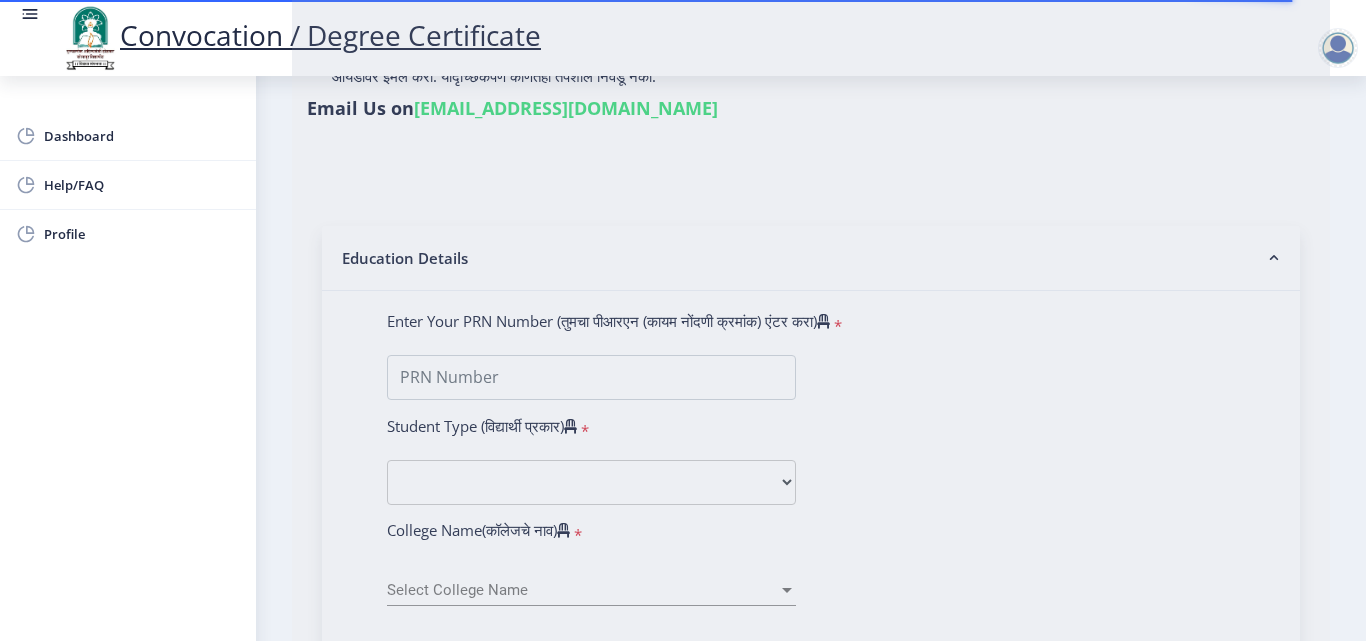 scroll, scrollTop: 400, scrollLeft: 0, axis: vertical 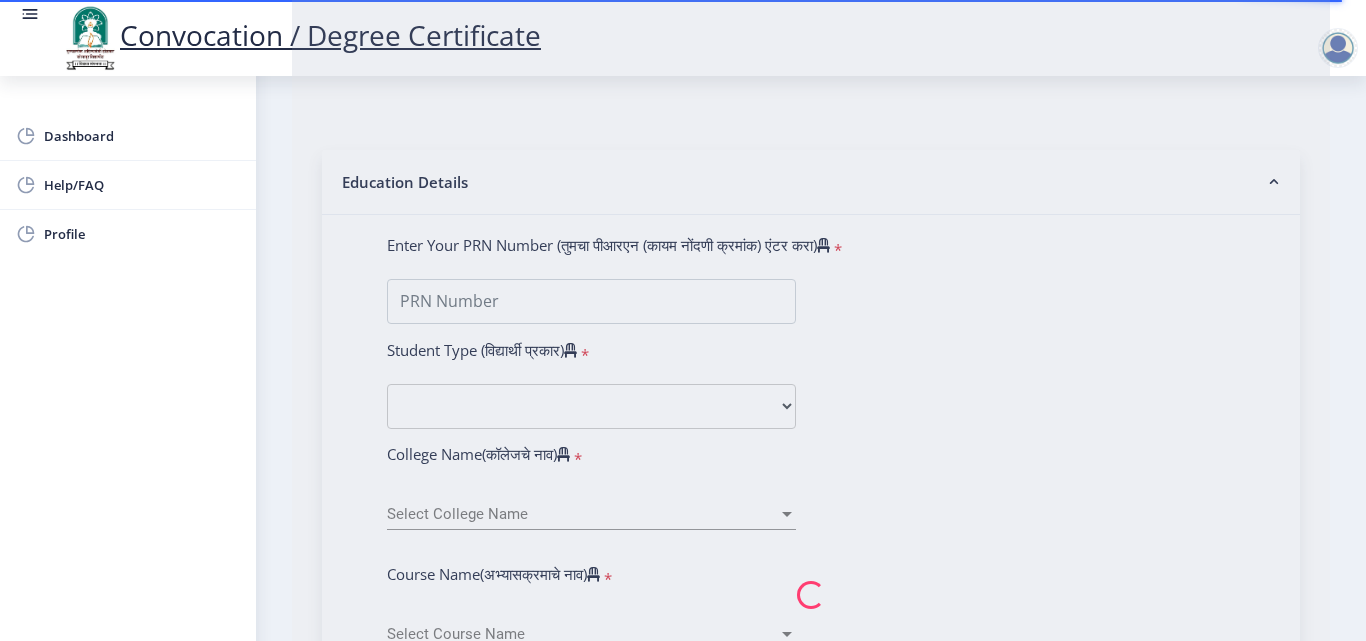 click 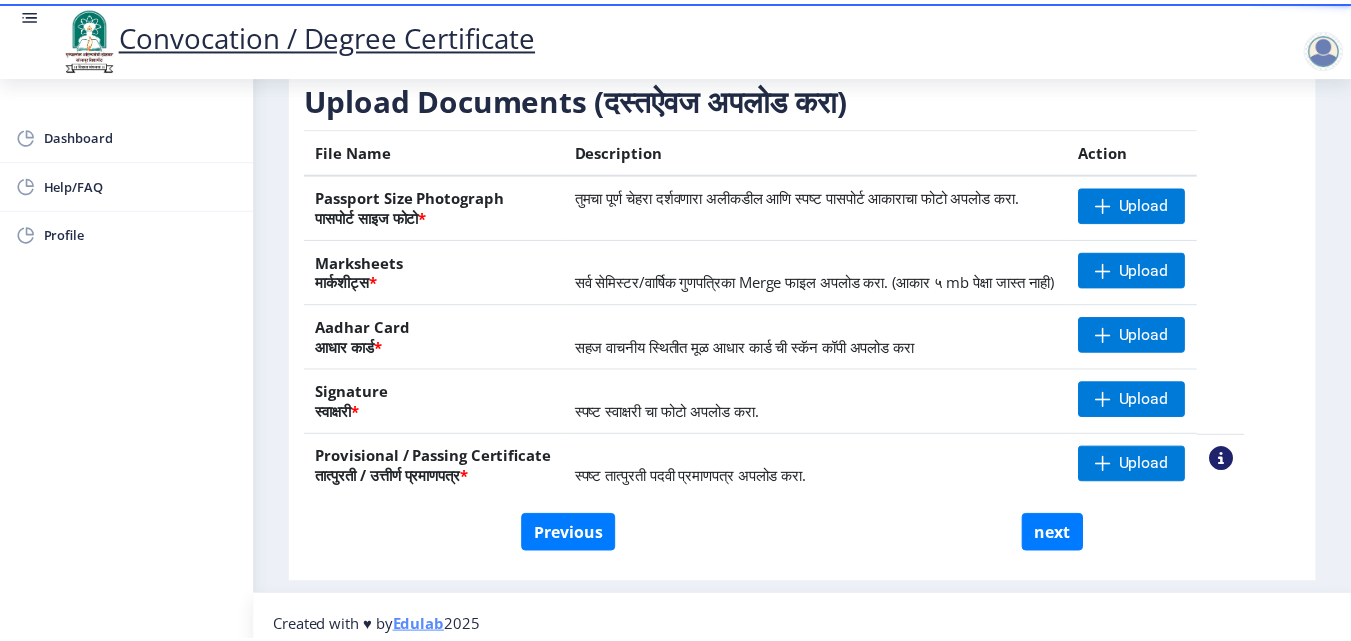 scroll, scrollTop: 349, scrollLeft: 0, axis: vertical 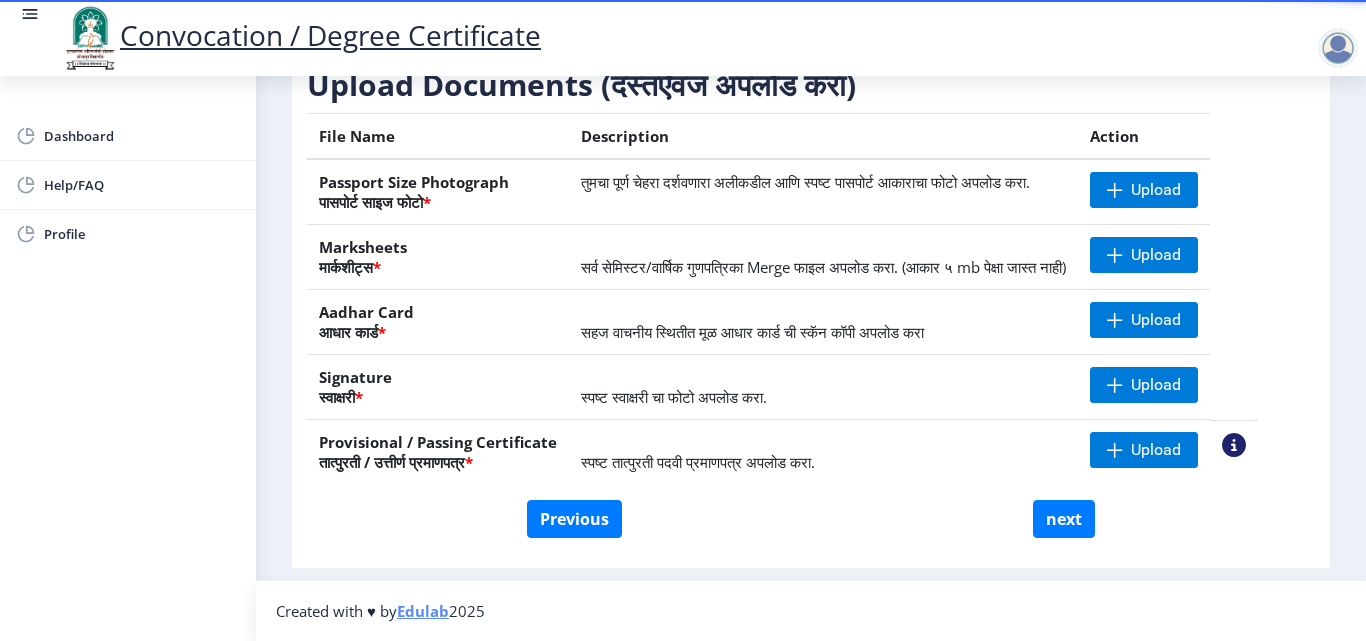 click on "Provisional / Passing Certificate  तात्पुरती / उत्तीर्ण प्रमाणपत्र  *" 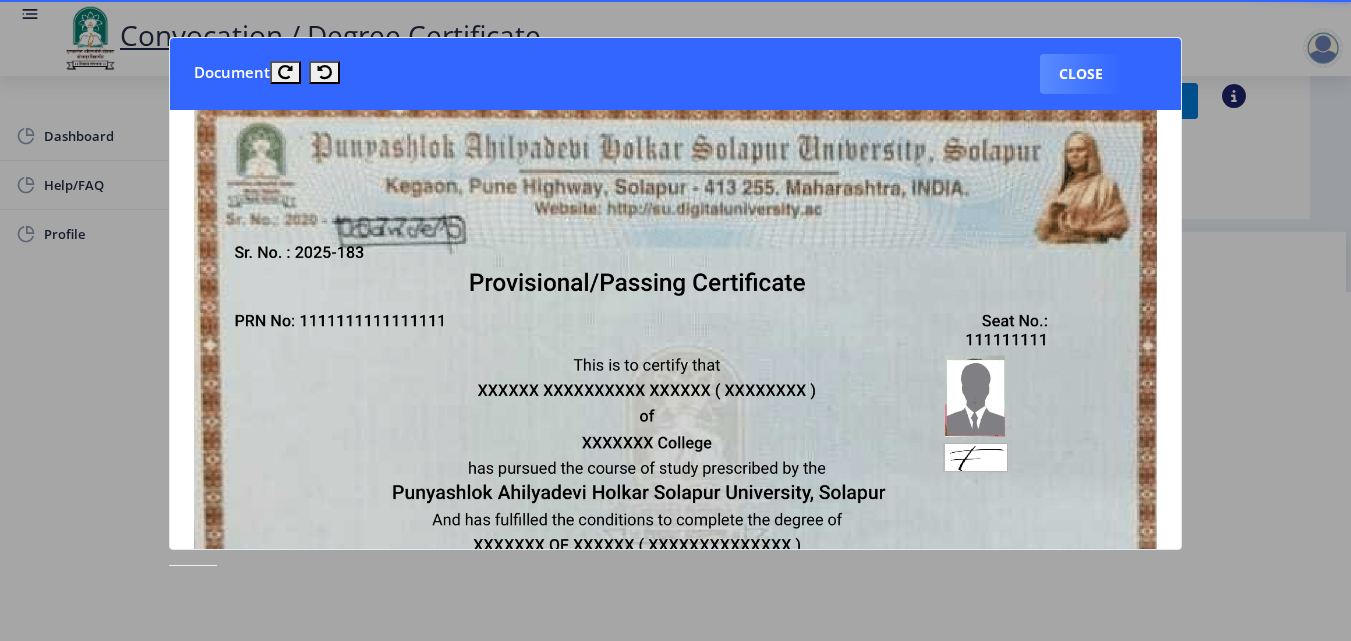 scroll, scrollTop: 0, scrollLeft: 0, axis: both 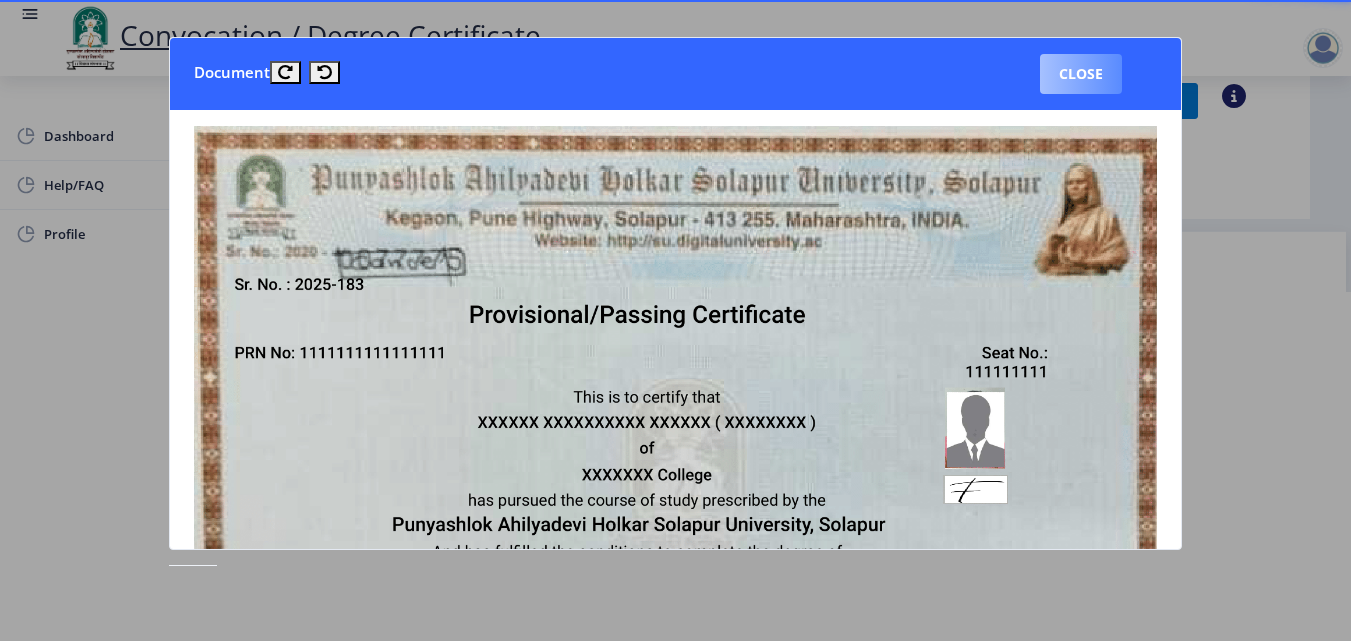 click on "Close" at bounding box center [1081, 74] 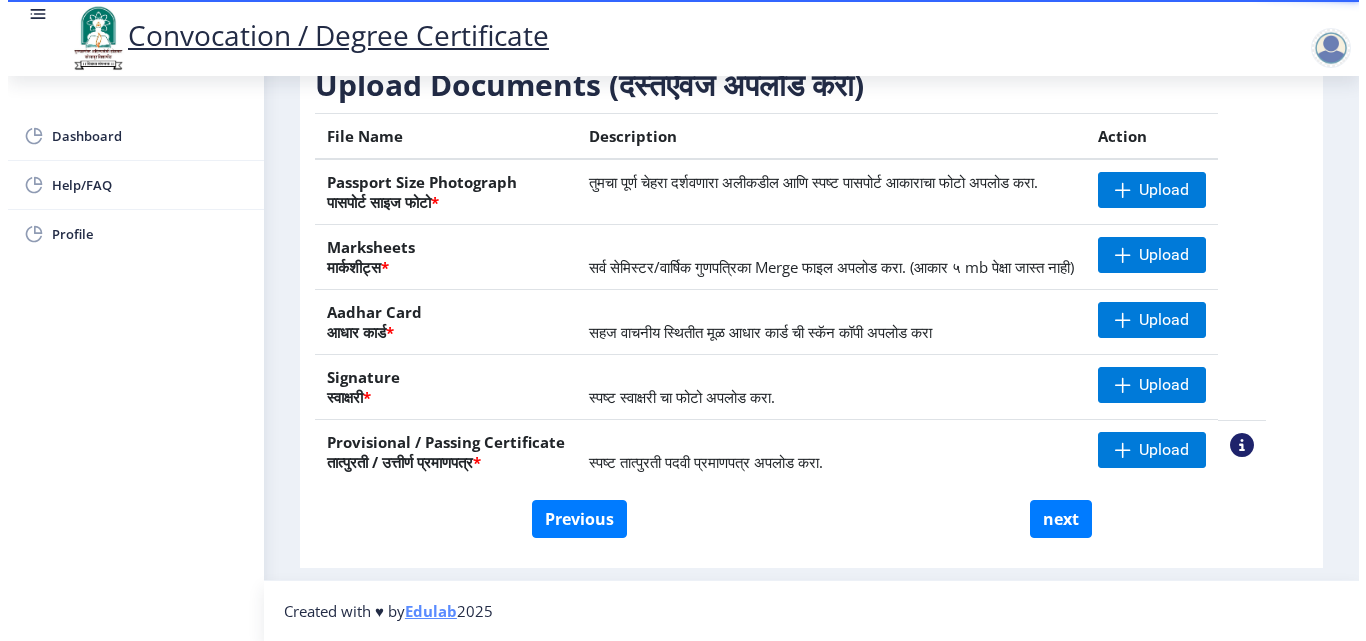 scroll, scrollTop: 153, scrollLeft: 0, axis: vertical 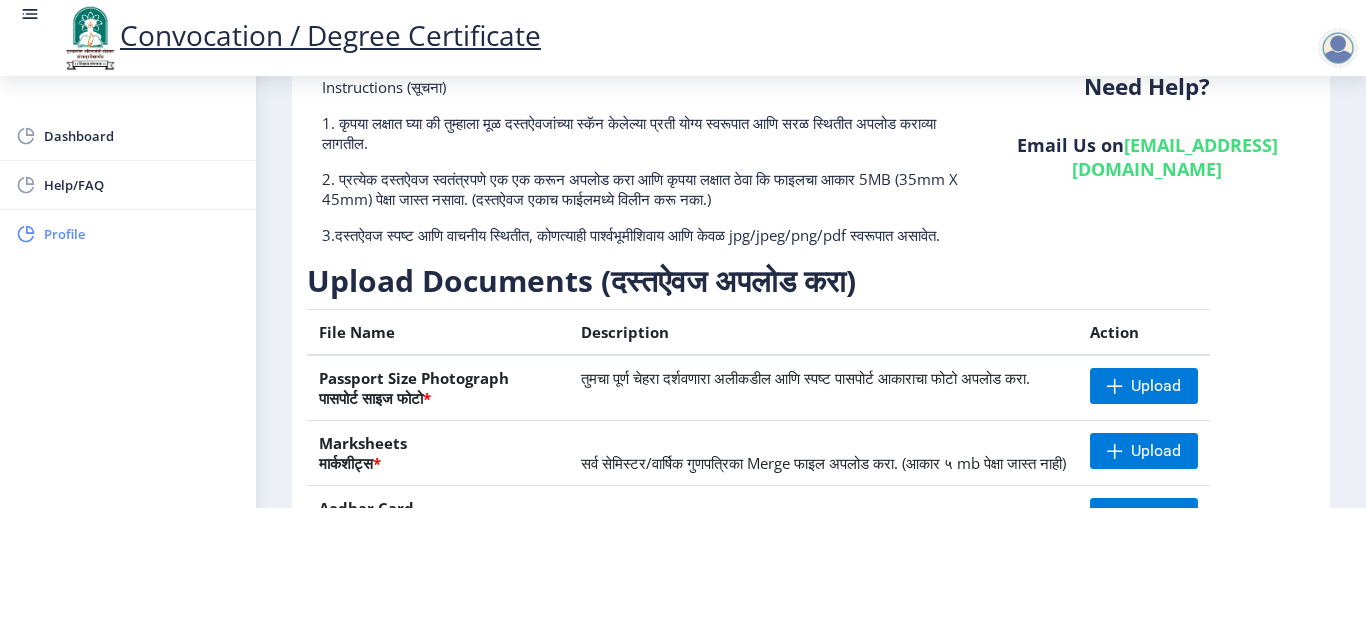 click on "Profile" 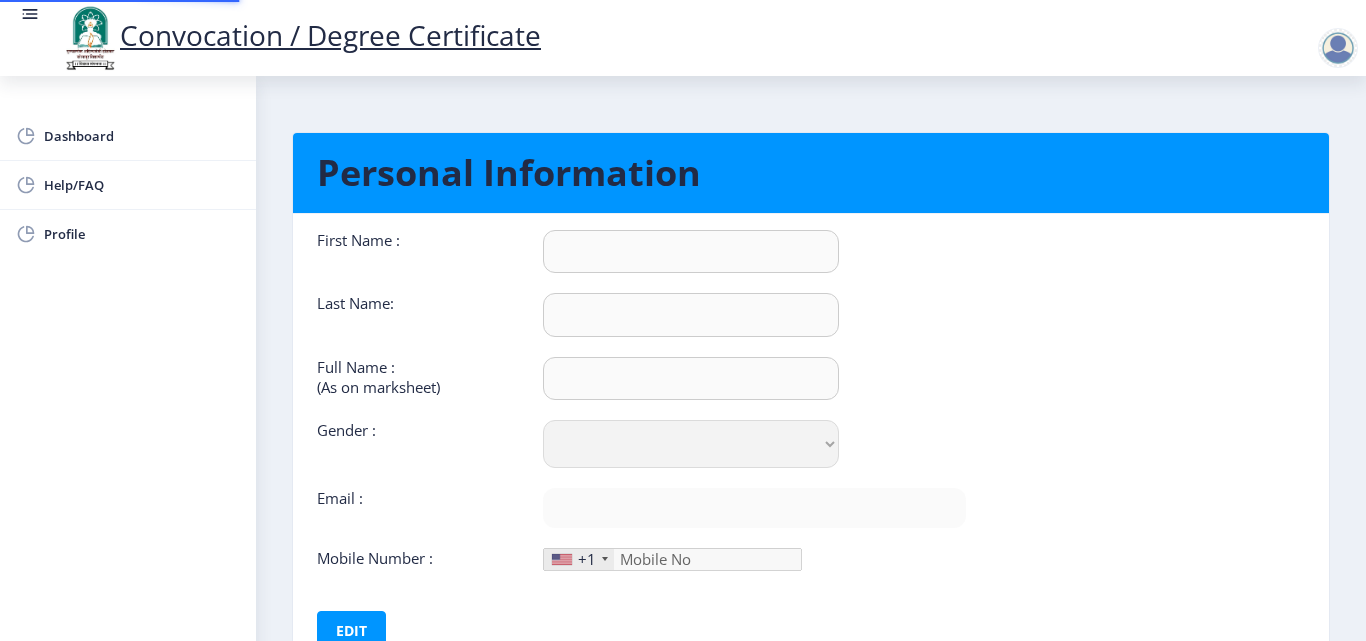 scroll, scrollTop: 0, scrollLeft: 0, axis: both 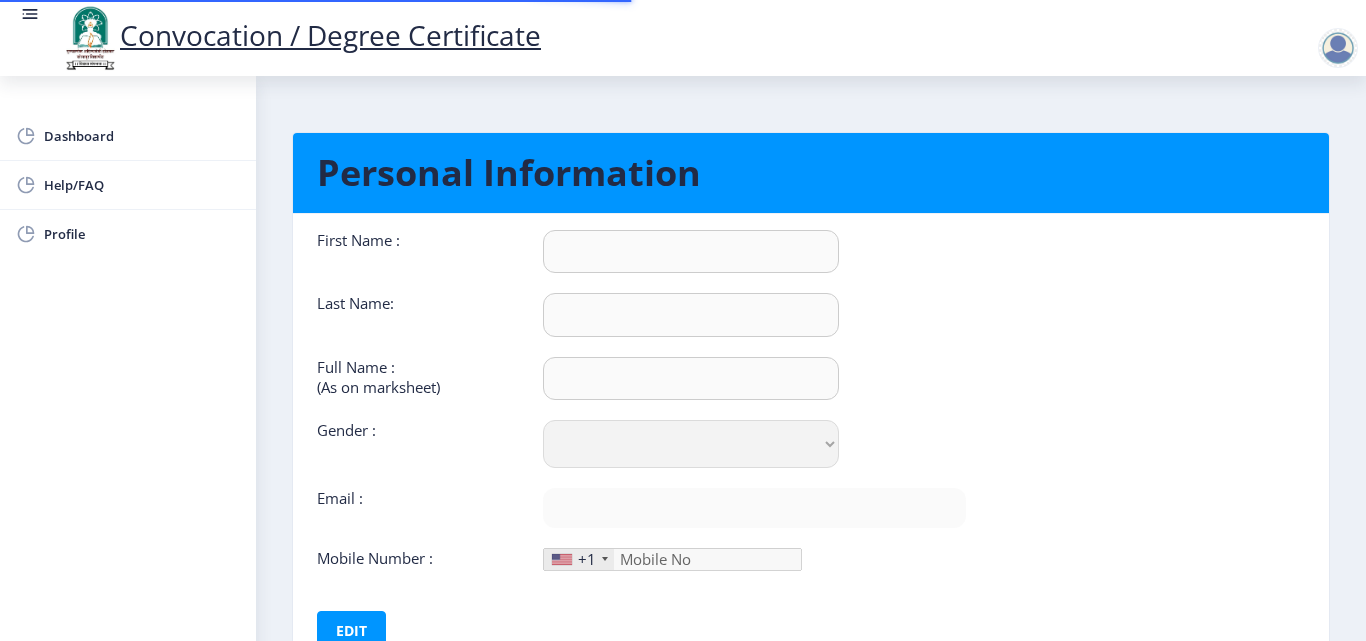 type on "PRADNYARANI" 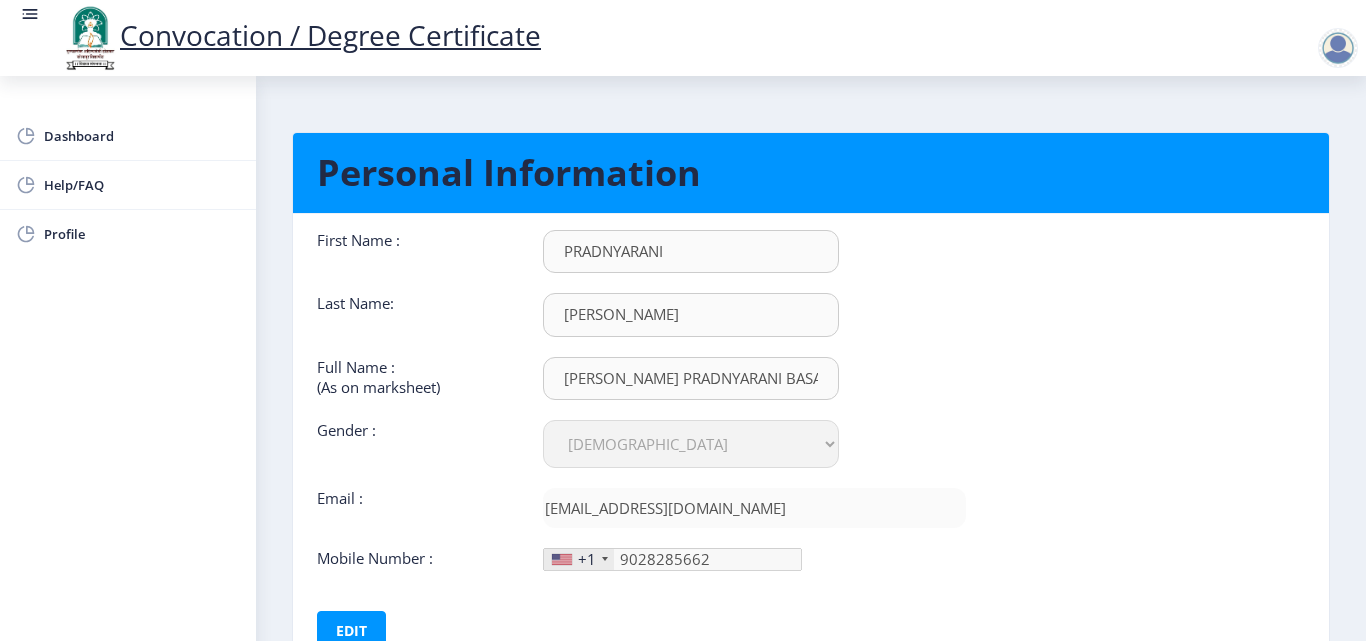 scroll, scrollTop: 1, scrollLeft: 0, axis: vertical 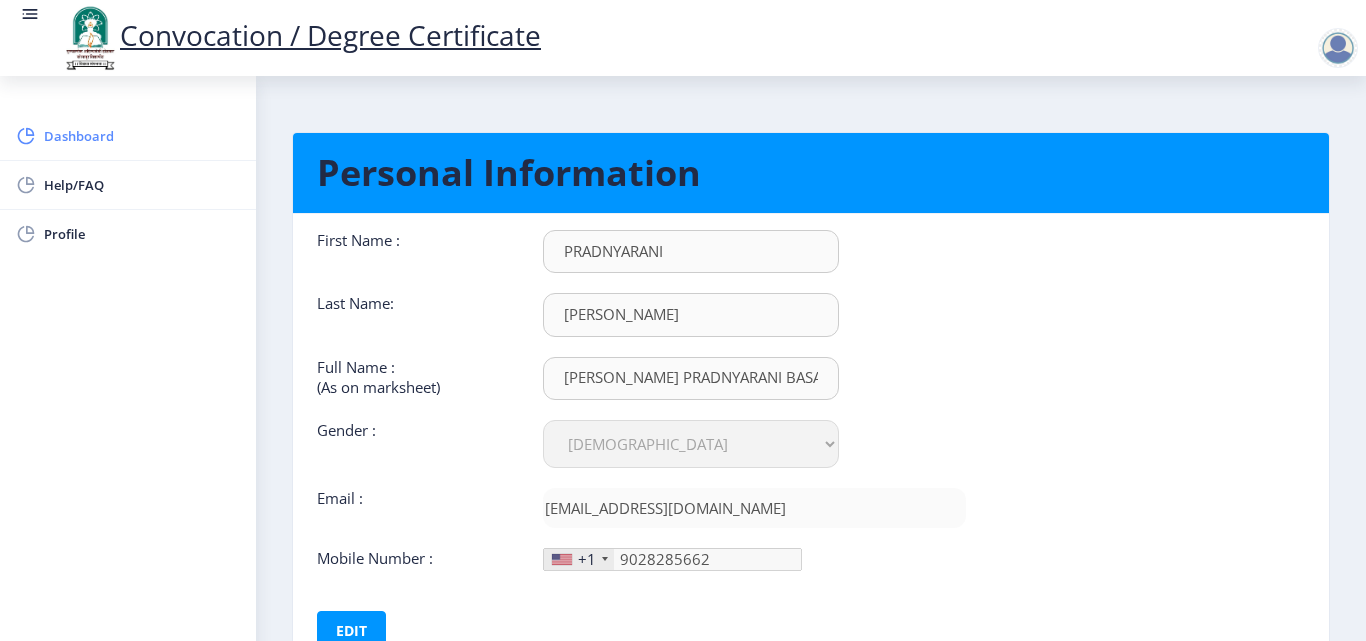 click on "Dashboard" 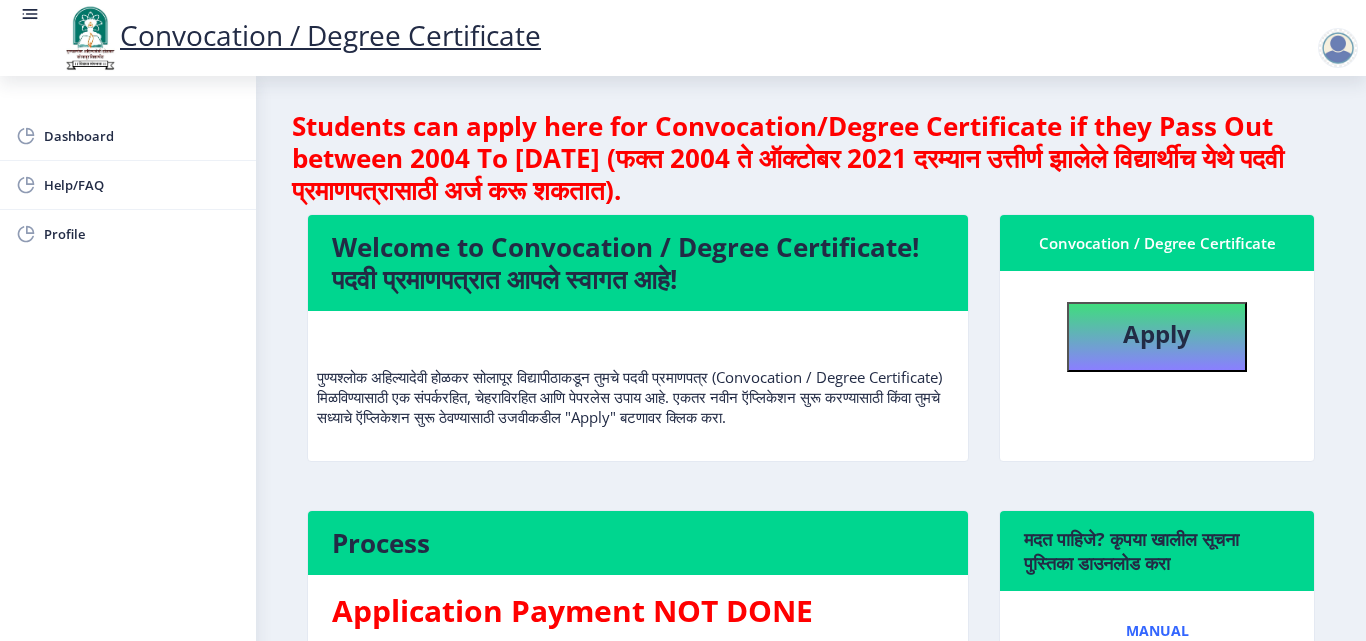 scroll, scrollTop: 0, scrollLeft: 0, axis: both 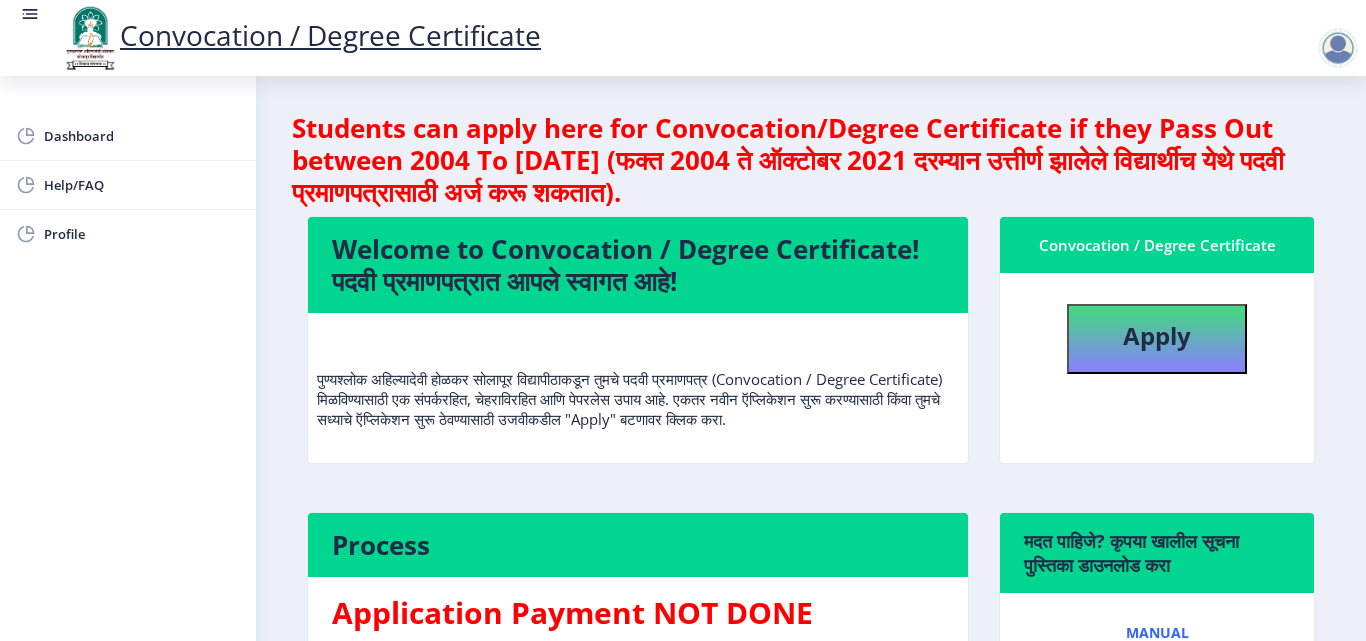 click 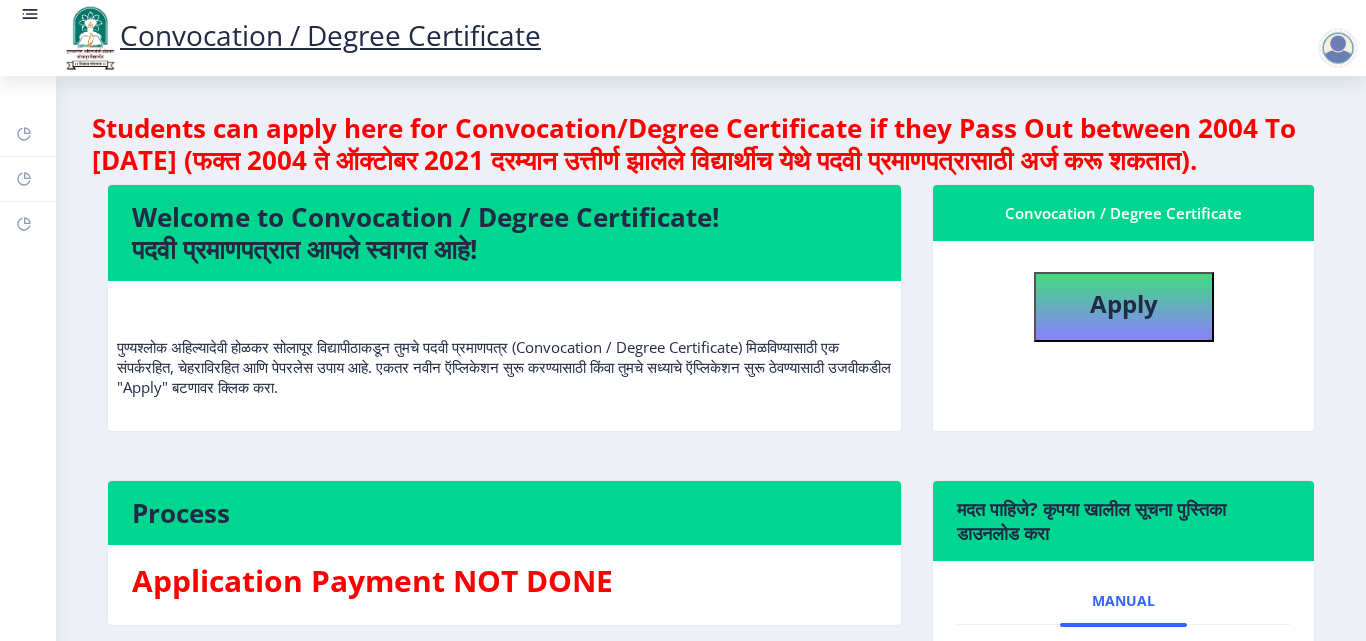 click 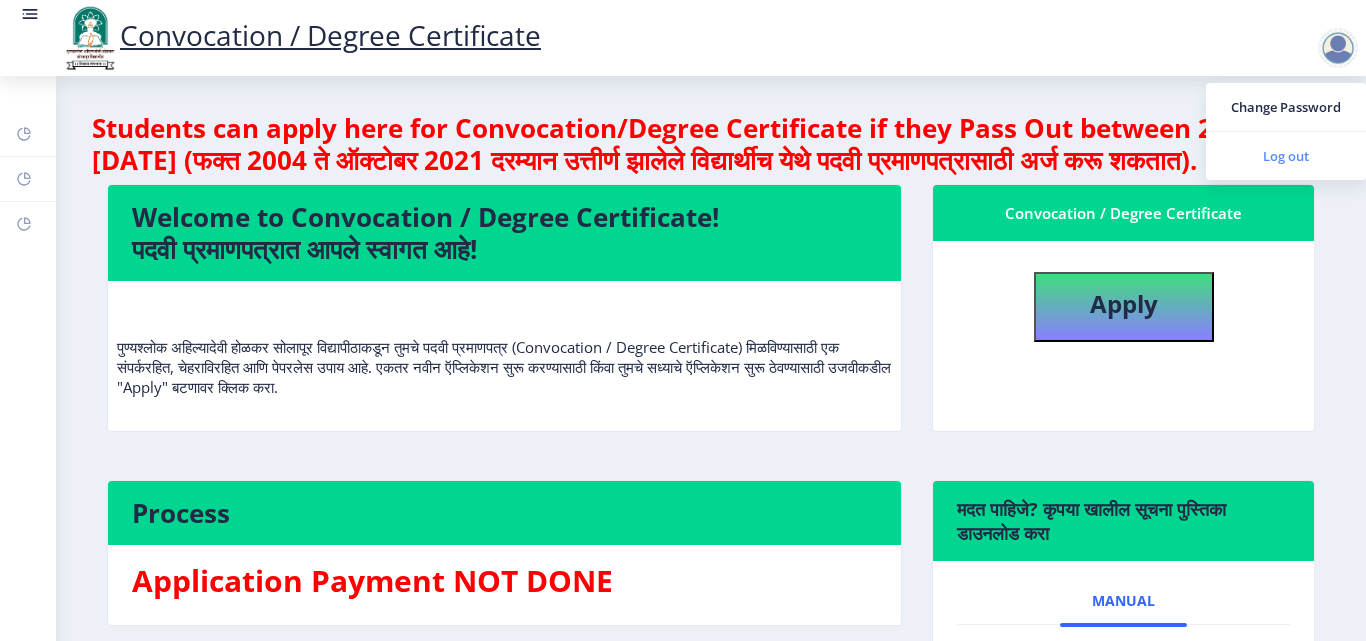 click on "Log out" at bounding box center (1286, 156) 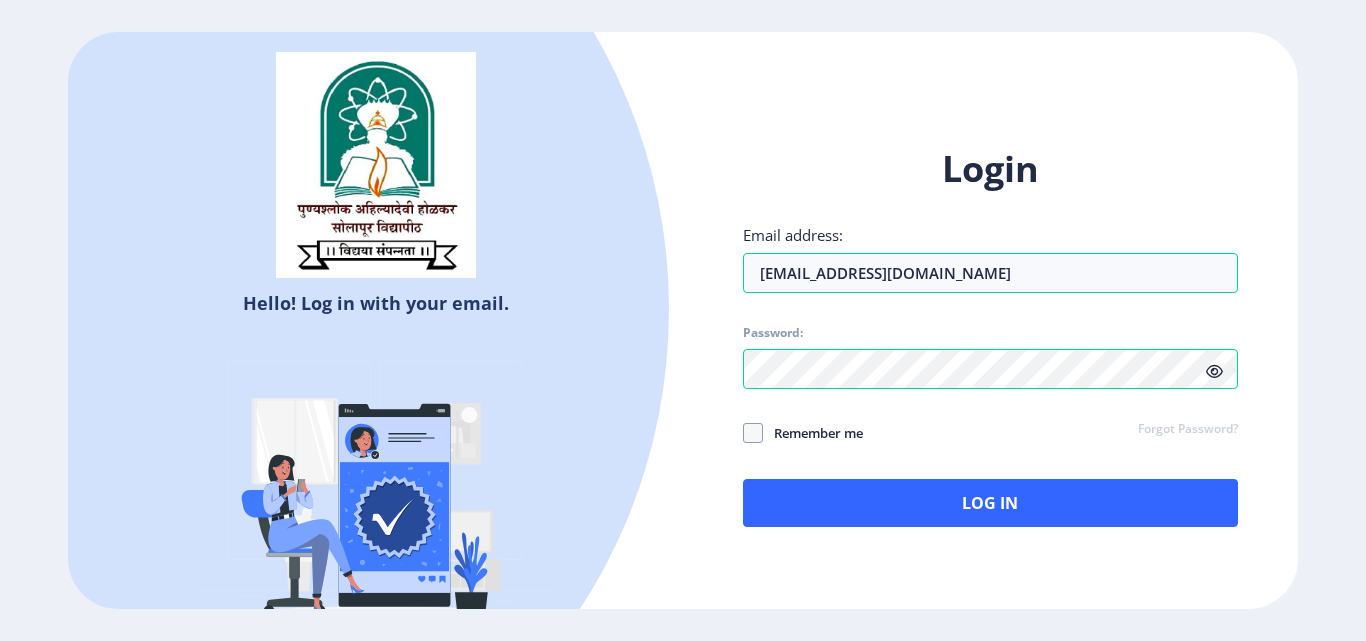 click 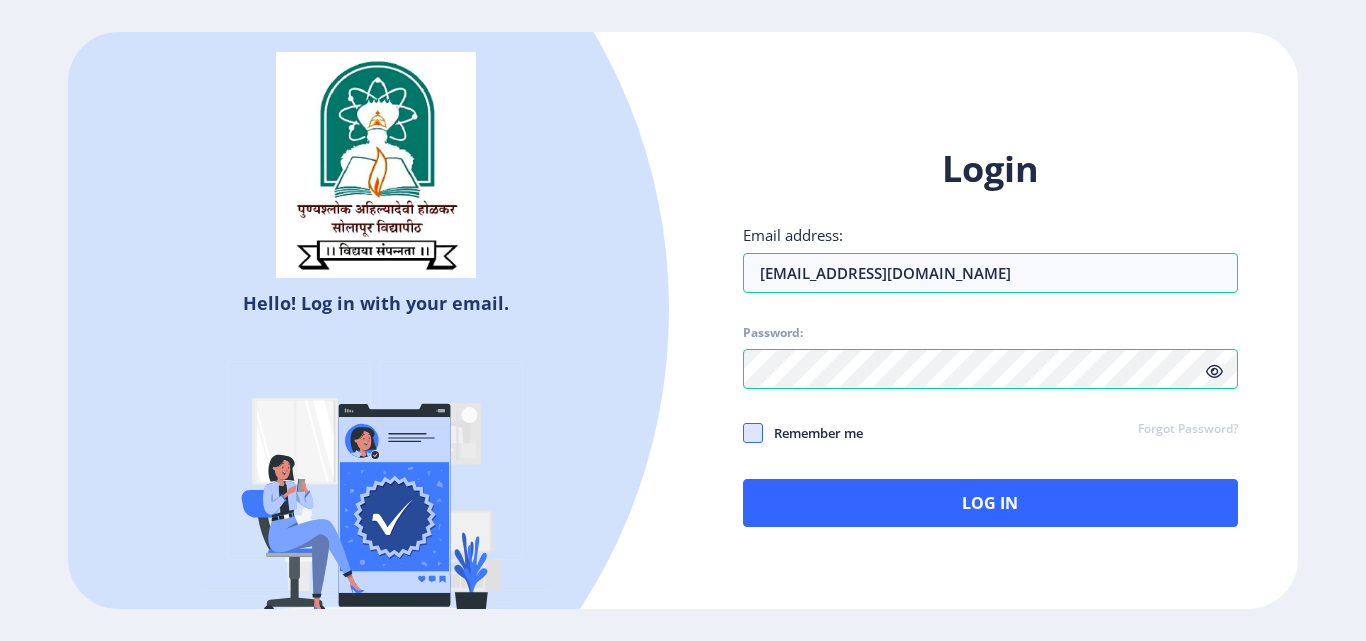 click 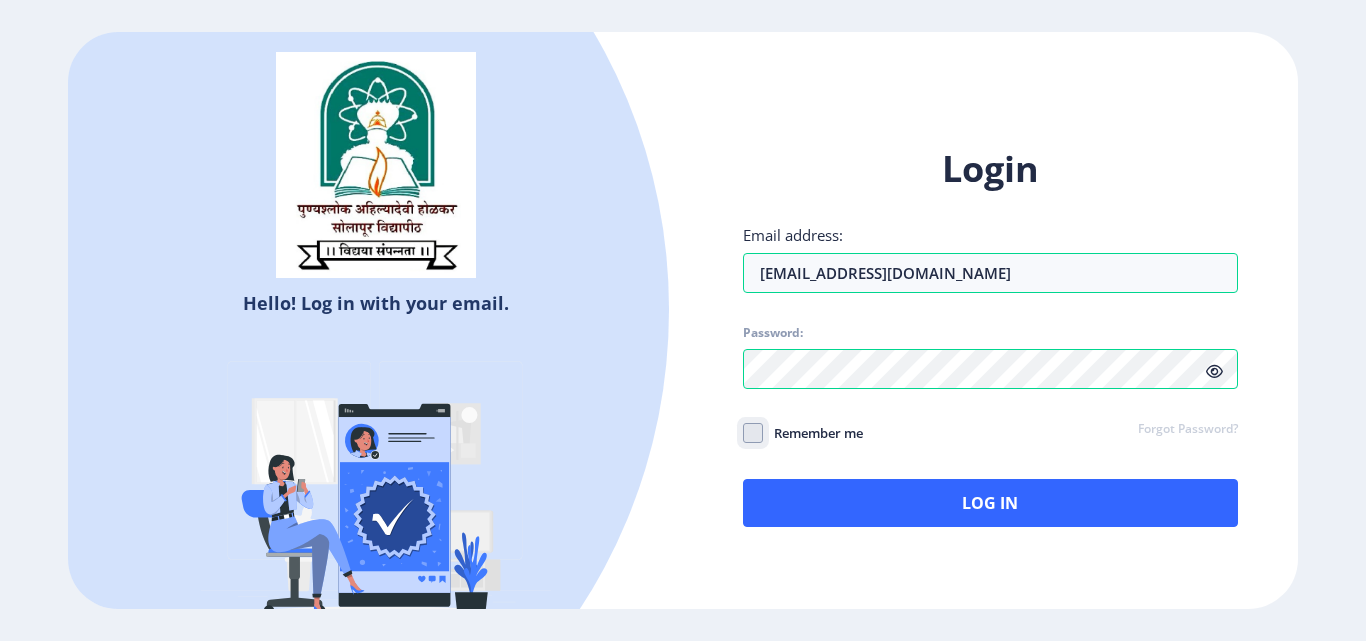 click on "Remember me" 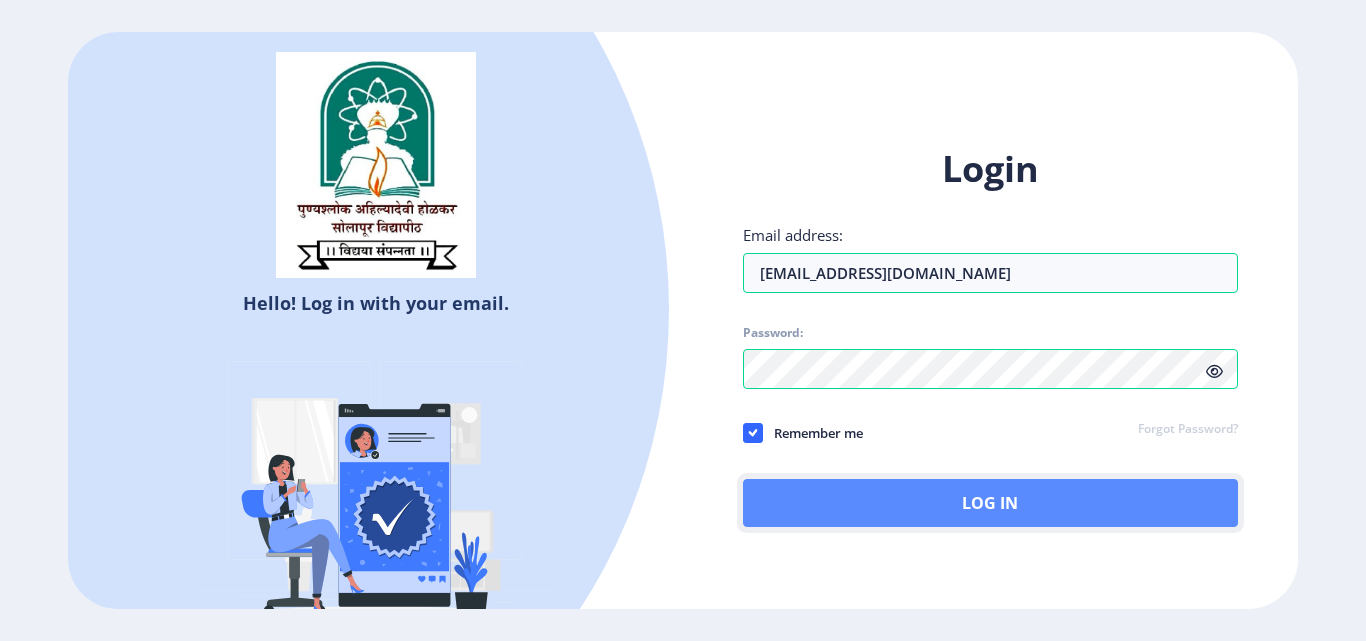 click on "Log In" 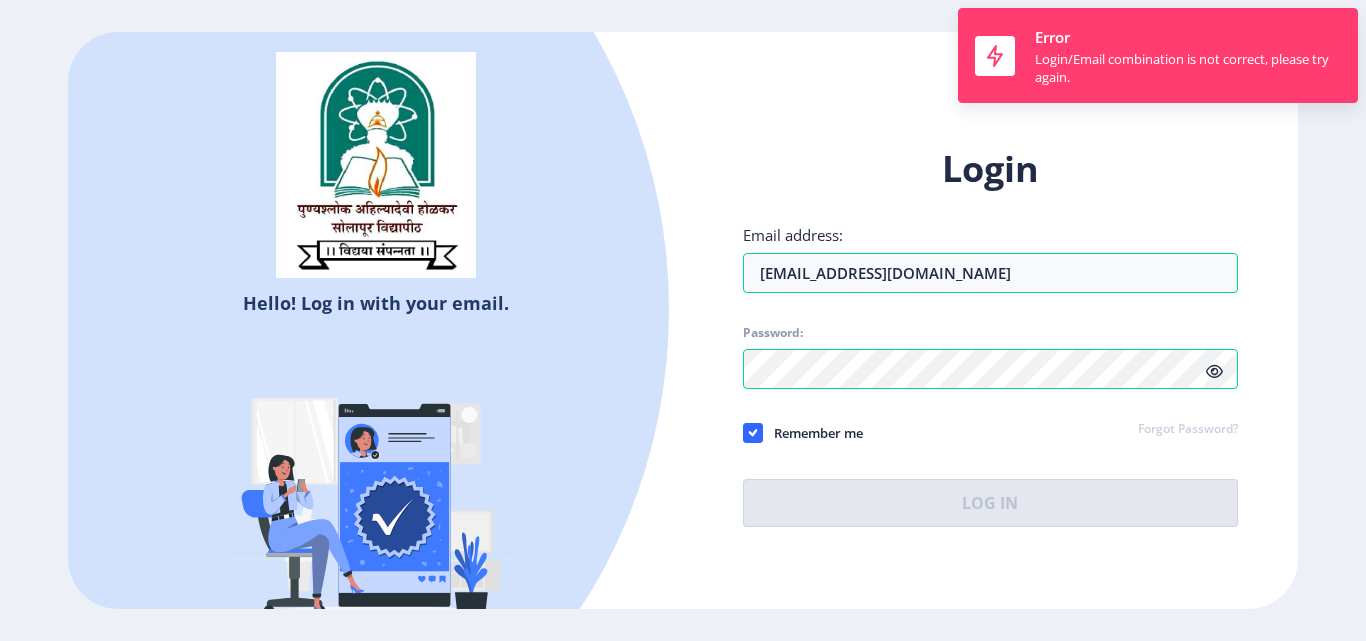 click on "Login Email address: rdunage19@gmail.com Password: Remember me Forgot Password?  Log In   Don't have an account?  Register" 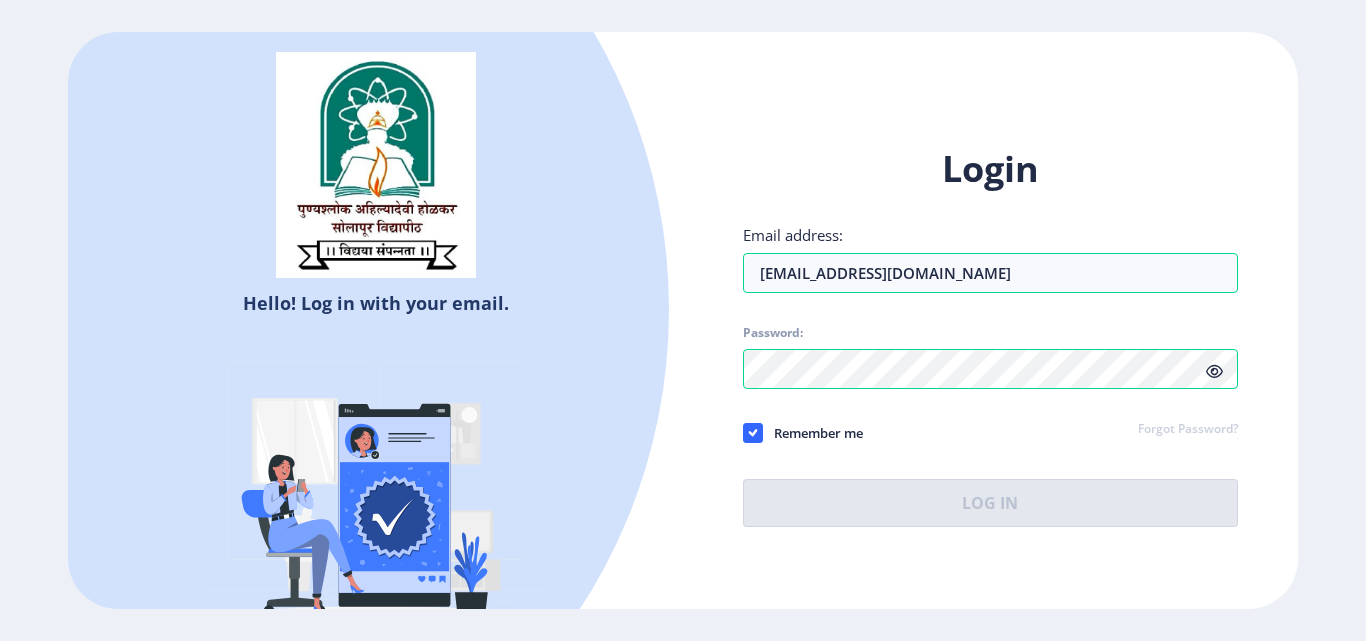 click on "Remember me Forgot Password?" 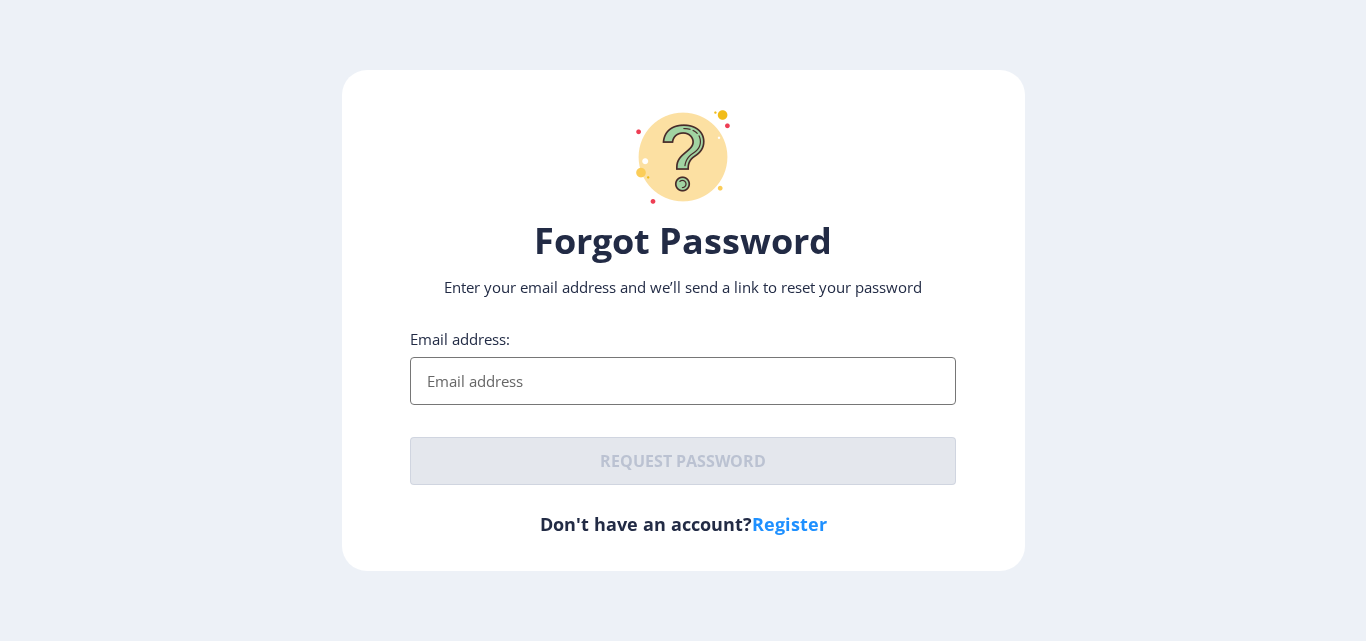 click on "Email address:" at bounding box center [683, 381] 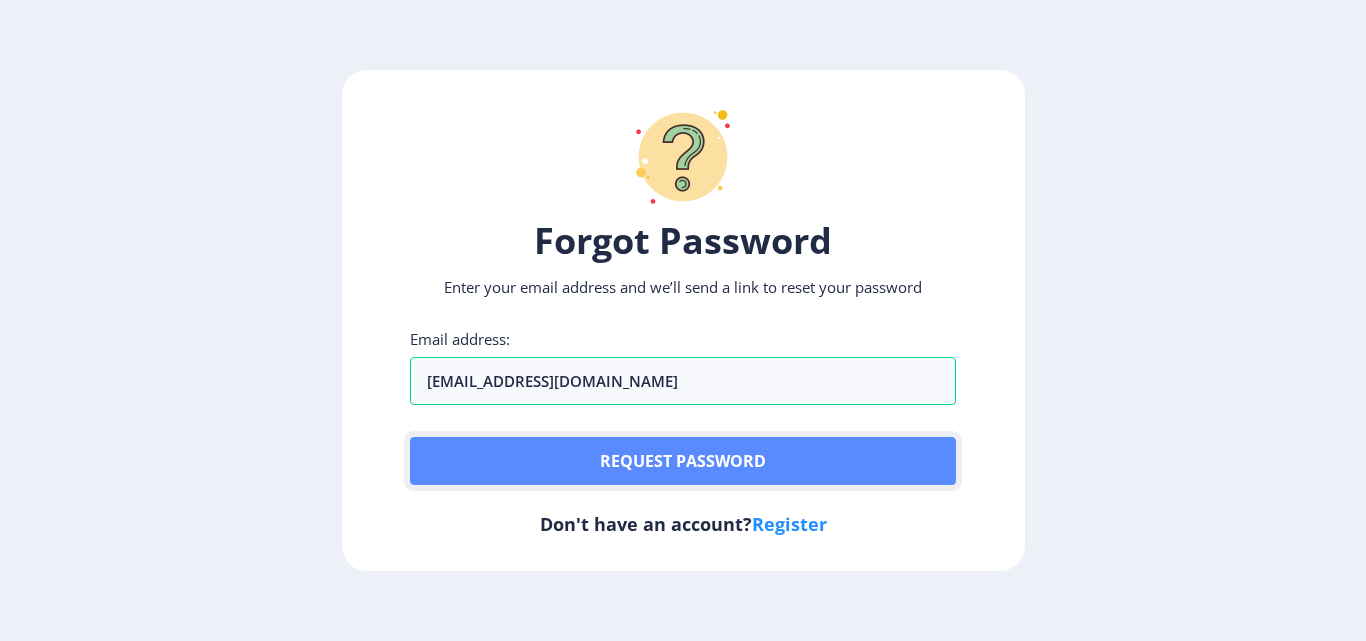 click on "Request password" 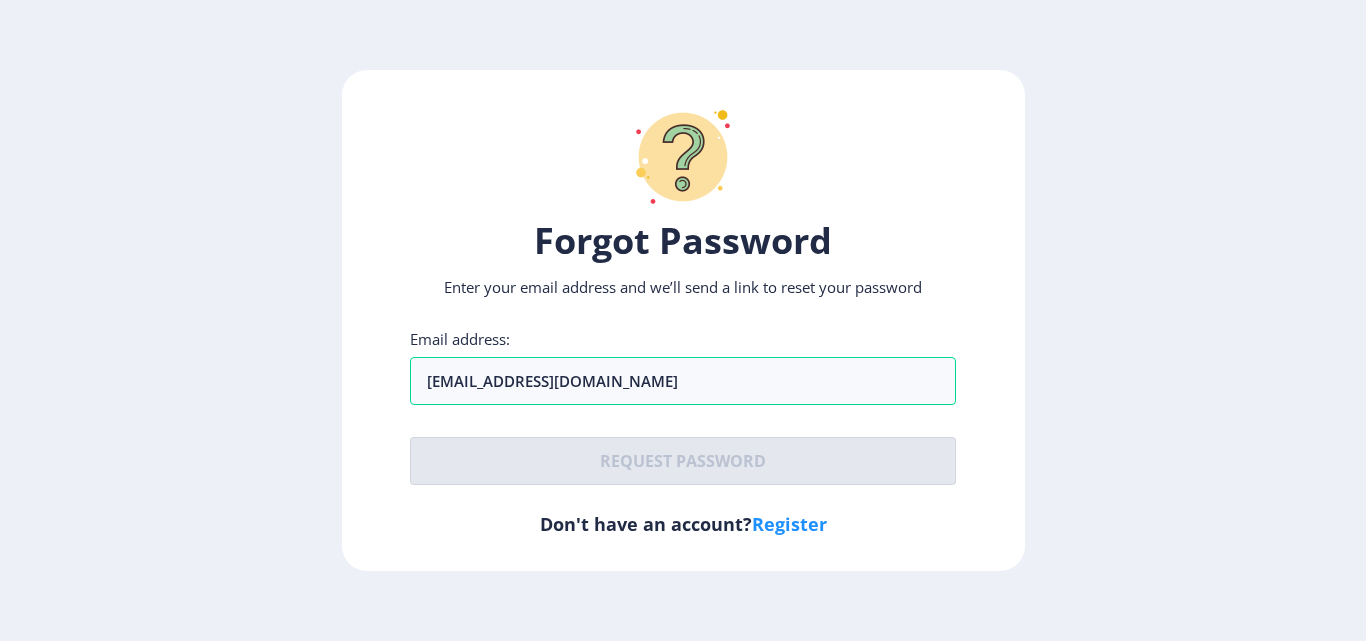 click on "Register" 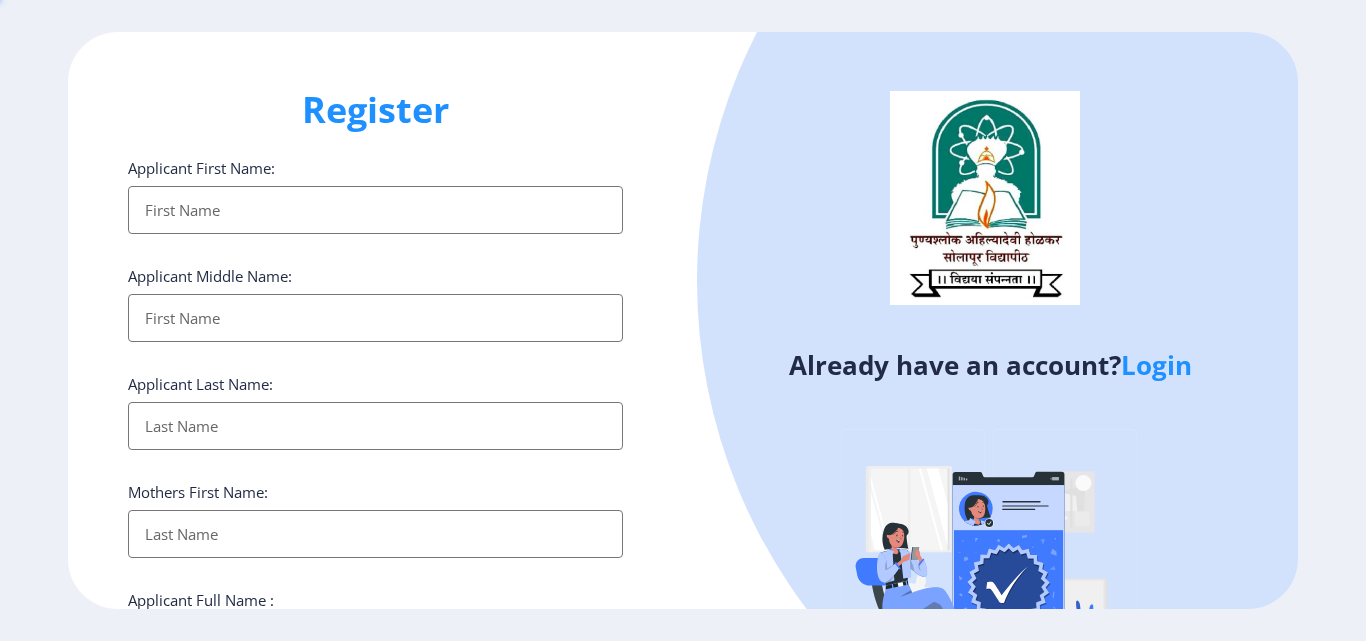 type on "[EMAIL_ADDRESS][DOMAIN_NAME]" 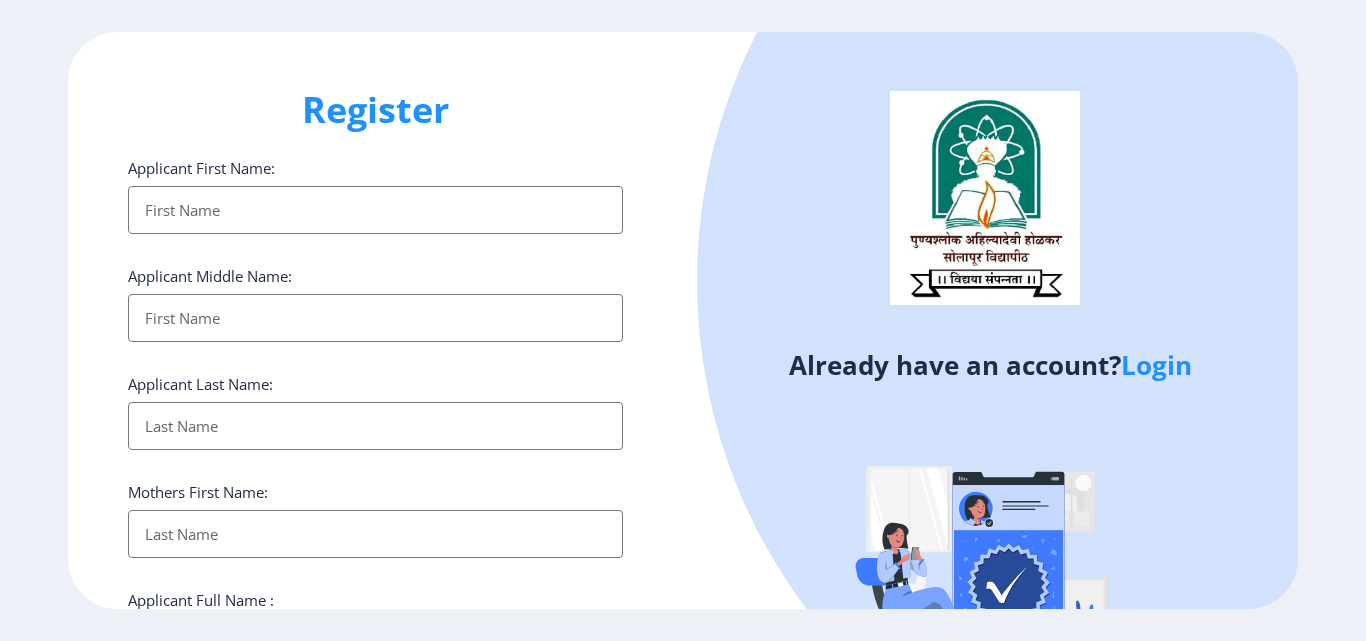 click on "Applicant First Name:" at bounding box center [375, 210] 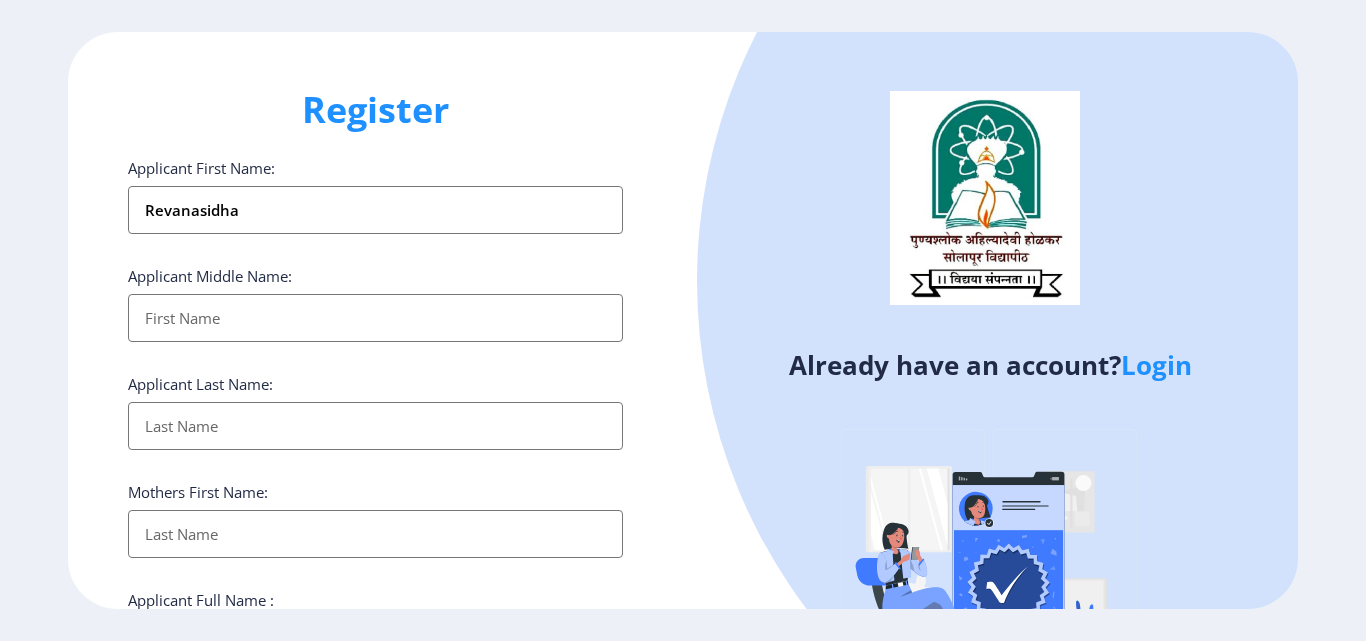 type on "Revanasidha" 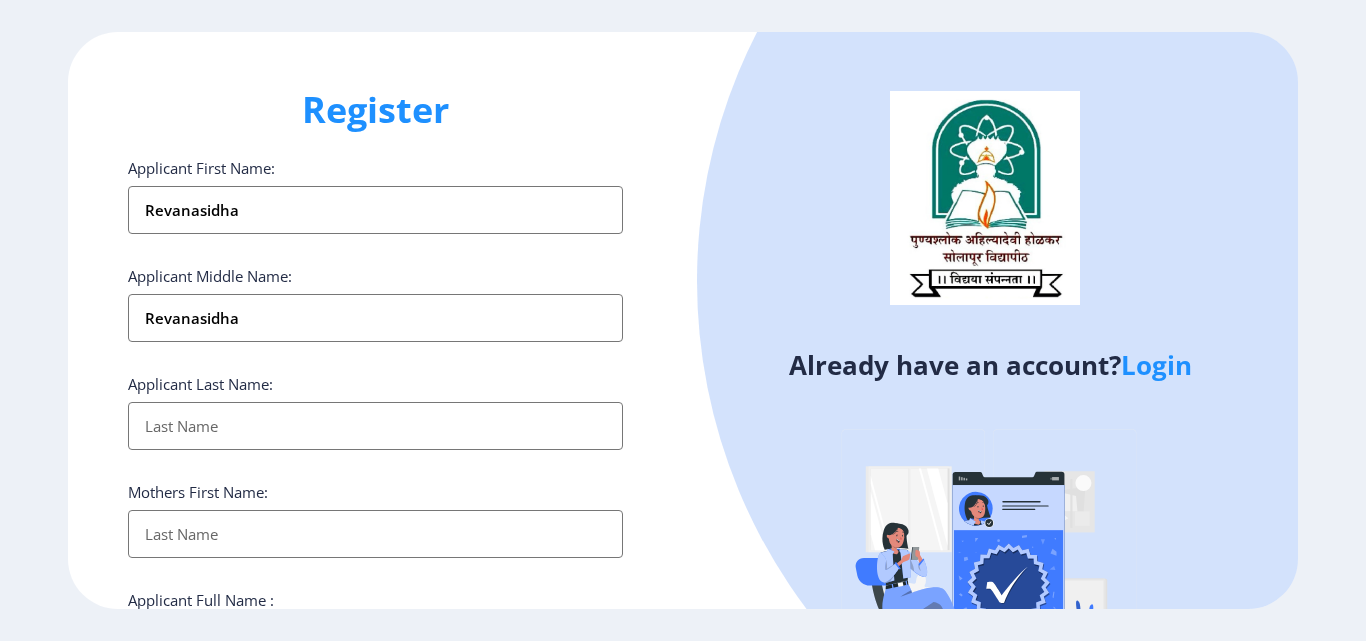 type on "Dunage" 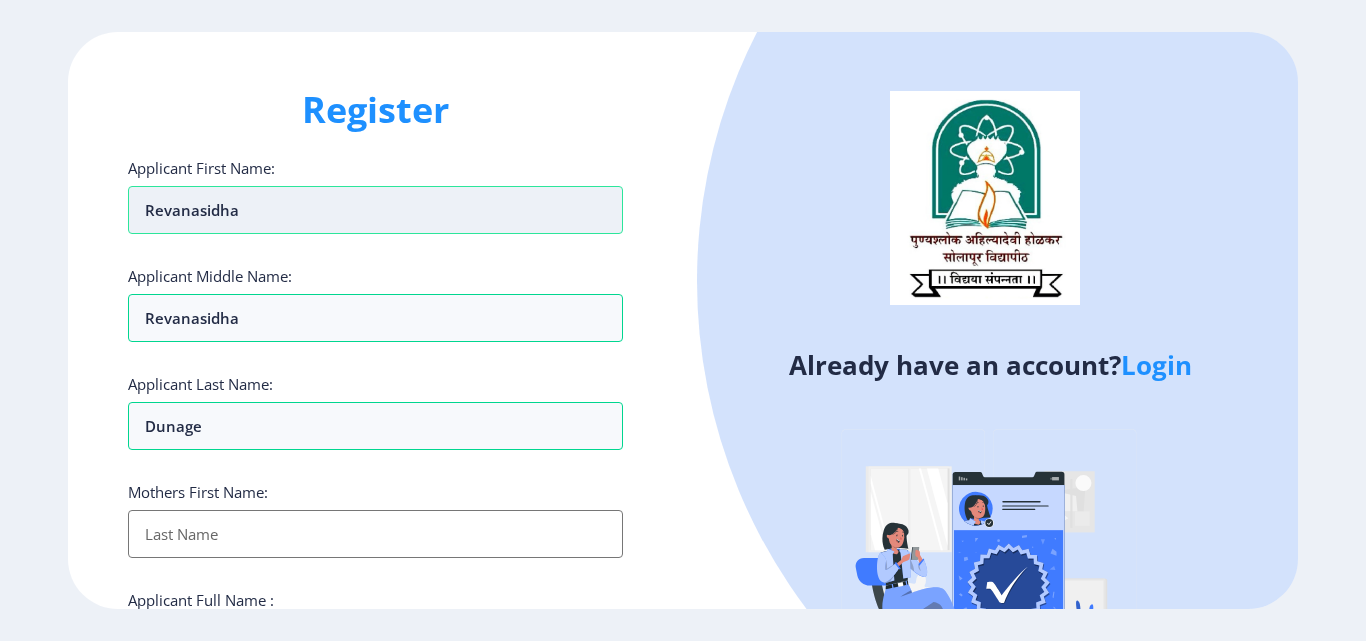 type on "Dunage Revanasidha Revanasidha" 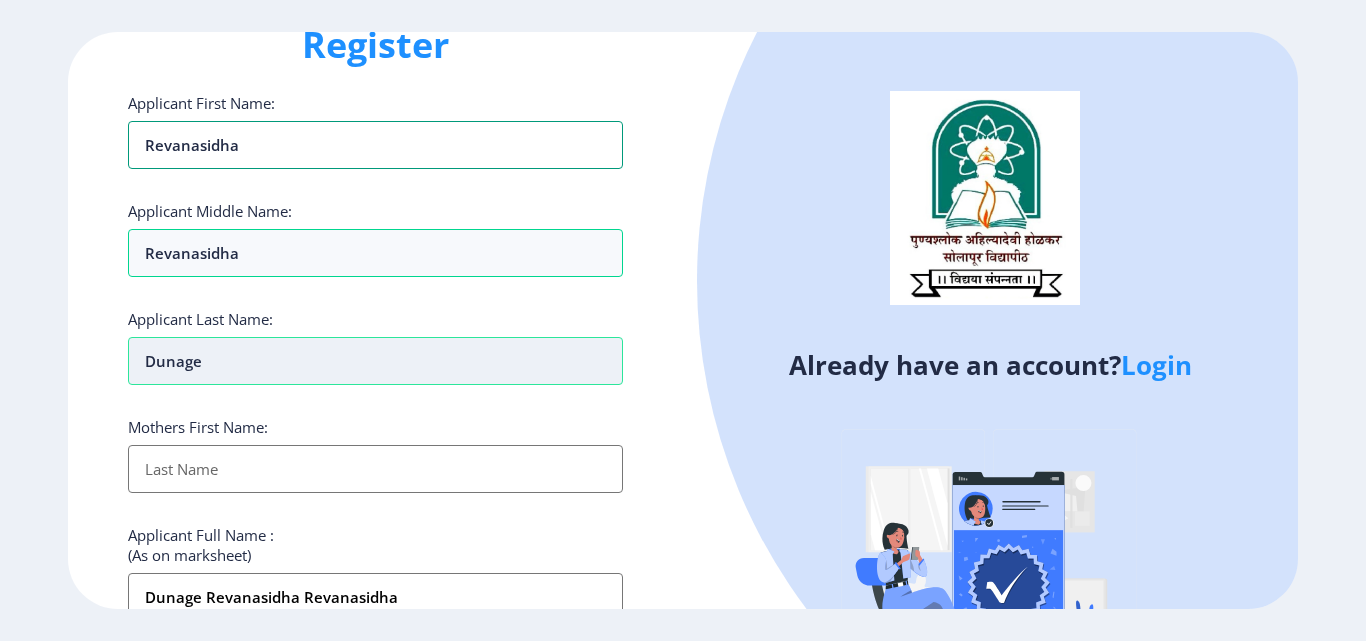 scroll, scrollTop: 100, scrollLeft: 0, axis: vertical 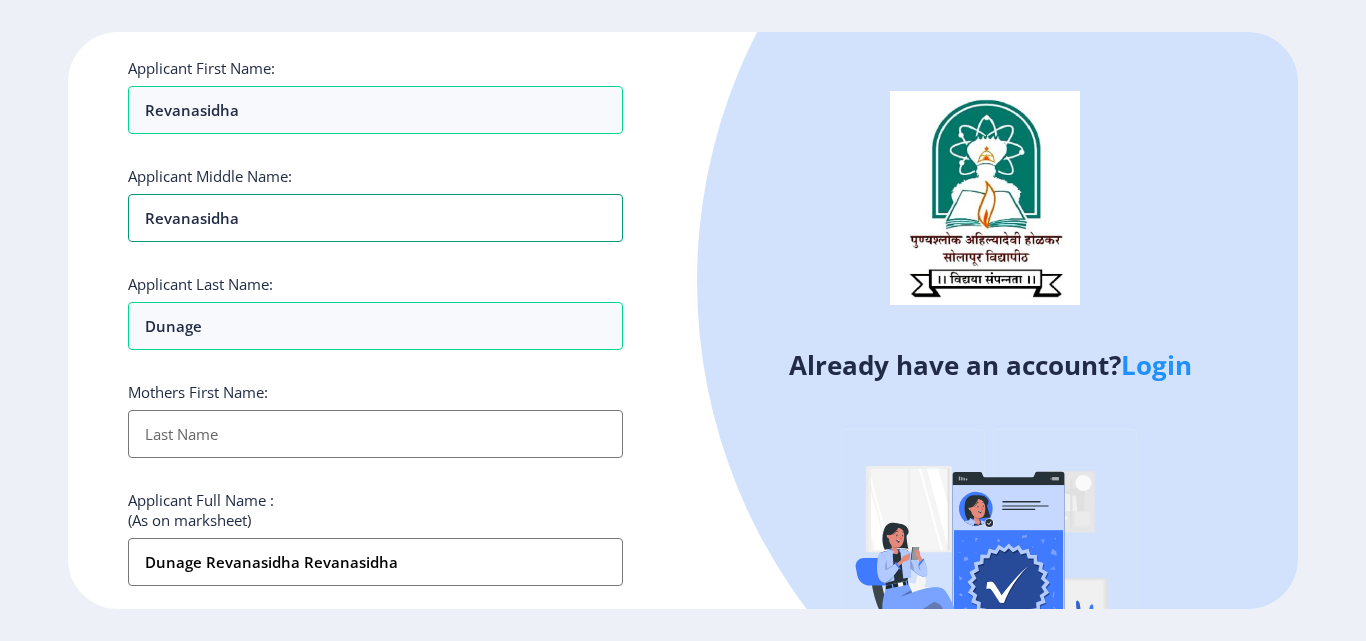 drag, startPoint x: 247, startPoint y: 227, endPoint x: 53, endPoint y: 205, distance: 195.24344 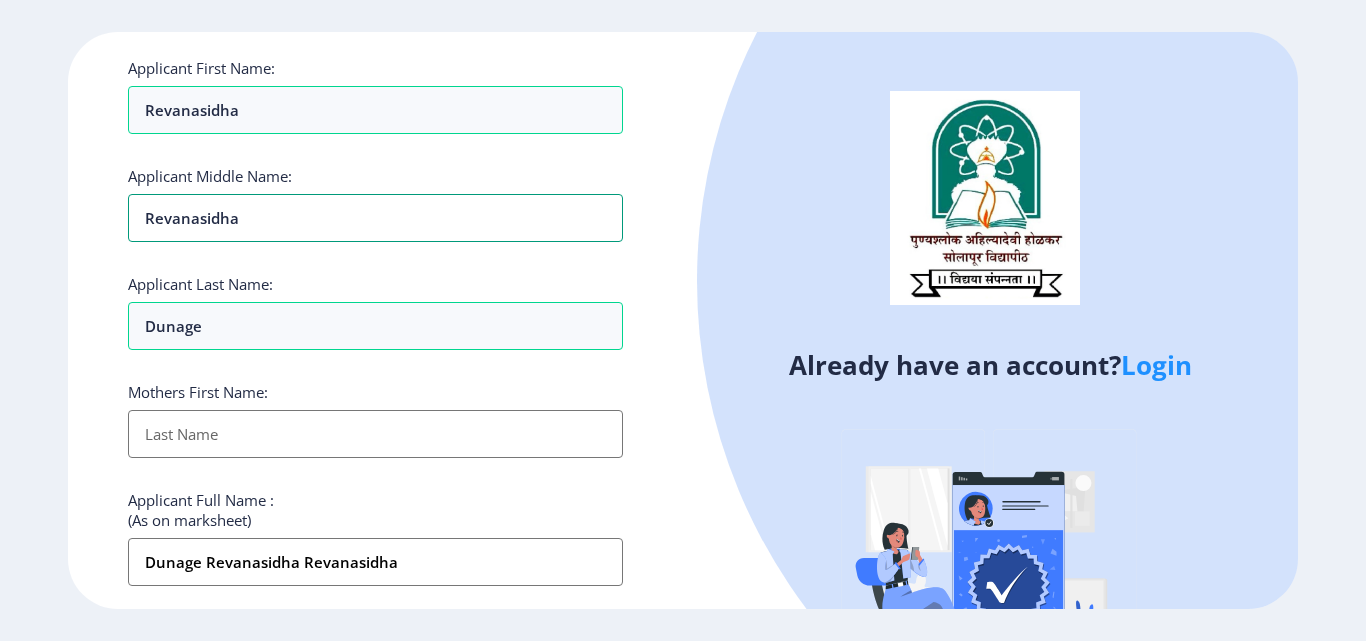 type on "C" 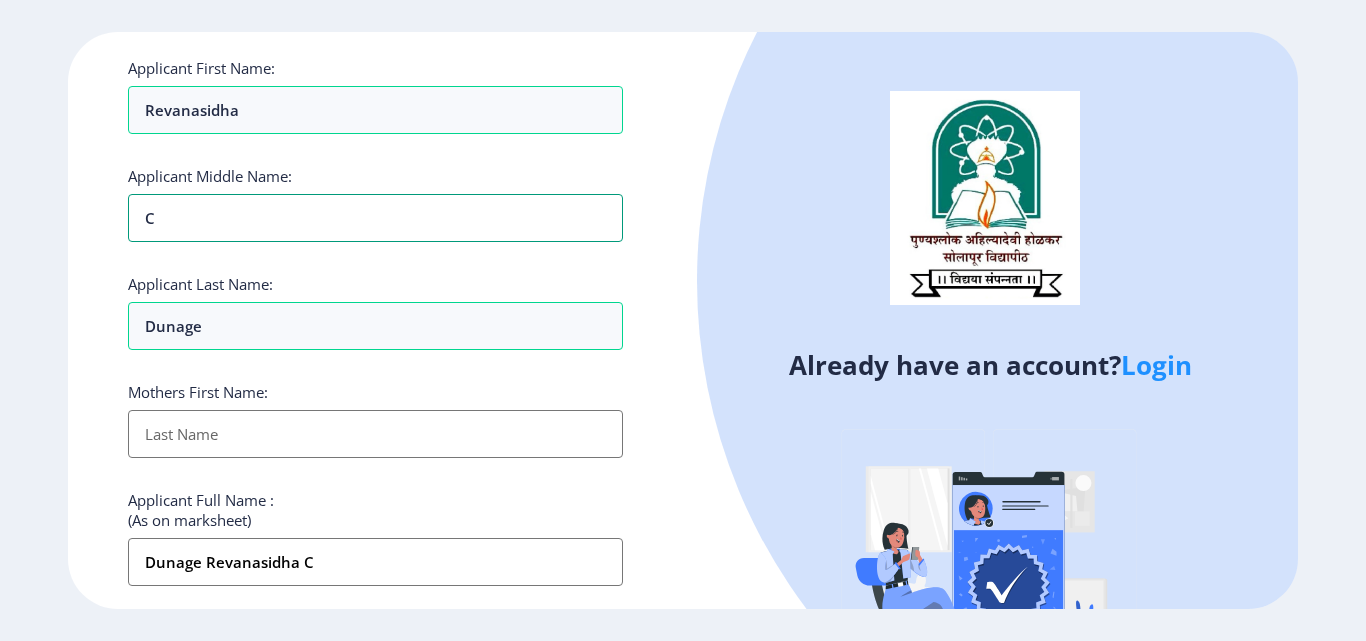 type on "CH" 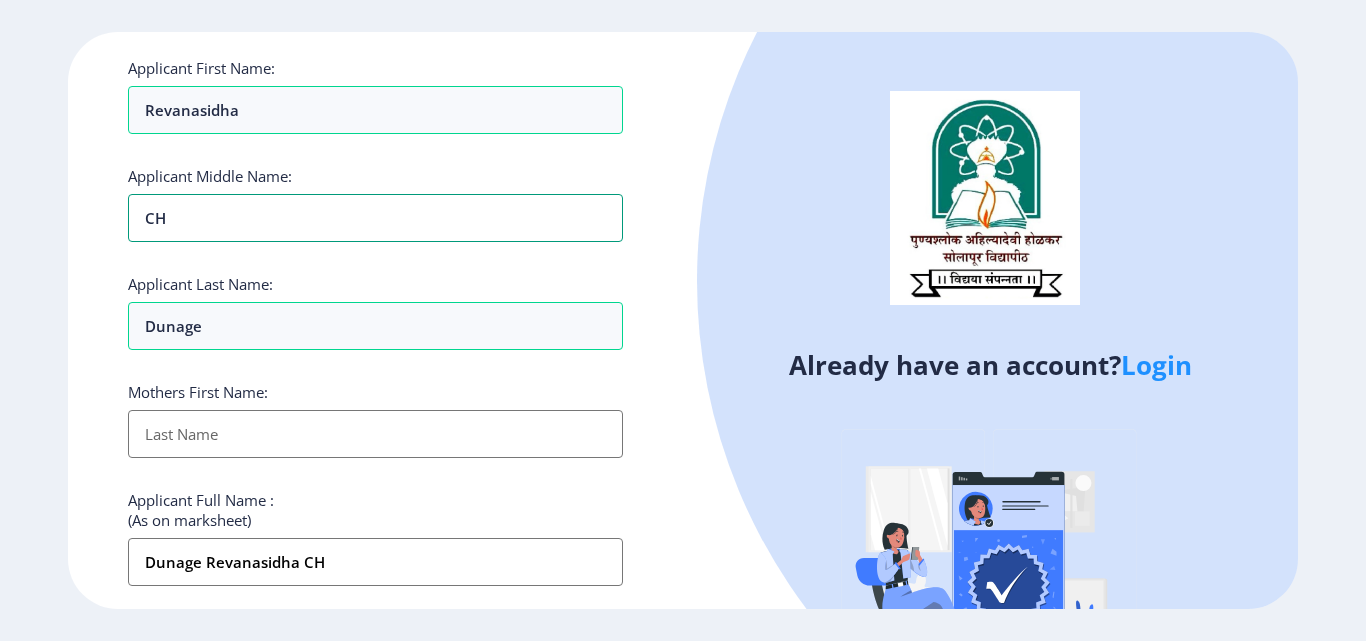 type on "CHA" 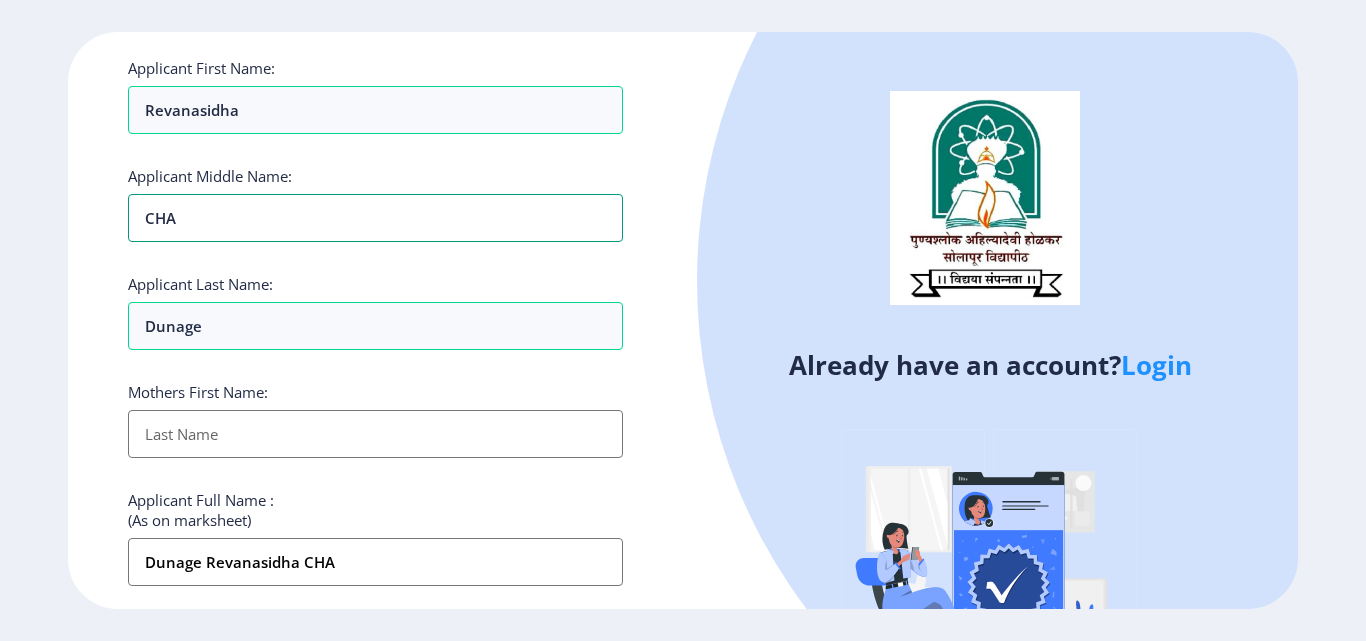 type on "CHAN" 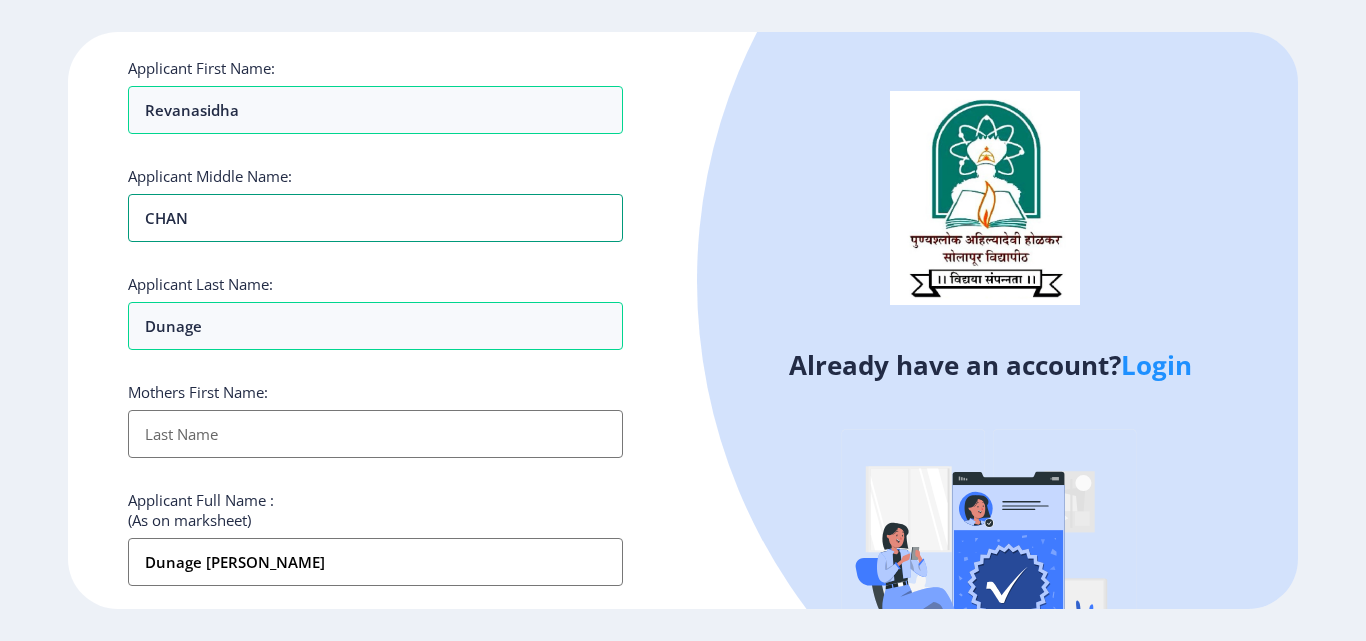 type on "CHANA" 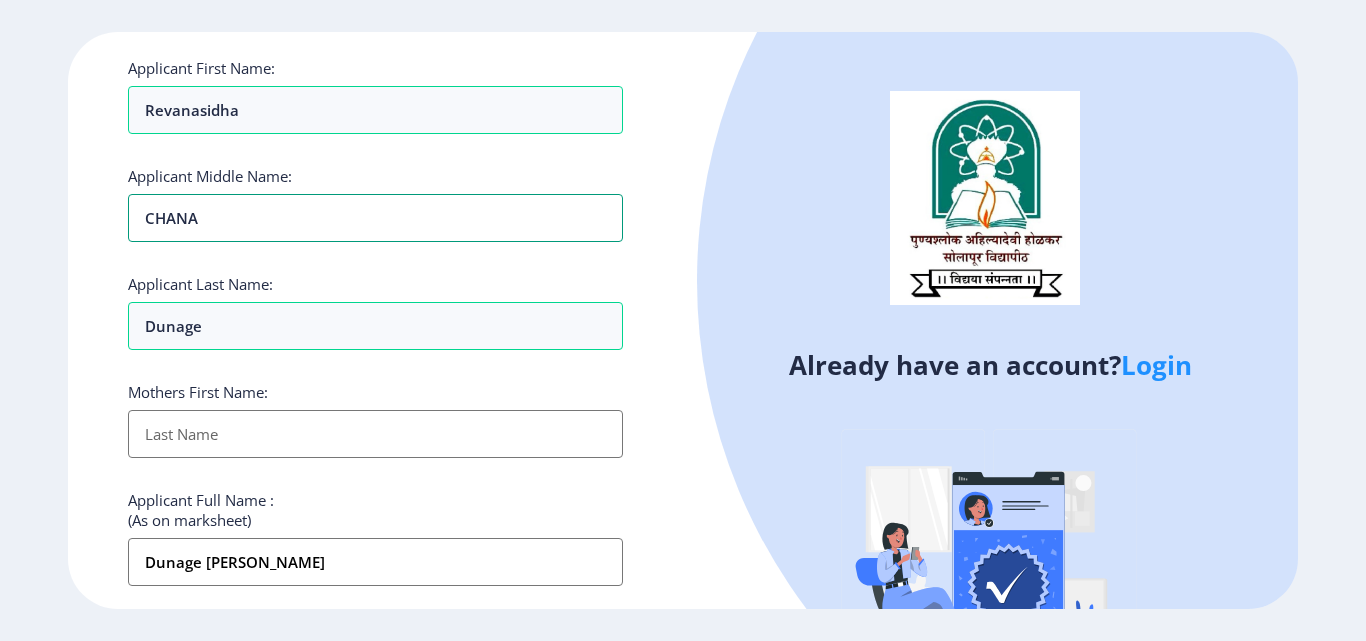 type on "CHANAV" 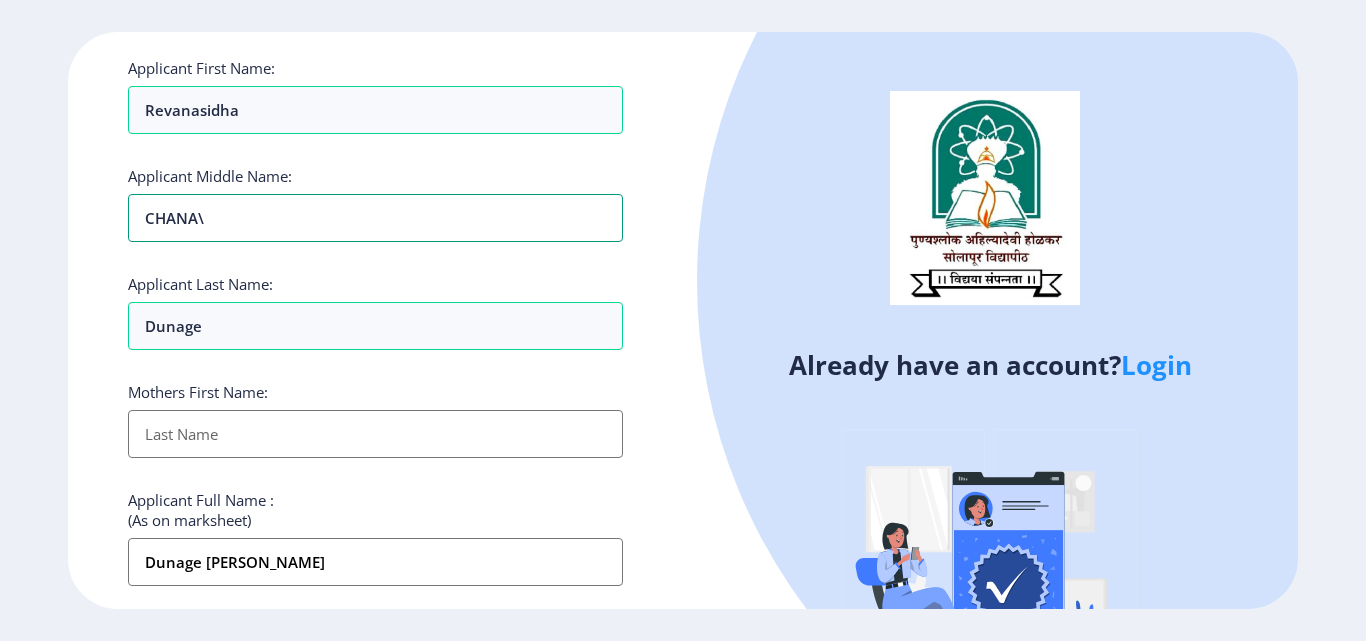 type on "Dunage Revanasidha CHANA\" 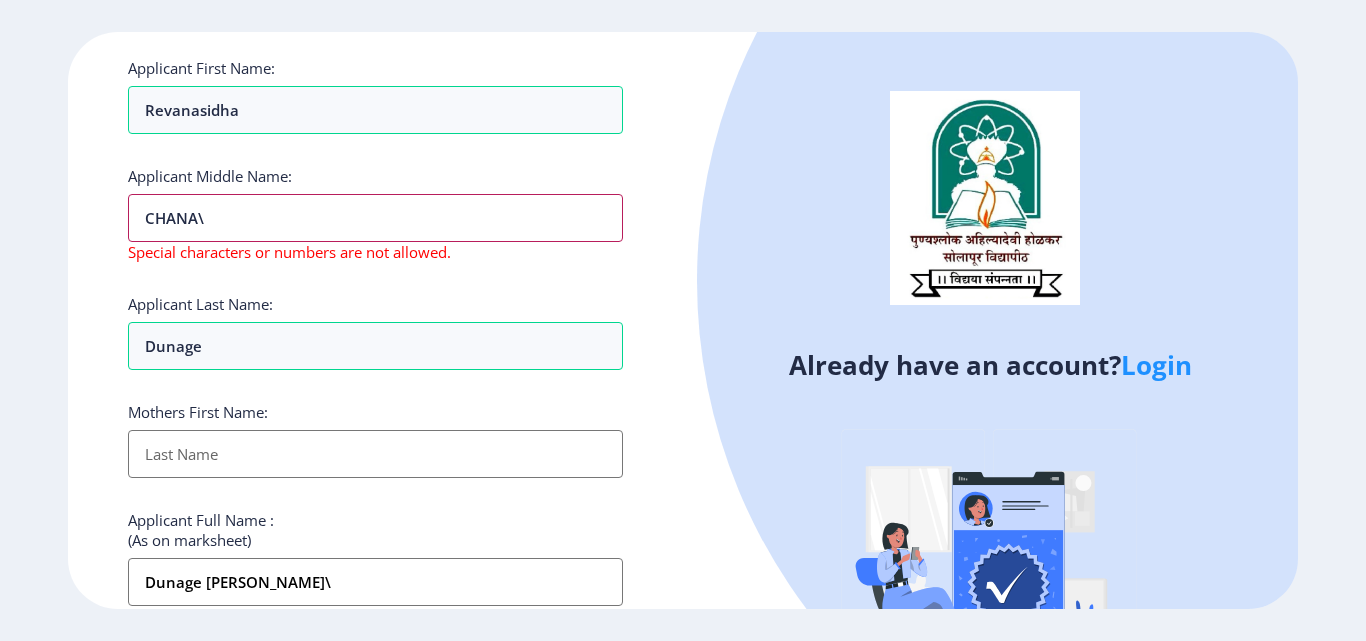 type on "CHANA\B" 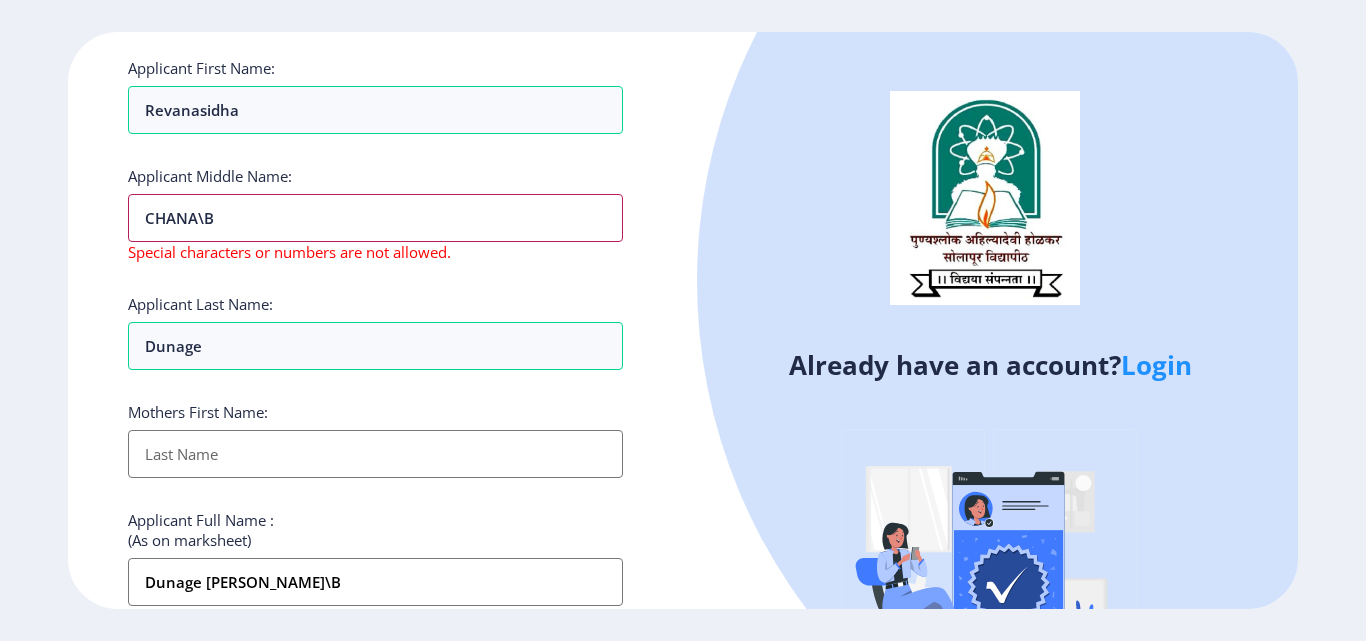 type on "CHANA\" 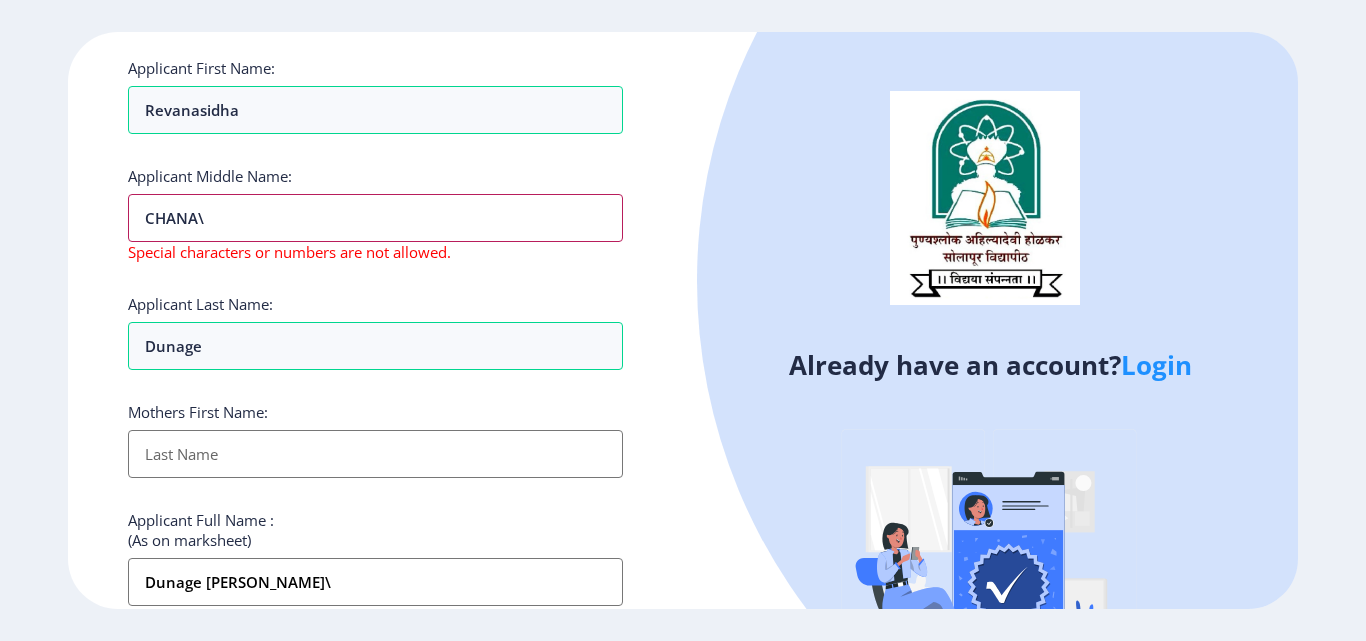 type on "CHANA" 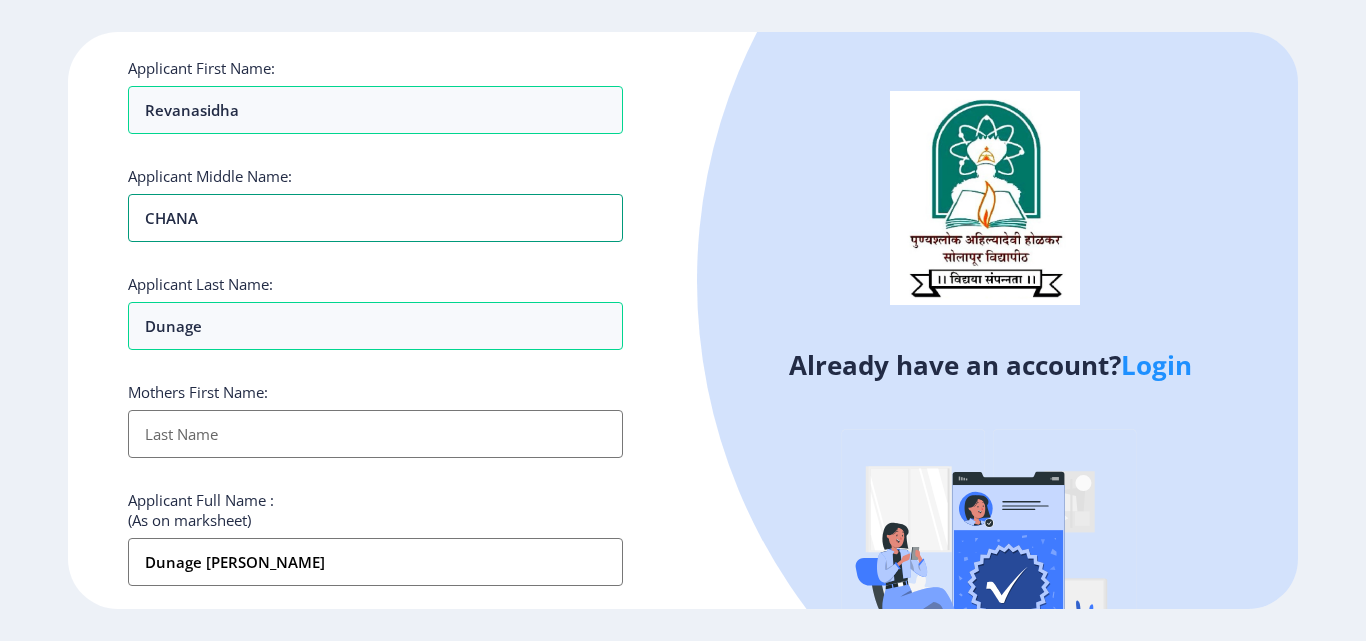 type on "CHANAB" 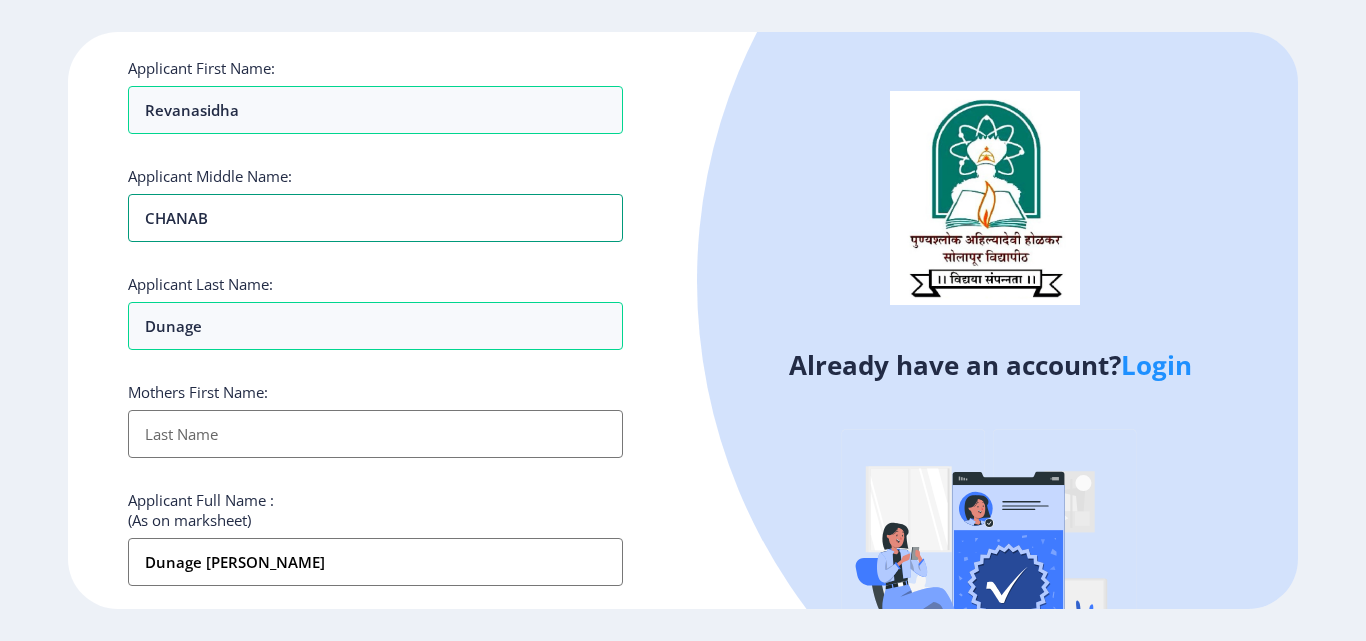 type on "Dunage Revanasidha CHANAB" 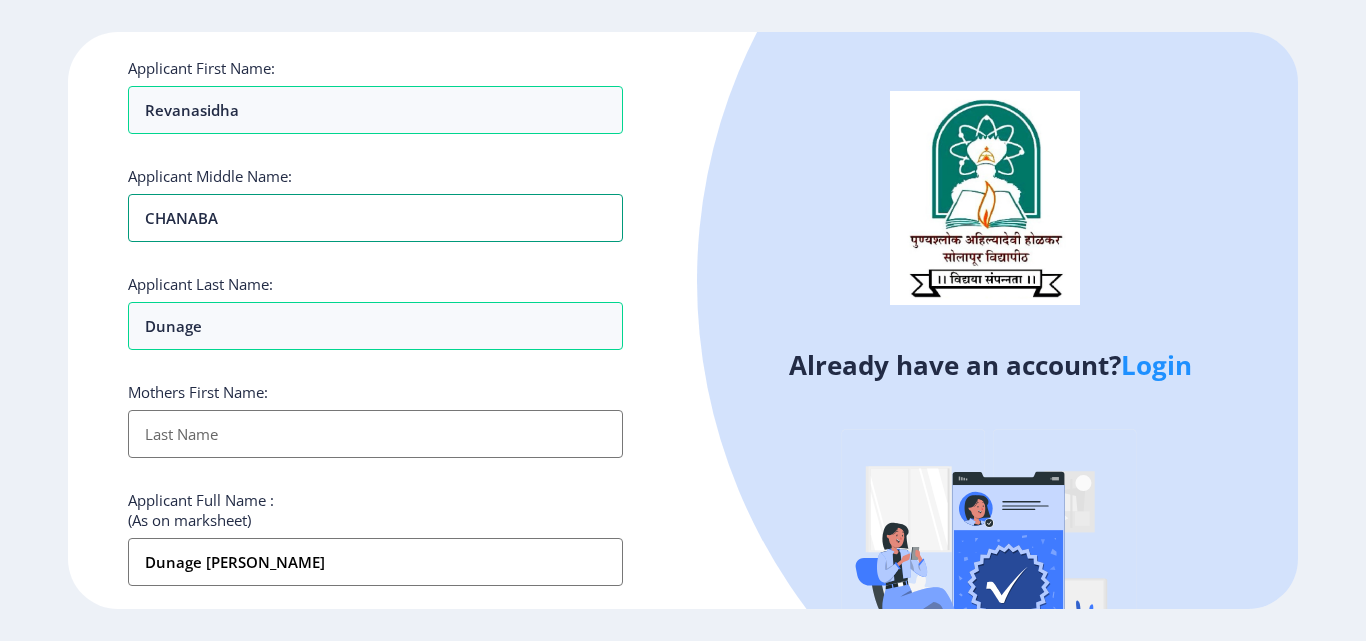 type on "CHANABAS" 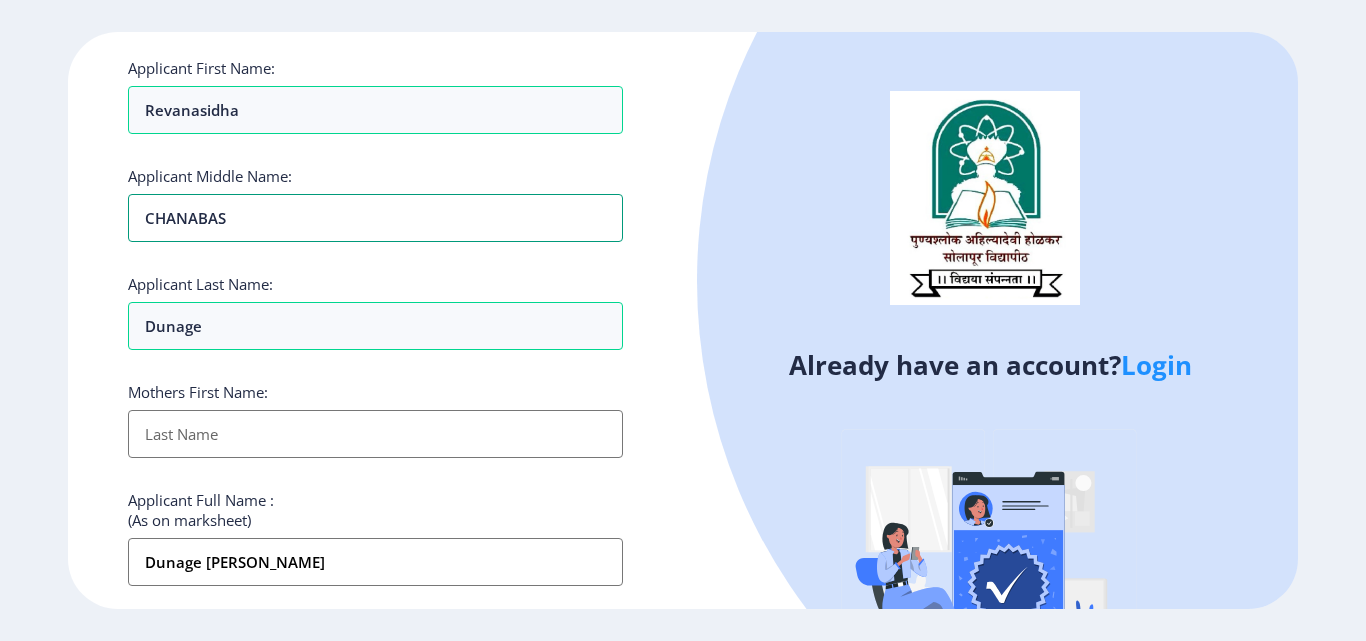 type on "CHANABASP" 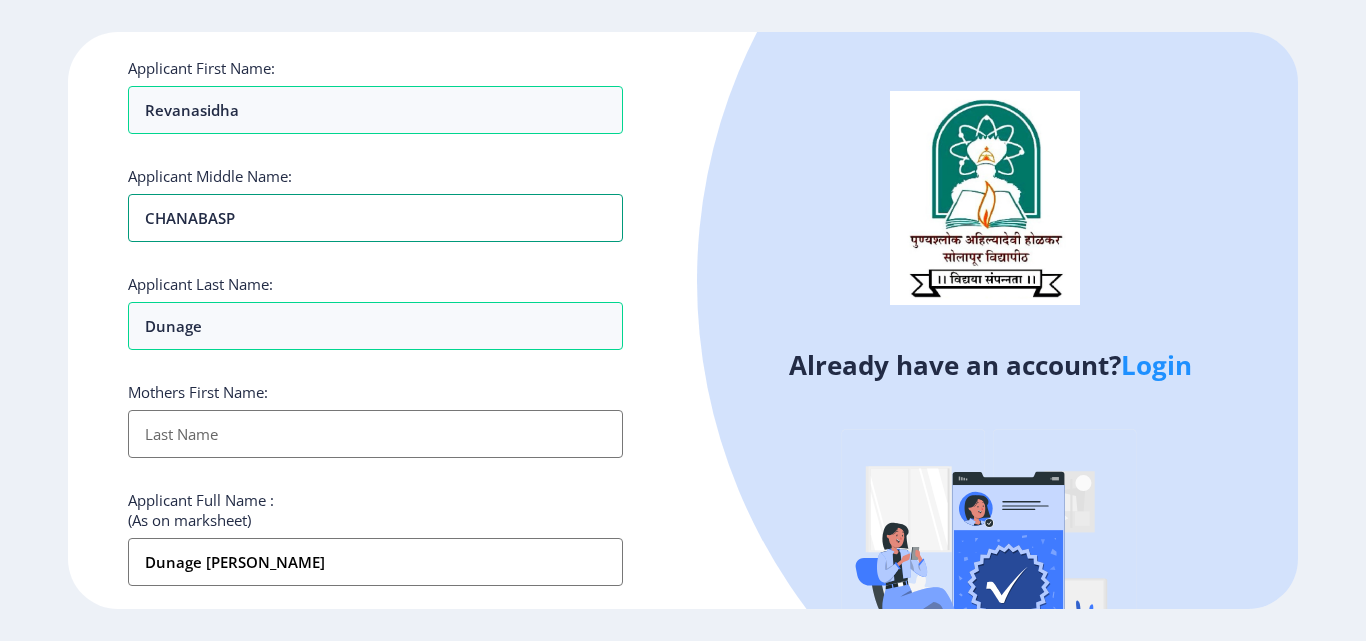 type on "CHANABASPP" 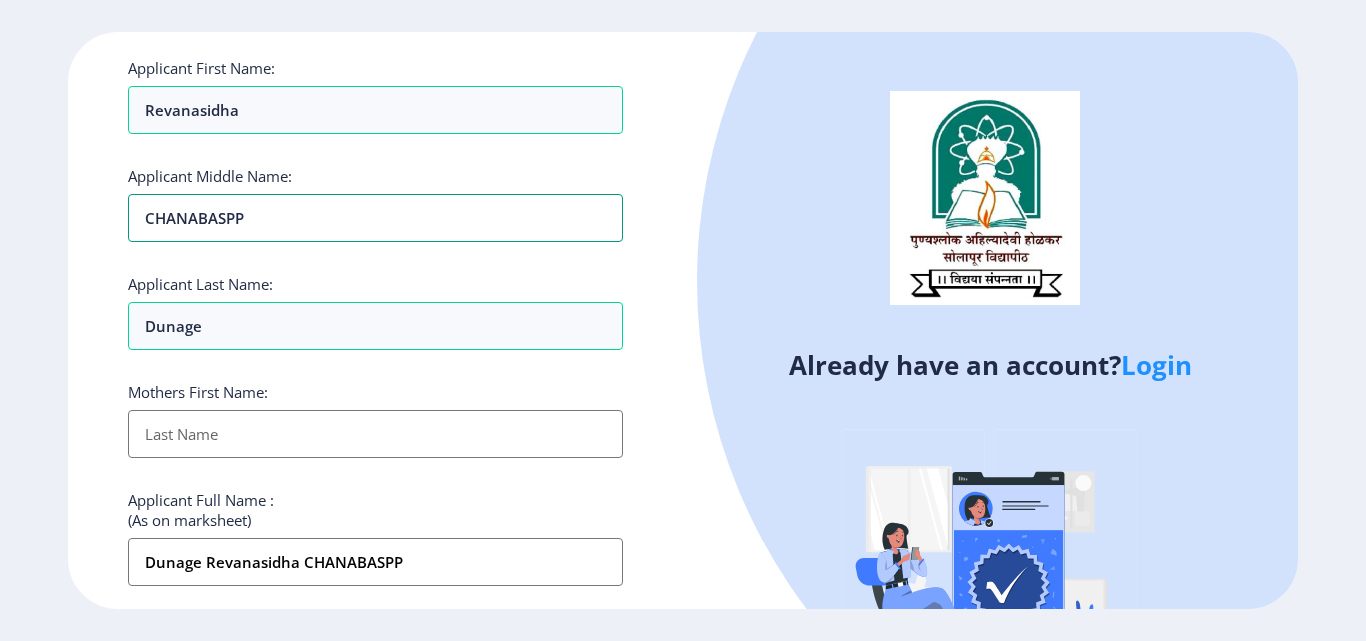 type on "CHANABASPPA" 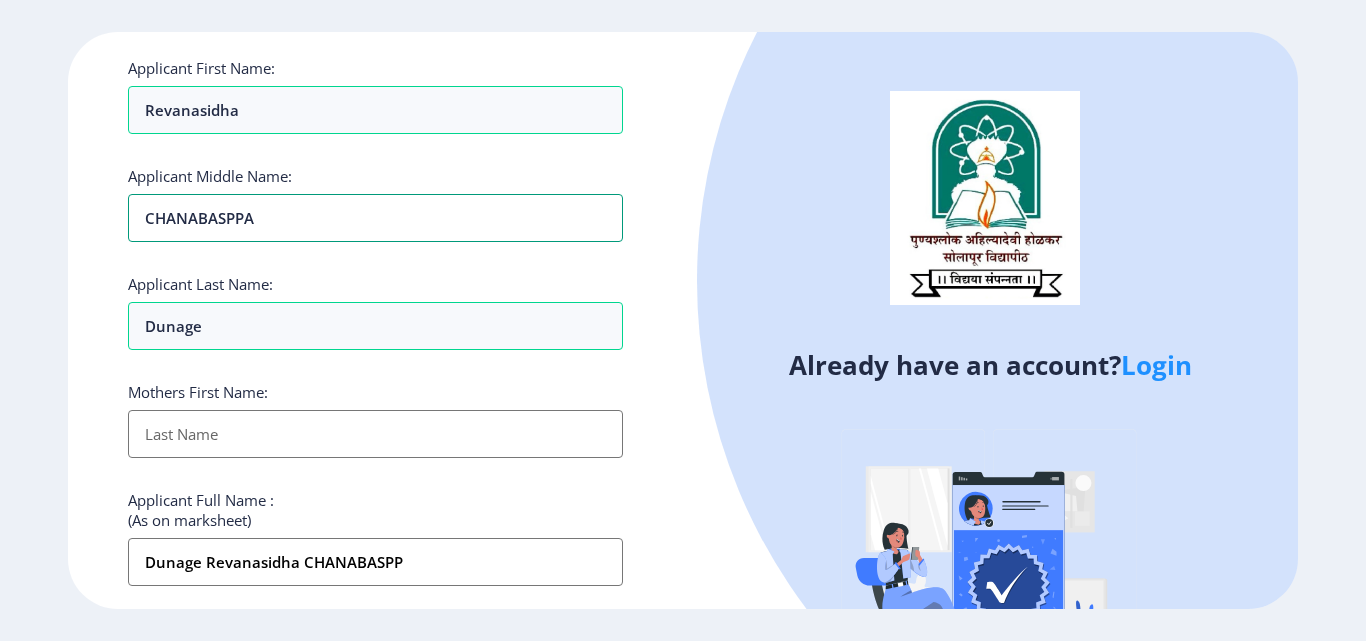 type on "Dunage Revanasidha CHANABASPPA" 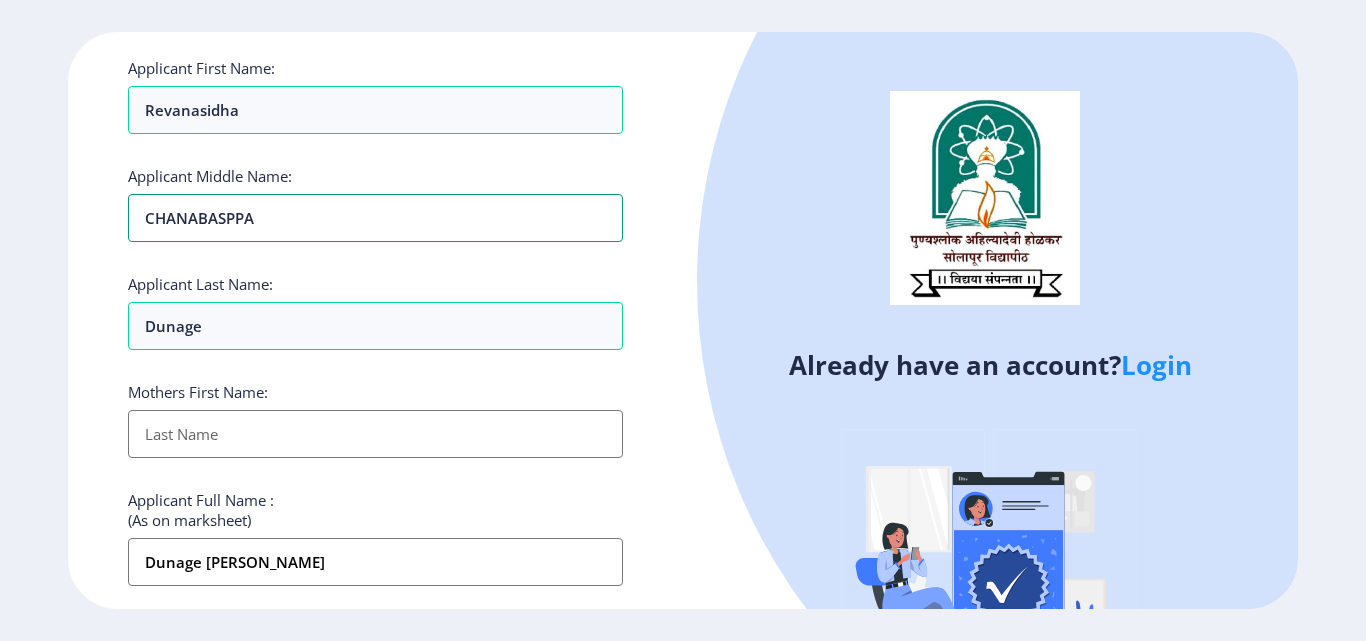 type on "CHANABASPPA" 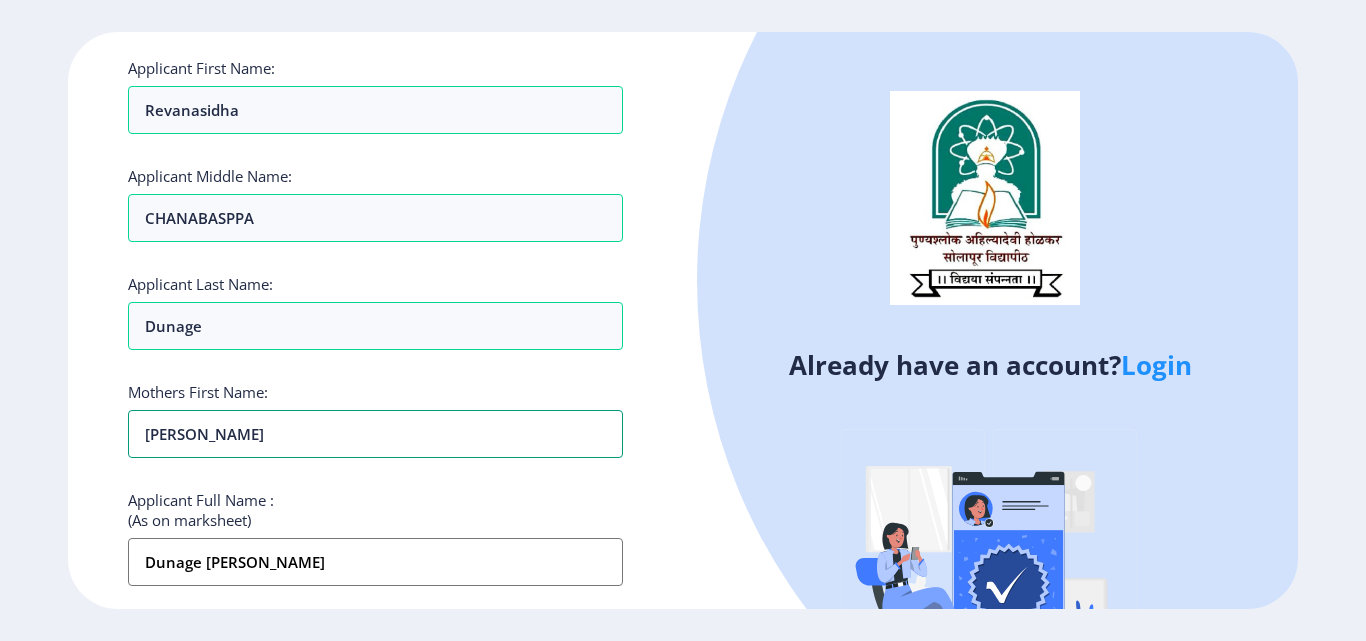 type on "SAVITRI" 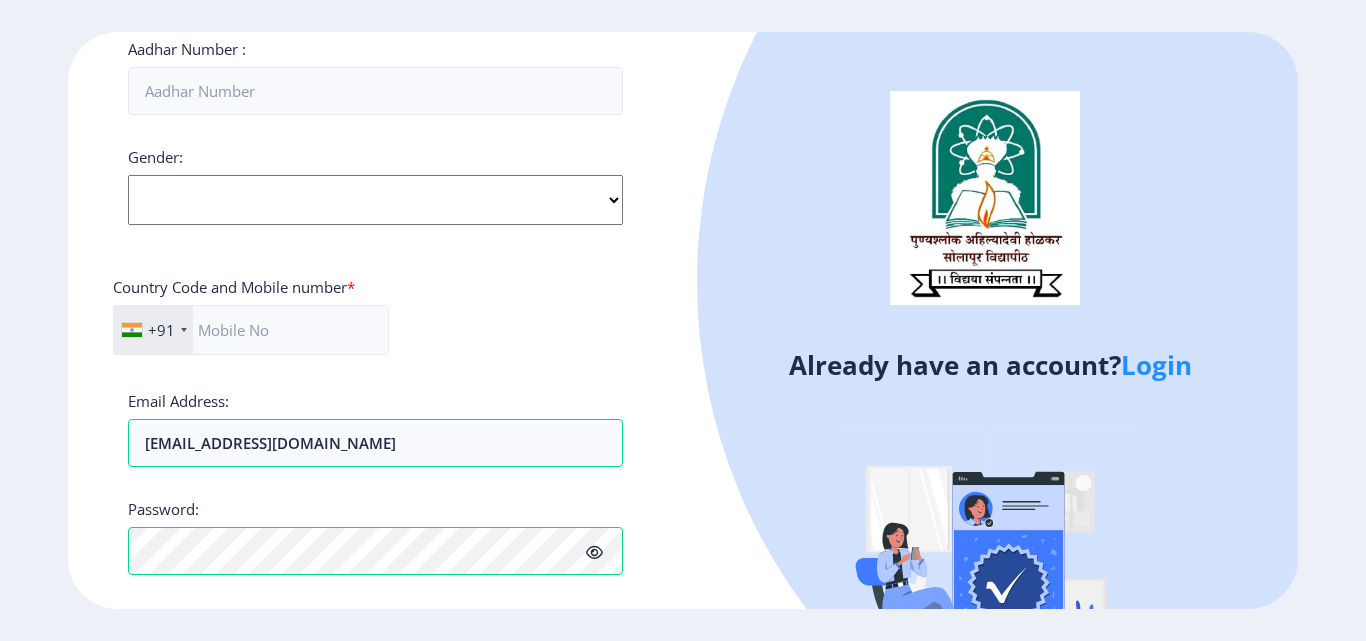 scroll, scrollTop: 439, scrollLeft: 0, axis: vertical 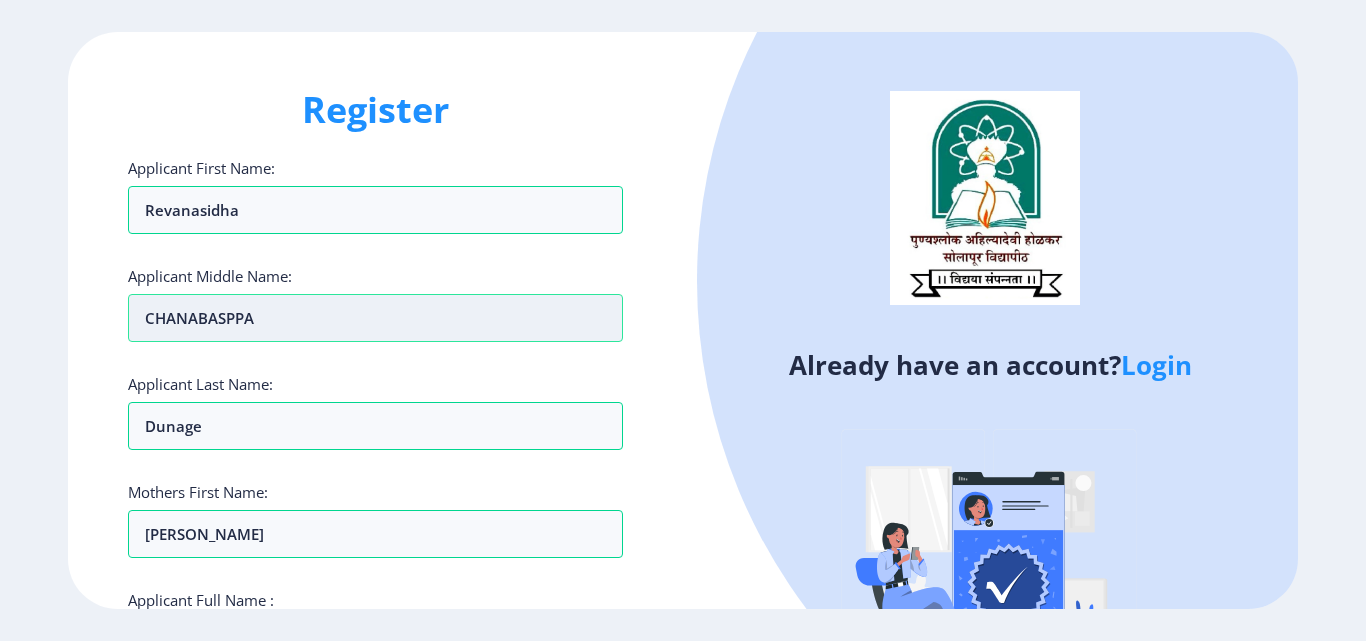 drag, startPoint x: 241, startPoint y: 323, endPoint x: 159, endPoint y: 316, distance: 82.29824 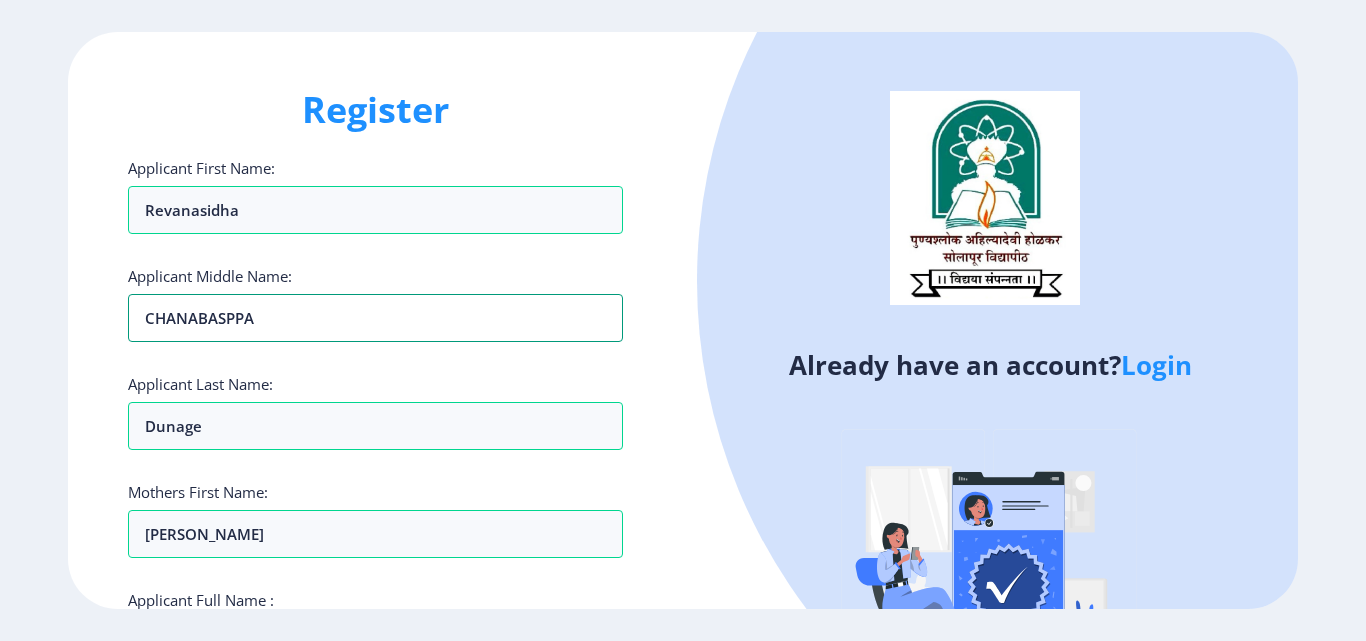 type on "CH" 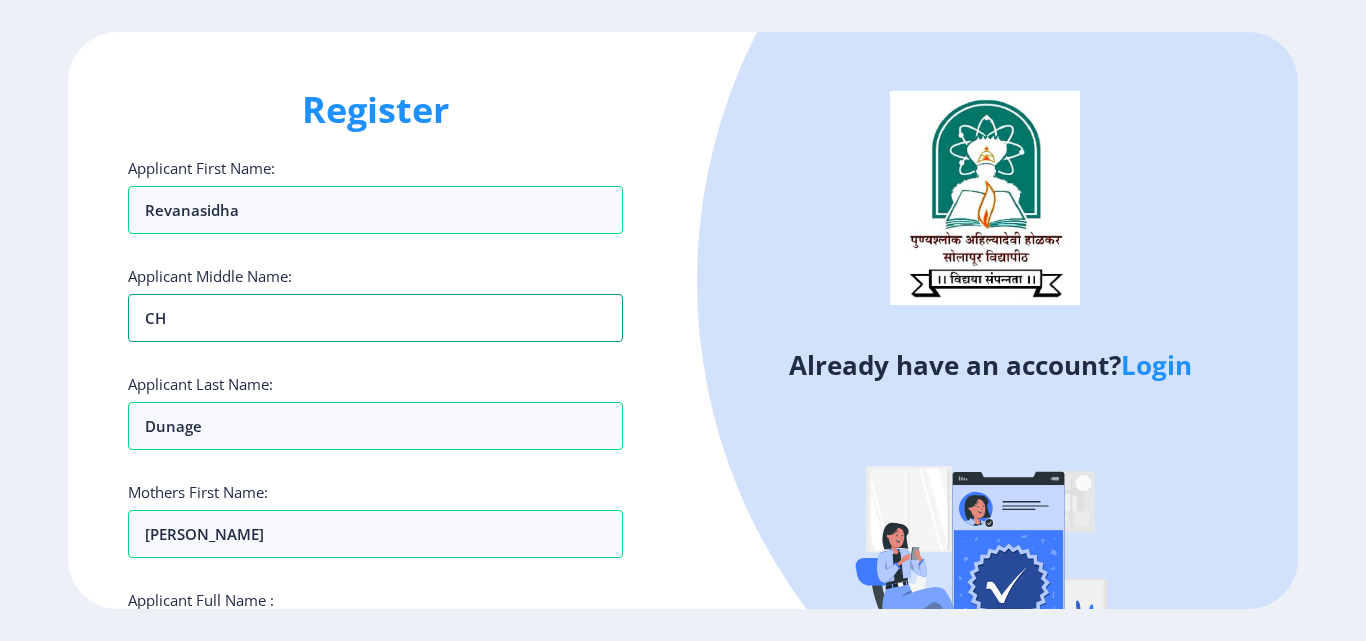 type on "CHA" 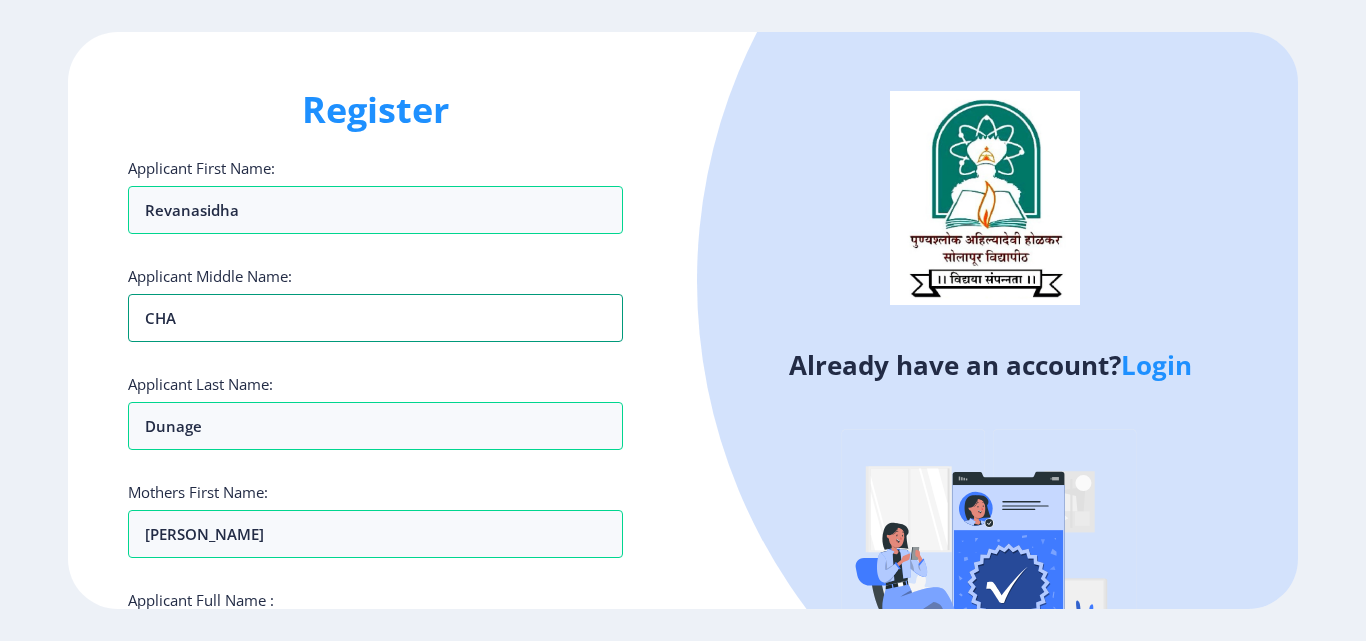 type on "CHAN" 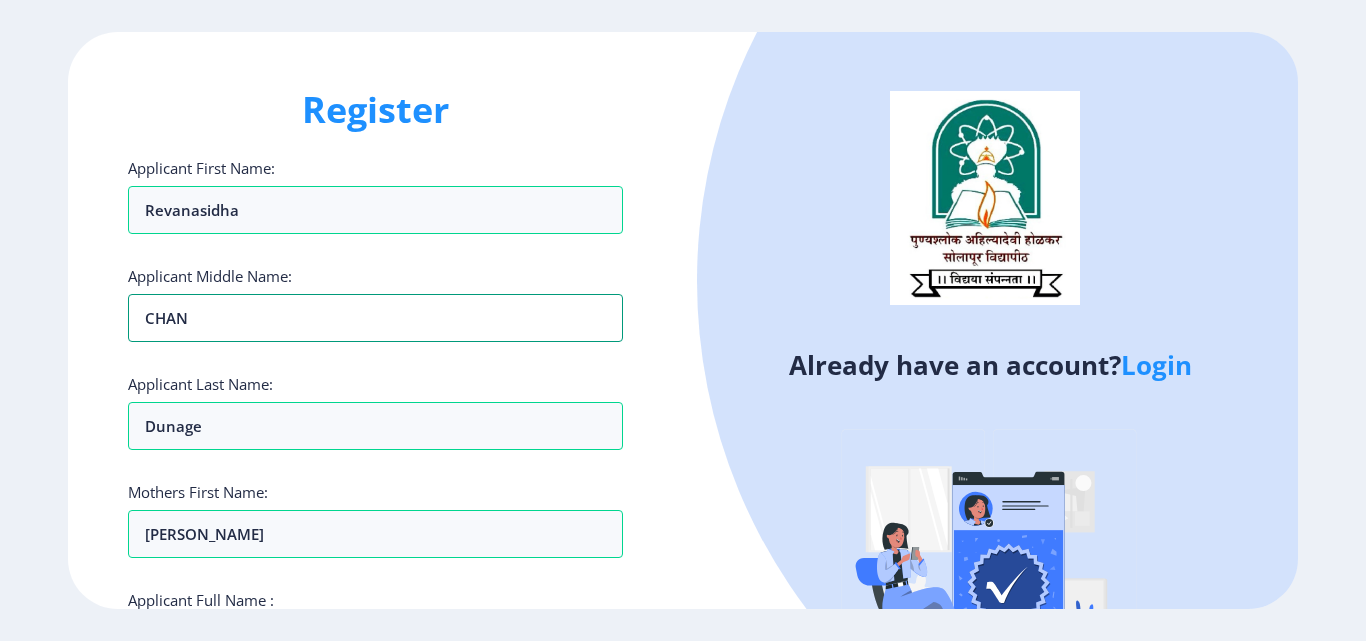 type on "Dunage Revanasidha CHAN" 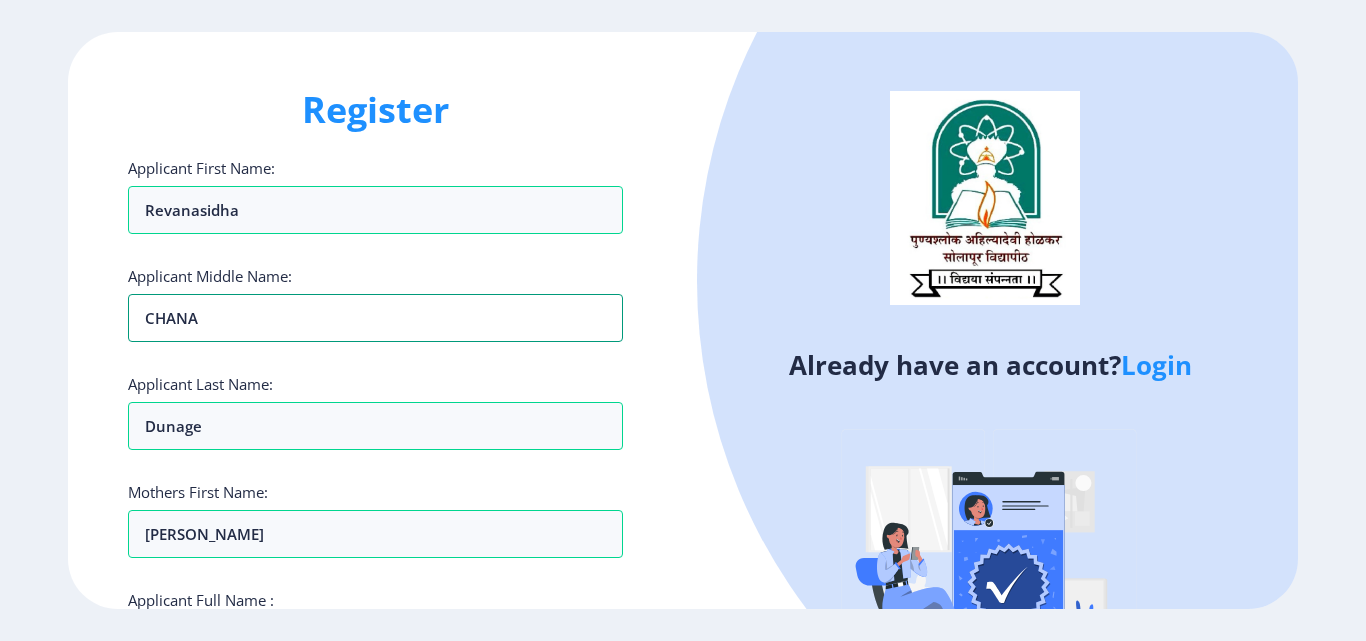 type on "CHAN" 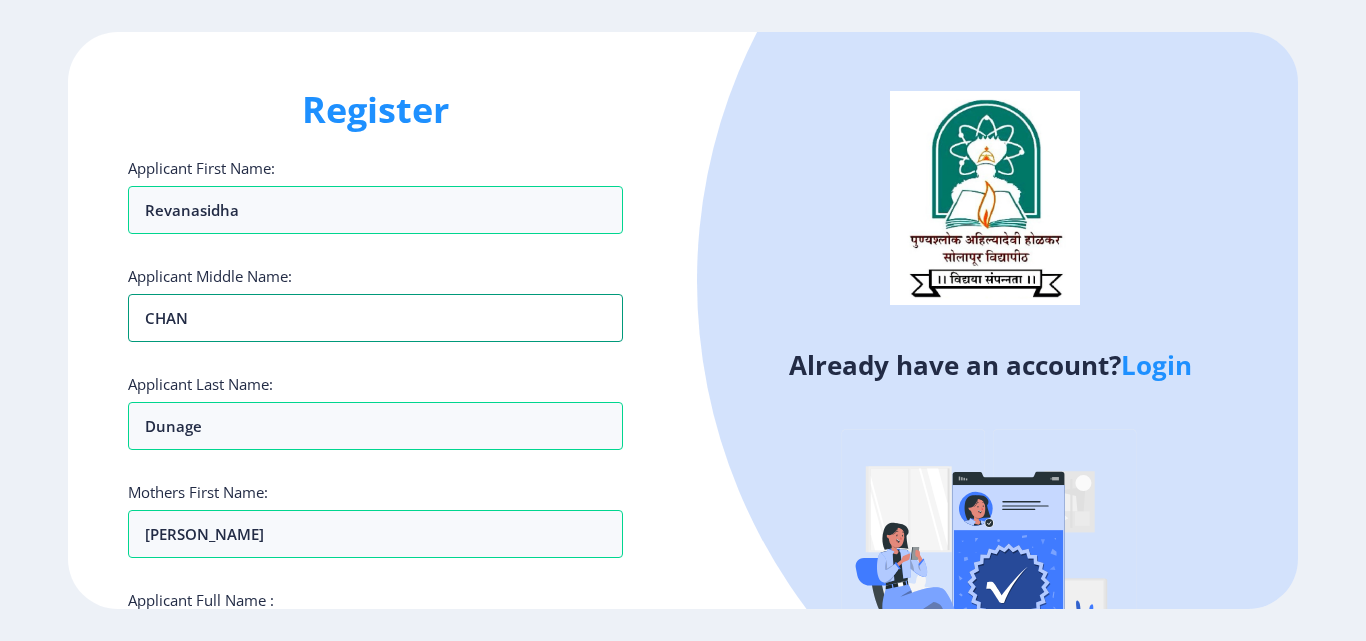 type on "CHA" 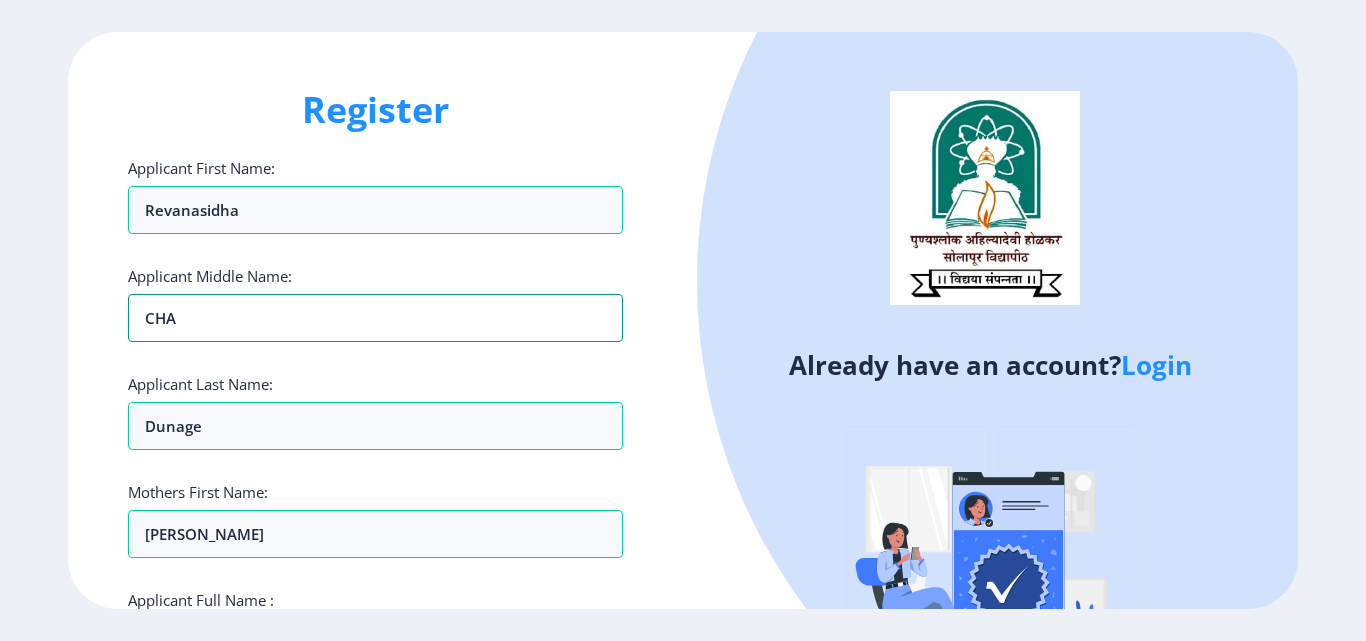 type on "Dunage Revanasidha CHA" 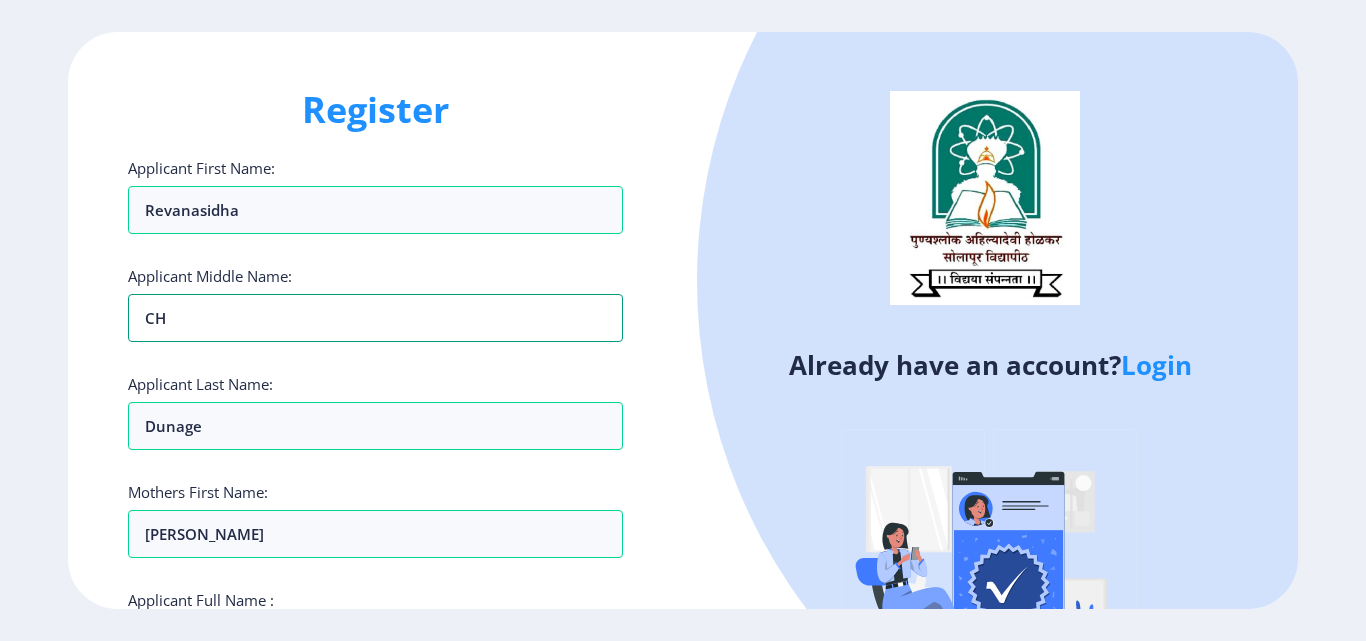 type on "C" 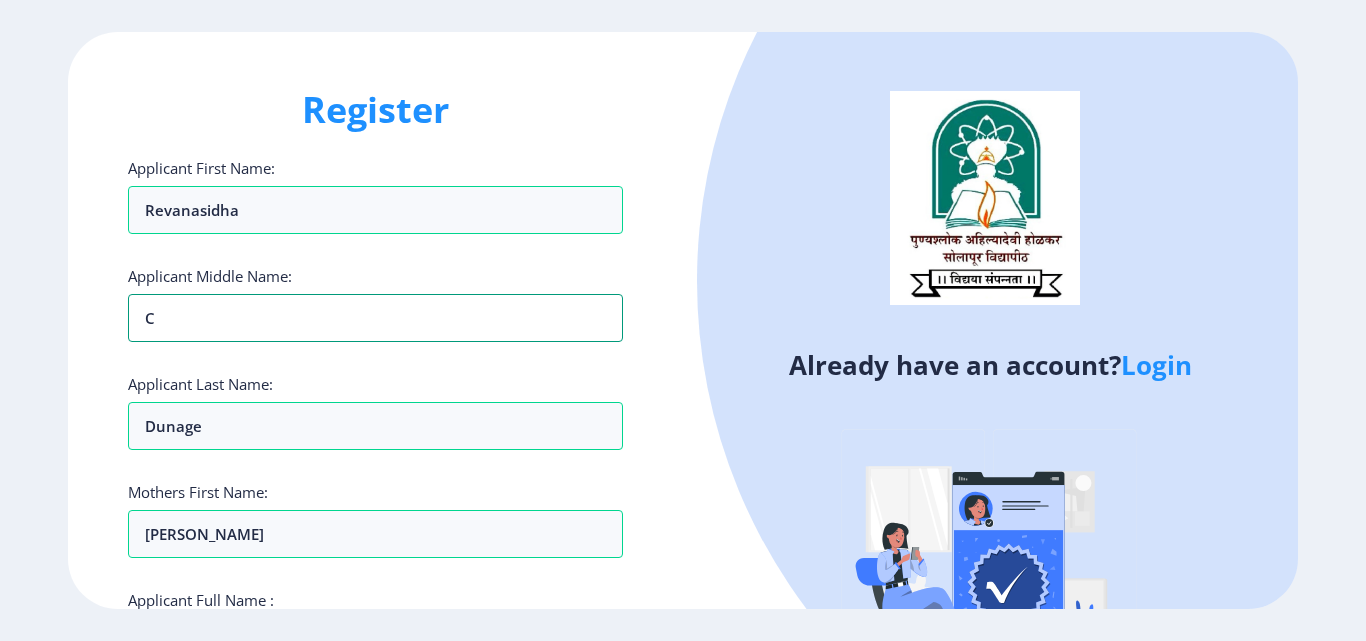 type on "Ch" 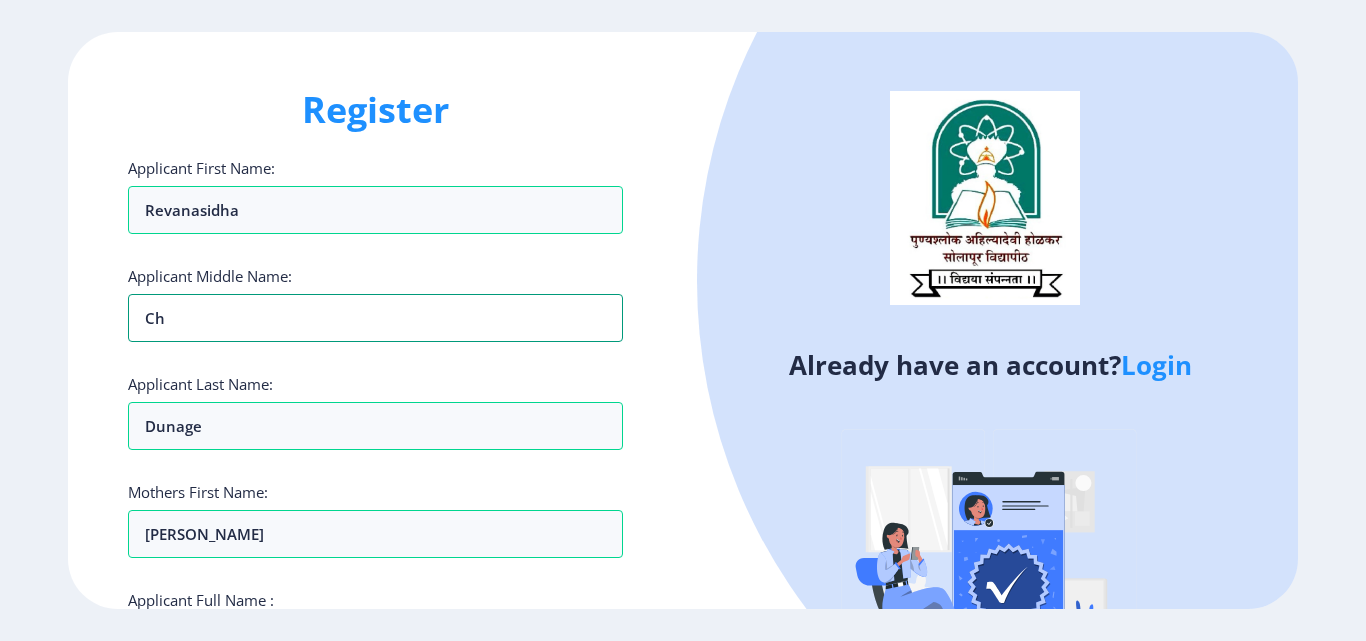 type on "Cha" 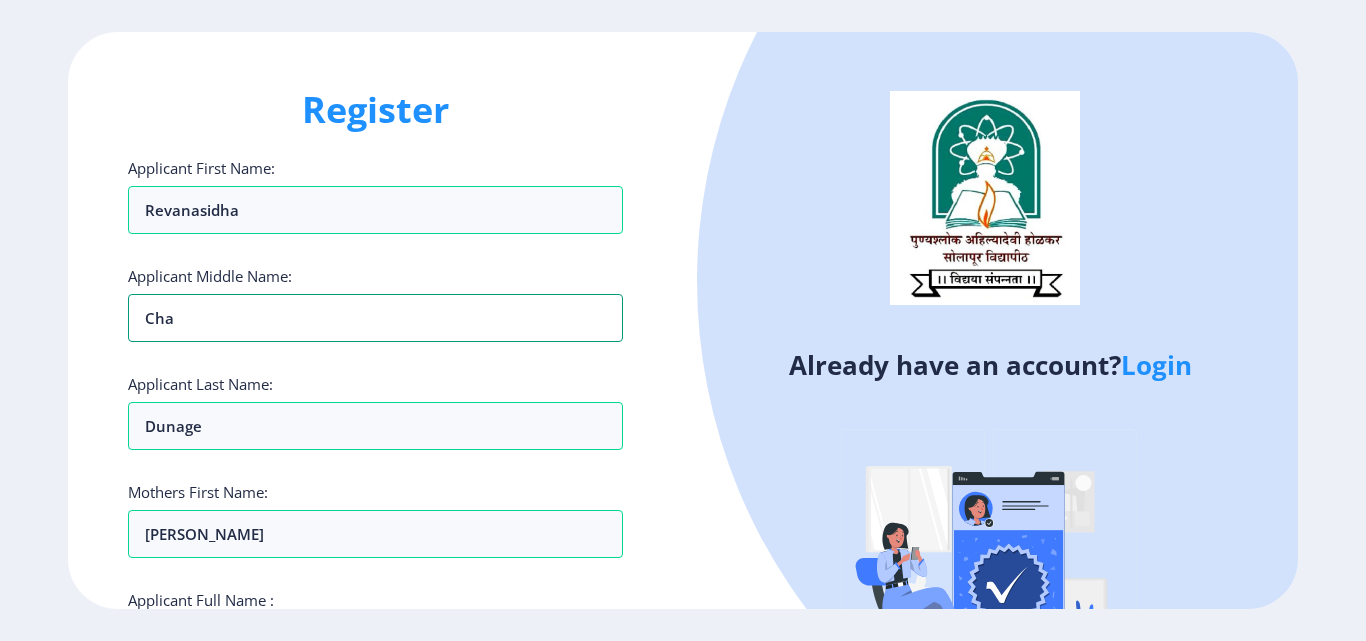 type on "Chan" 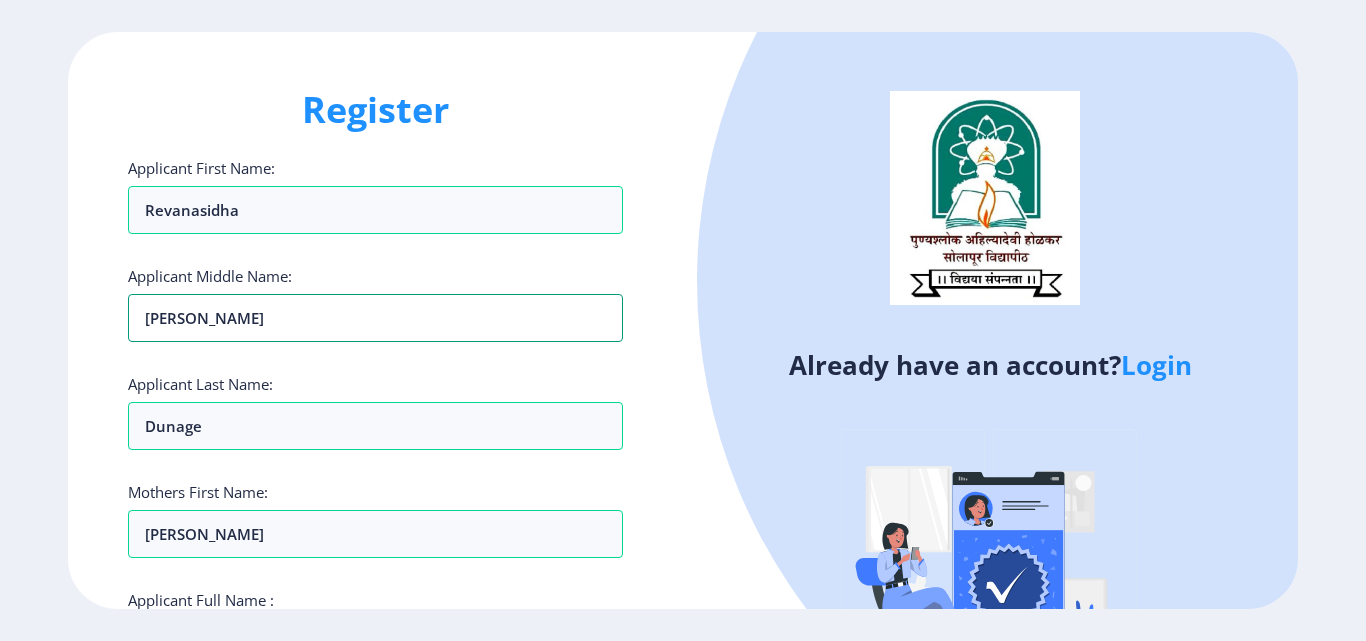 type on "Chana" 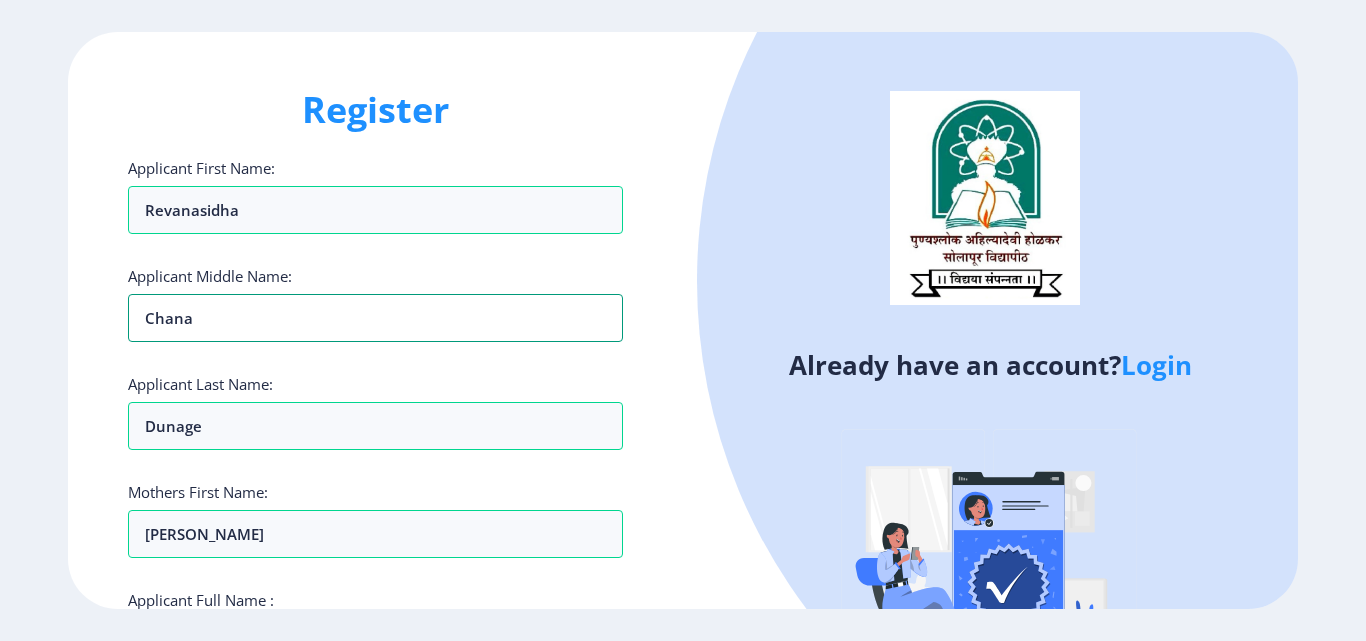 type on "Chanab" 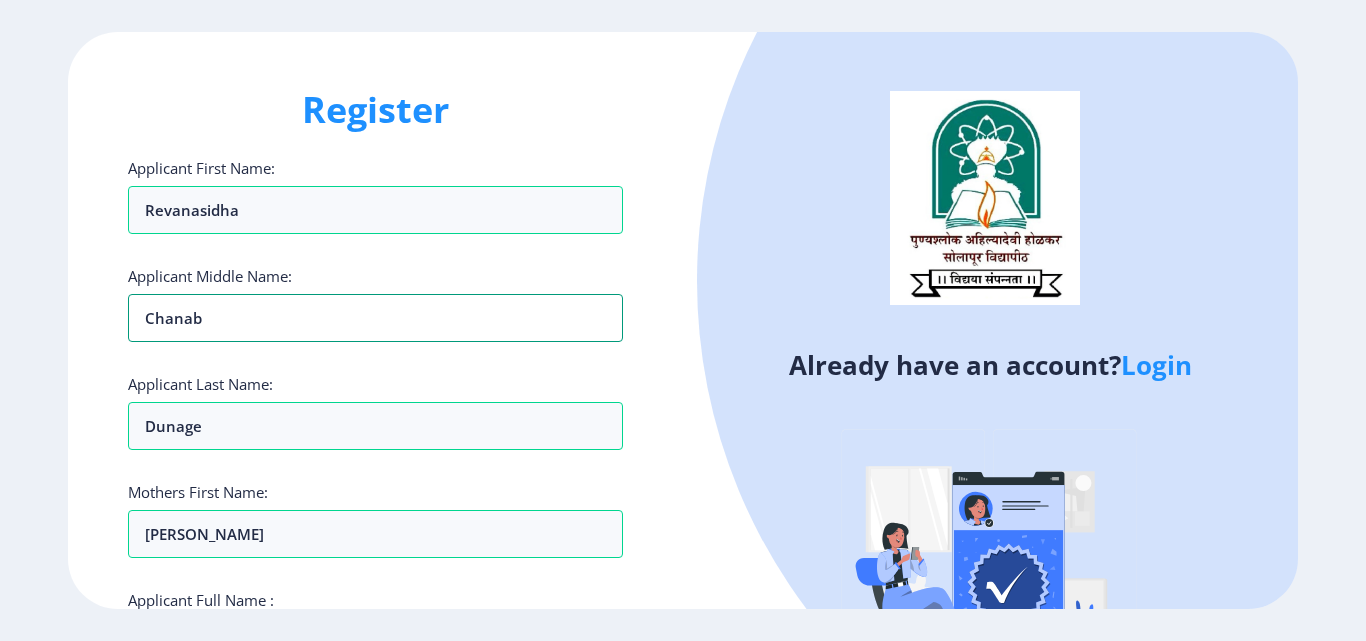 type on "Chanaba" 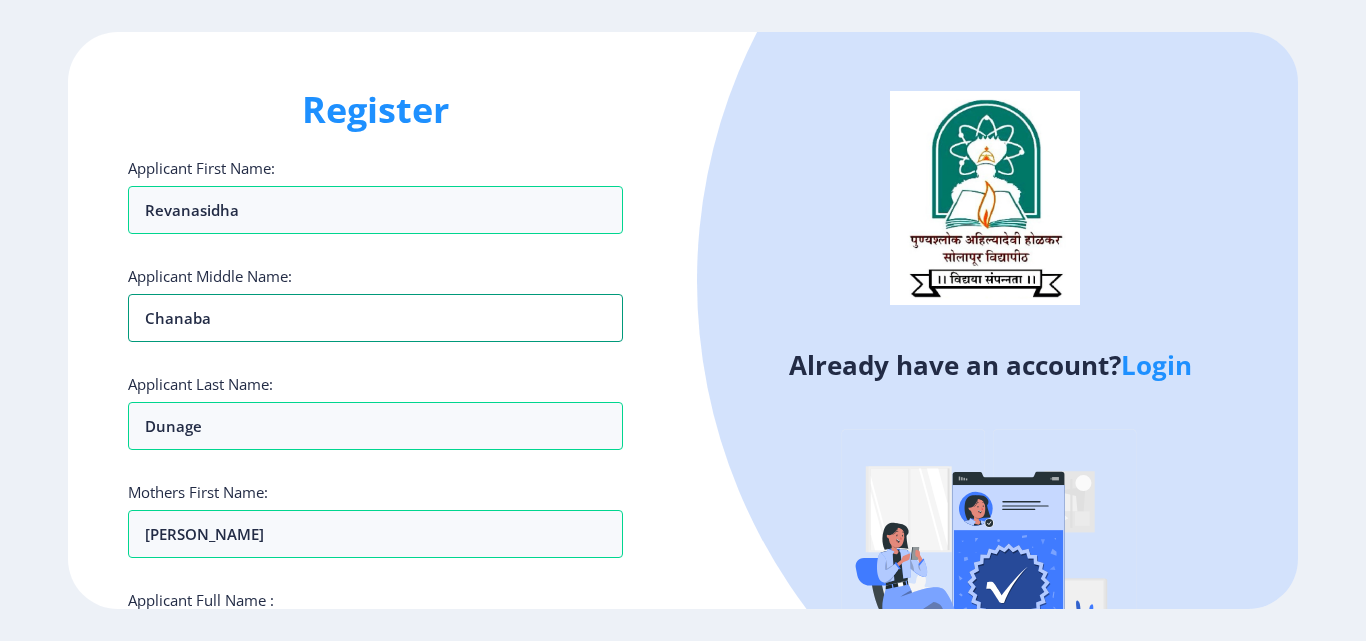 type on "Chanabas" 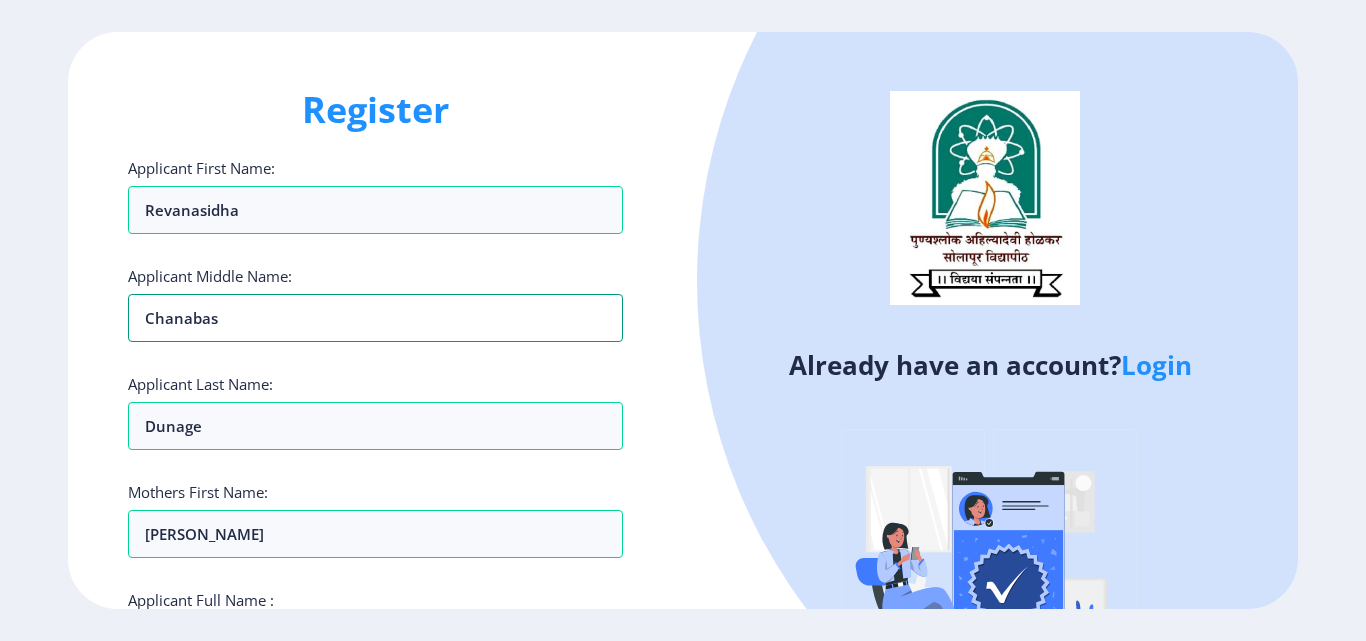 type on "Chanabasp" 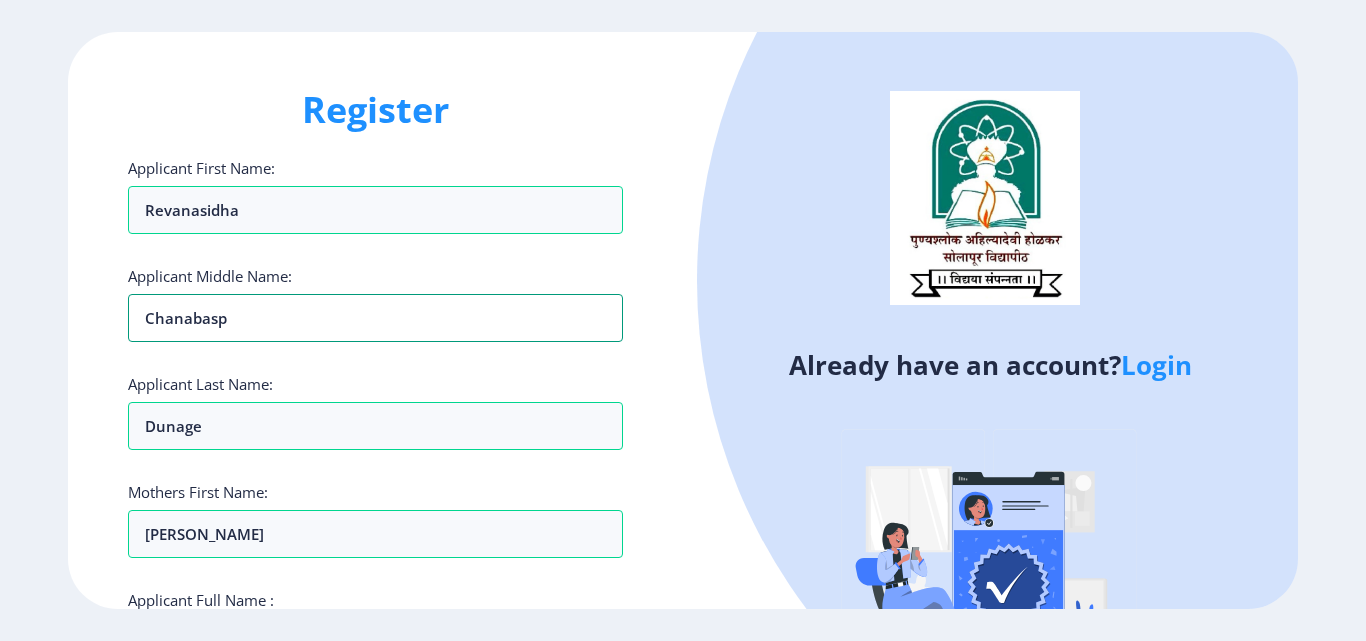 type on "Chanabaspp" 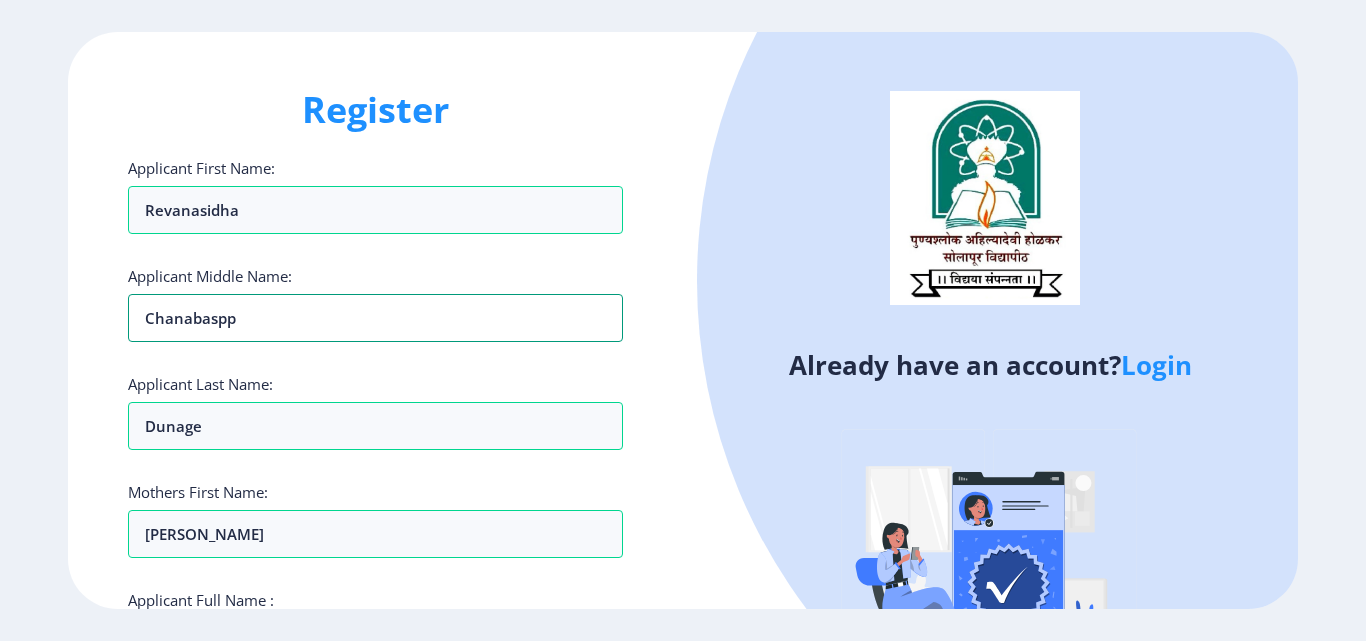 type on "Chanabasppa" 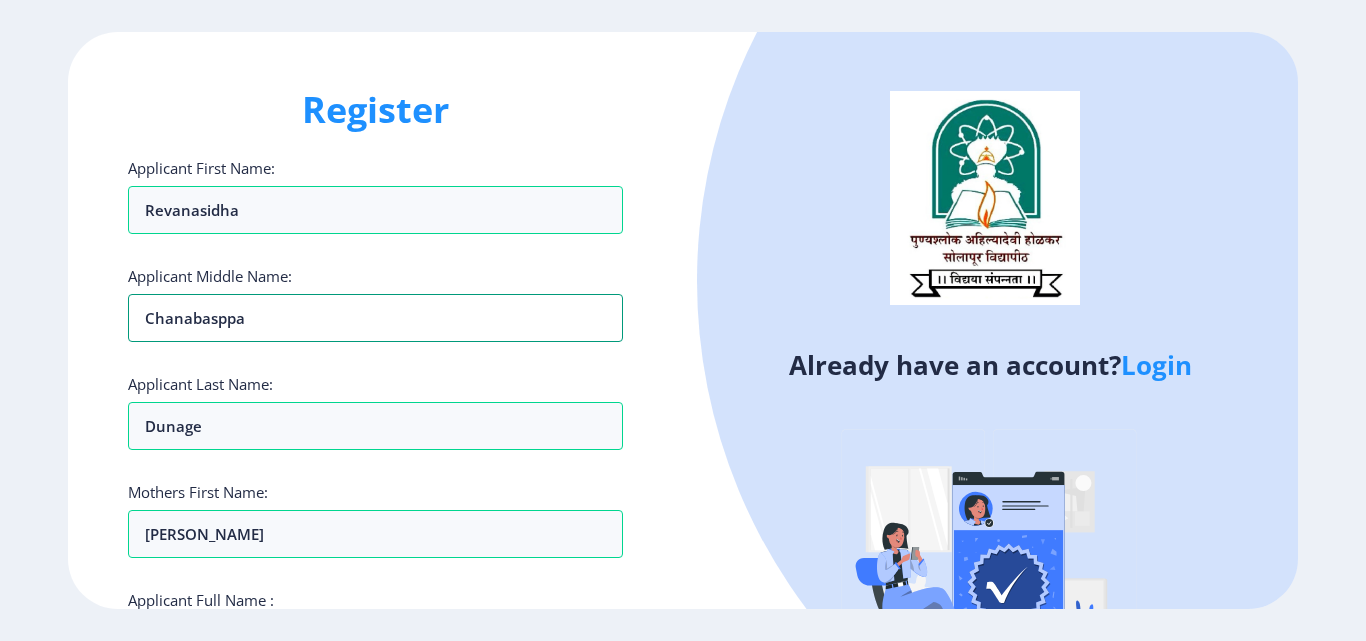 type on "Dunage Revanasidha Chanabasppa" 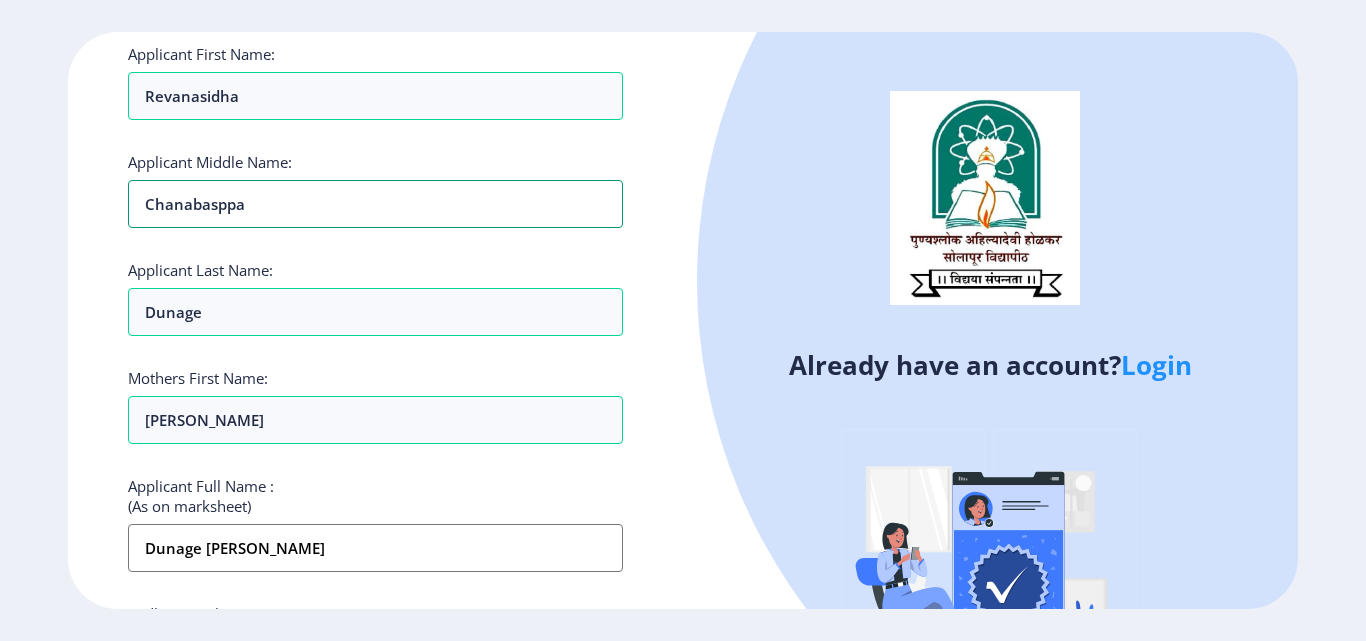 scroll, scrollTop: 300, scrollLeft: 0, axis: vertical 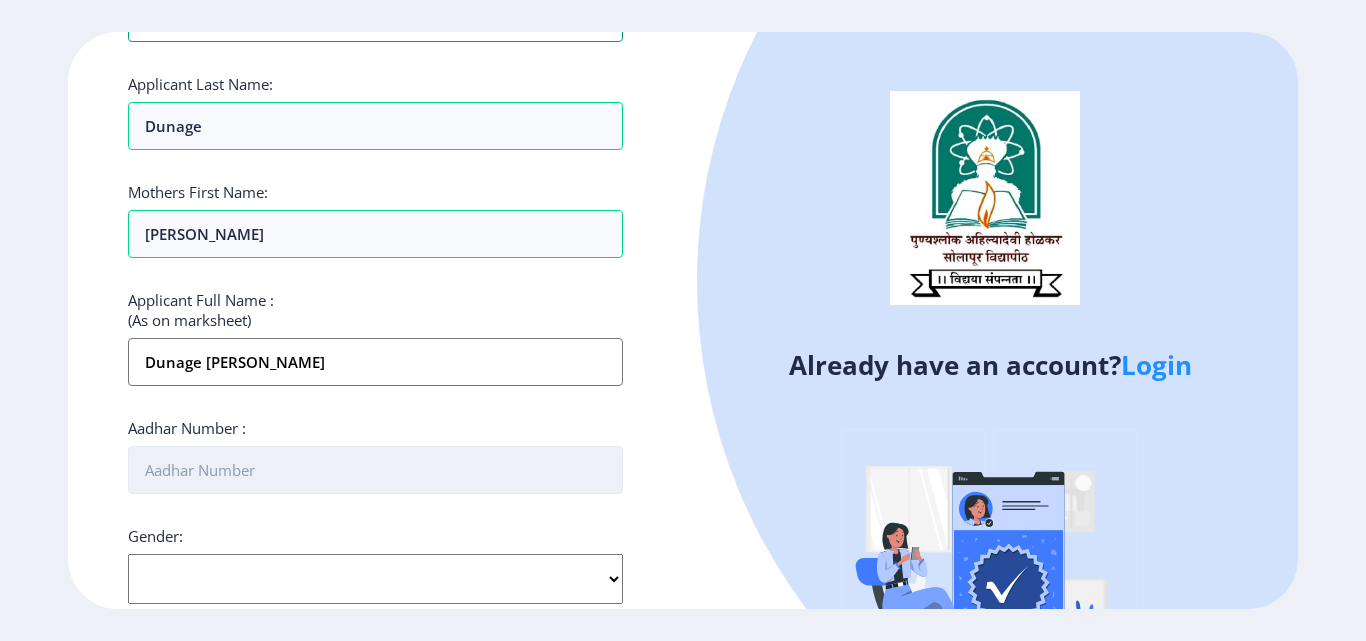 type on "Chanabasppa" 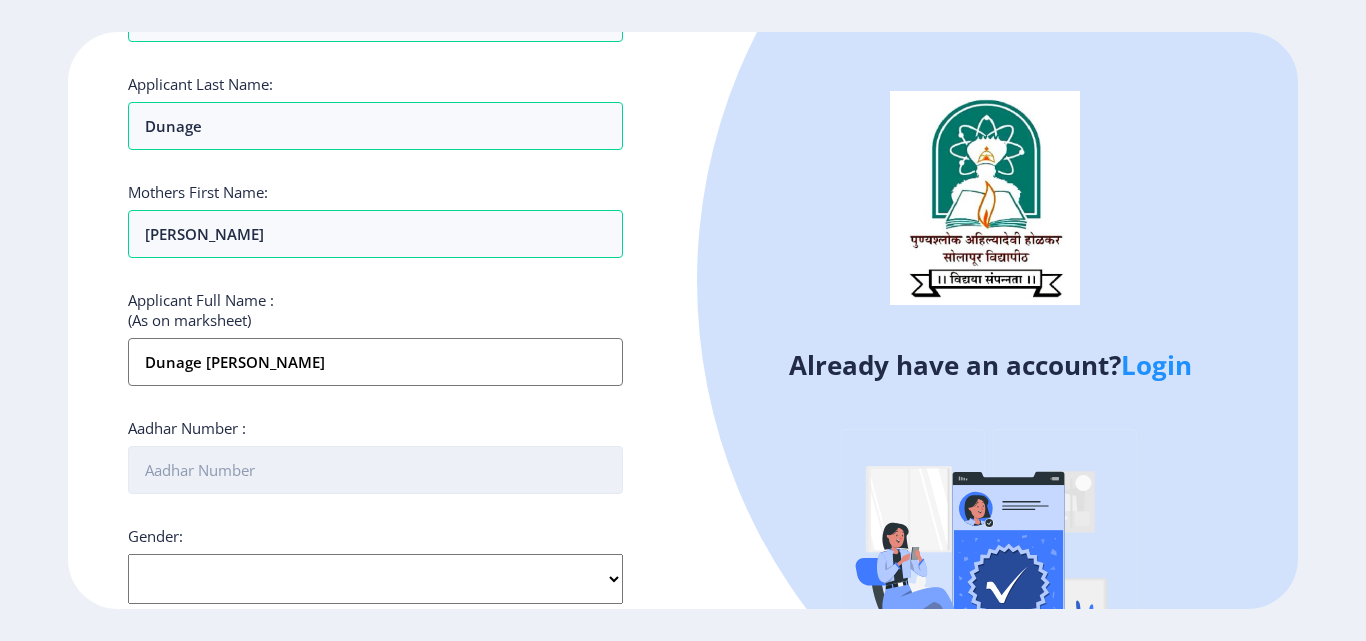 click on "Aadhar Number :" at bounding box center (375, 470) 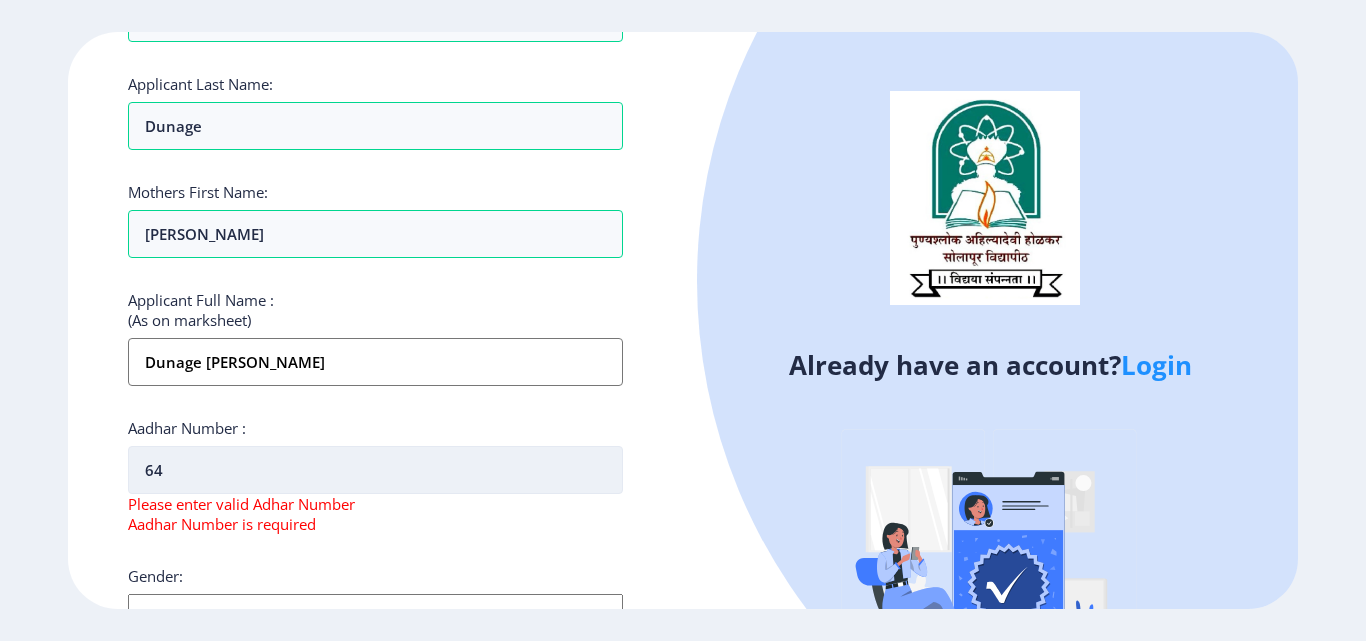 type on "6" 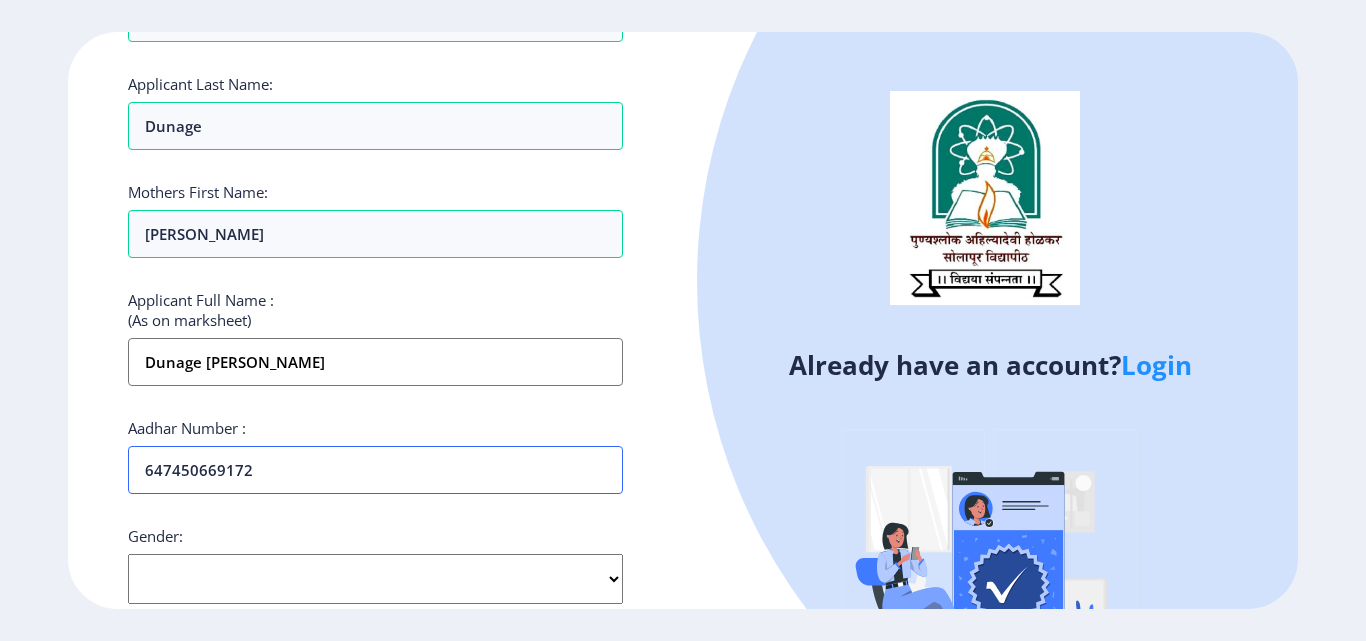 scroll, scrollTop: 400, scrollLeft: 0, axis: vertical 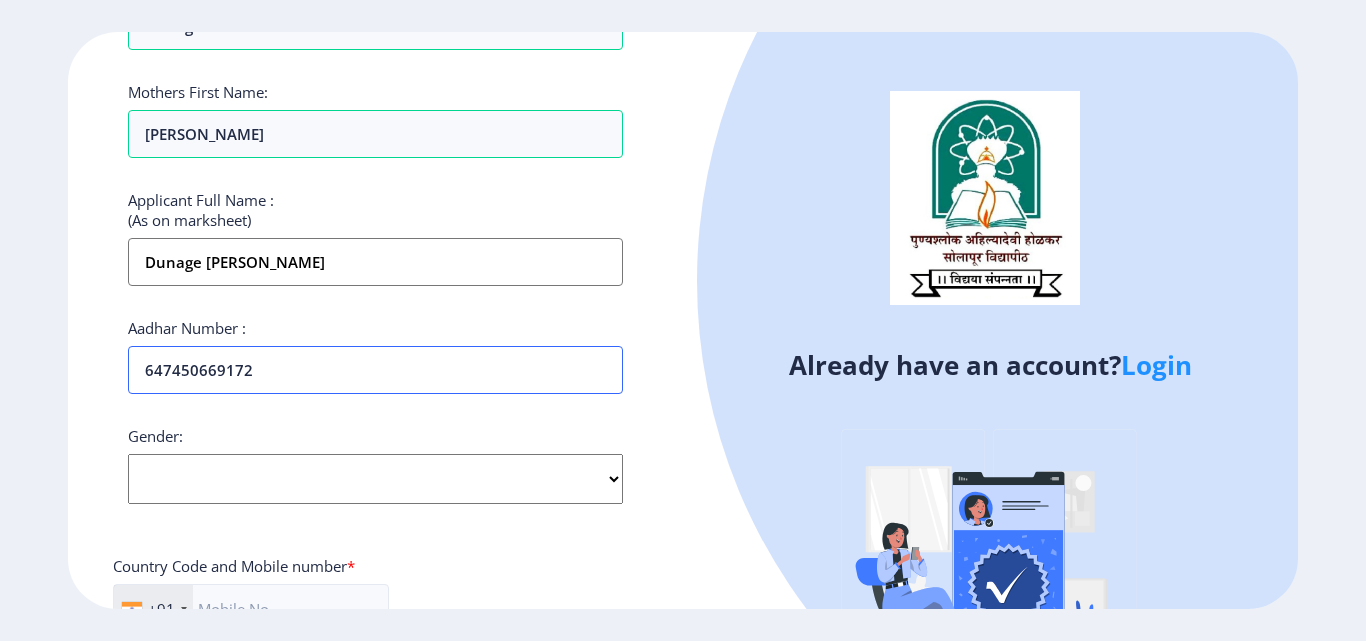 type on "647450669172" 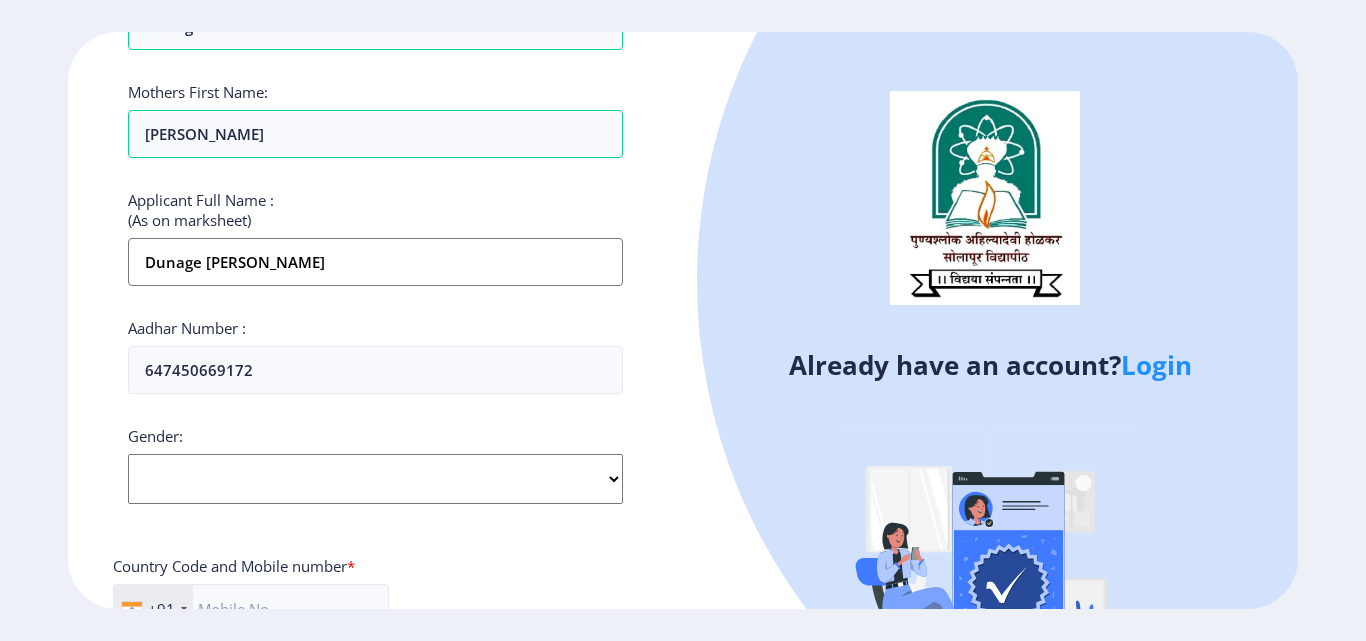 click on "Select Gender Male Female Other" 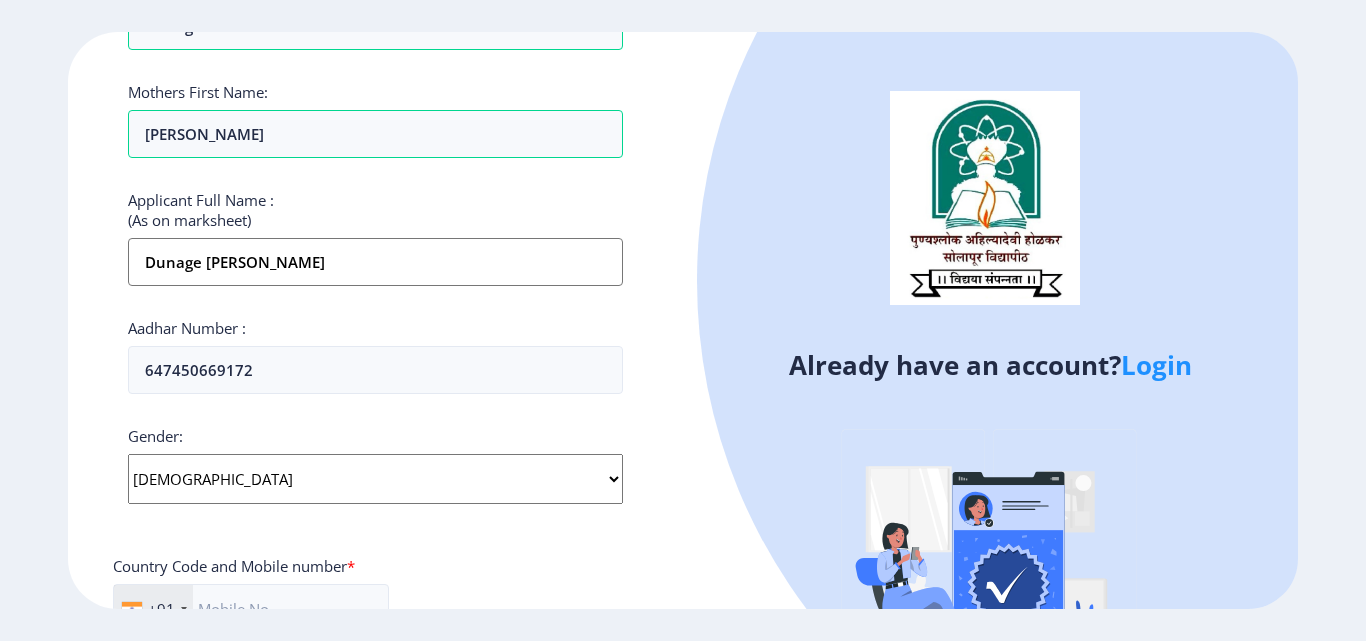 click on "Select Gender Male Female Other" 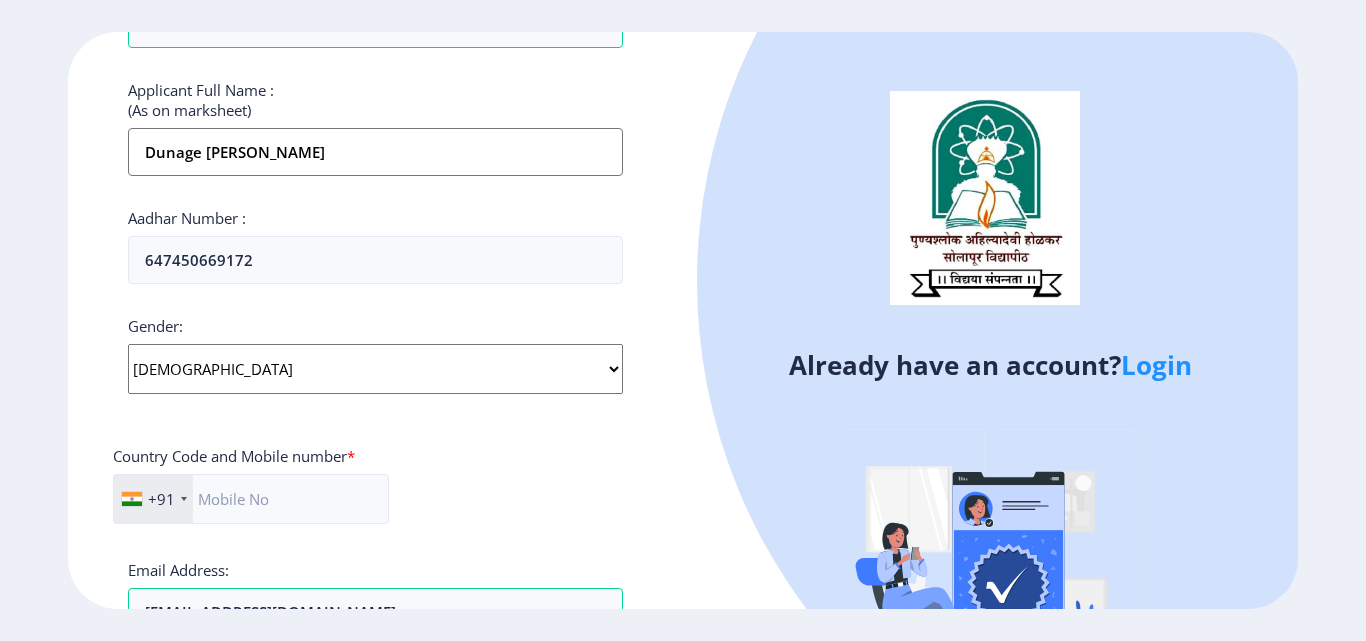 scroll, scrollTop: 700, scrollLeft: 0, axis: vertical 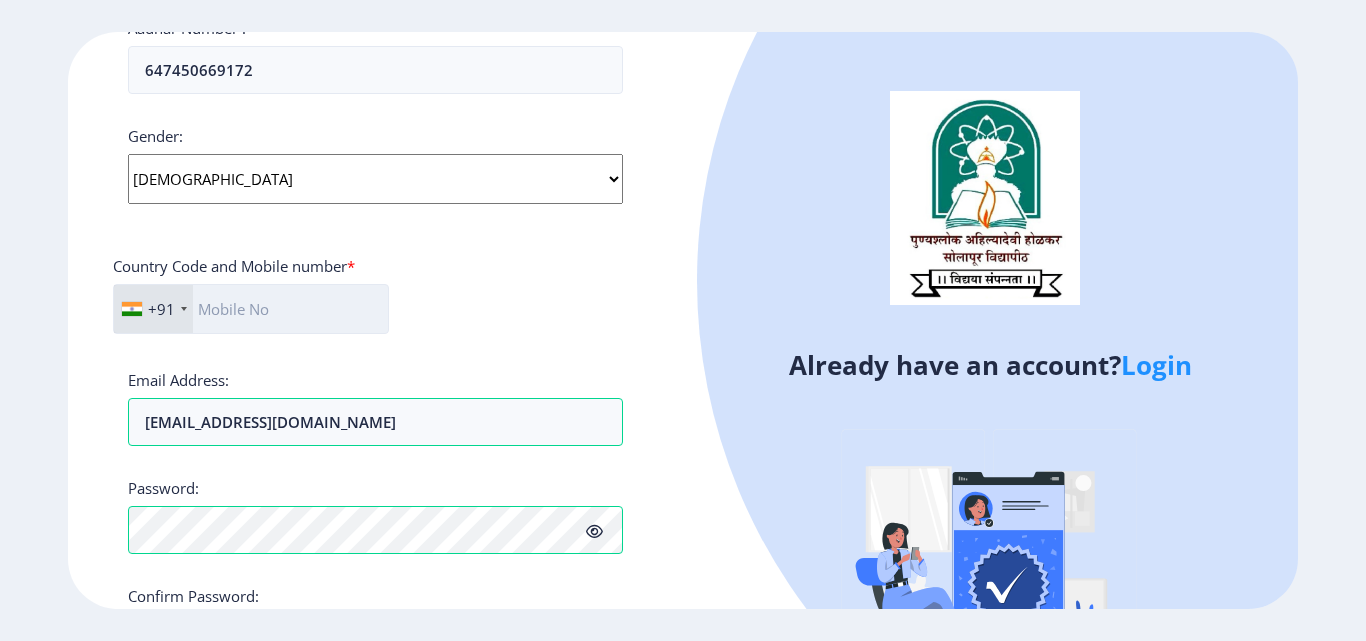 click 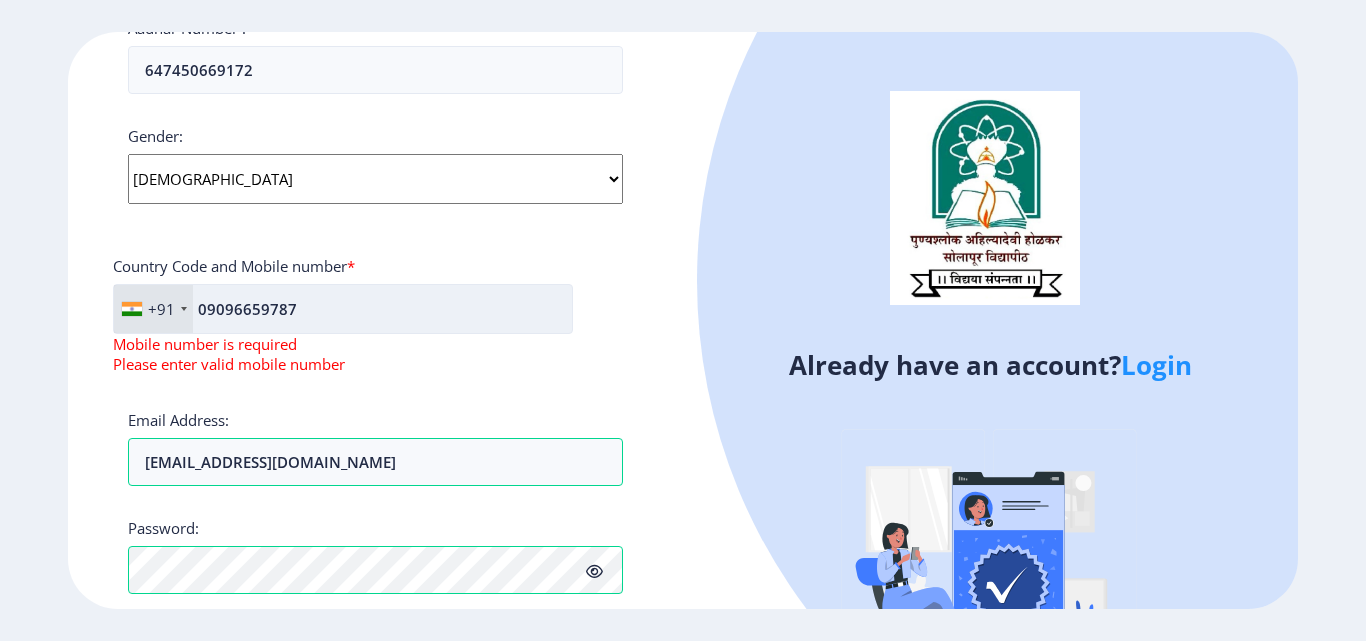 click on "09096659787" 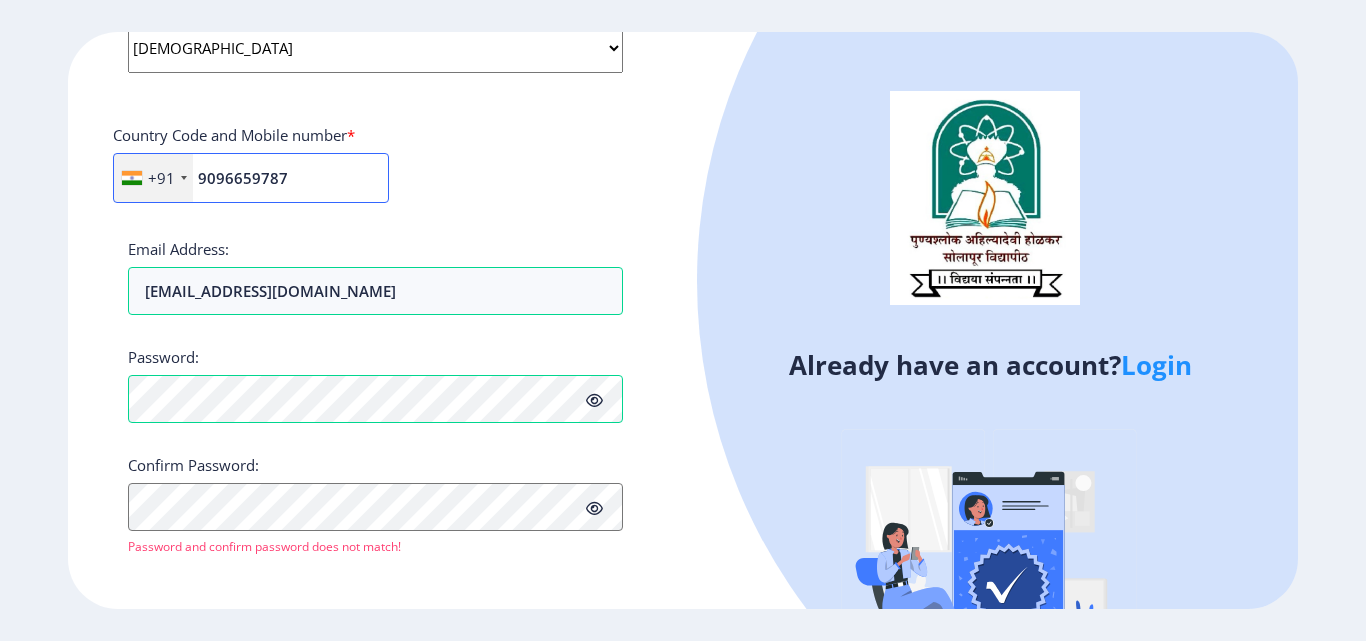 scroll, scrollTop: 839, scrollLeft: 0, axis: vertical 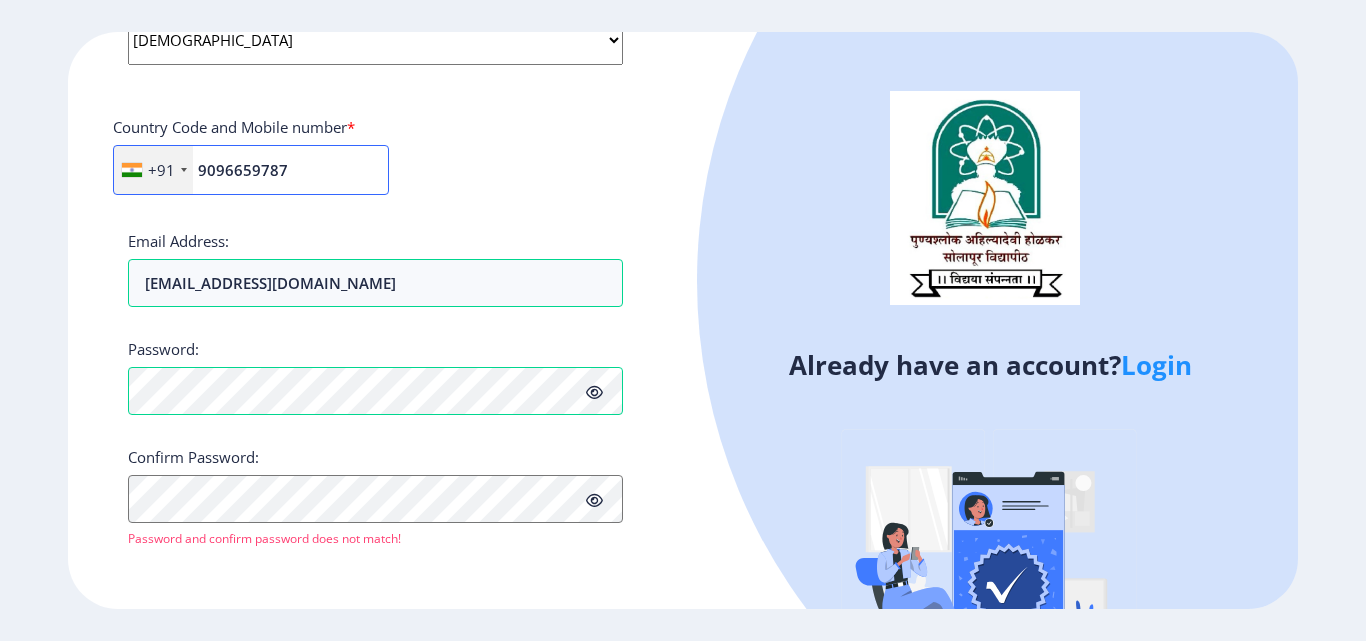 type on "9096659787" 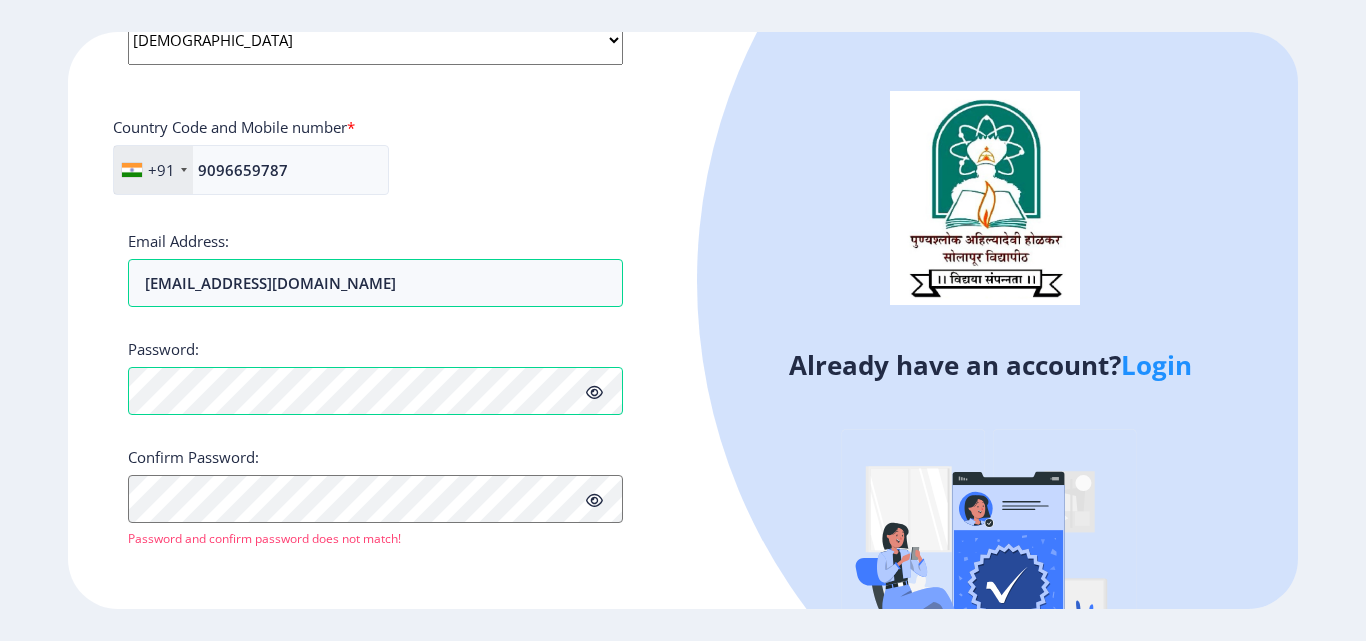 click 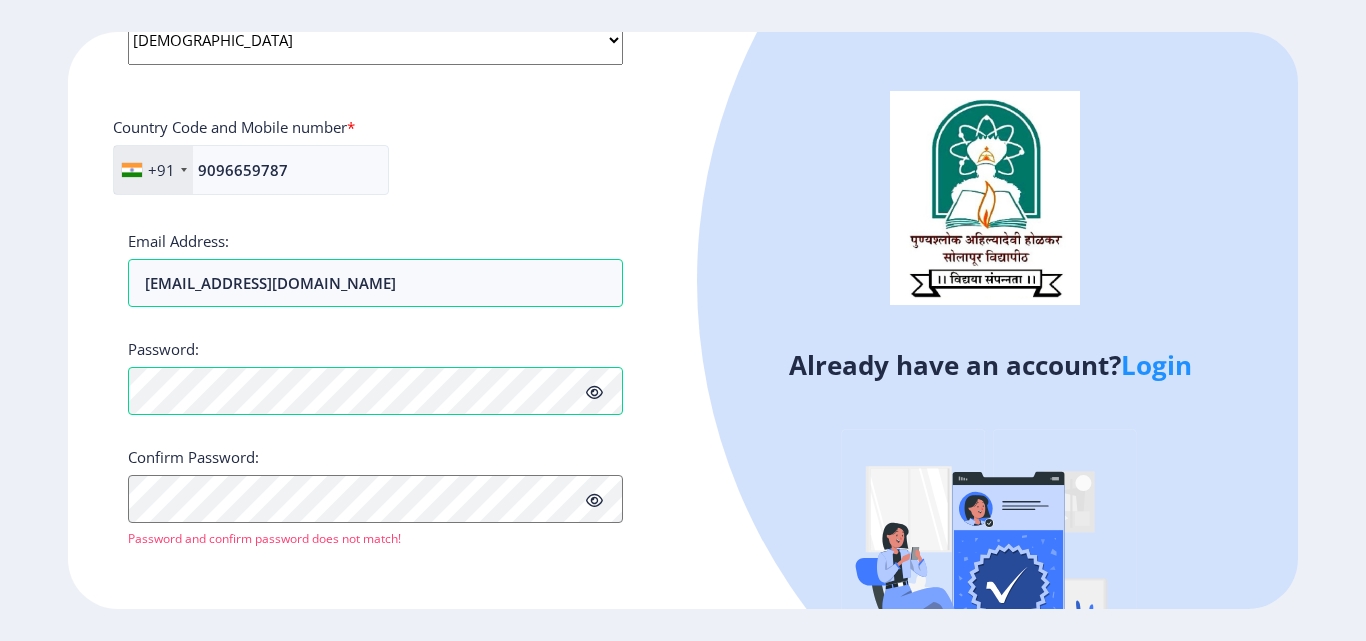 click on "Applicant First Name: Revanasidha Applicant Middle Name: Chanabasppa Applicant Last Name: Dunage Mothers First Name: SAVITRI Applicant Full Name : (As on marksheet) Dunage Revanasidha Chanabasppa Aadhar Number :  647450669172 Gender: Select Gender Male Female Other  Country Code and Mobile number  *  +91 India (भारत) +91 Afghanistan (‫افغانستان‬‎) +93 Albania (Shqipëri) +355 Algeria (‫الجزائر‬‎) +213 American Samoa +1 Andorra +376 Angola +244 Anguilla +1 Antigua and Barbuda +1 Argentina +54 Armenia (Հայաստան) +374 Aruba +297 Australia +61 Austria (Österreich) +43 Azerbaijan (Azərbaycan) +994 Bahamas +1 Bahrain (‫البحرين‬‎) +973 Bangladesh (বাংলাদেশ) +880 Barbados +1 Belarus (Беларусь) +375 Belgium (België) +32 Belize +501 Benin (Bénin) +229 Bermuda +1 Bhutan (འབྲུག) +975 Bolivia +591 Bosnia and Herzegovina (Босна и Херцеговина) +387 Botswana +267 Brazil (Brasil) +55 British Indian Ocean Territory" 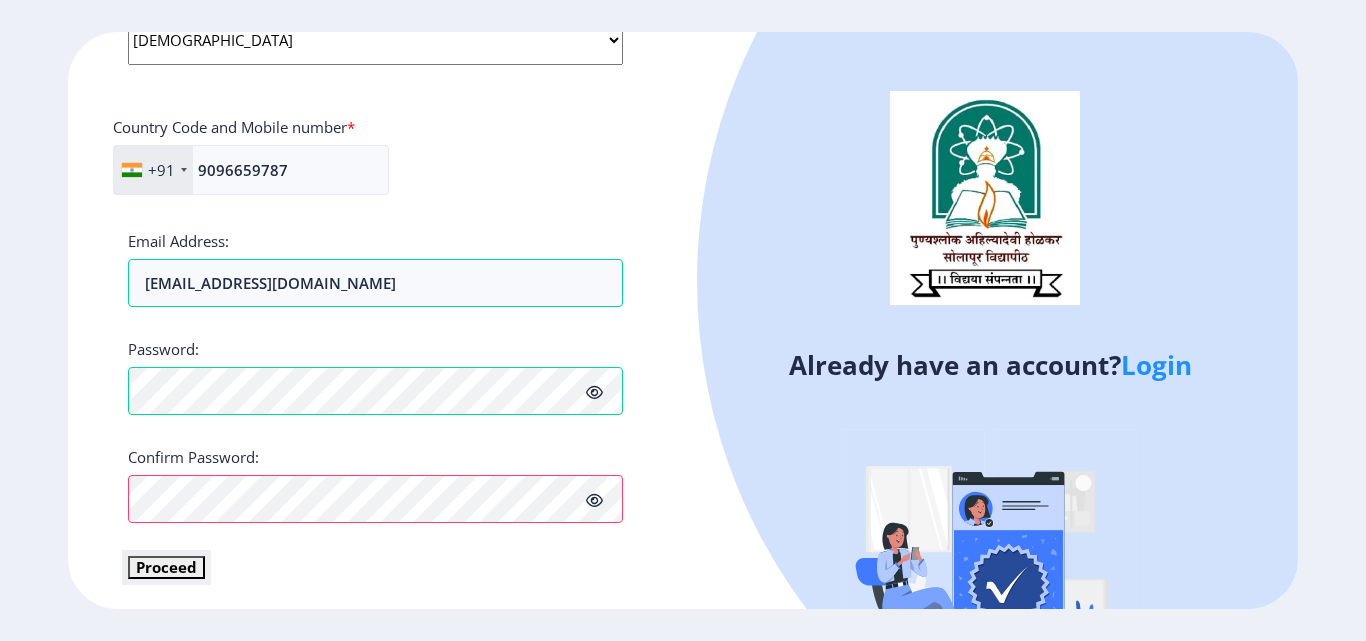 click on "Proceed" 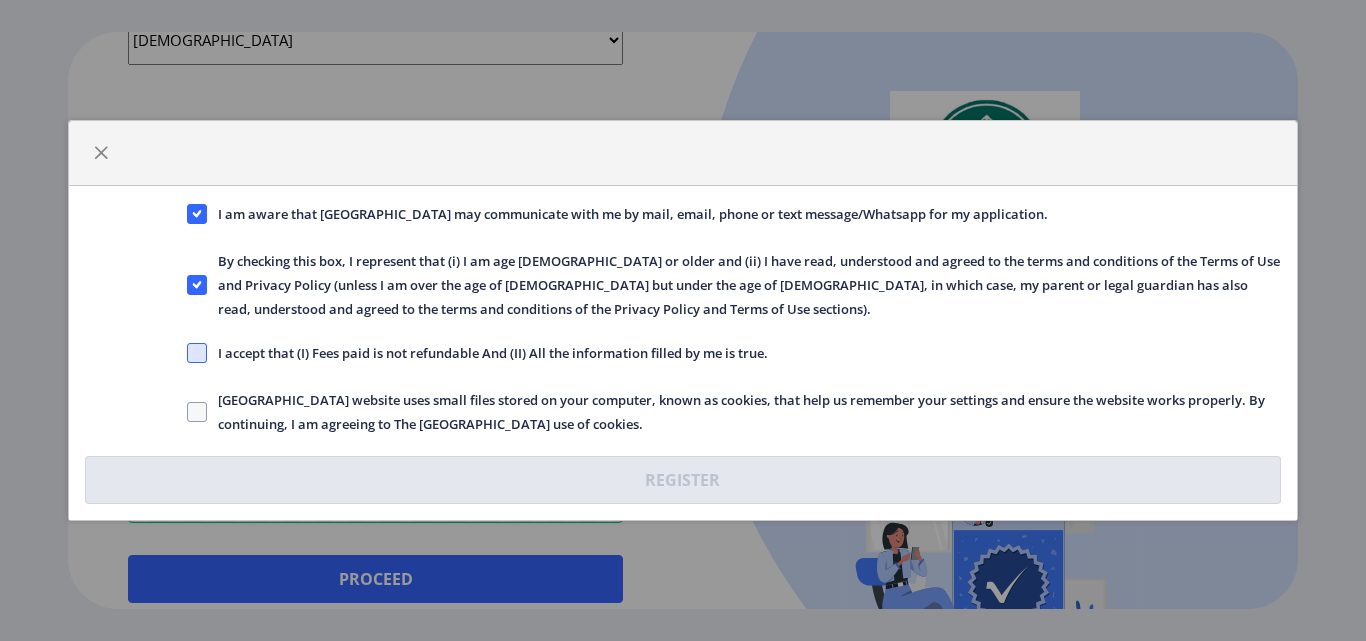 click 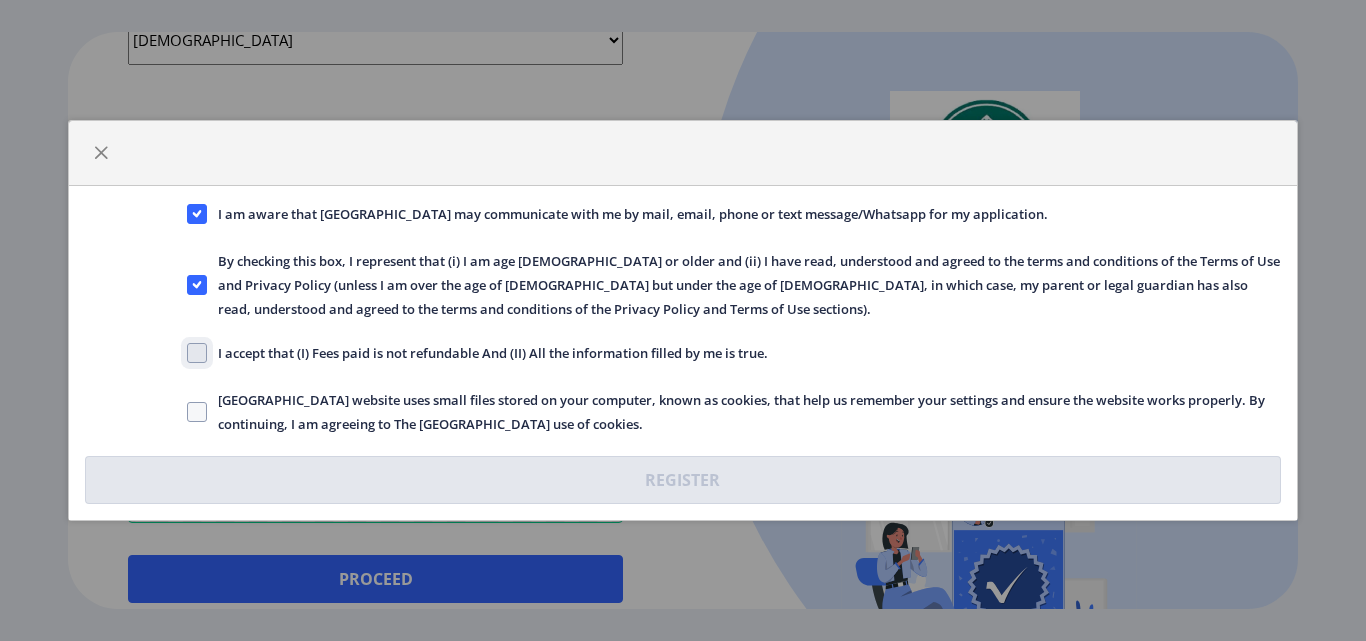 click on "I accept that (I) Fees paid is not refundable And (II) All the information filled by me is true." 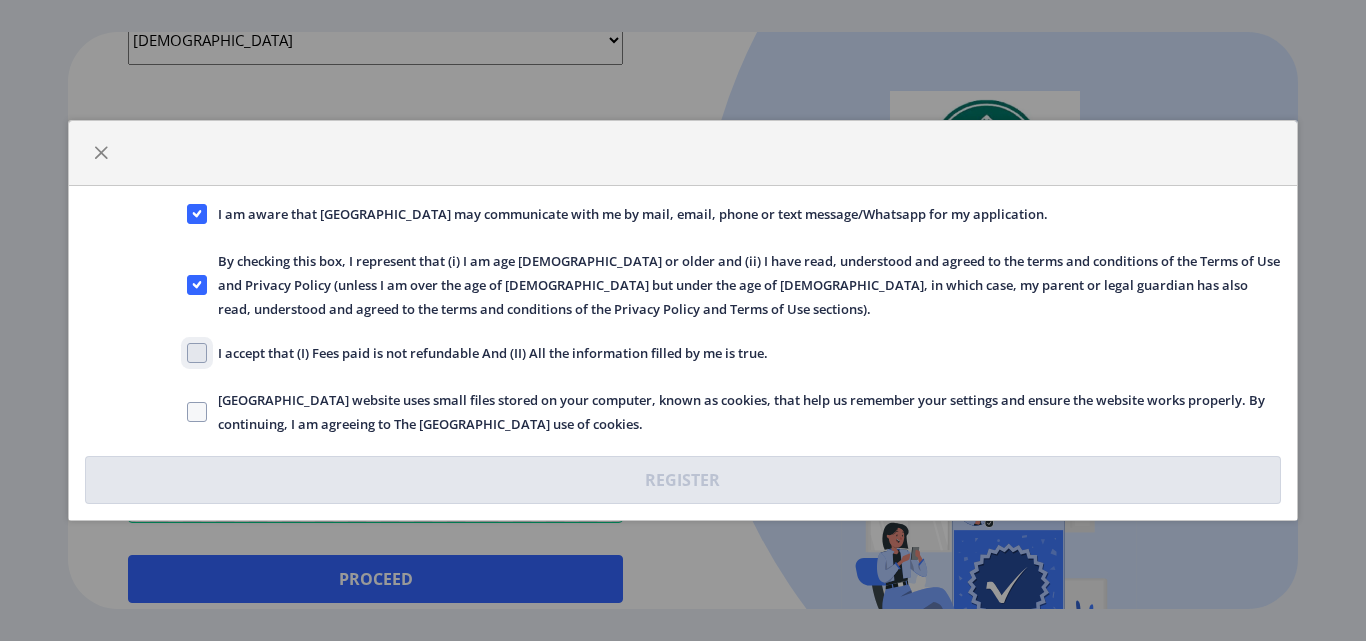 checkbox on "true" 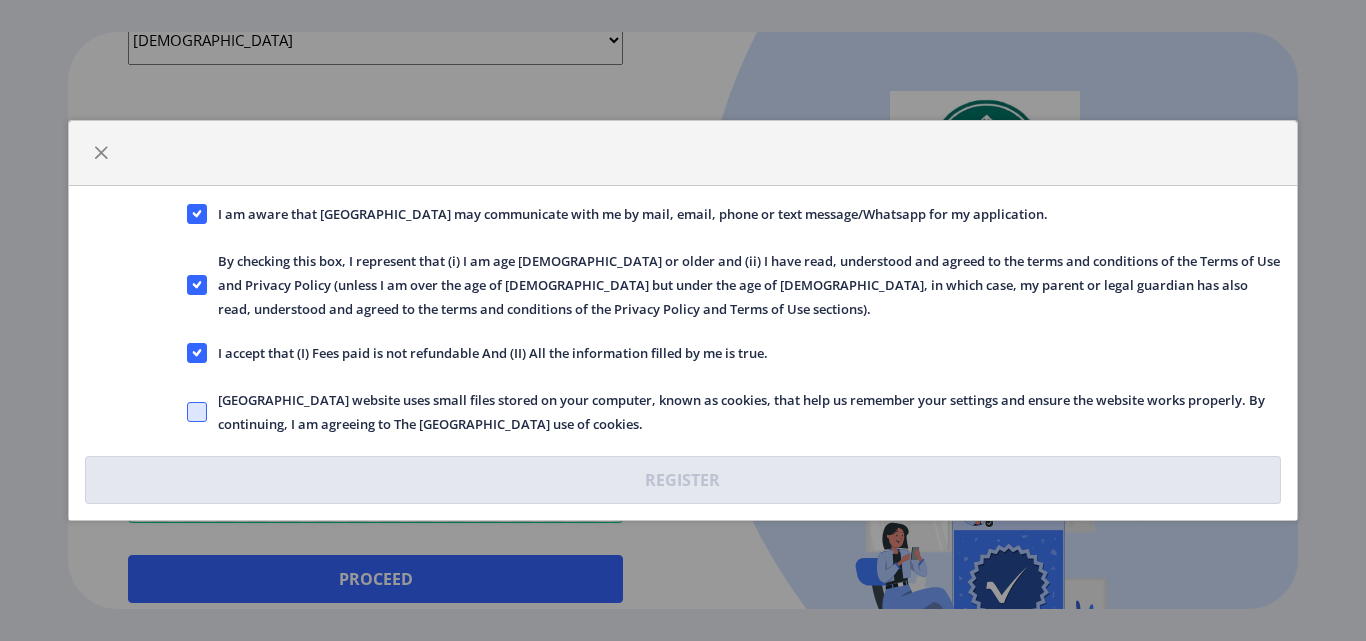 drag, startPoint x: 202, startPoint y: 410, endPoint x: 227, endPoint y: 428, distance: 30.805843 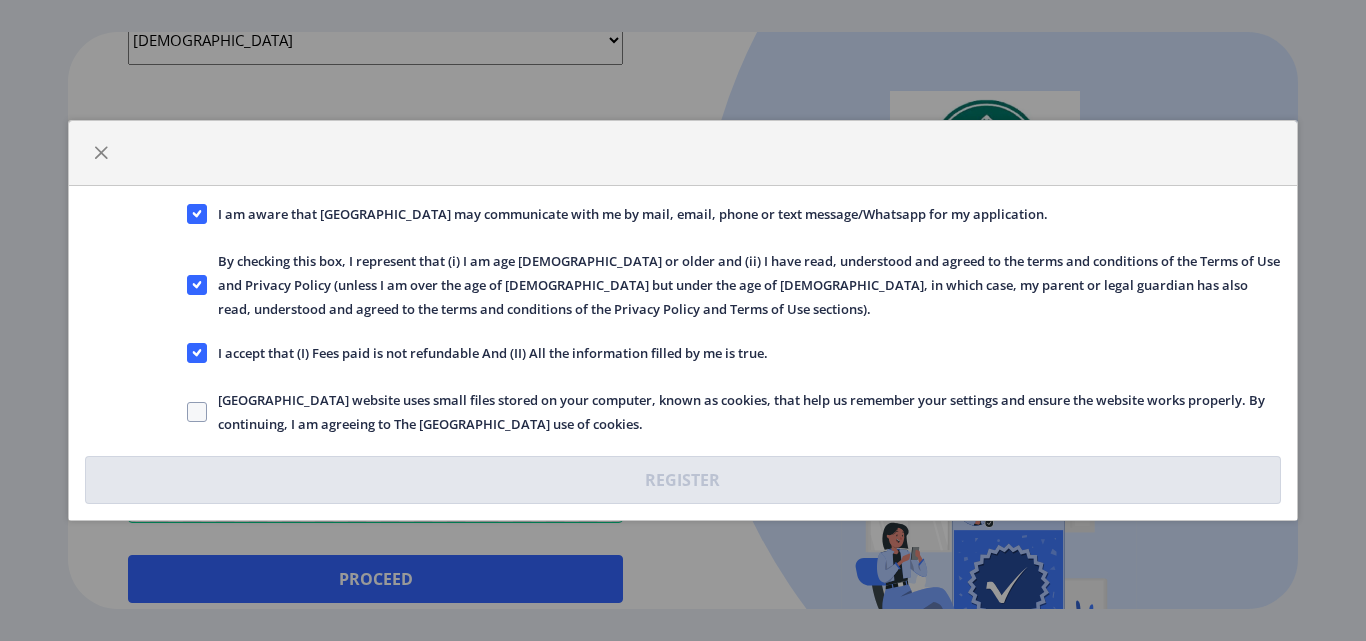 click 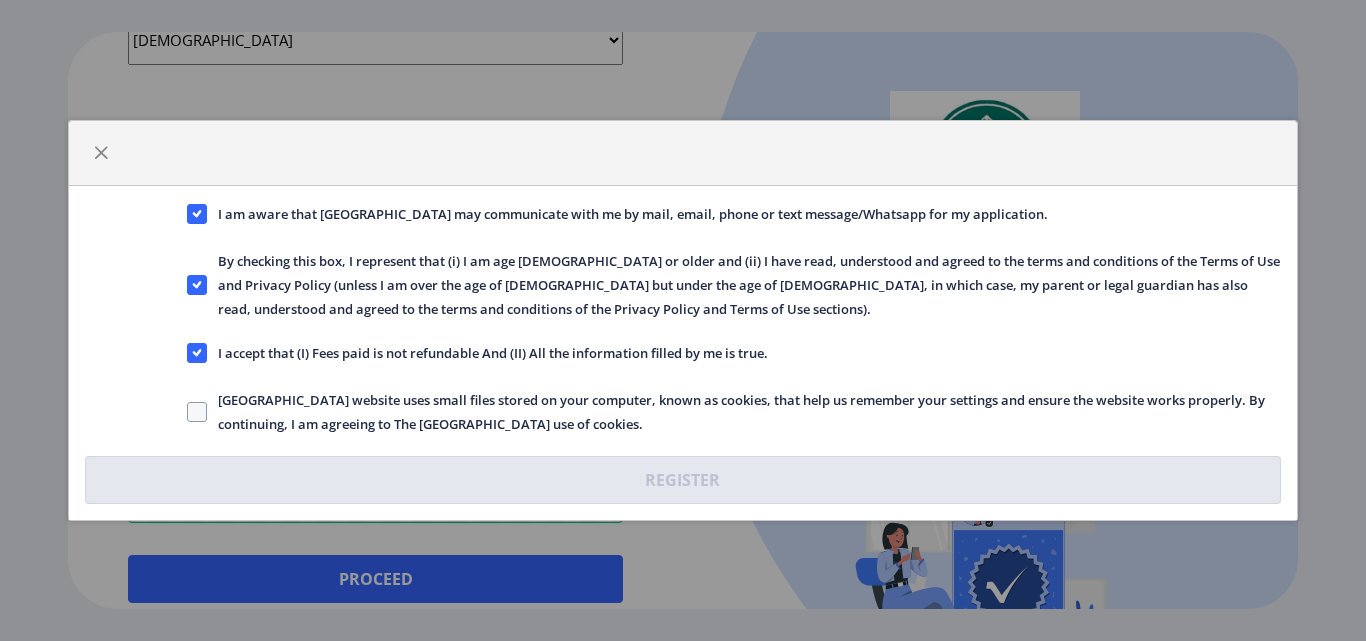 click on "Solapur University website uses small files stored on your computer, known as cookies, that help us remember your settings and ensure the website works properly. By continuing, I am agreeing to The Solapur University use of cookies." 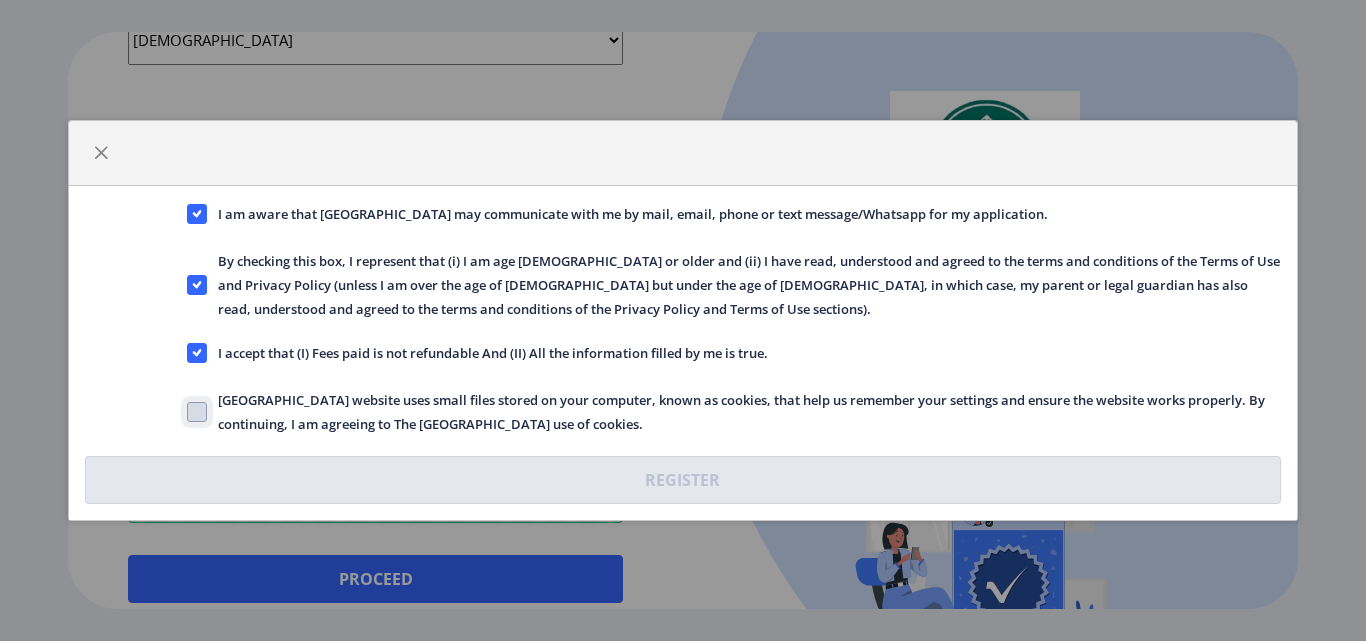 checkbox on "true" 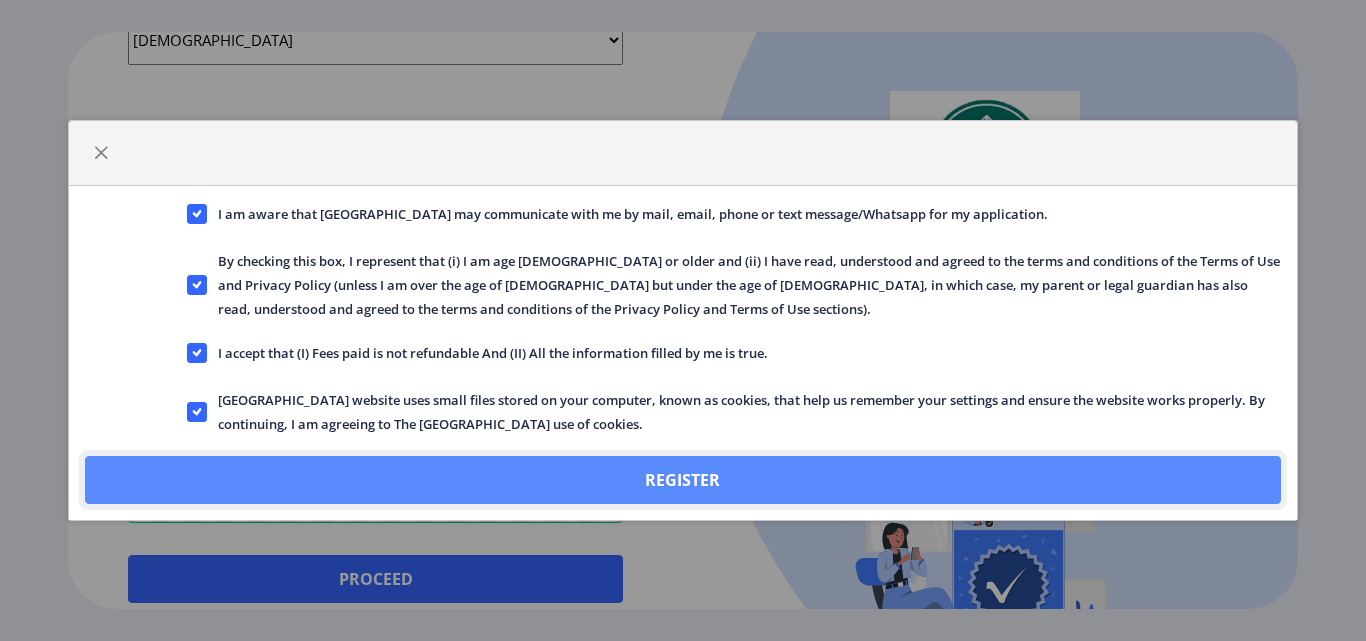 click on "Register" 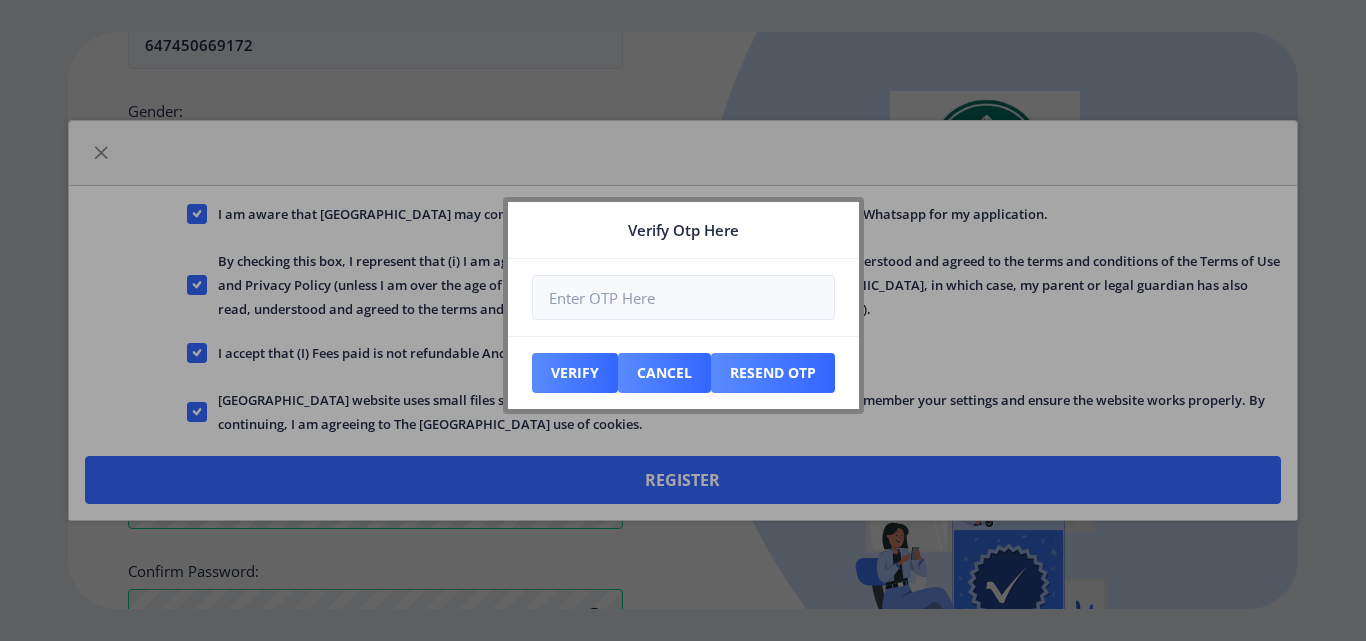 scroll, scrollTop: 953, scrollLeft: 0, axis: vertical 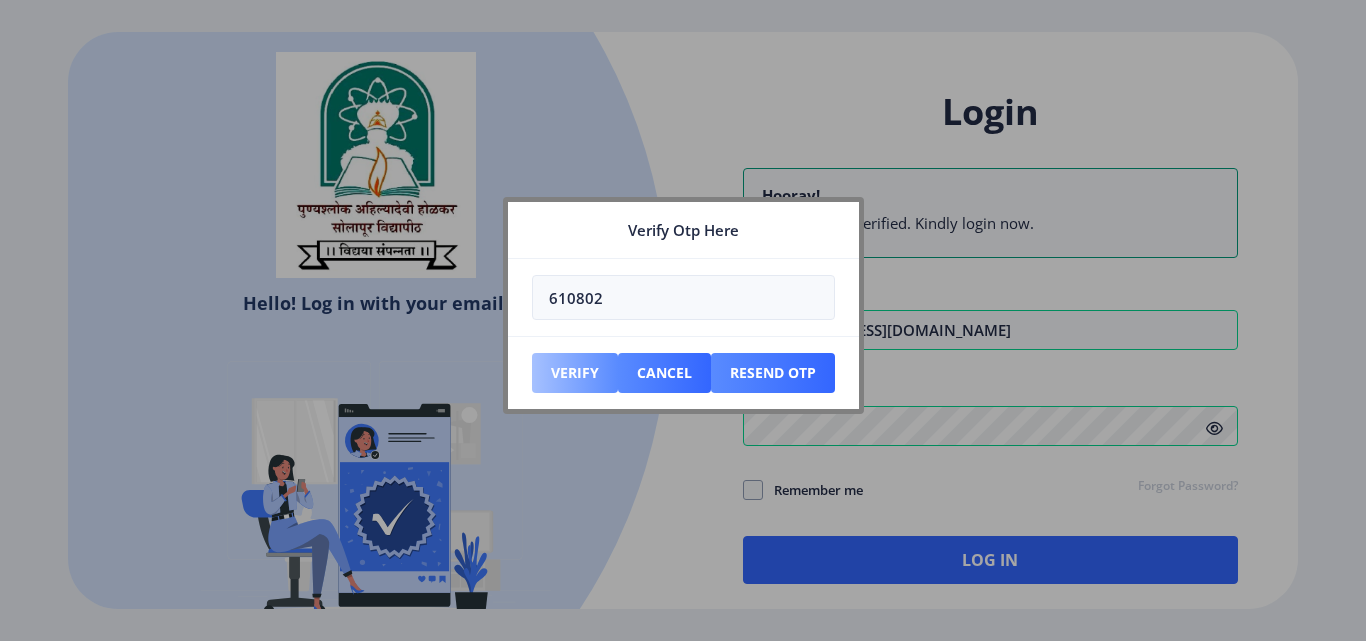 type on "610802" 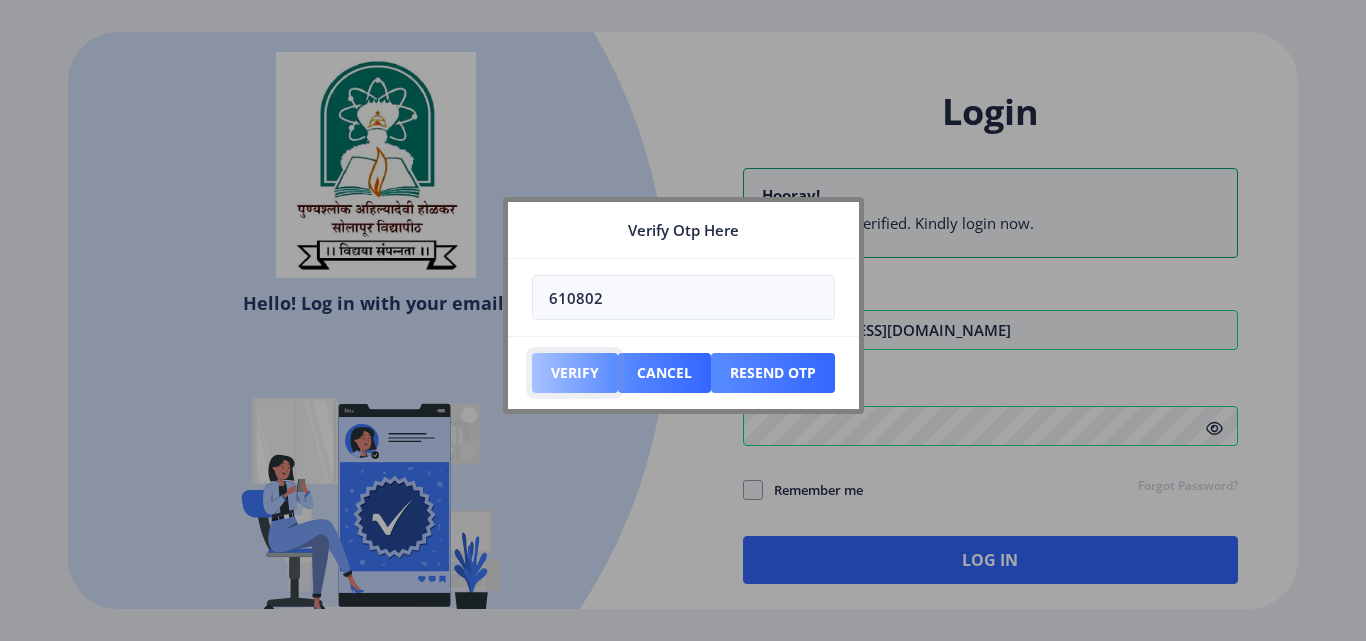 click on "Verify" at bounding box center [575, 373] 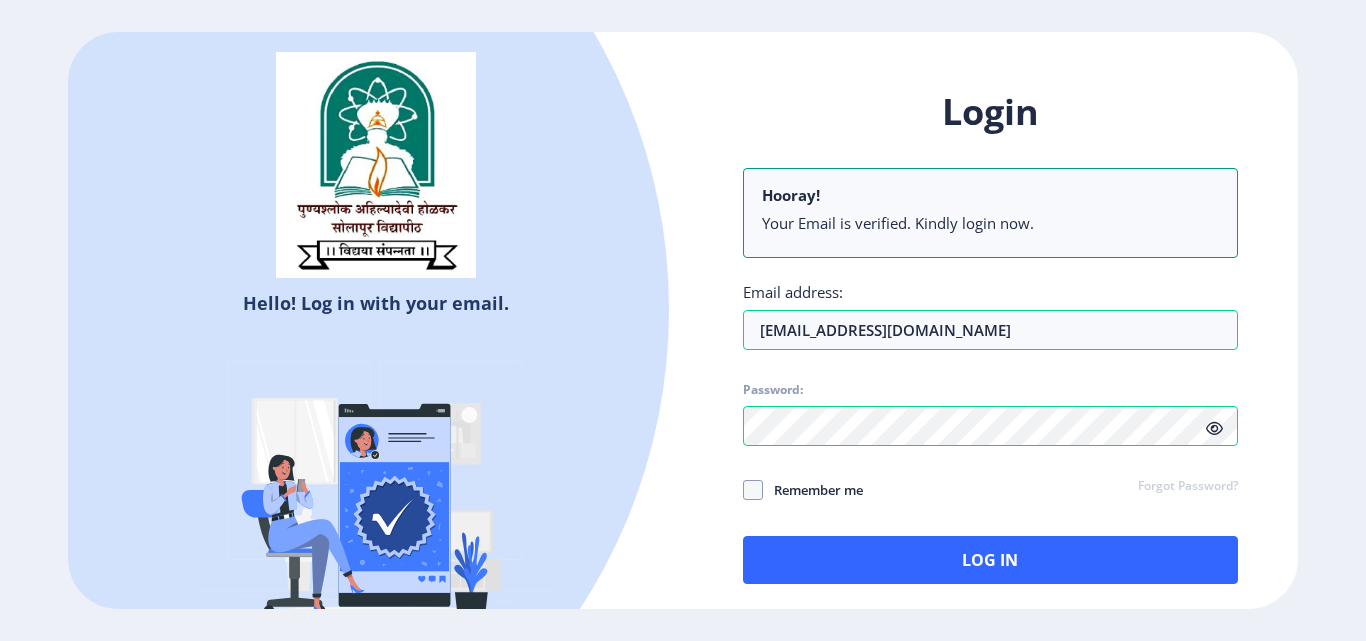 click 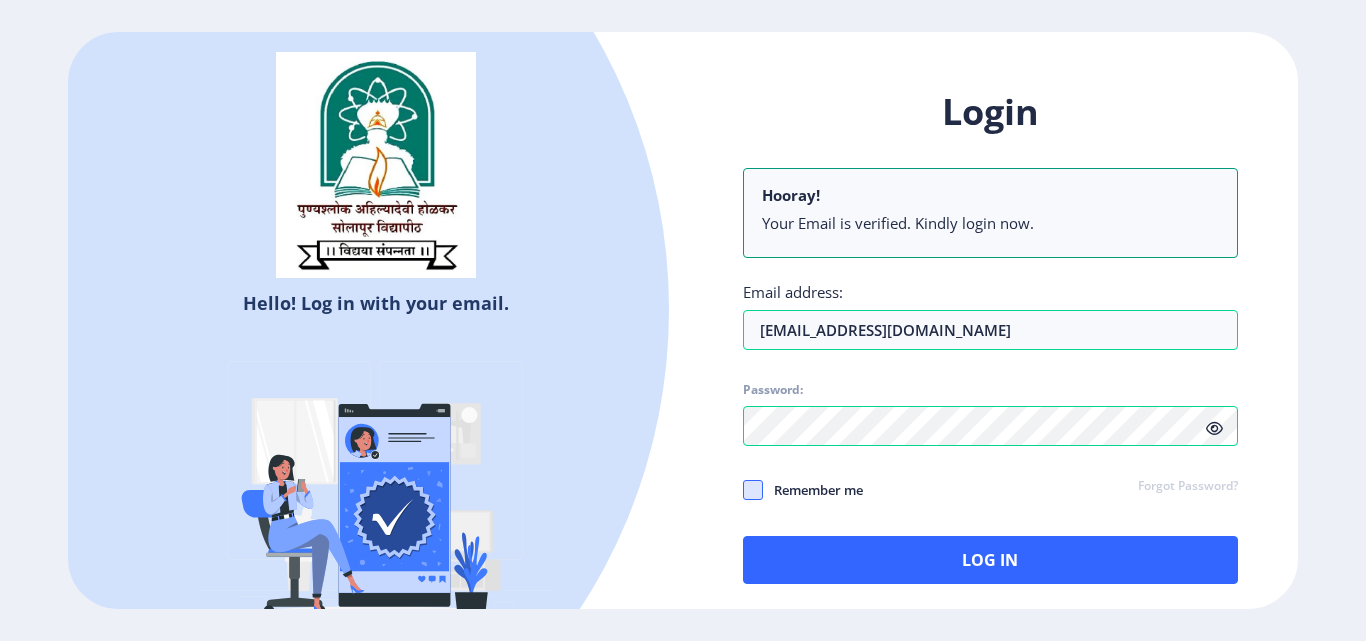 click 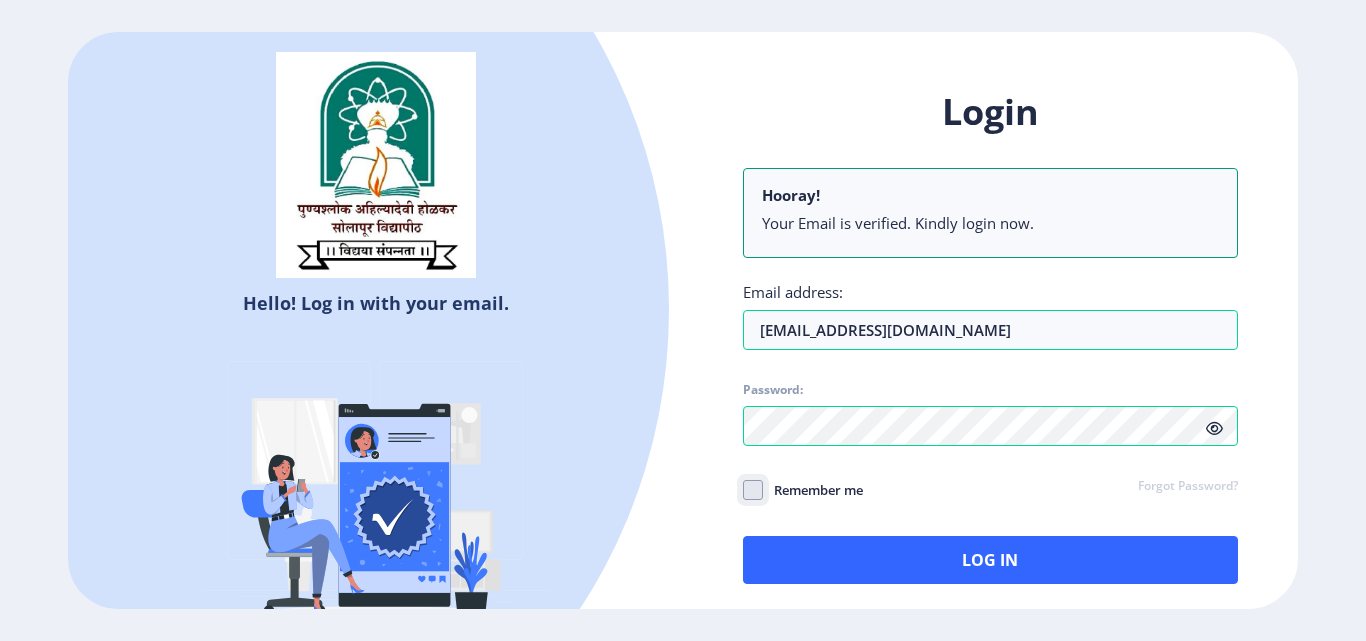 click on "Remember me" 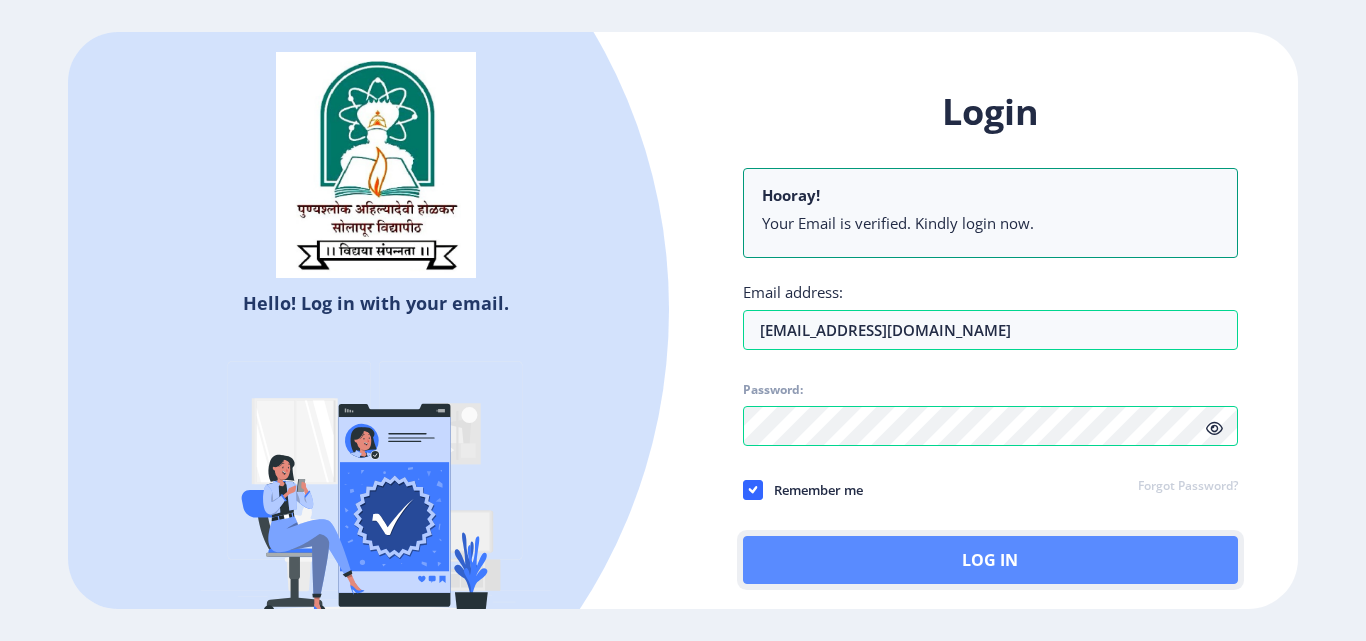 click on "Log In" 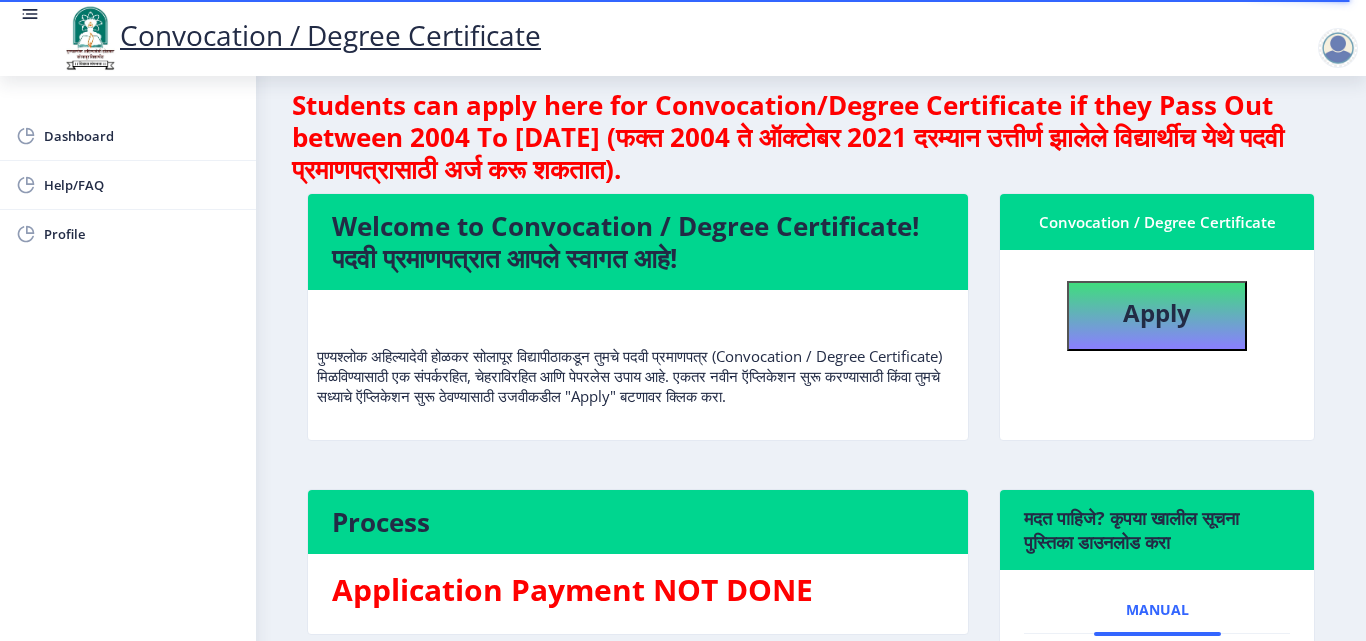 scroll, scrollTop: 0, scrollLeft: 0, axis: both 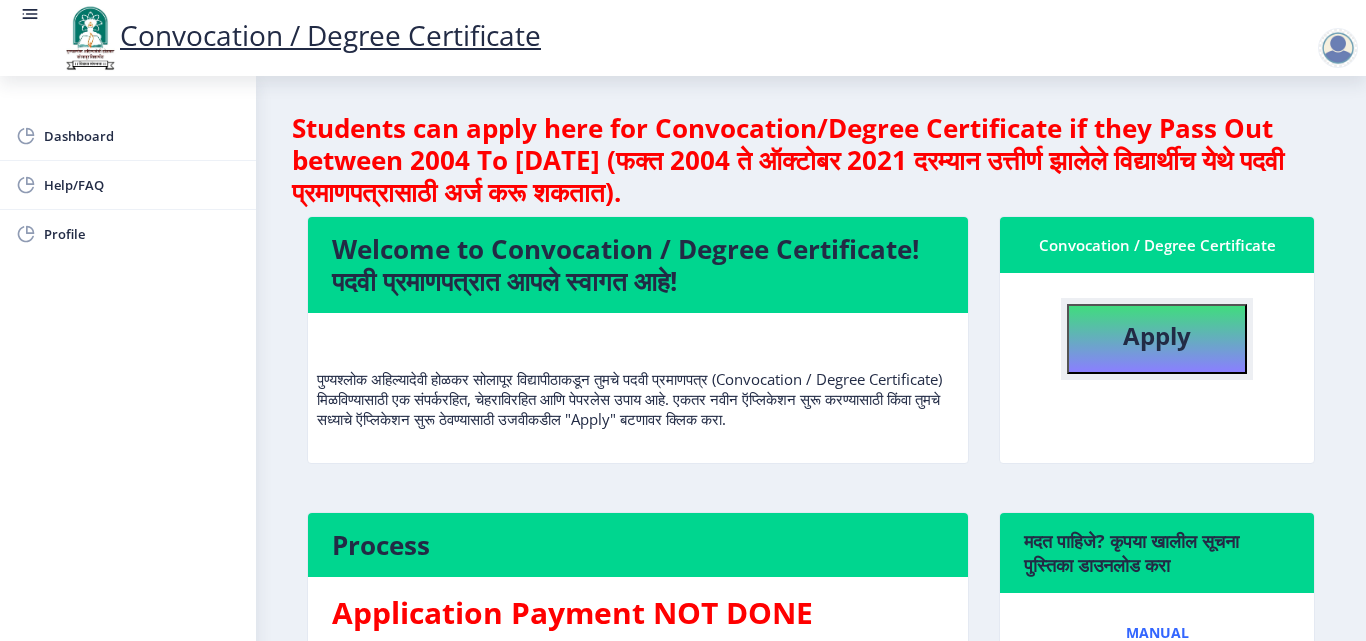 click on "Apply" 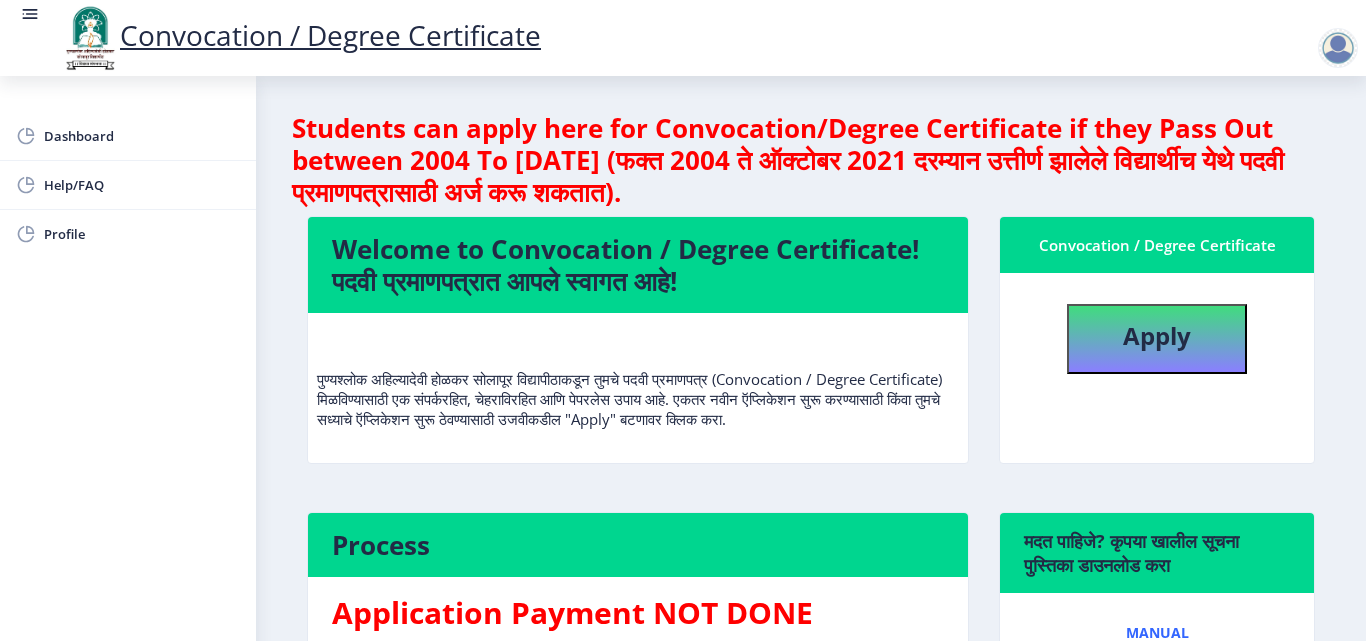 select 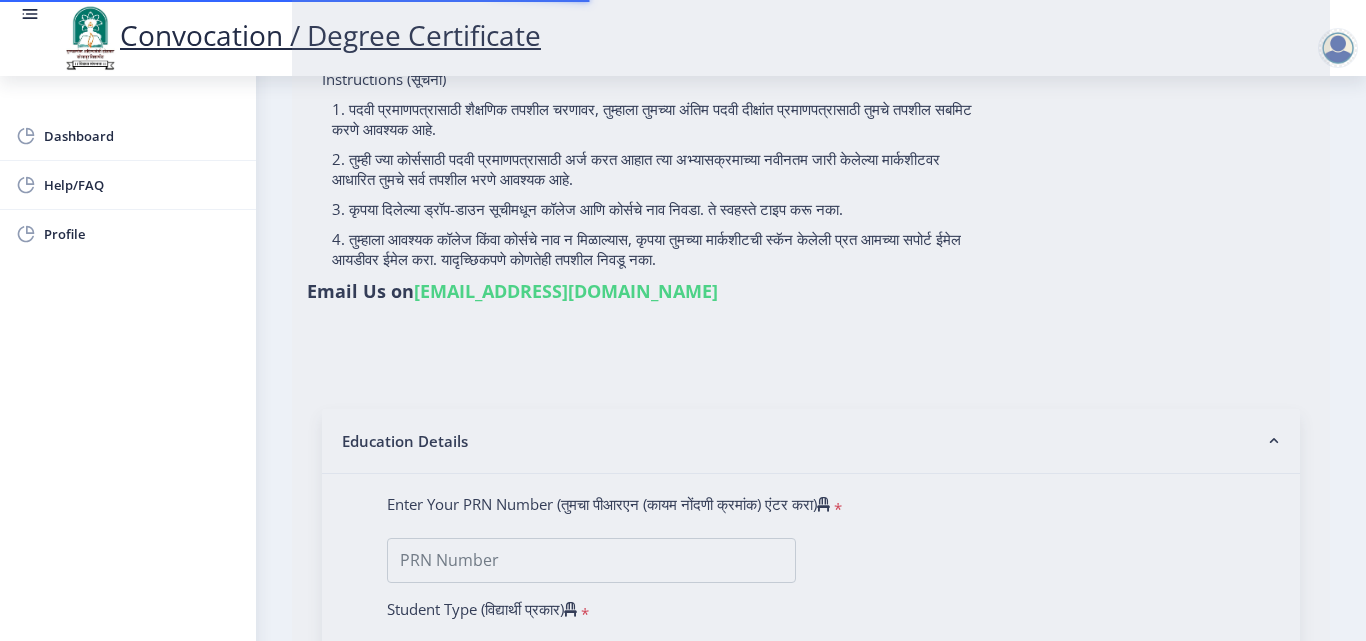 scroll, scrollTop: 500, scrollLeft: 0, axis: vertical 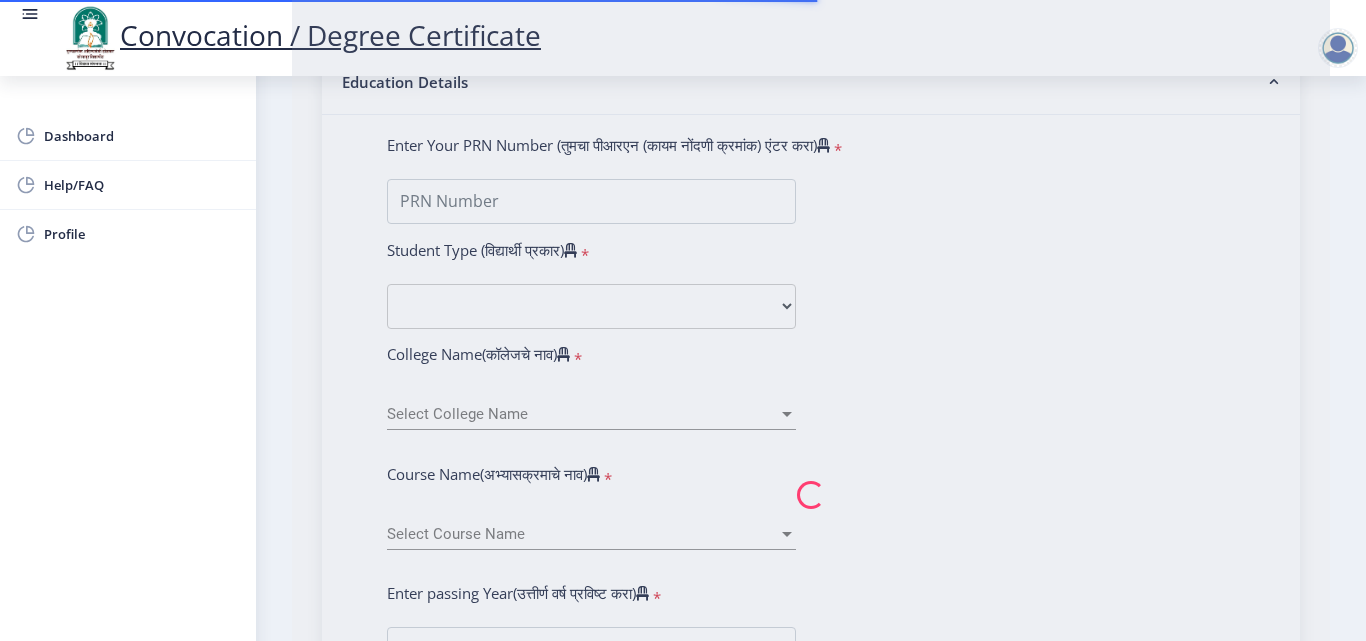 type on "Dunage Revanasidha Chanabasppa" 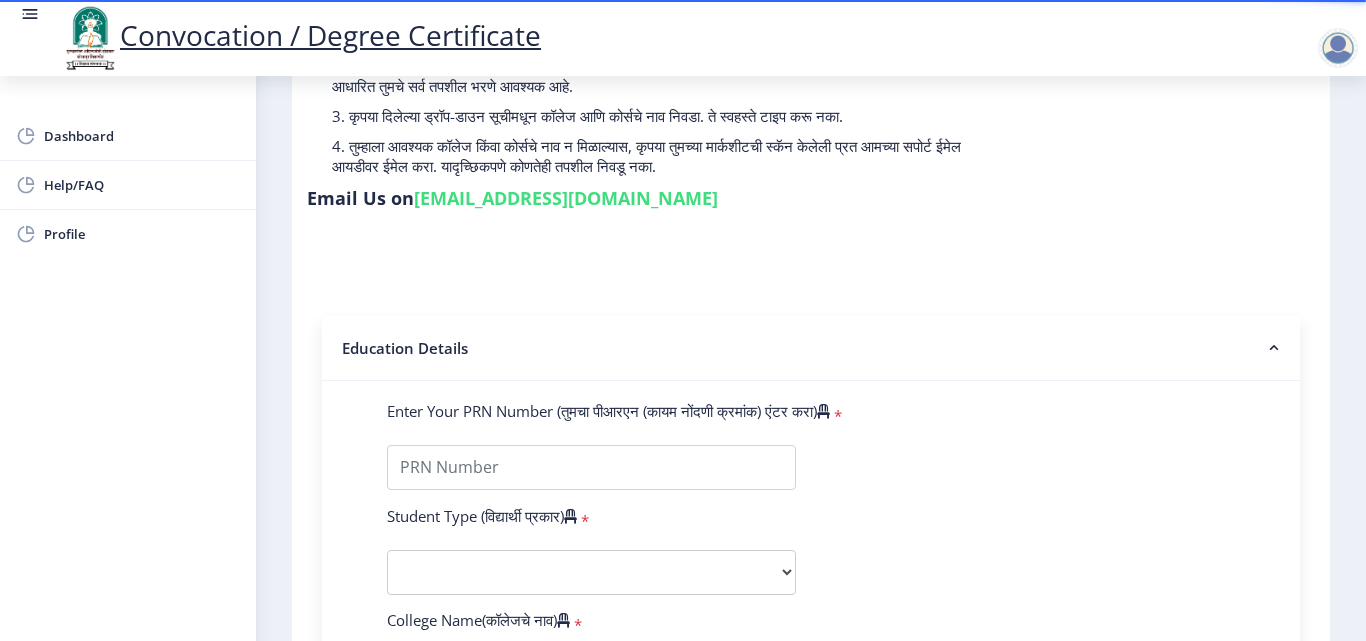 scroll, scrollTop: 0, scrollLeft: 0, axis: both 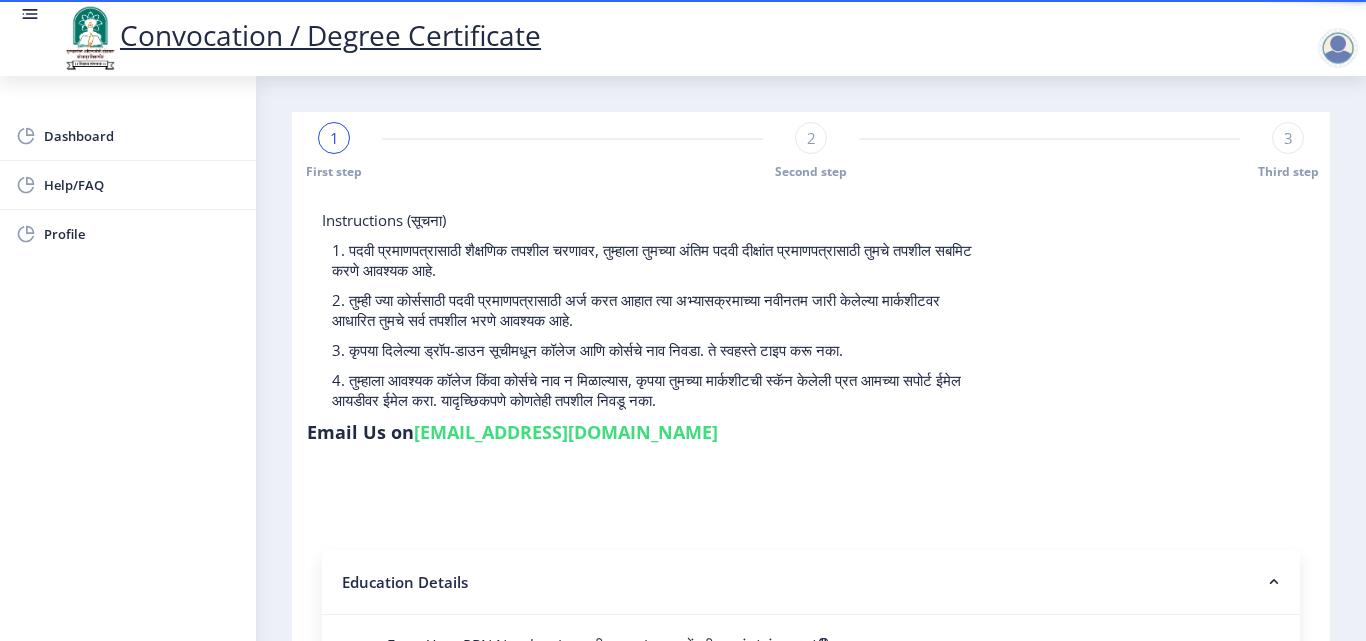 click 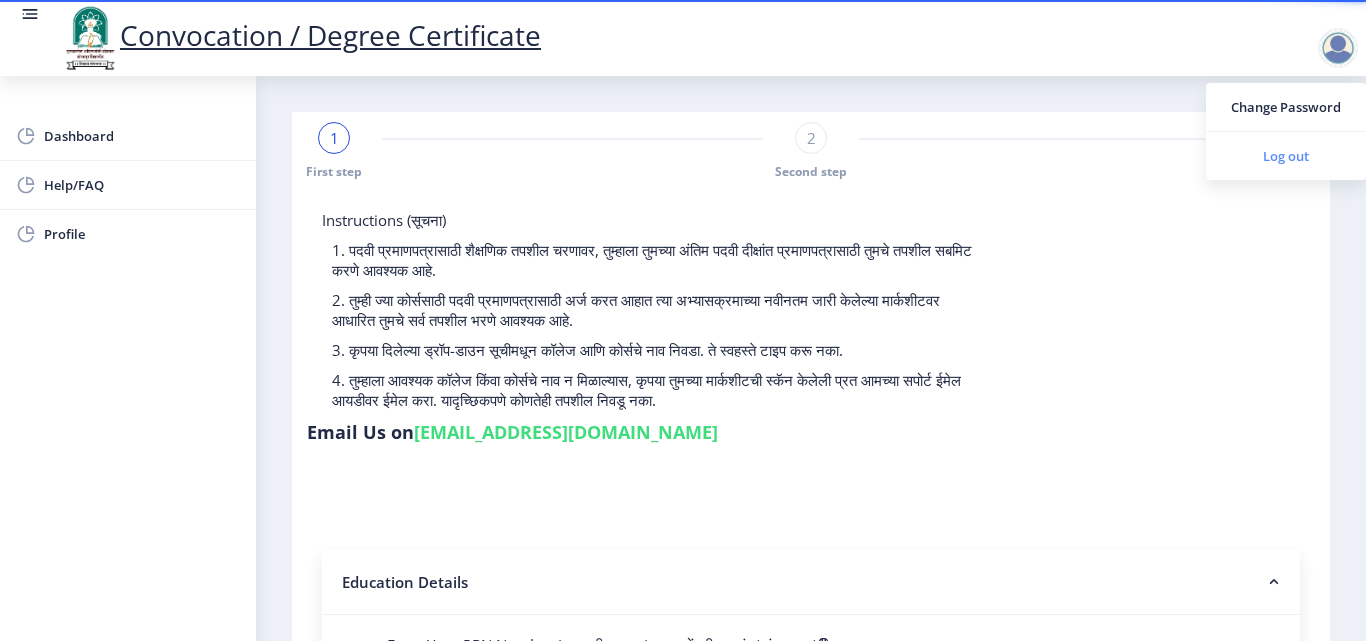 click on "Log out" at bounding box center [1286, 156] 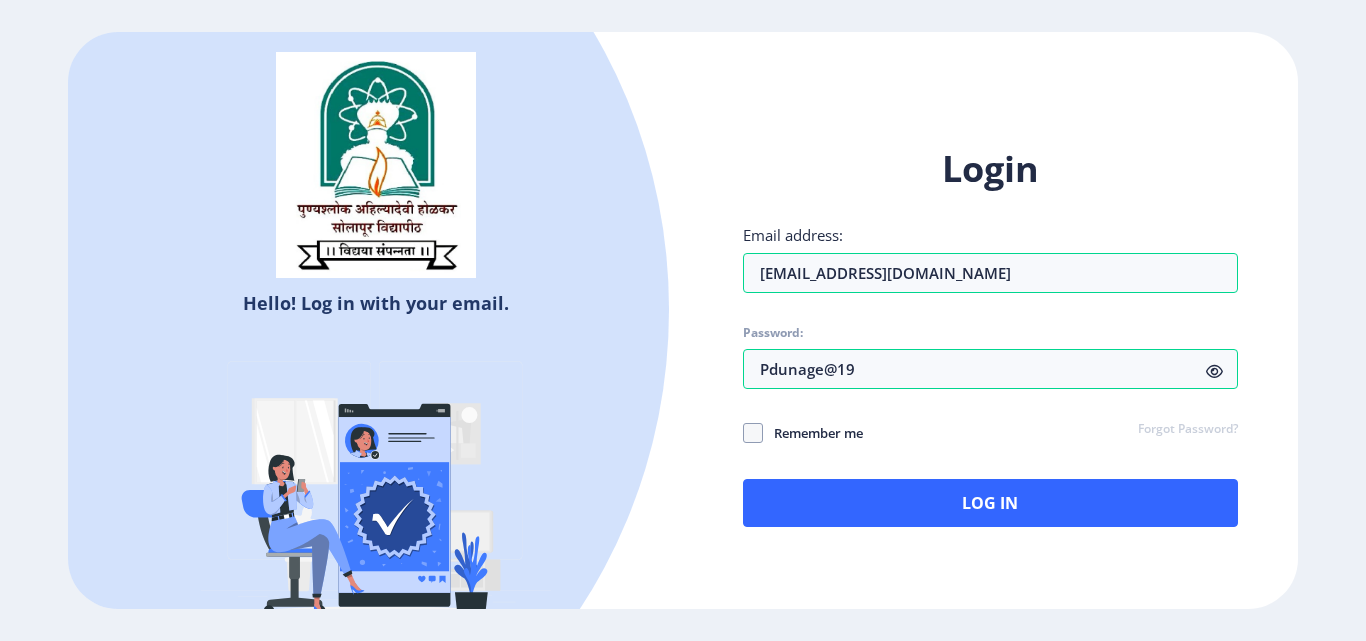 scroll, scrollTop: 0, scrollLeft: 0, axis: both 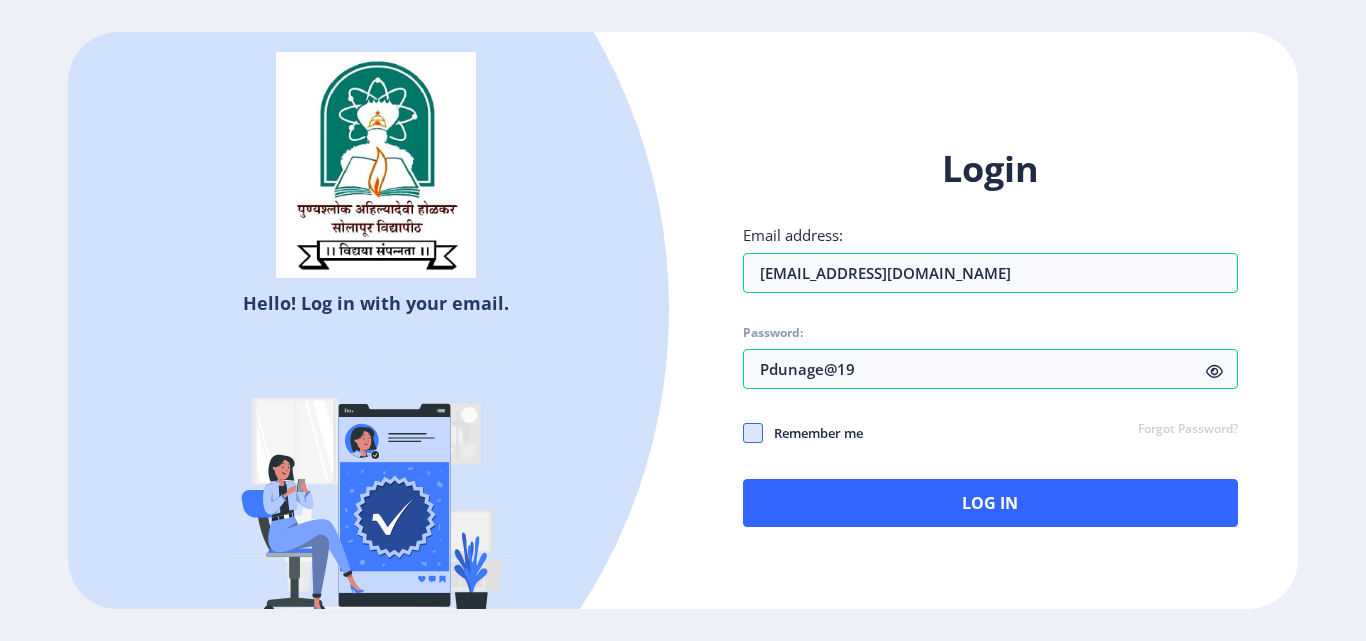 click 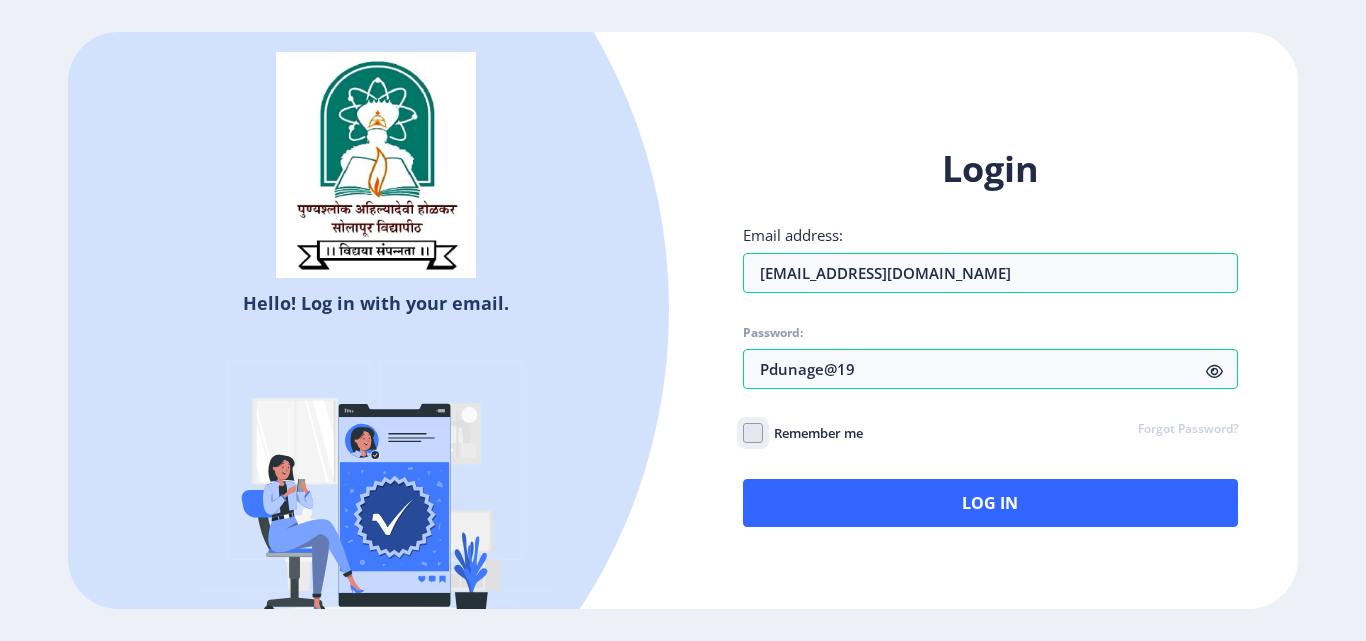 click on "Remember me" 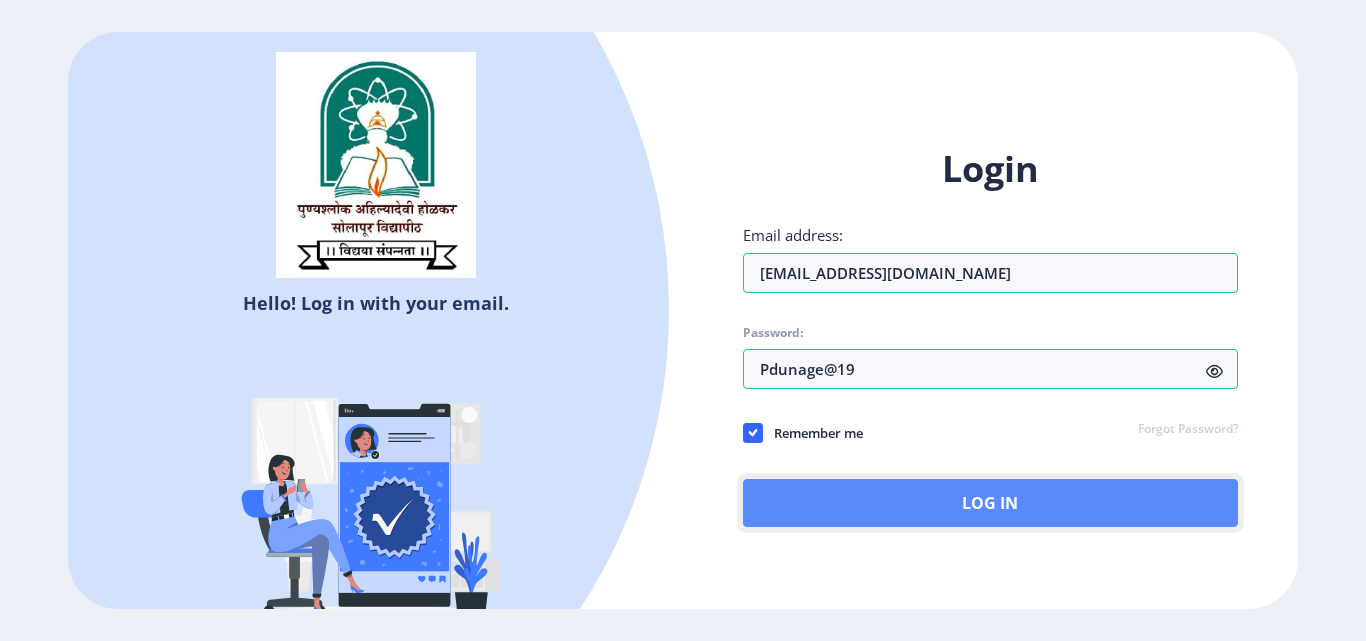 drag, startPoint x: 818, startPoint y: 493, endPoint x: 807, endPoint y: 482, distance: 15.556349 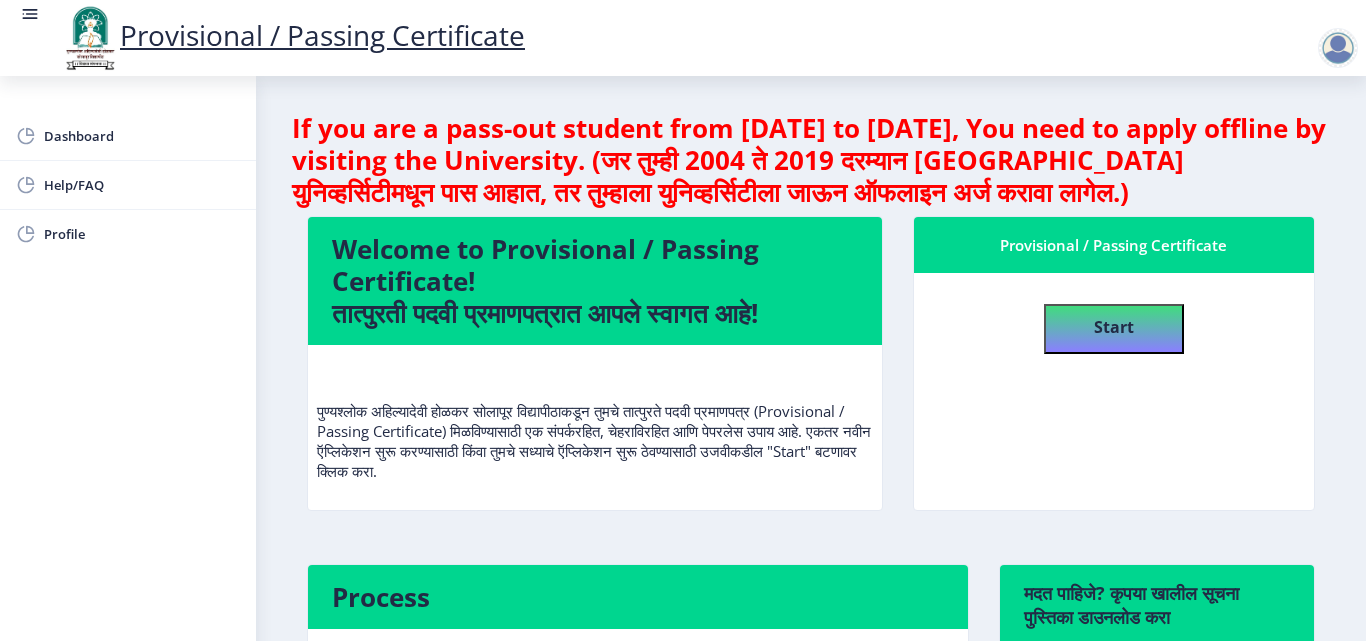 click 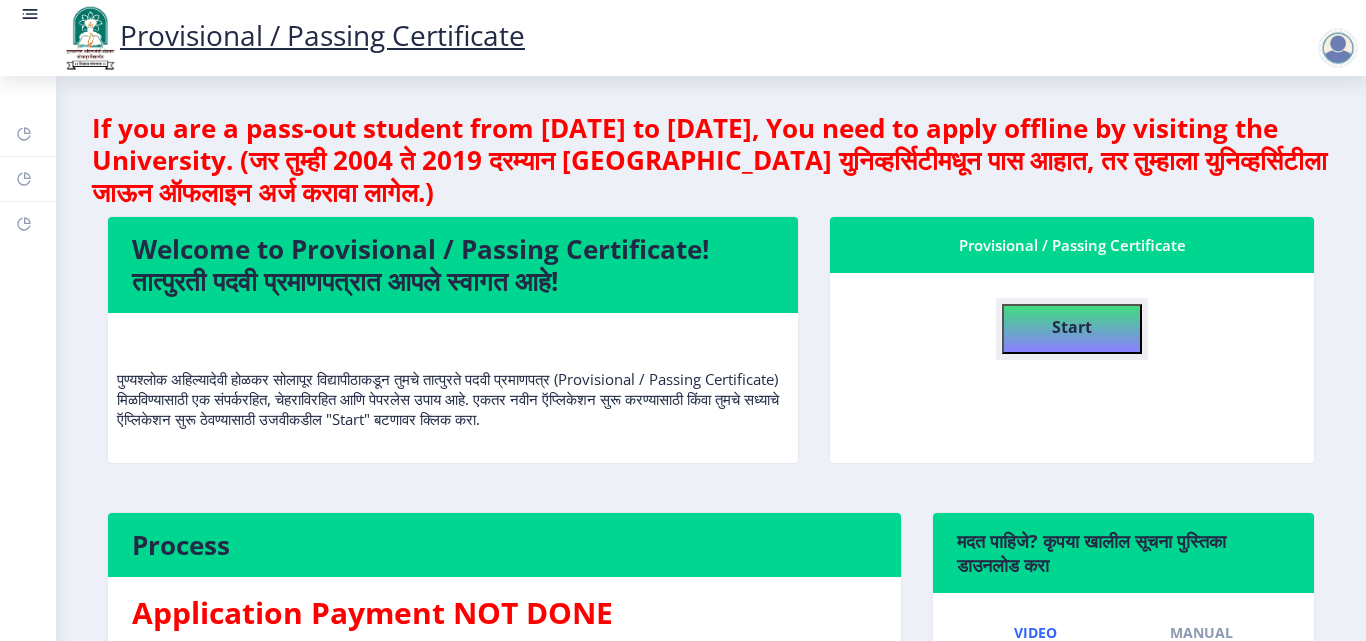 click on "Start" 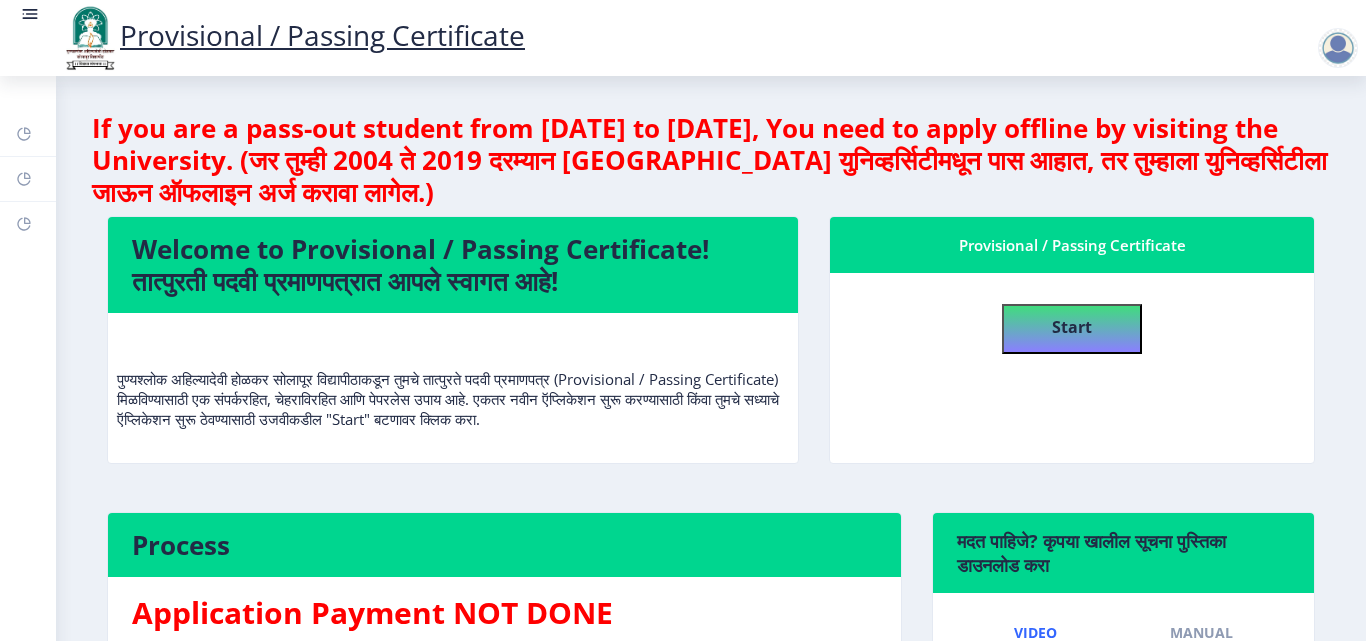 select 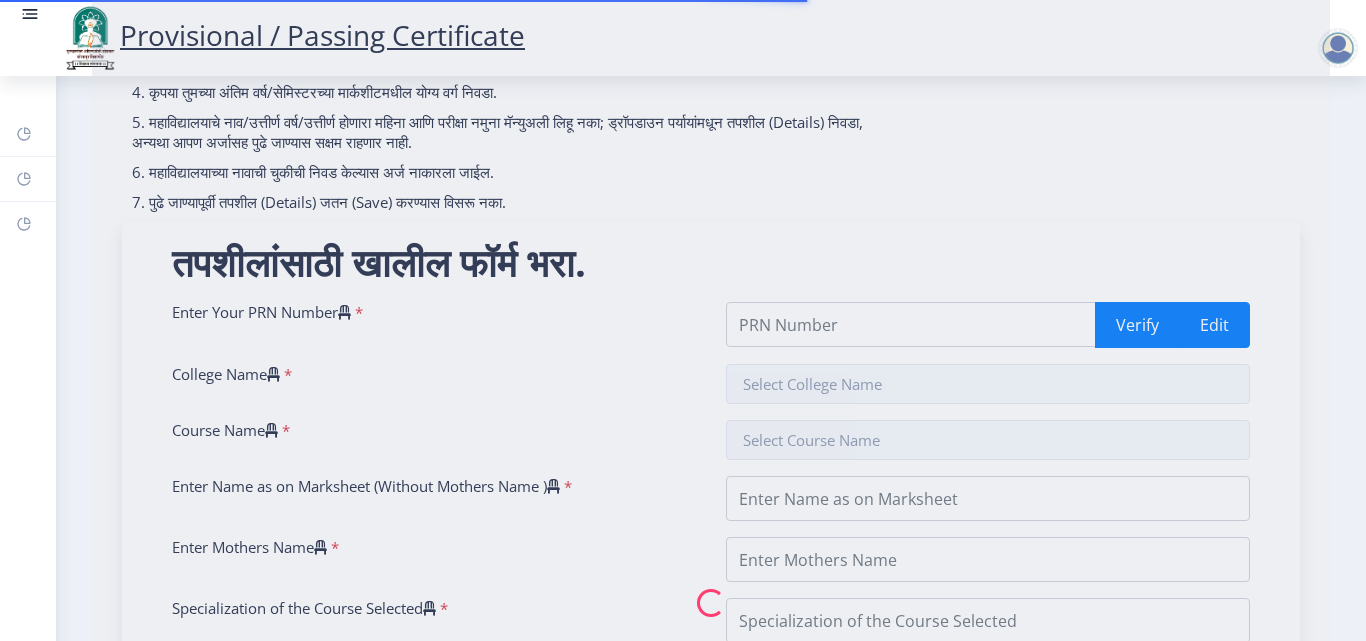 scroll, scrollTop: 300, scrollLeft: 0, axis: vertical 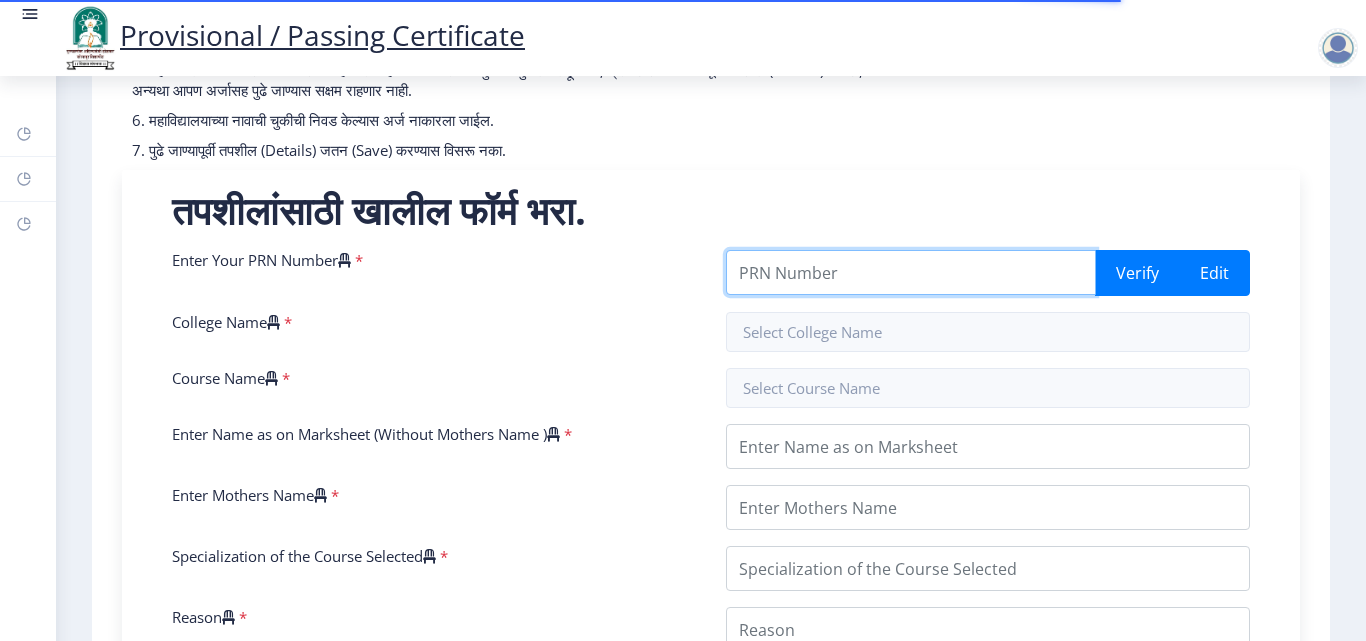 click on "Enter Your PRN Number" at bounding box center [911, 272] 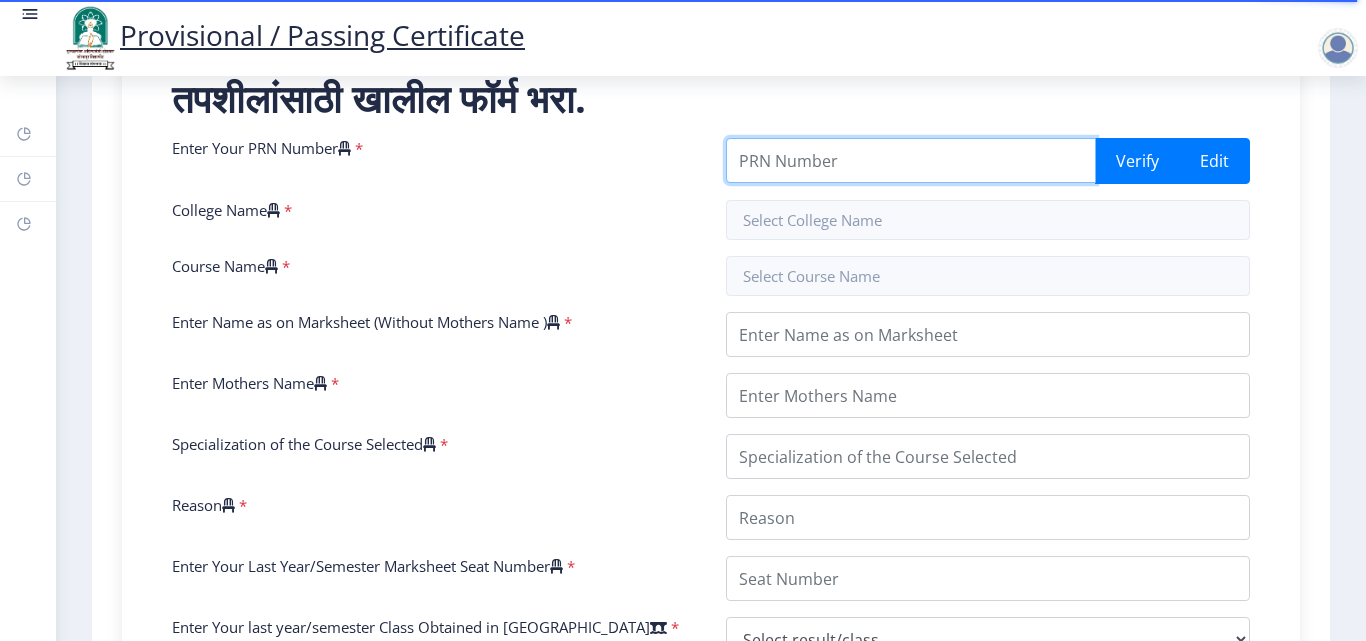 scroll, scrollTop: 121, scrollLeft: 0, axis: vertical 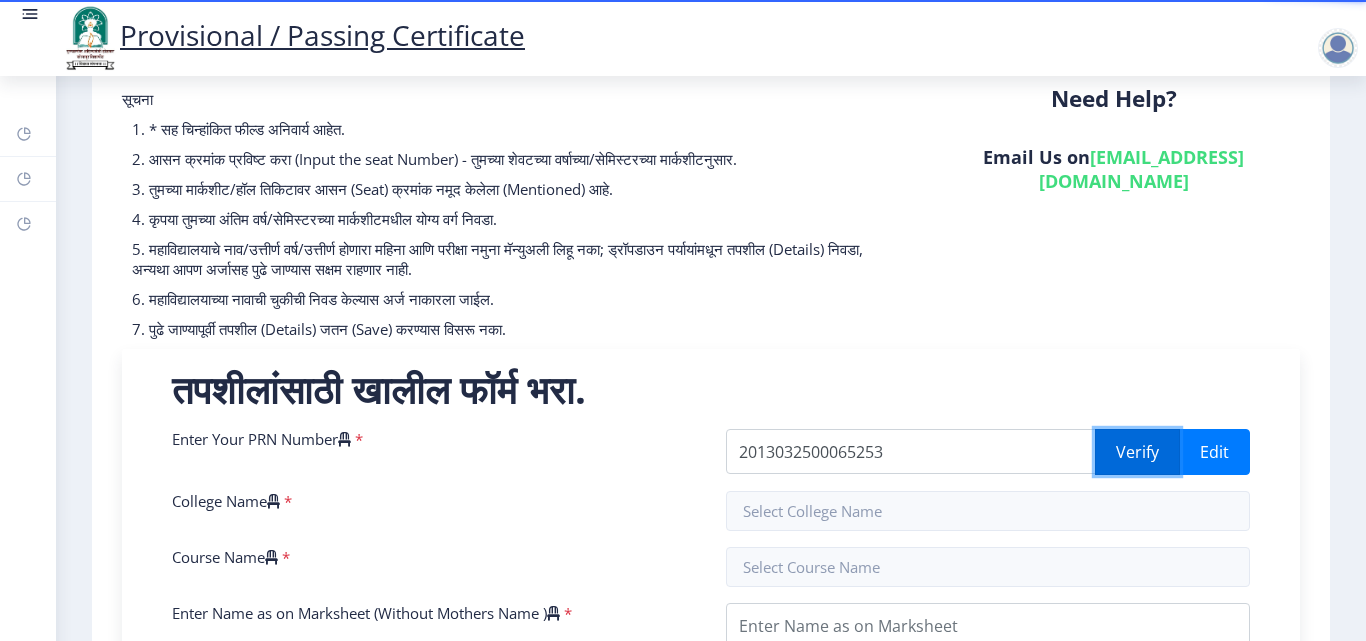 click on "Verify" at bounding box center (1137, 452) 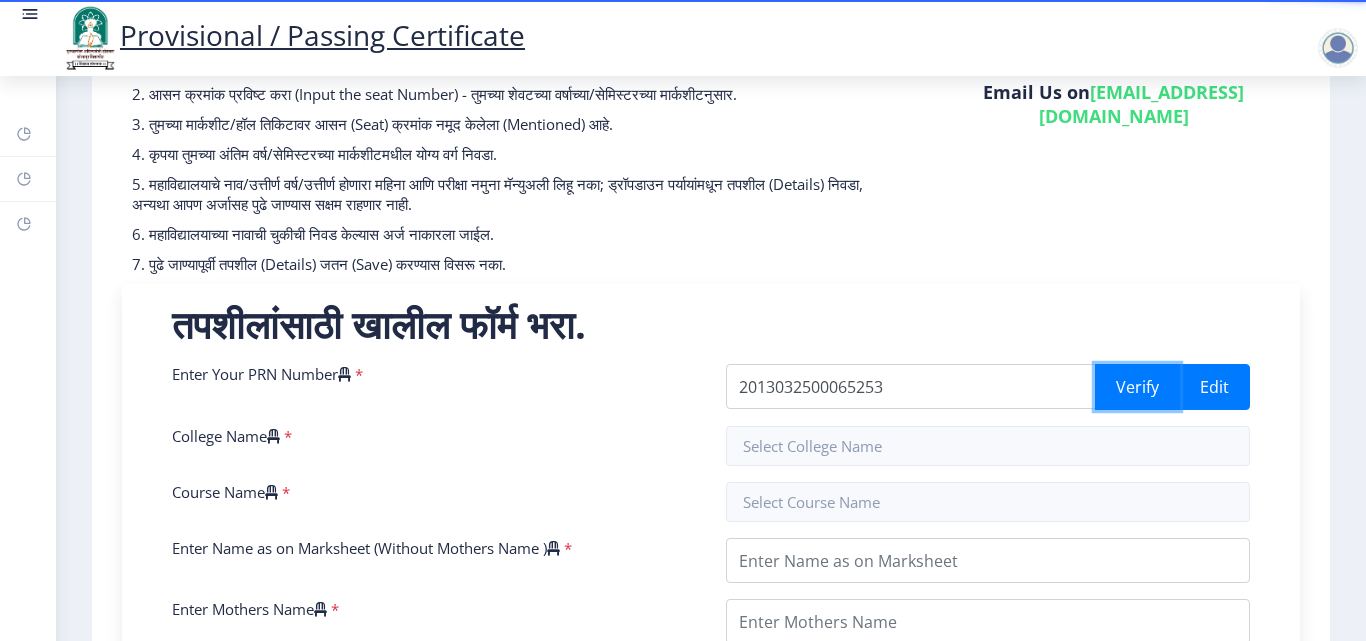 scroll, scrollTop: 221, scrollLeft: 0, axis: vertical 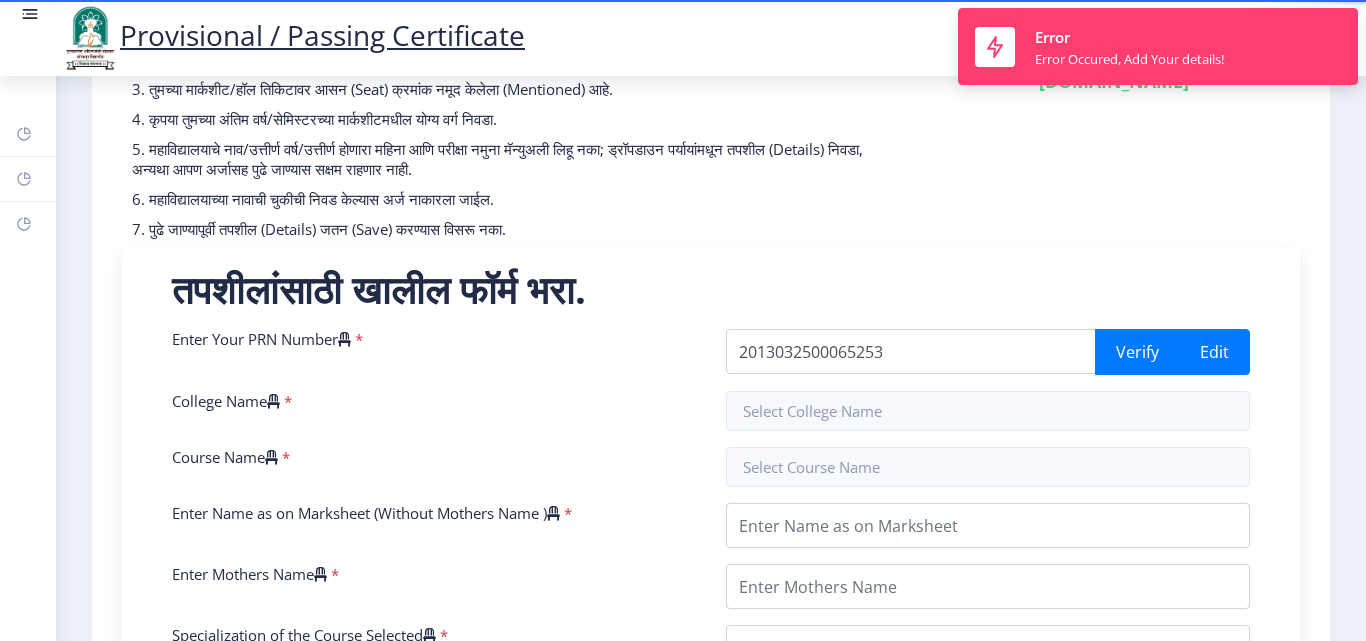 click on "Need Help? Email Us on   su.sfc@studentscenter.in" 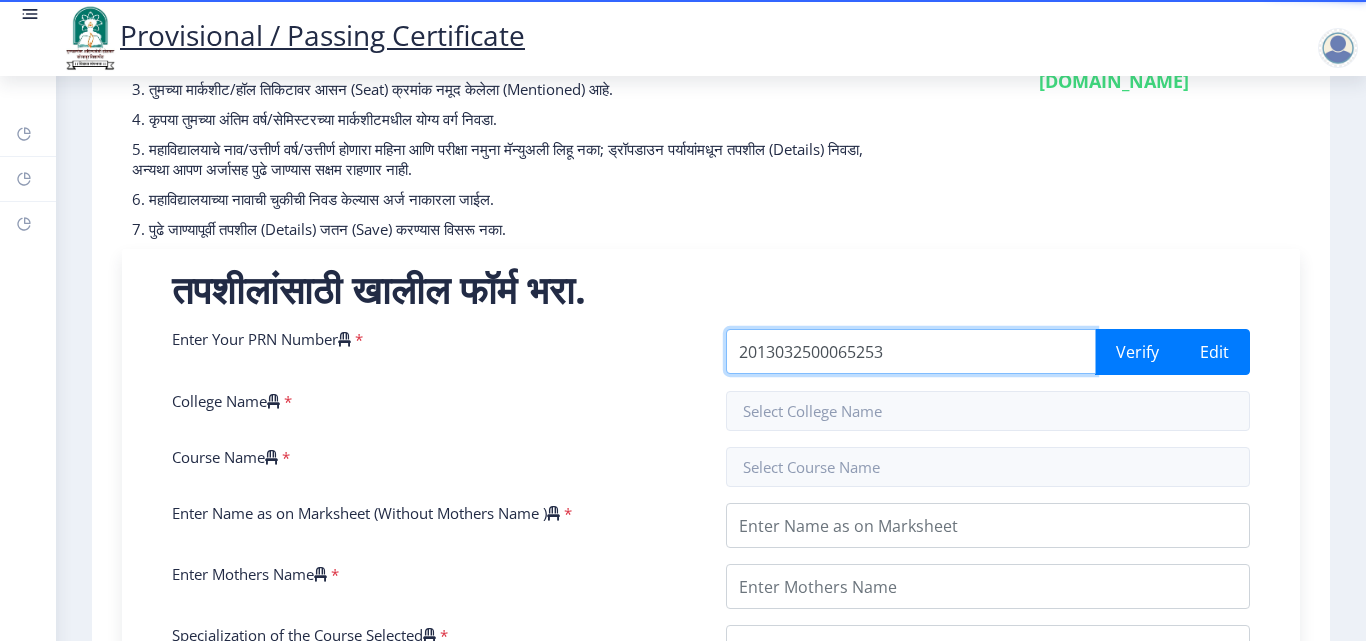 click on "2013032500065253" at bounding box center [911, 351] 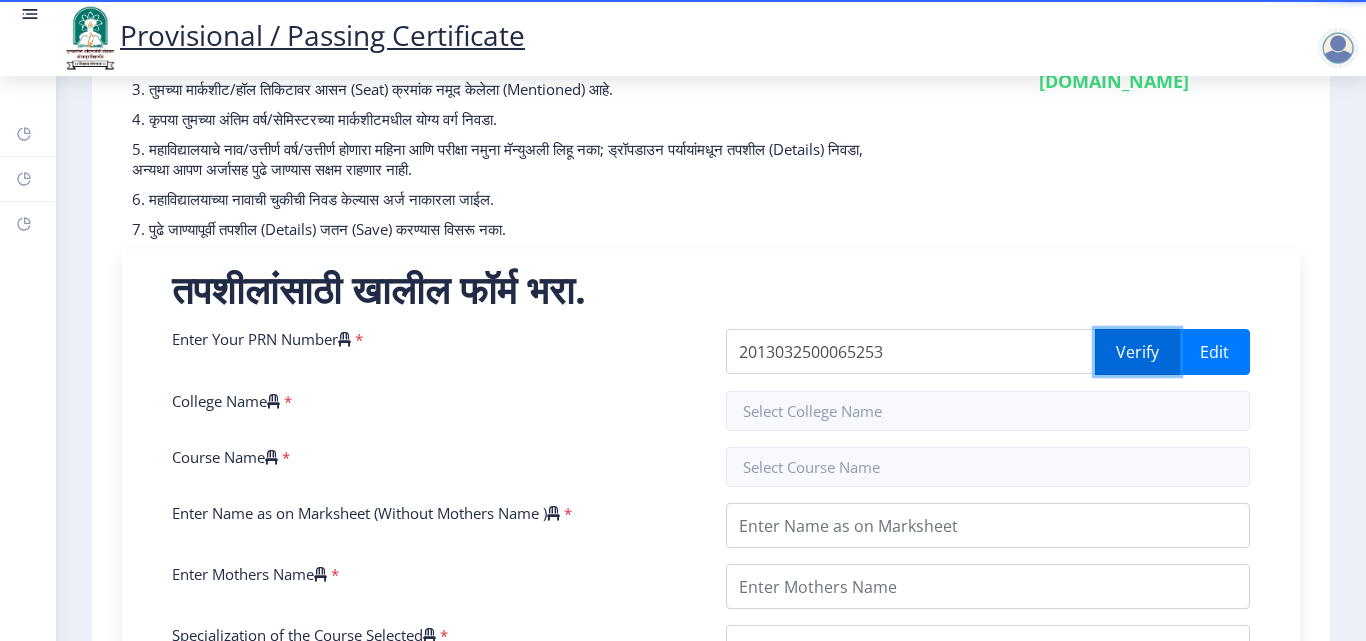 click on "Verify" at bounding box center (1137, 352) 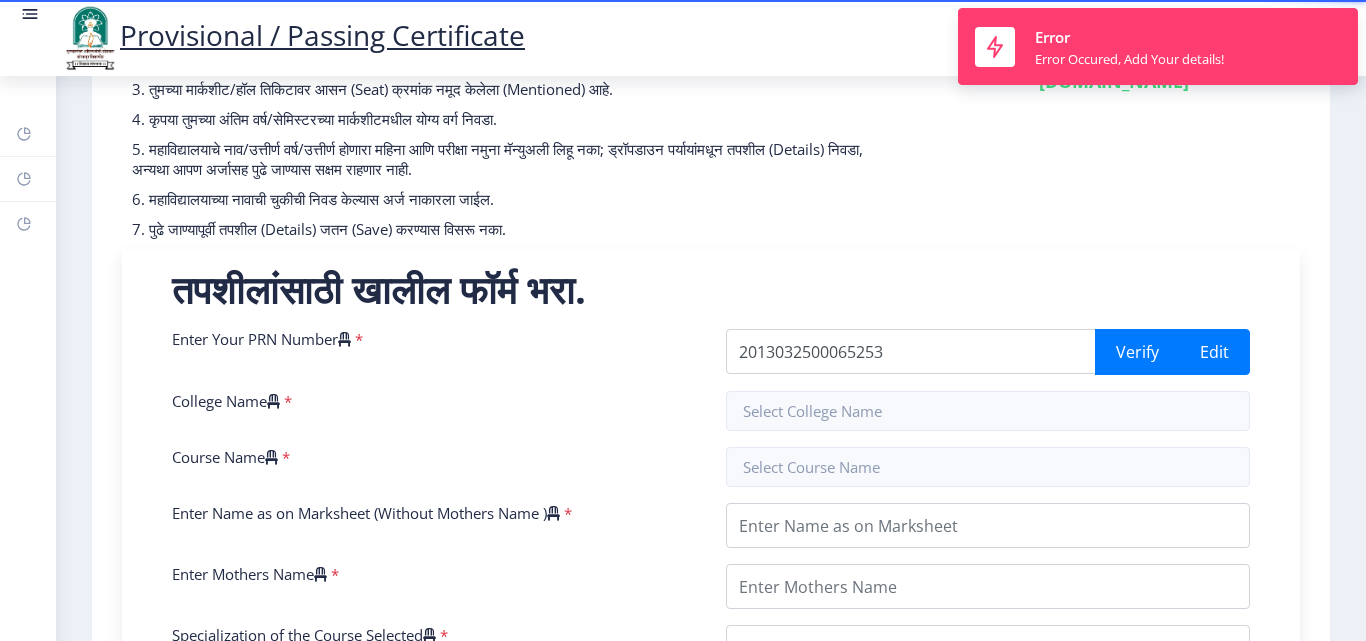 click on "Need Help? Email Us on   su.sfc@studentscenter.in" 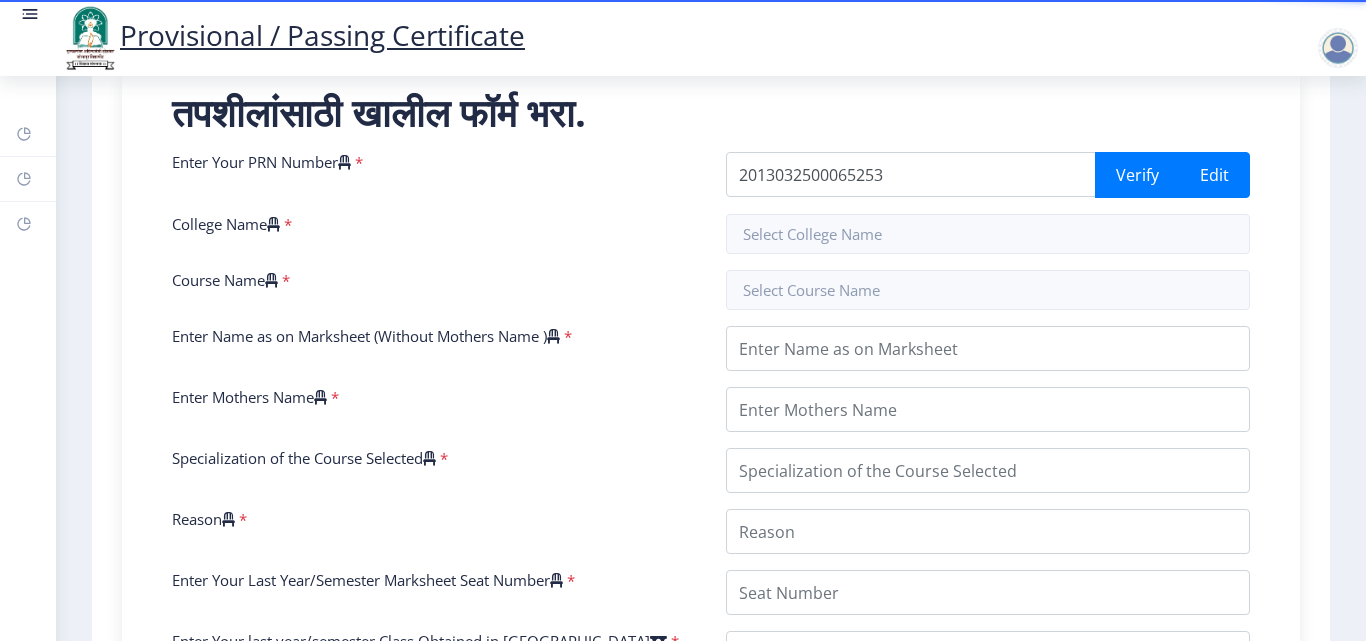 scroll, scrollTop: 421, scrollLeft: 0, axis: vertical 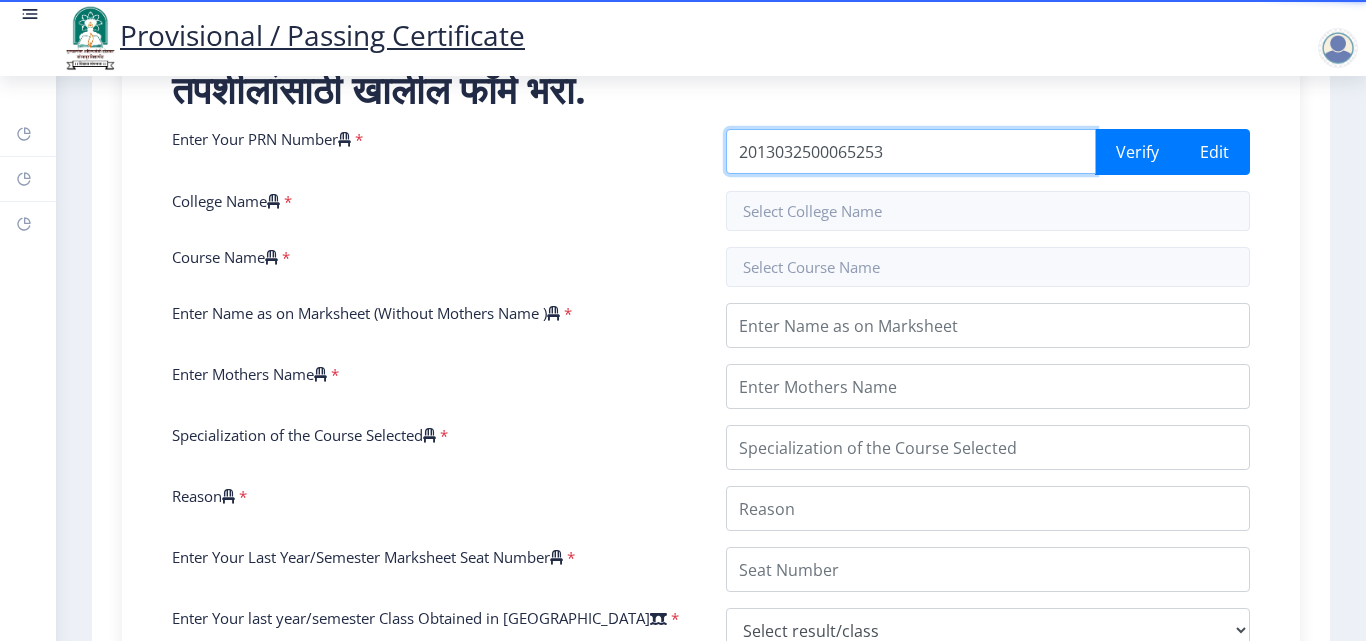 click on "2013032500065253" at bounding box center [911, 151] 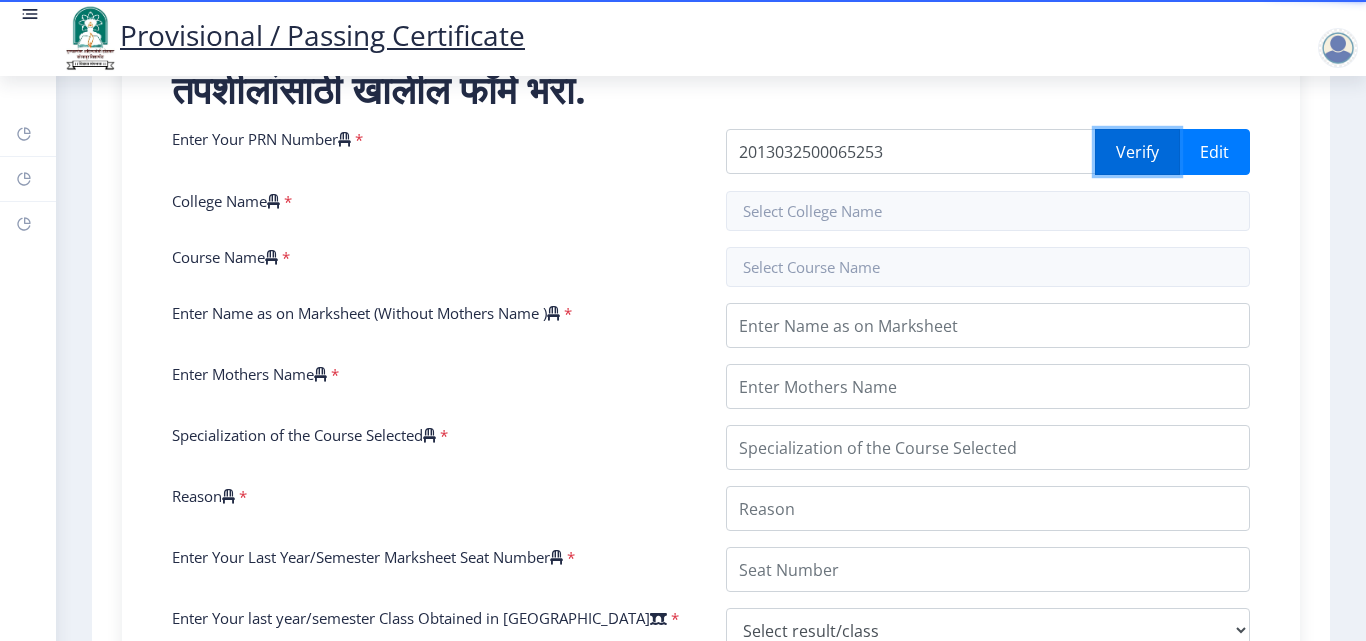 click on "Verify" at bounding box center [1137, 152] 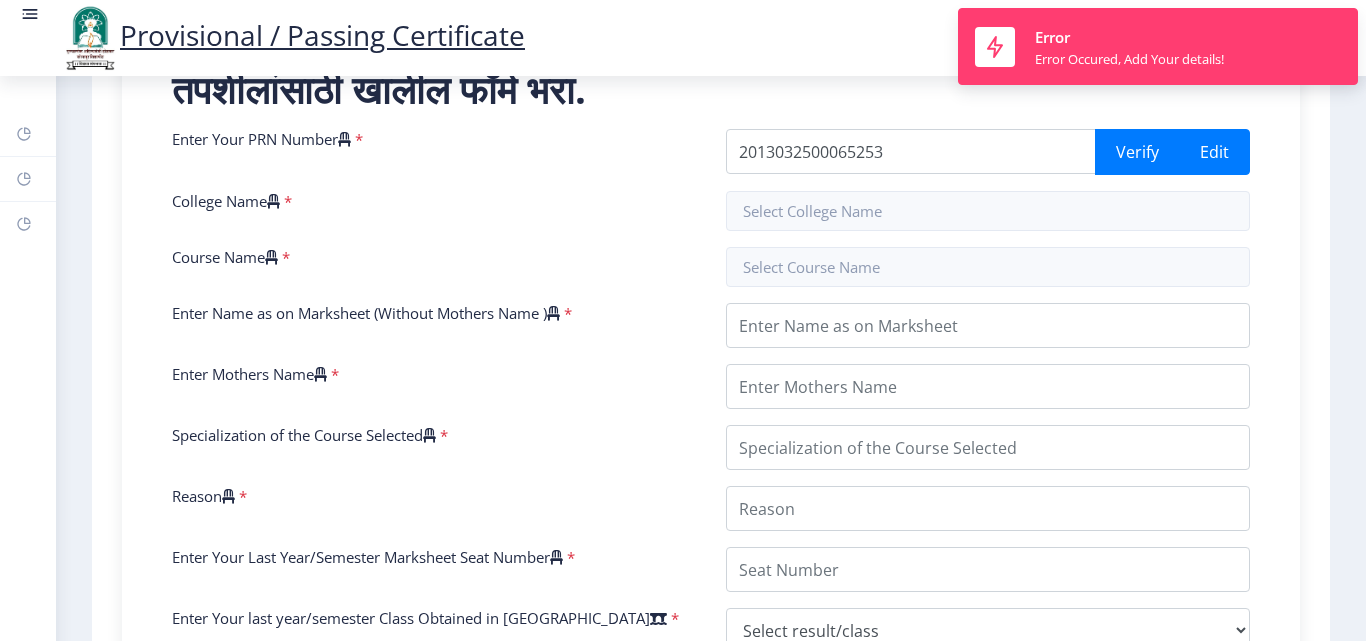 click at bounding box center (988, 211) 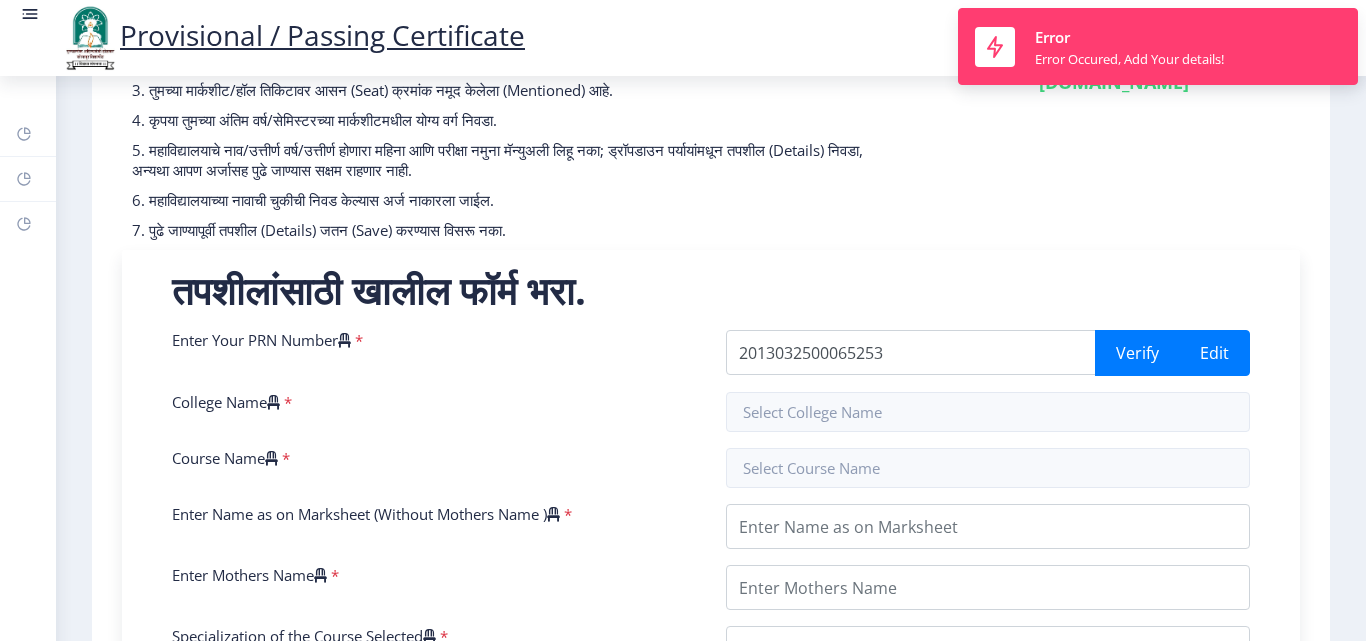 scroll, scrollTop: 121, scrollLeft: 0, axis: vertical 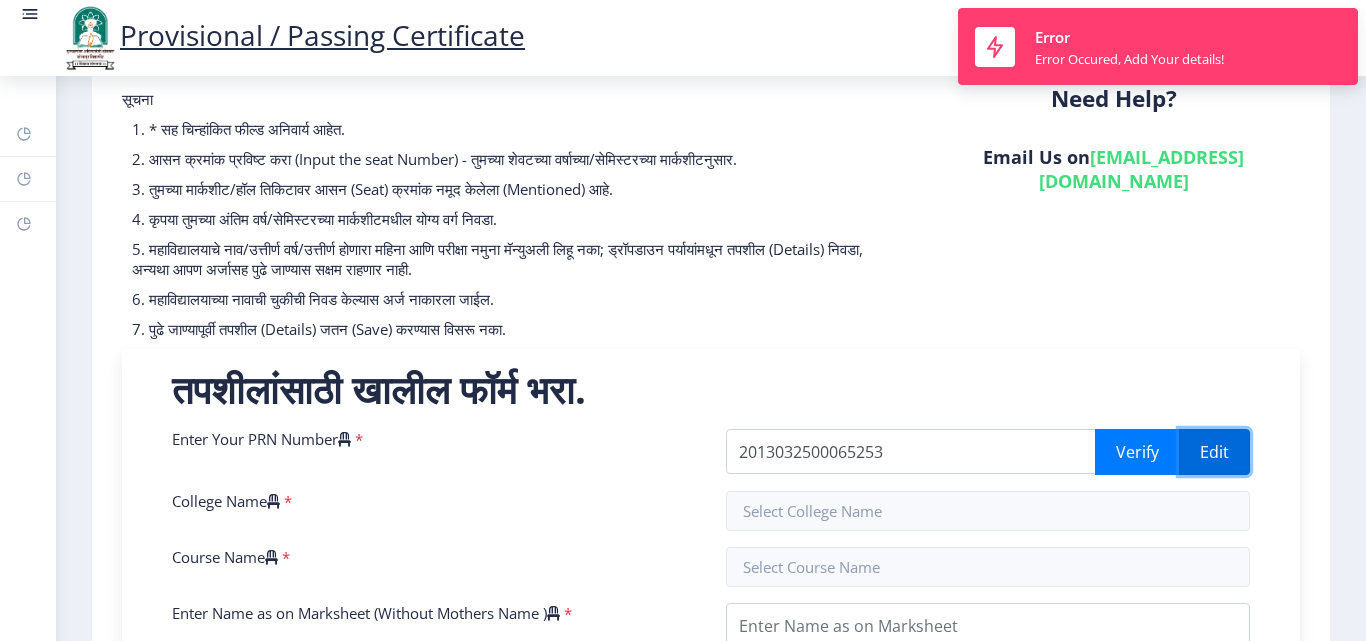 click on "Edit" at bounding box center [1214, 452] 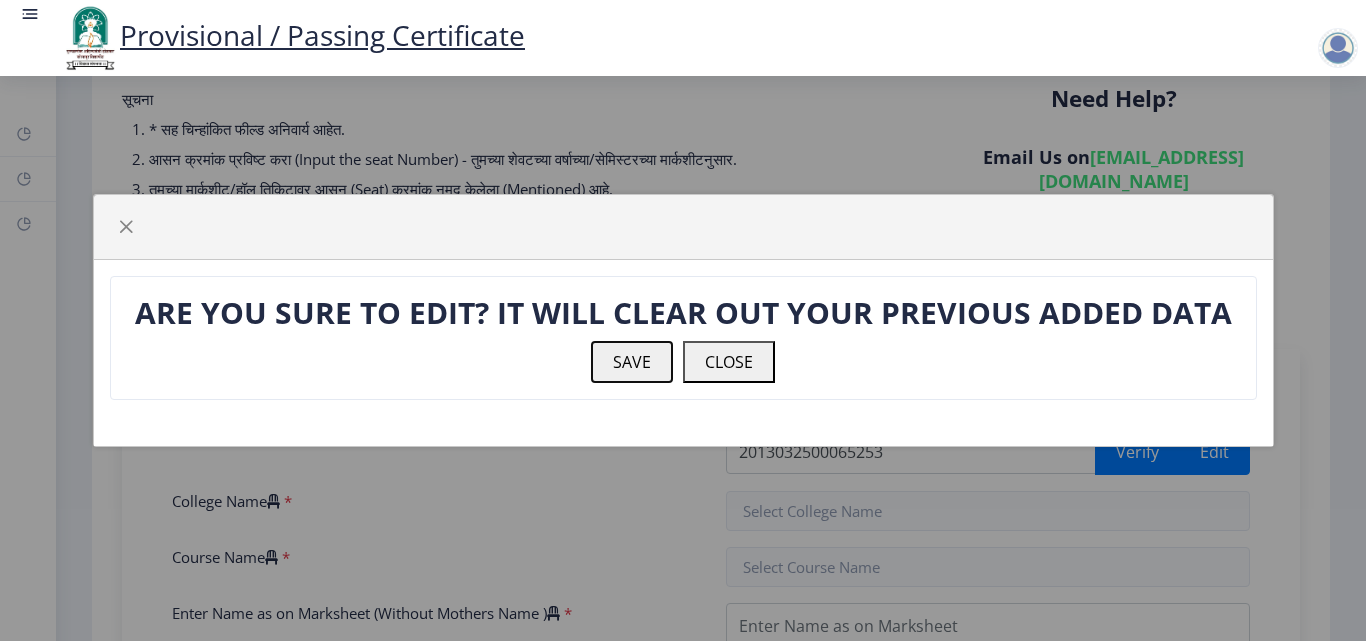 click on "SAVE" 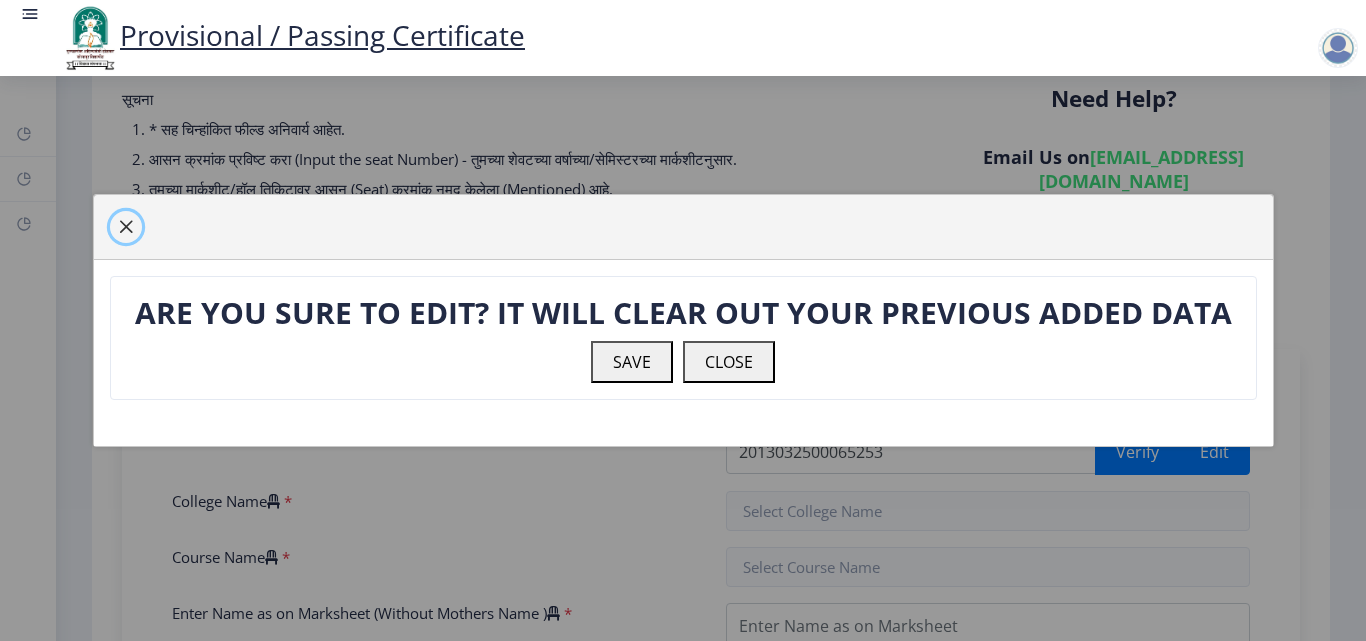 click 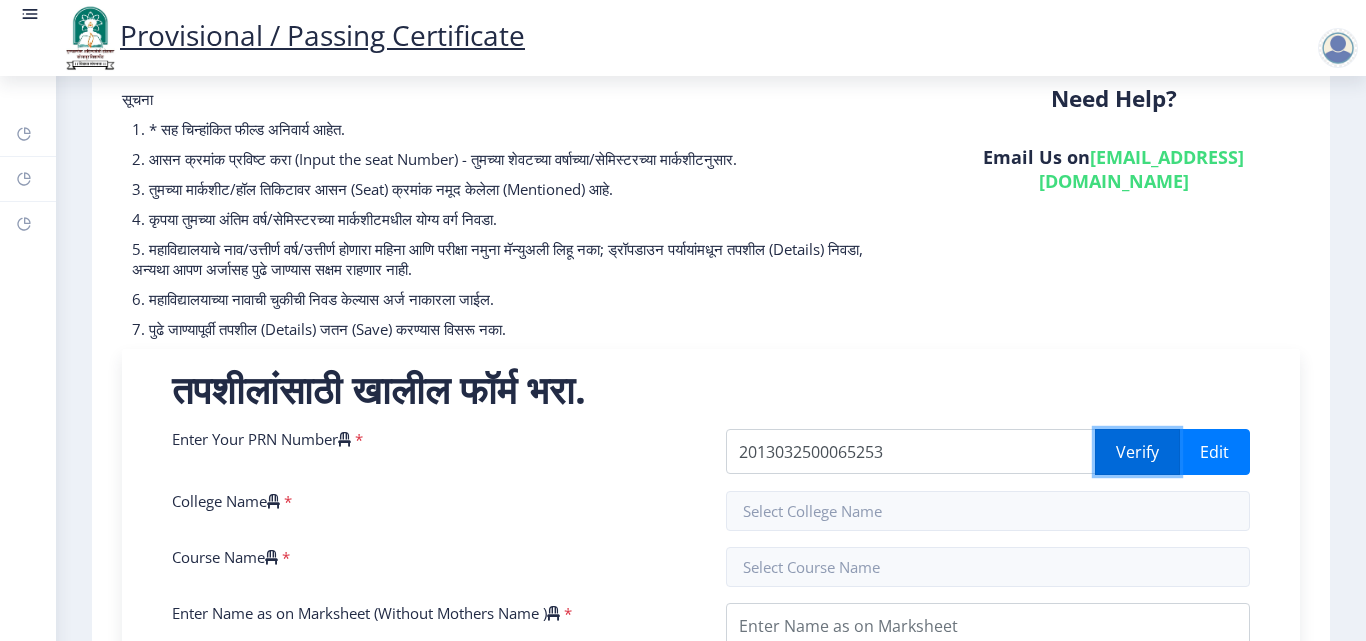 click on "Verify" at bounding box center [1137, 452] 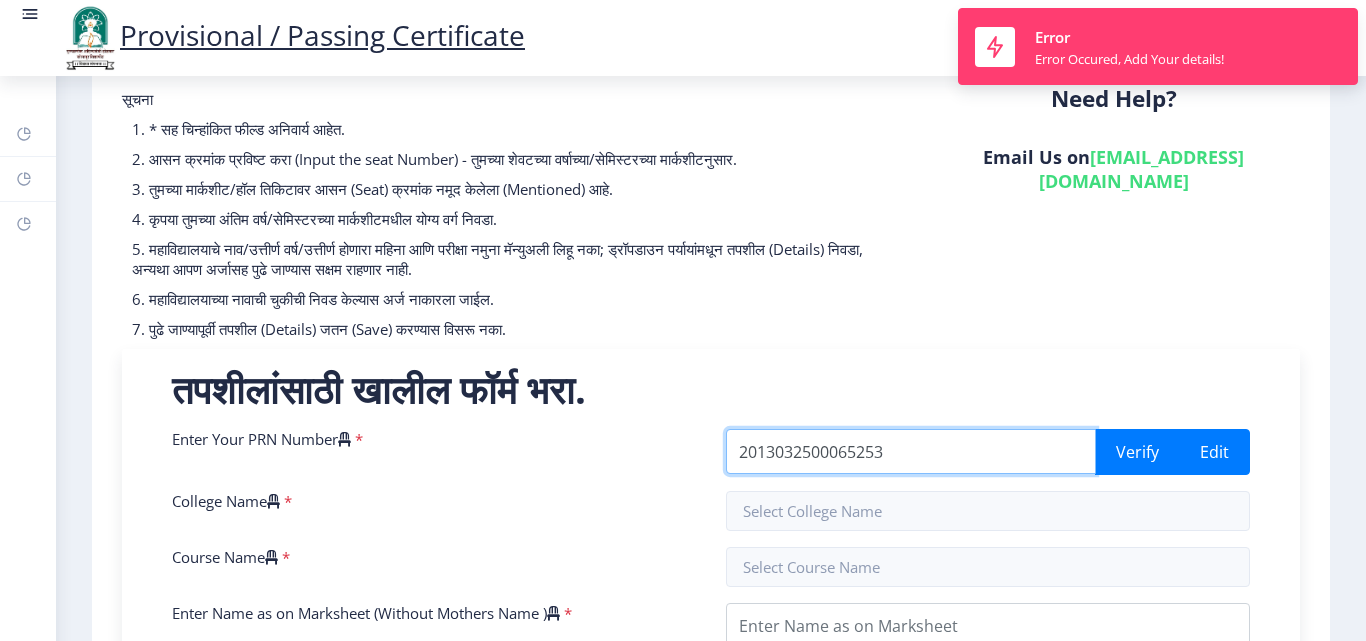 click on "2013032500065253" at bounding box center [911, 451] 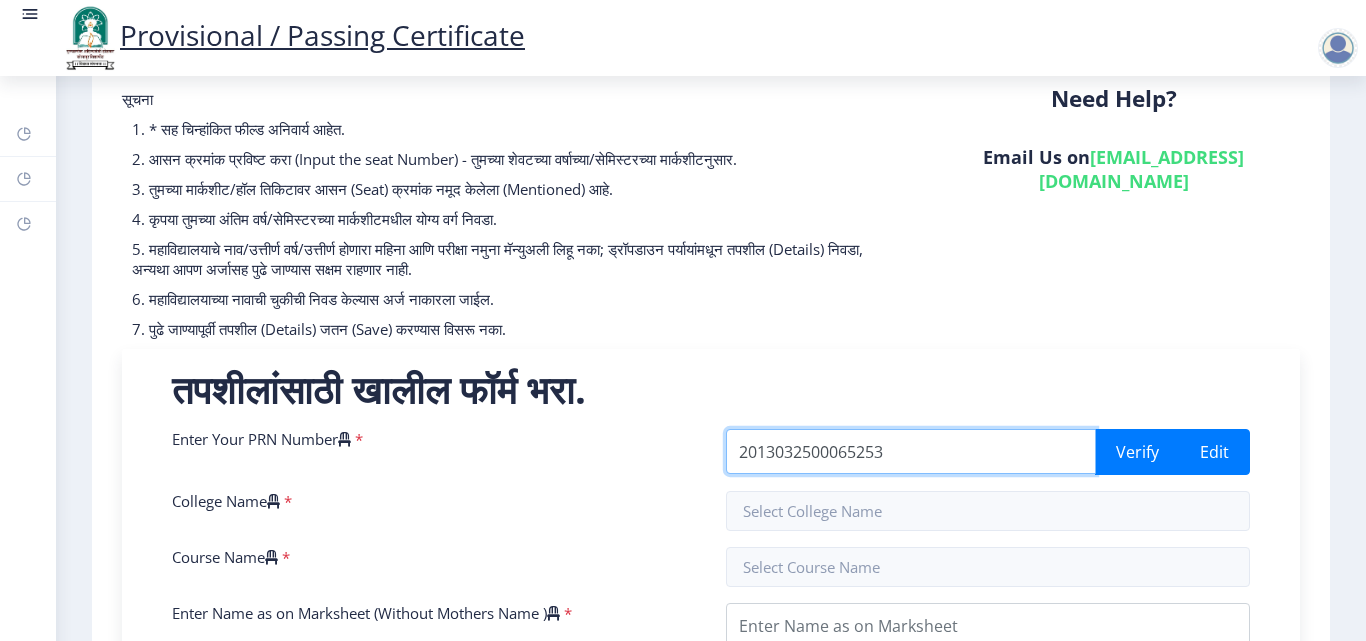 click on "2013032500065253" at bounding box center [911, 451] 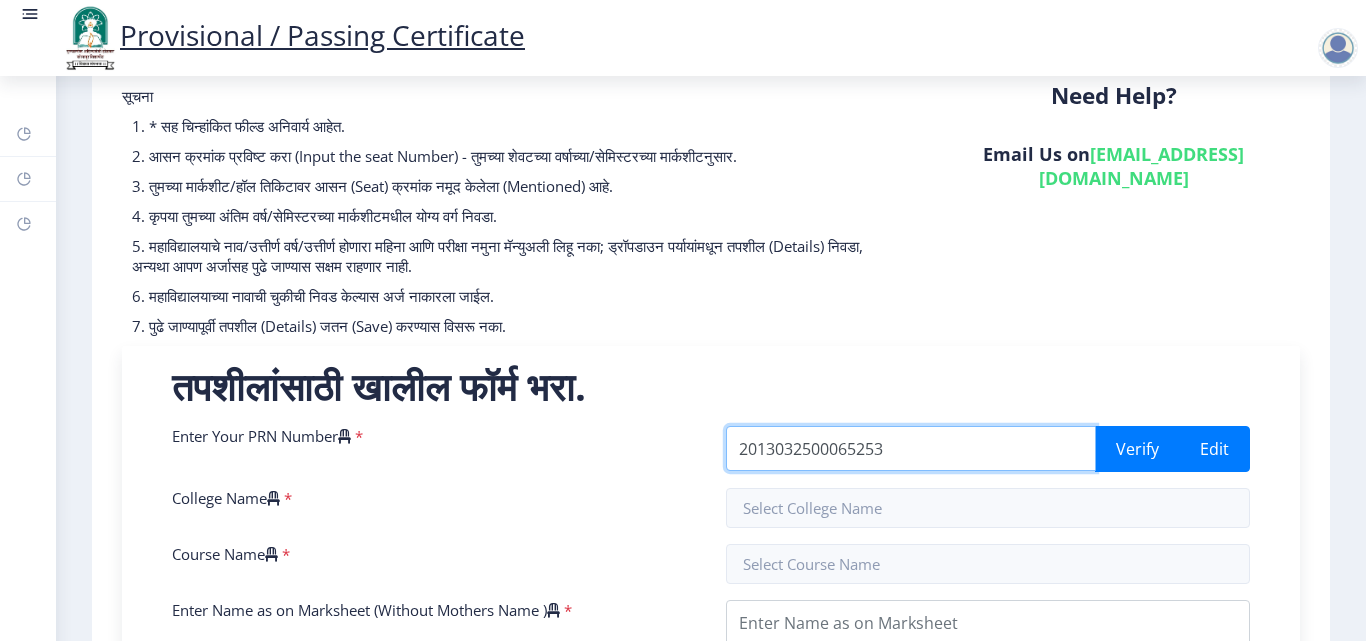 scroll, scrollTop: 21, scrollLeft: 0, axis: vertical 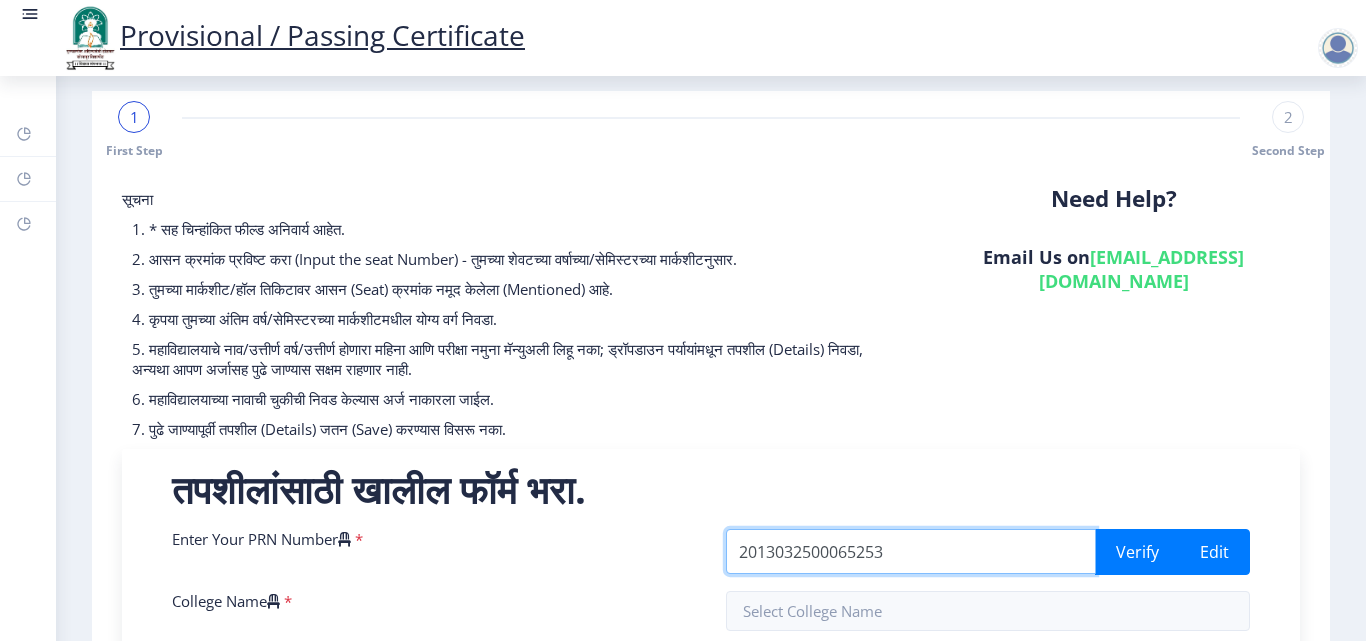 drag, startPoint x: 886, startPoint y: 556, endPoint x: 544, endPoint y: 491, distance: 348.1221 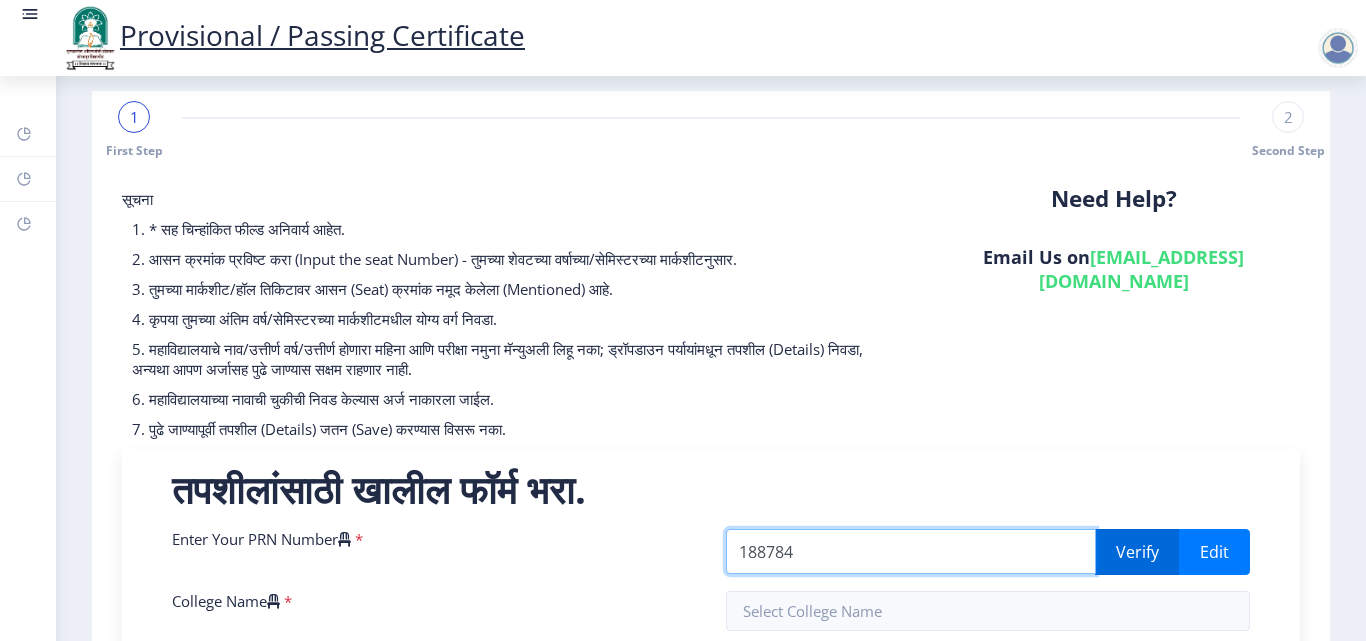 type on "188784" 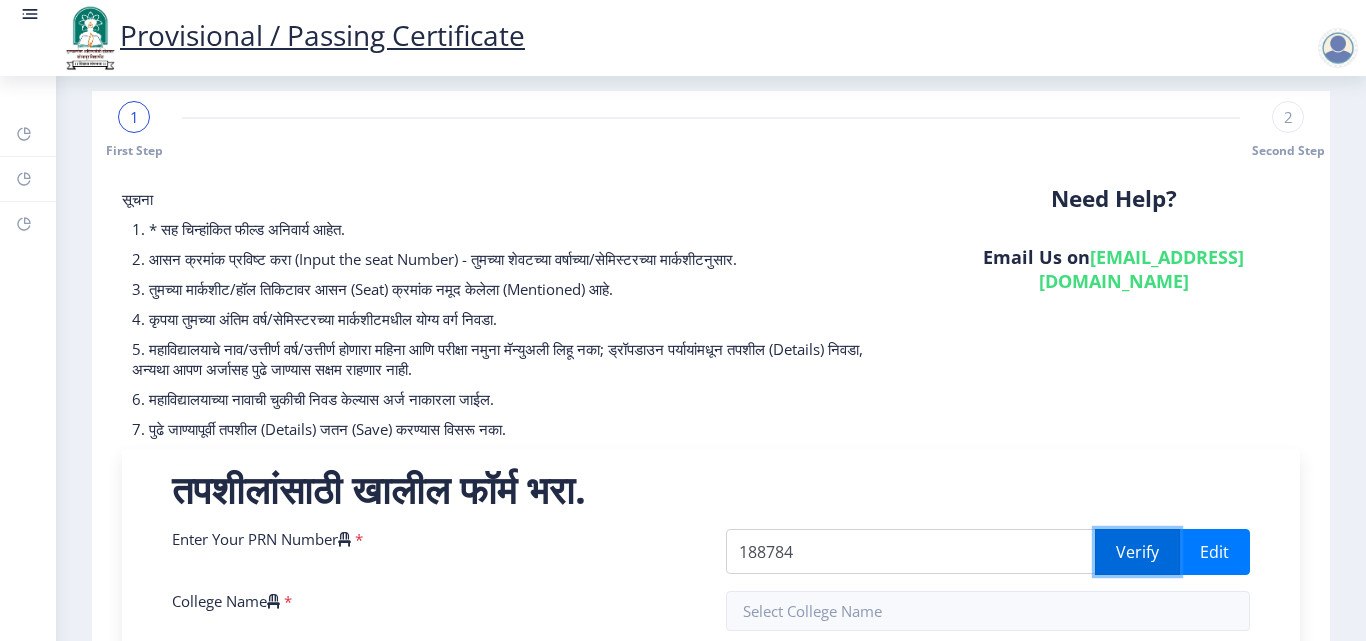 click on "Verify" at bounding box center (1137, 552) 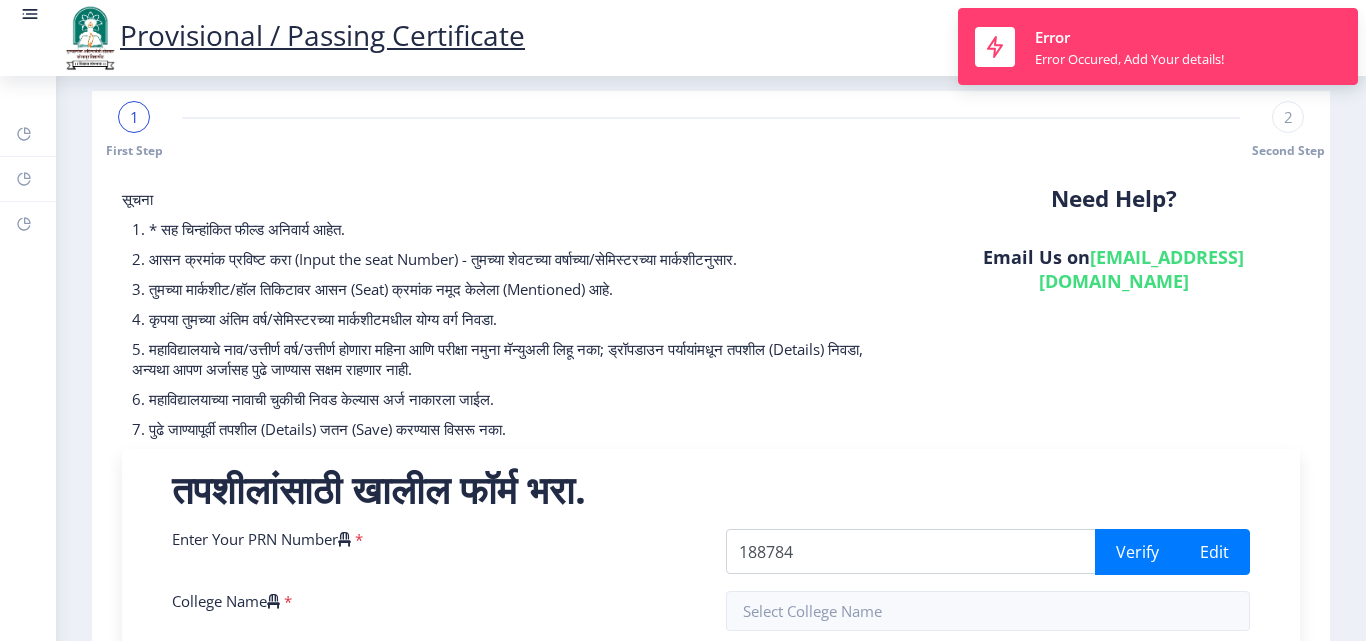 click on "Need Help? Email Us on   su.sfc@studentscenter.in" 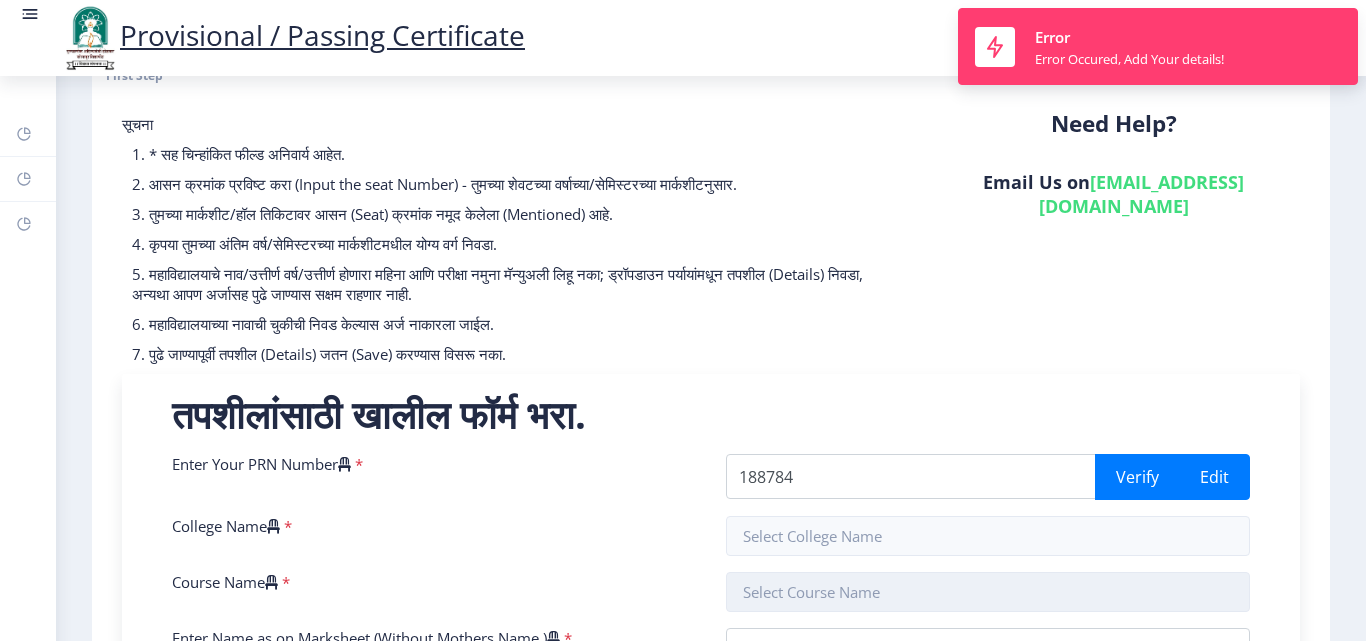 scroll, scrollTop: 221, scrollLeft: 0, axis: vertical 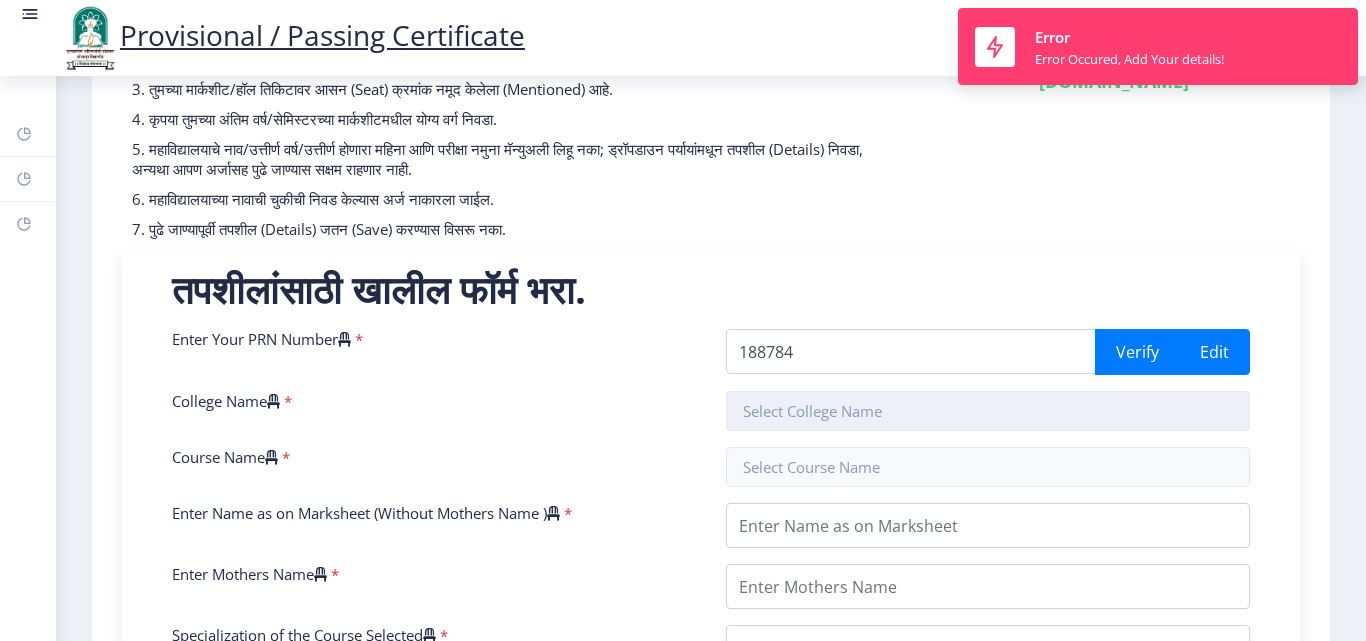 click at bounding box center (988, 411) 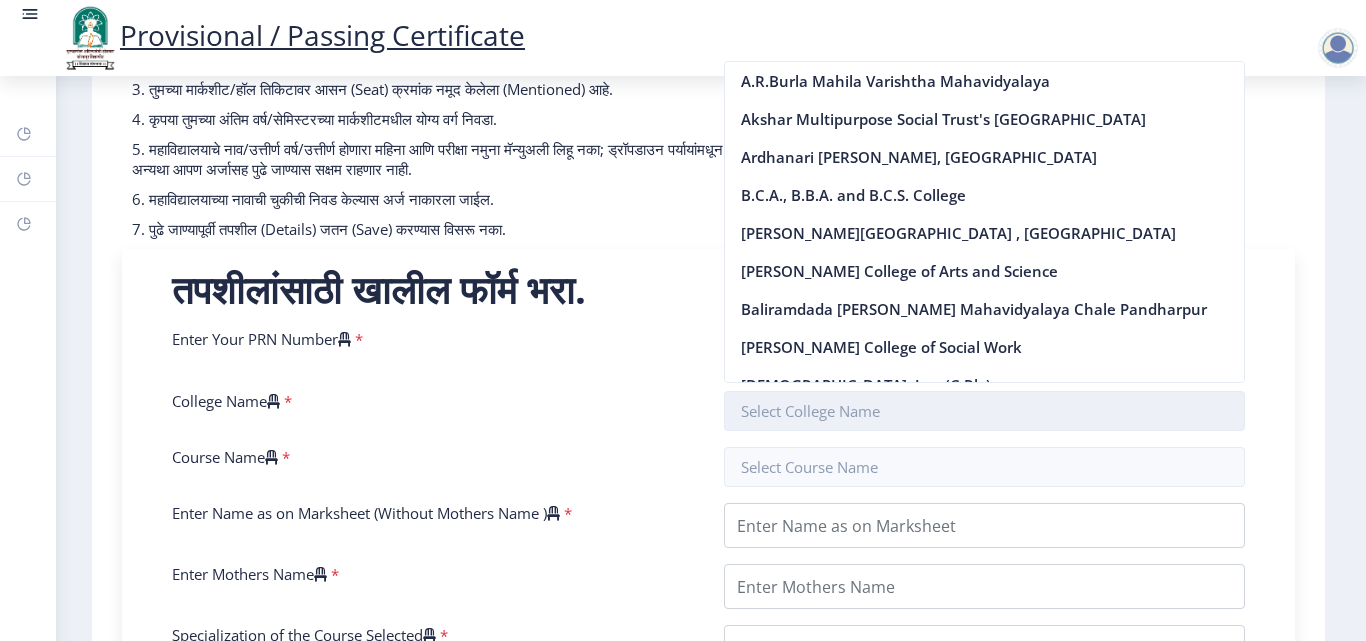 click at bounding box center [985, 411] 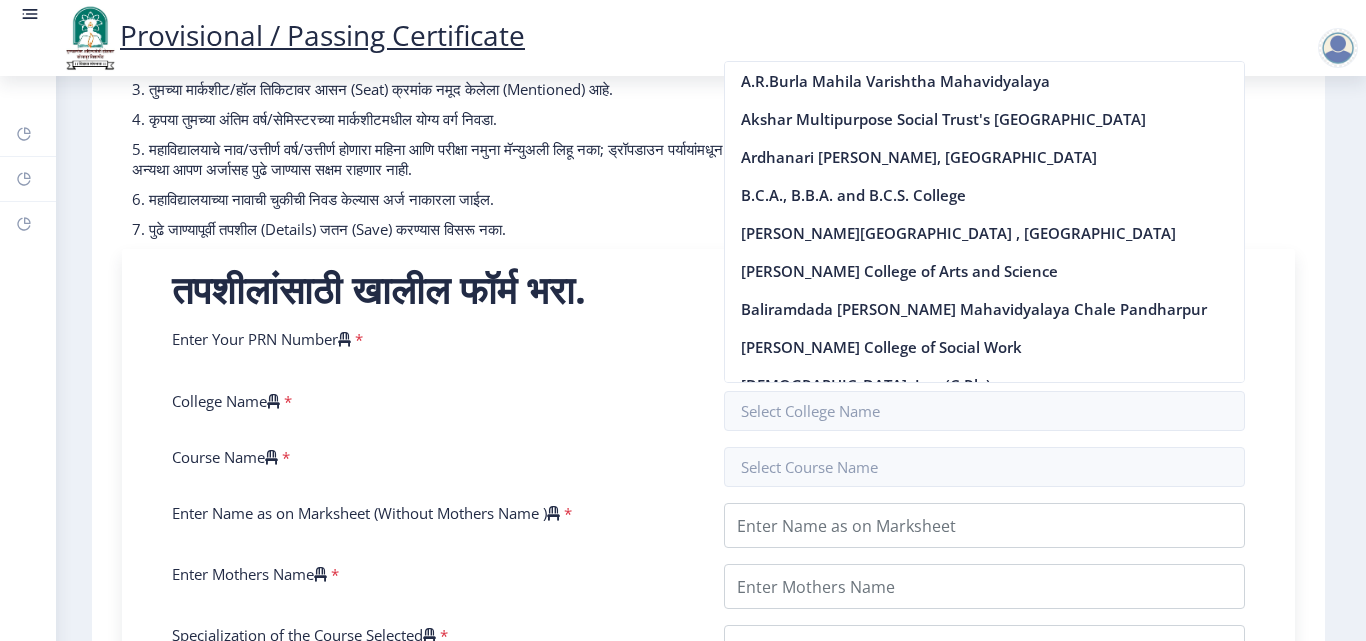 click on "Enter Your PRN Number    *" at bounding box center [433, 352] 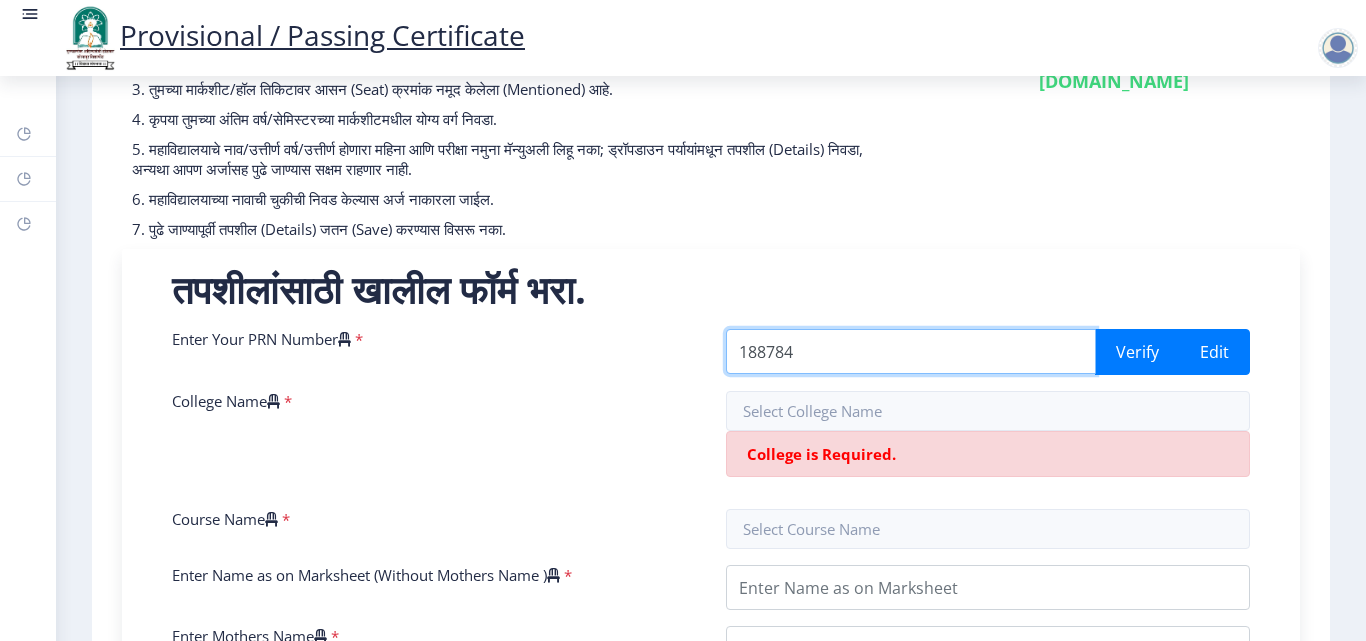 drag, startPoint x: 814, startPoint y: 361, endPoint x: 693, endPoint y: 347, distance: 121.80723 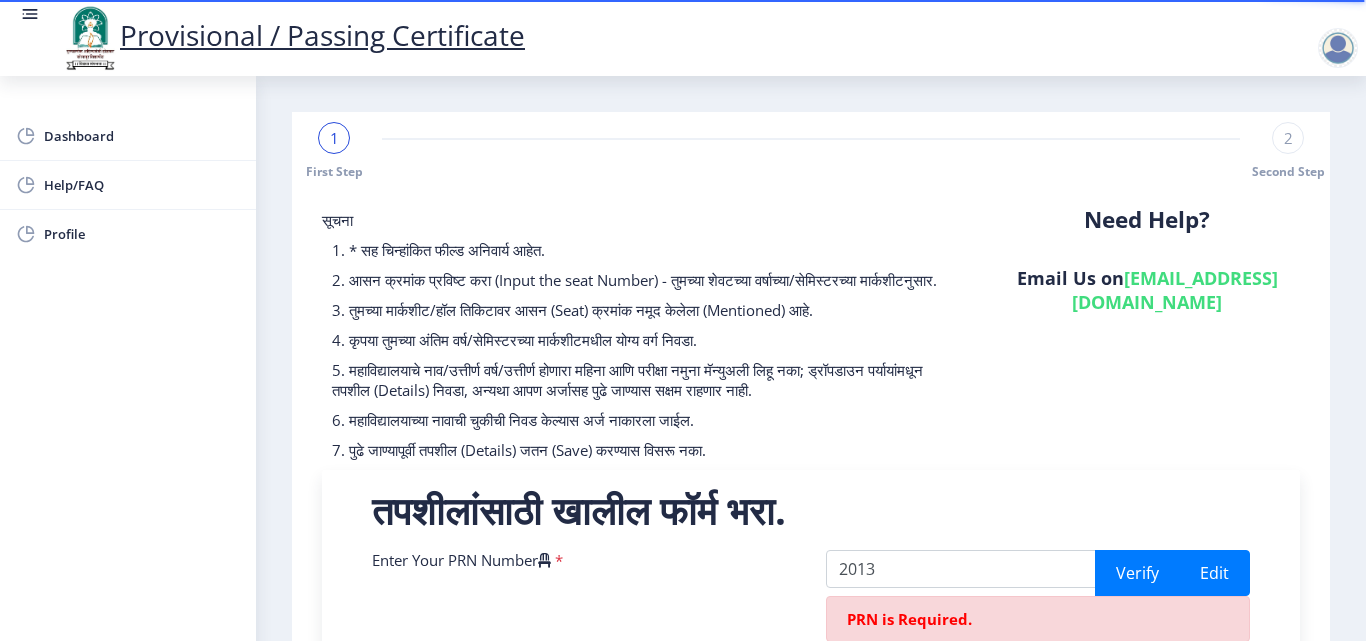 select 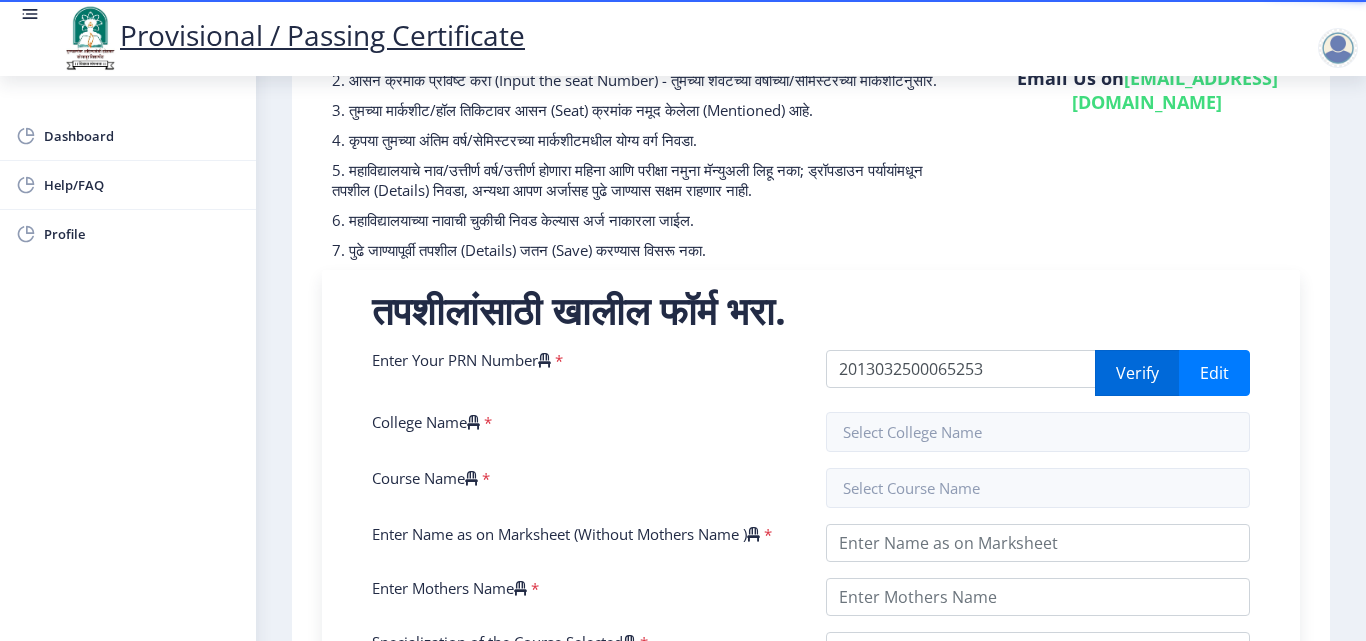 type on "2013032500065253" 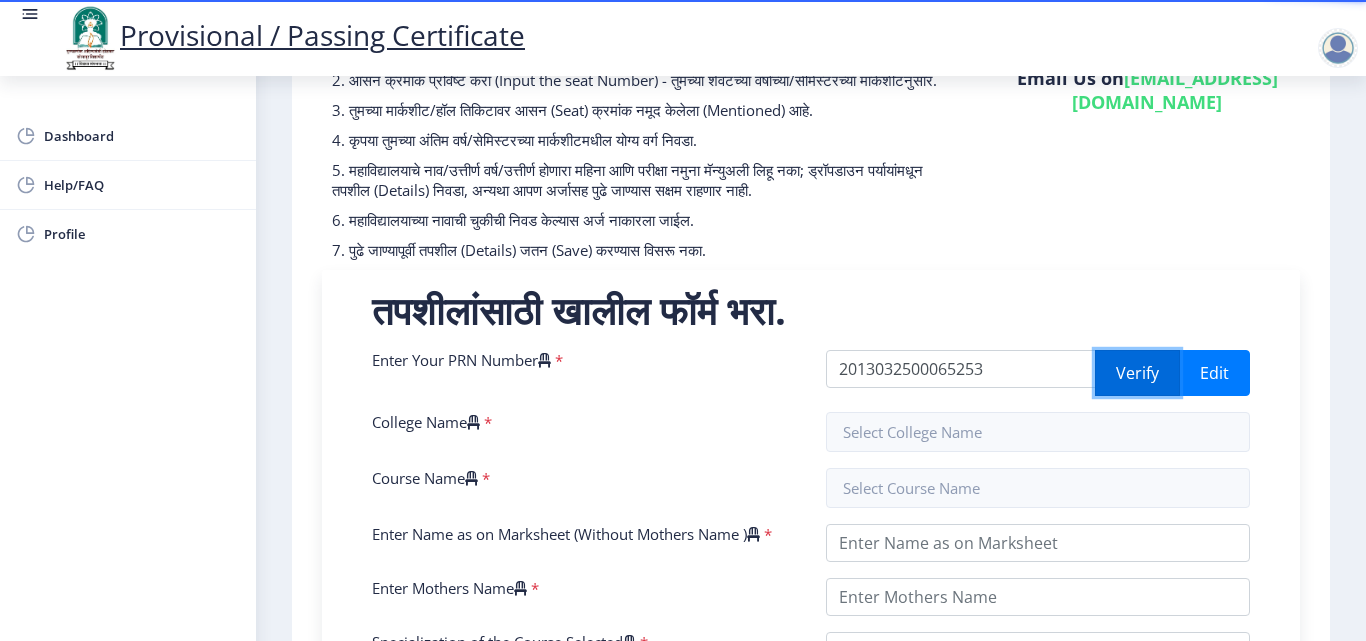 click on "Verify" at bounding box center (1137, 373) 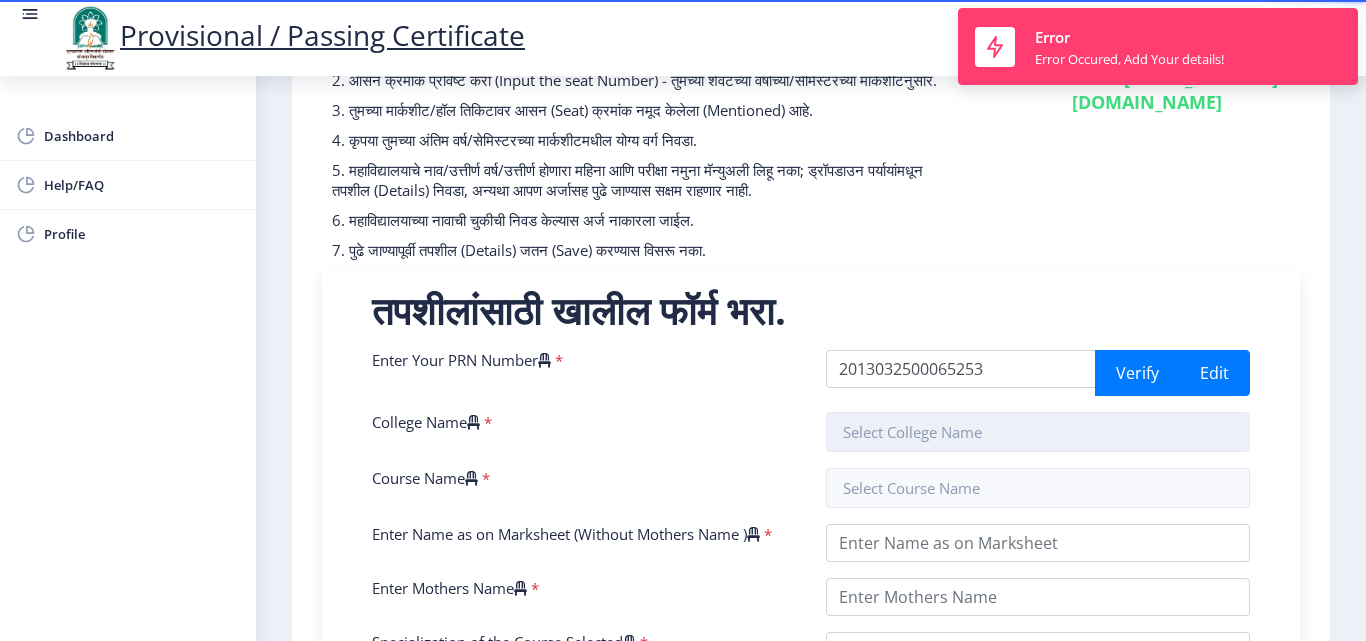 click at bounding box center [1038, 432] 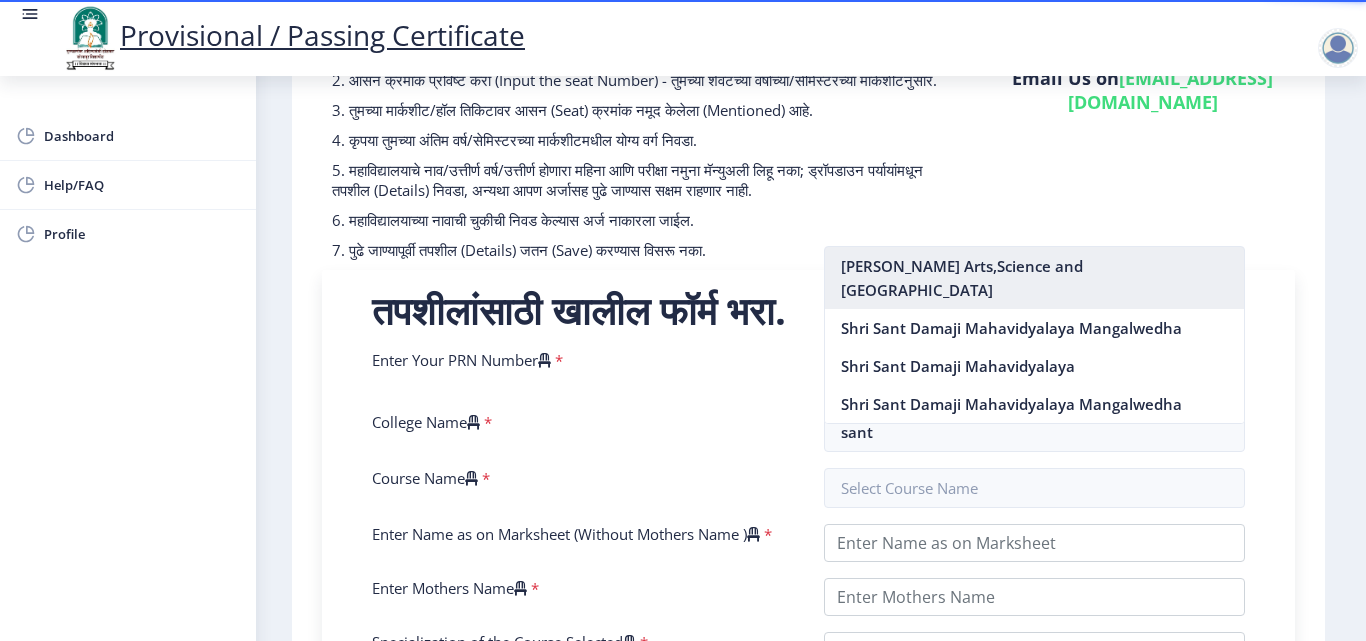 click on "[PERSON_NAME] Arts,Science and [GEOGRAPHIC_DATA]" at bounding box center [1035, 278] 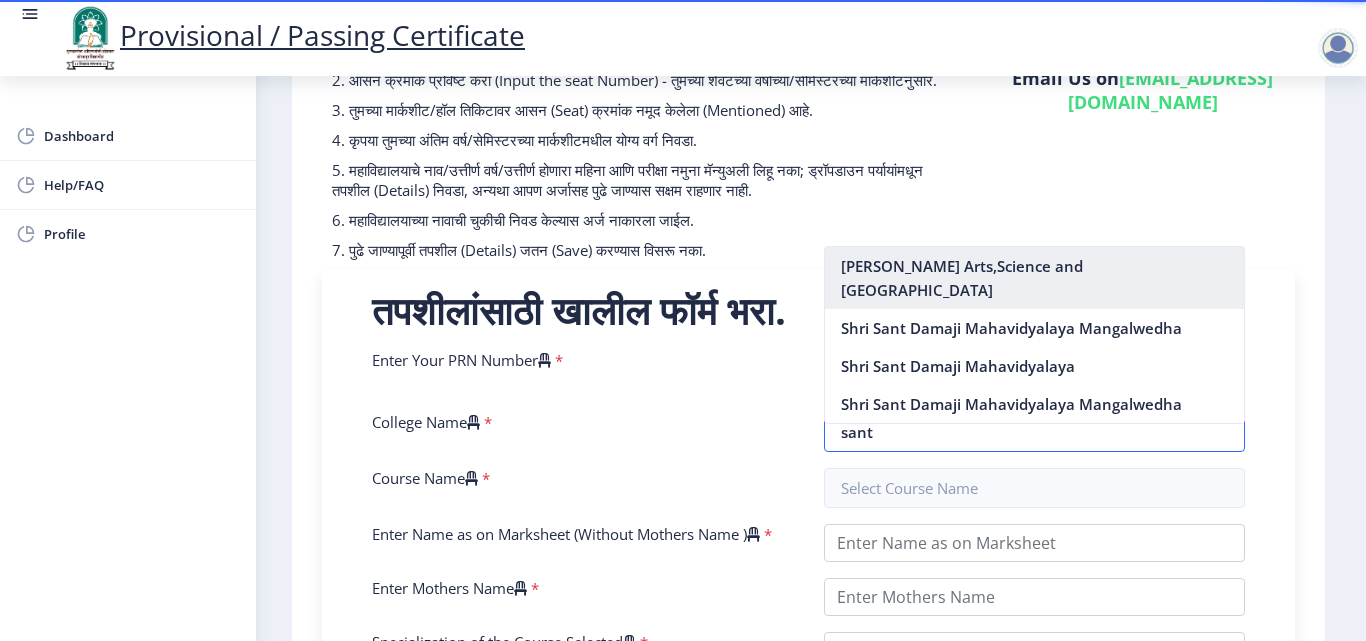 type on "[PERSON_NAME] Arts,Science and [GEOGRAPHIC_DATA]" 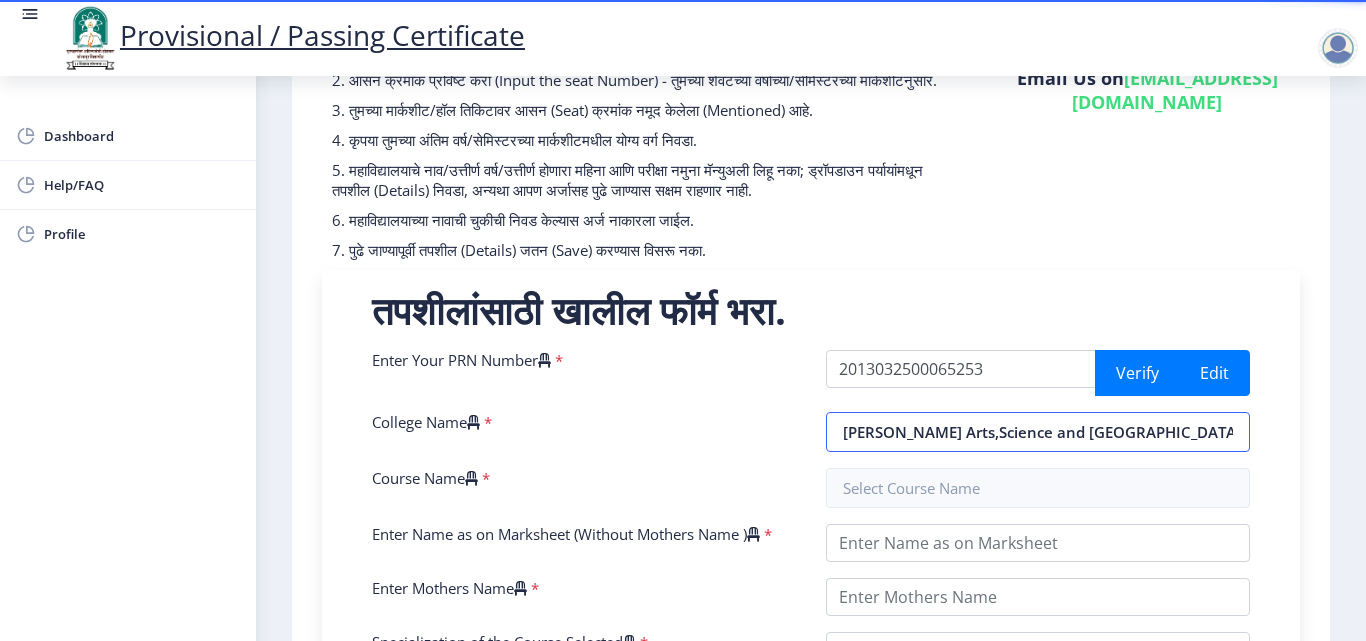 scroll, scrollTop: 0, scrollLeft: 33, axis: horizontal 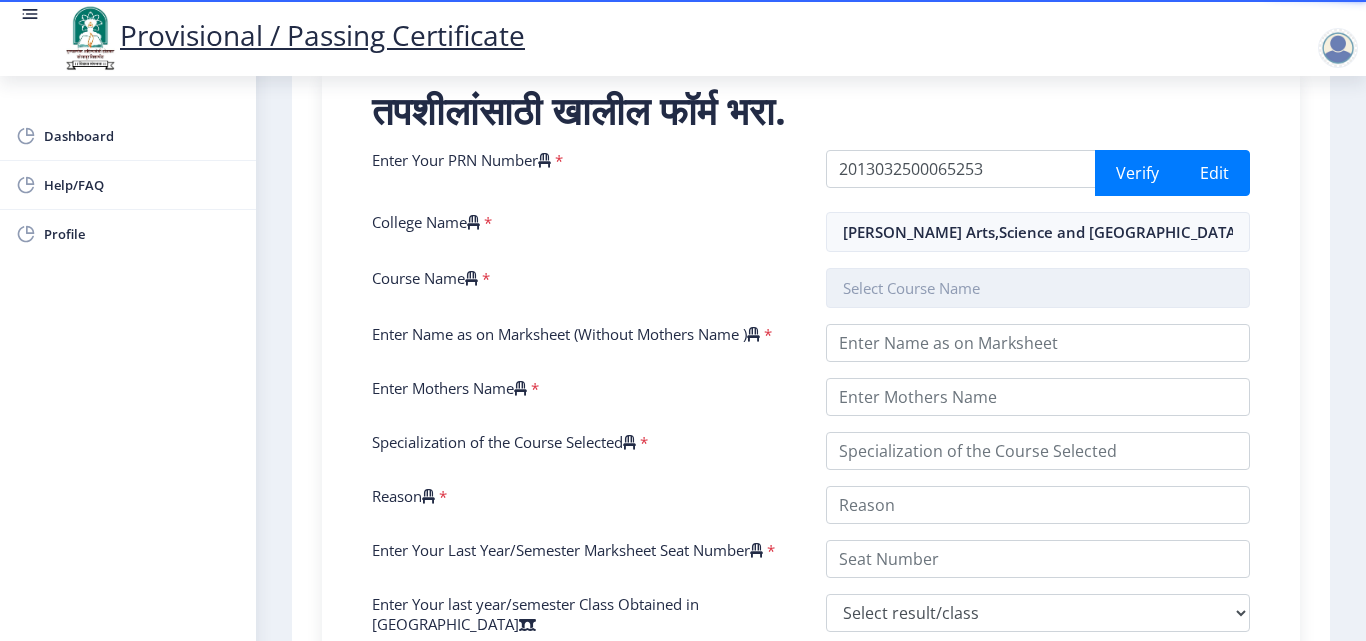 click at bounding box center [1038, 288] 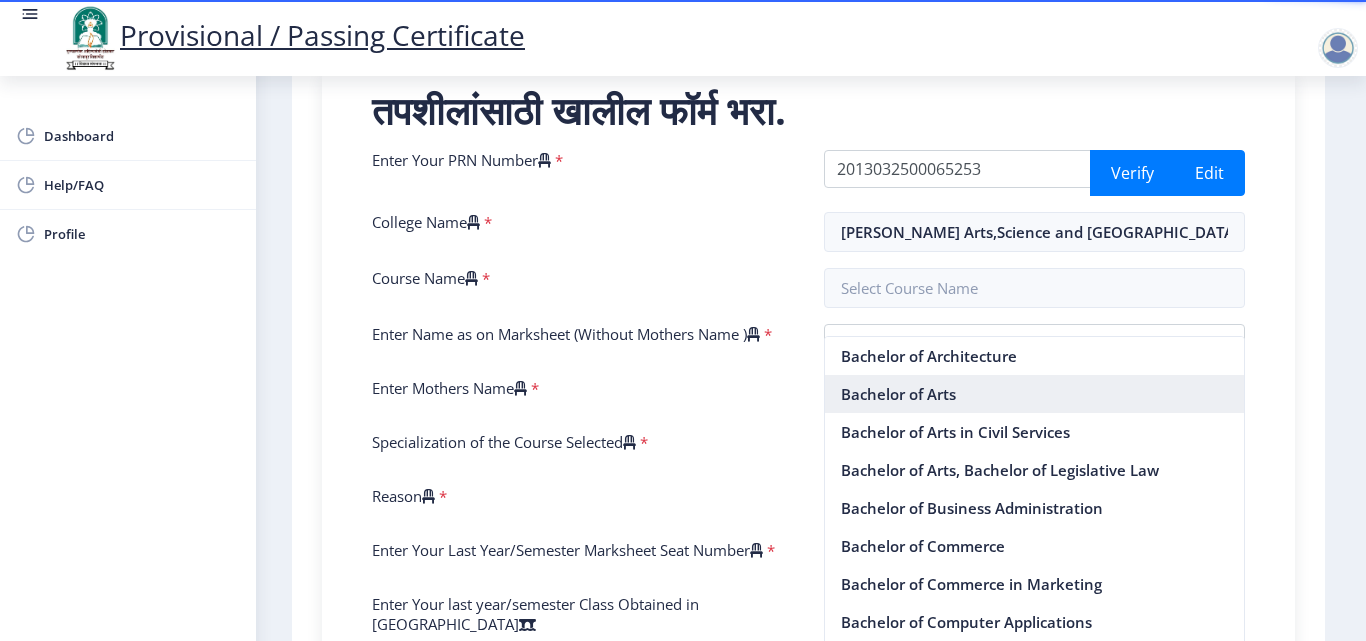 click on "Bachelor of Arts" at bounding box center [1035, 394] 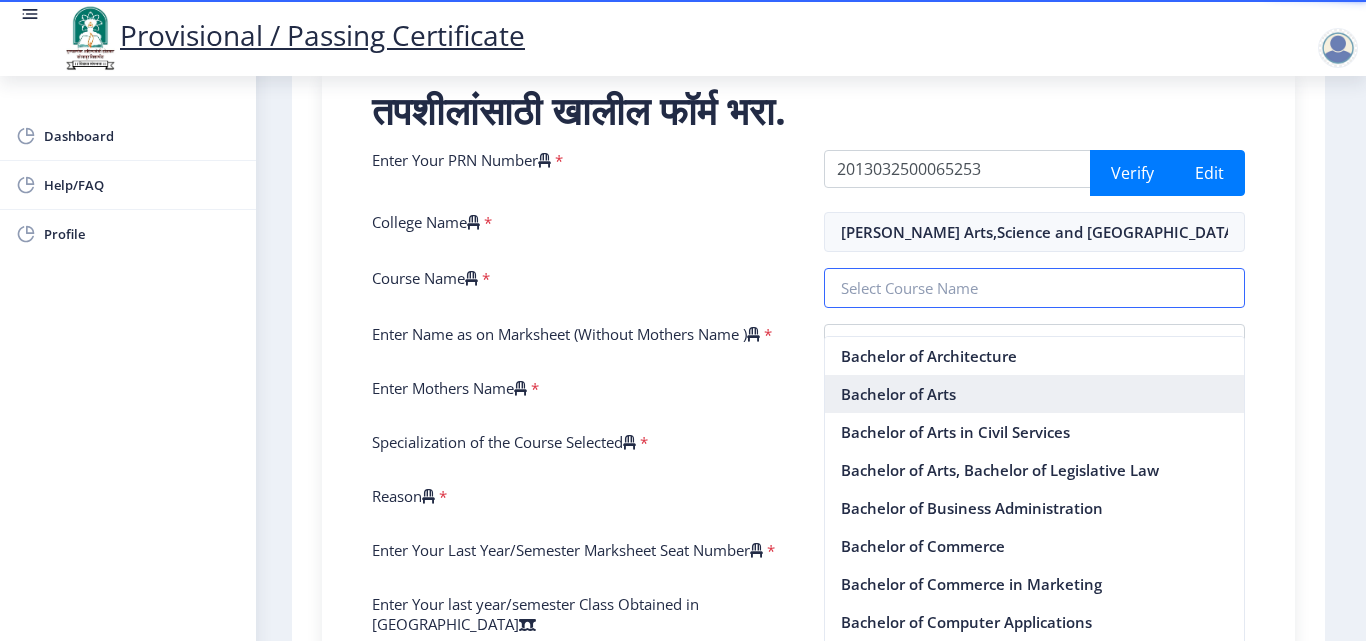 type on "Bachelor of Arts" 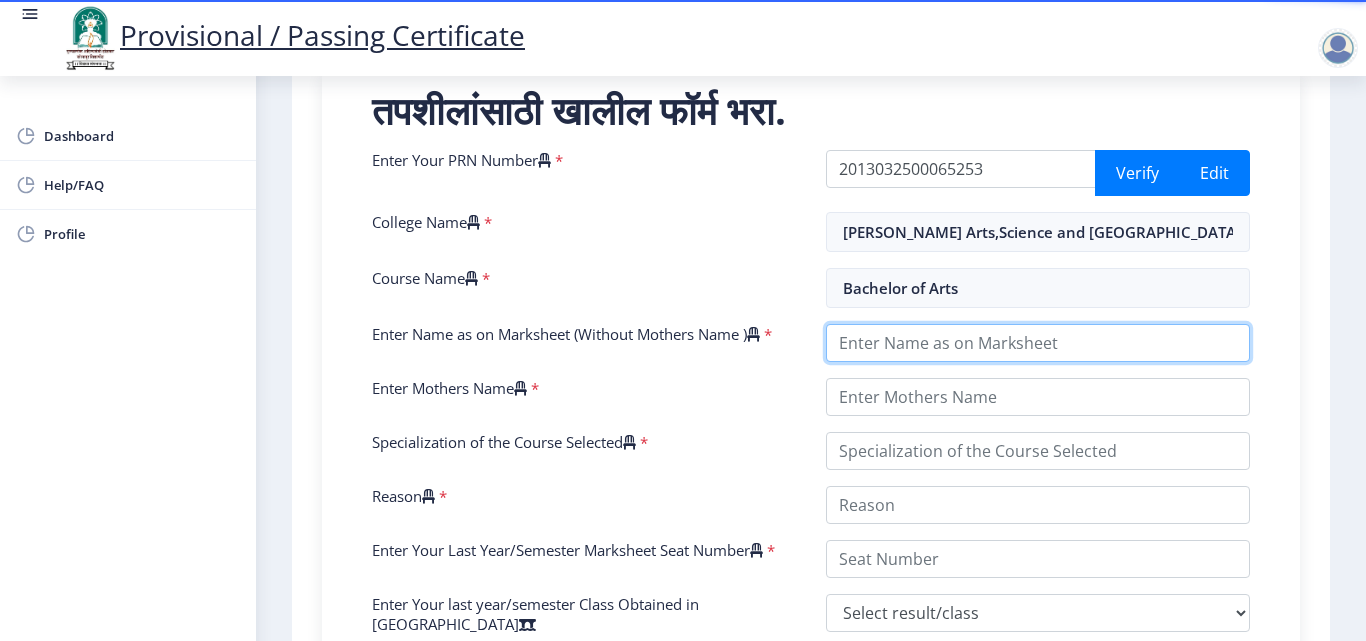 click on "Enter Name as on Marksheet (Without Mothers Name )" at bounding box center (1038, 343) 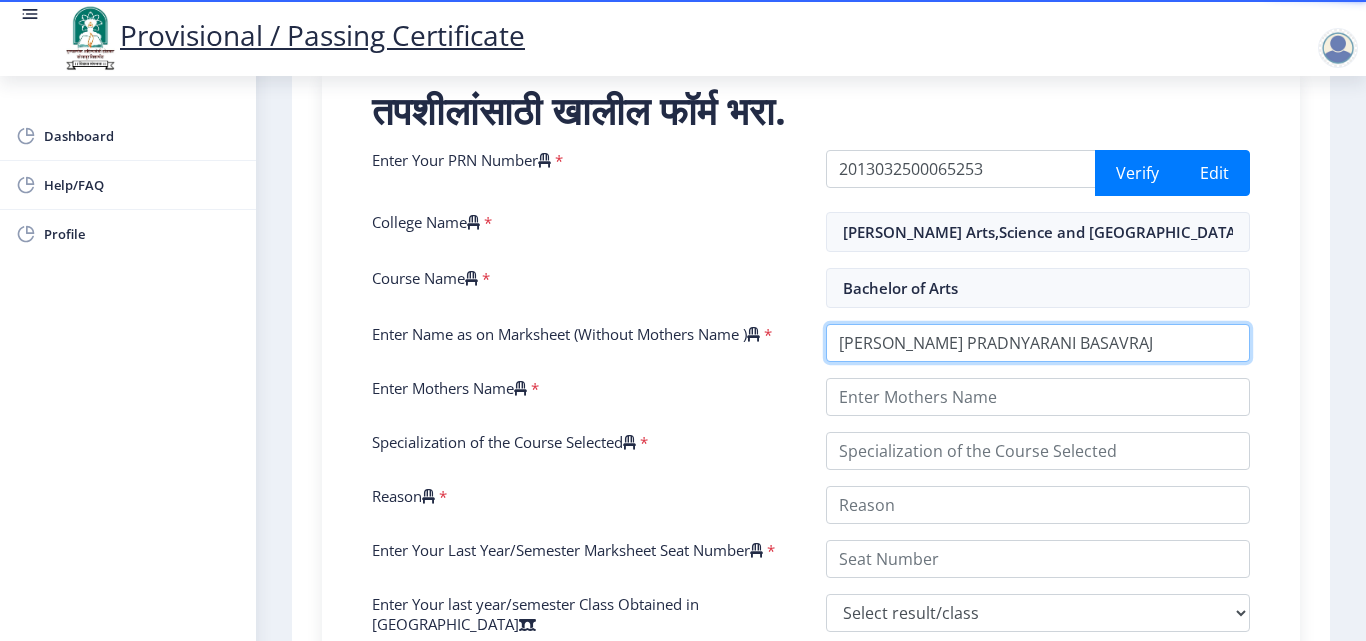 type on "[PERSON_NAME] PRADNYARANI BASAVRAJ" 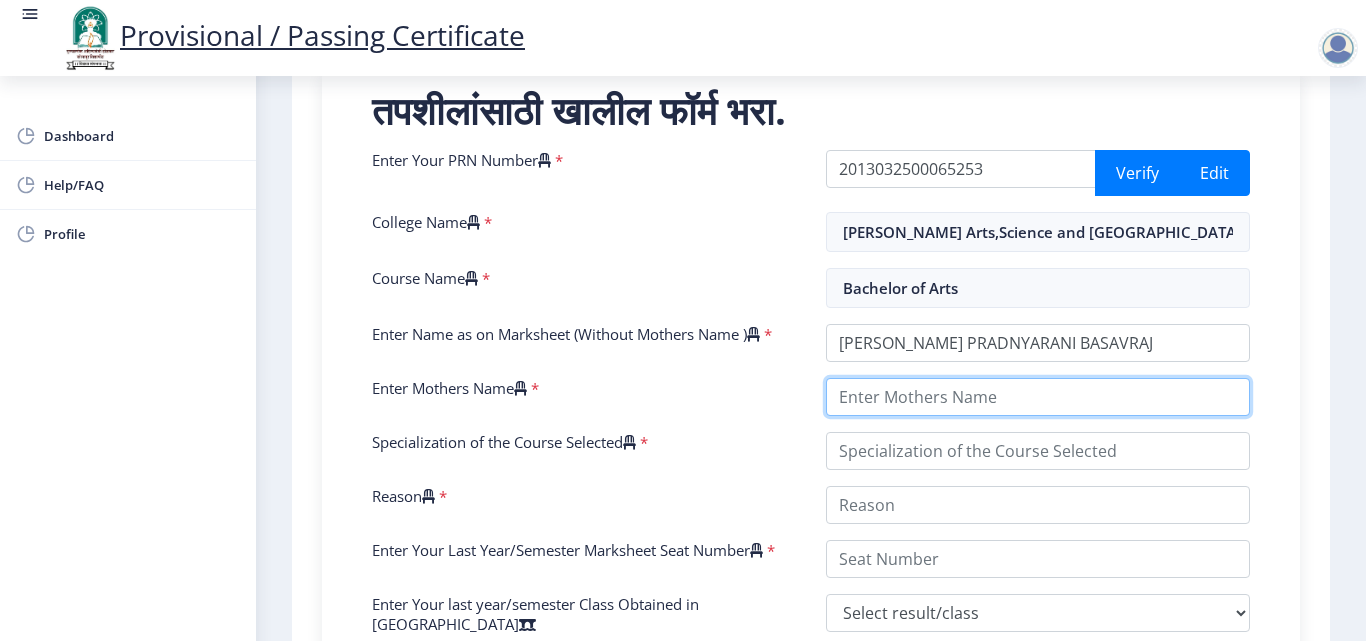 click on "Enter Mothers Name" at bounding box center [1038, 397] 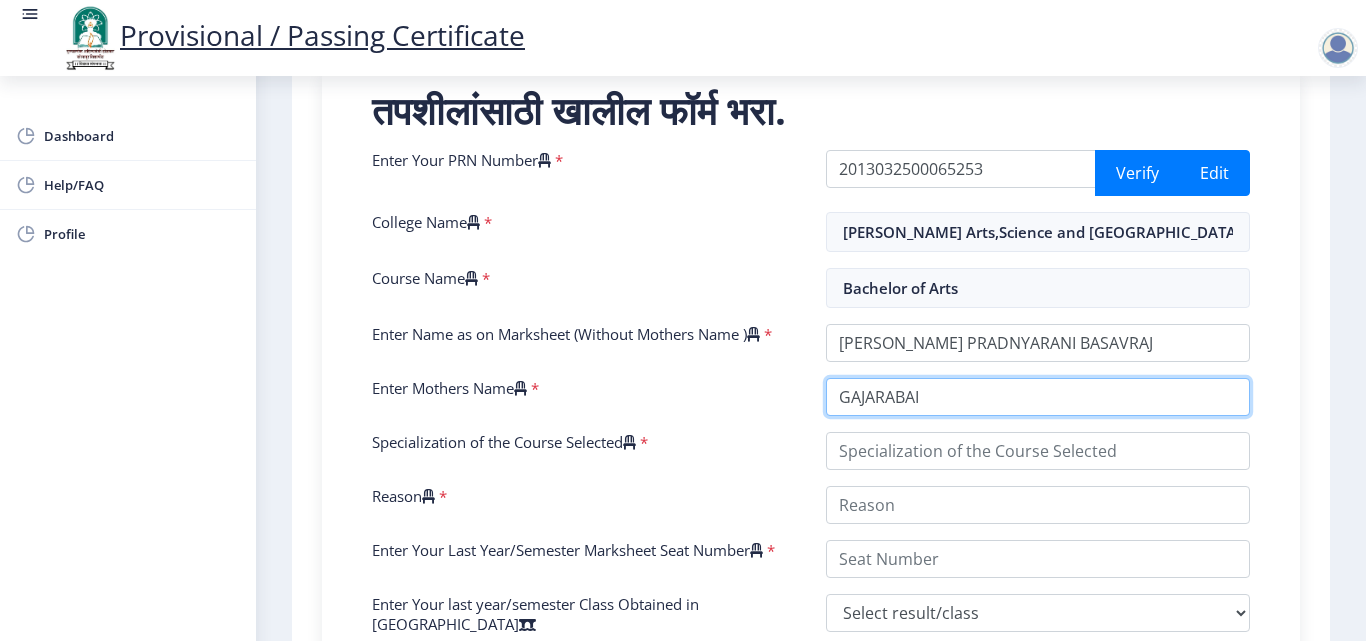 type on "GAJARABAI" 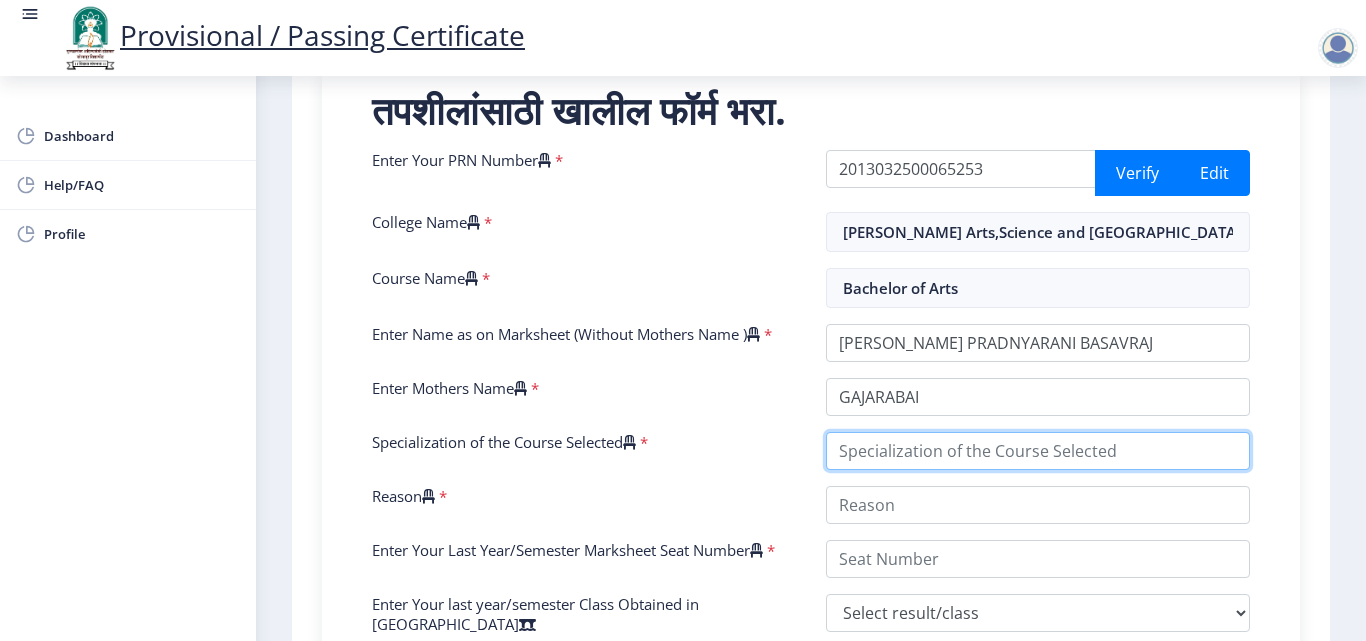 click on "Specialization of the Course Selected" at bounding box center [1038, 451] 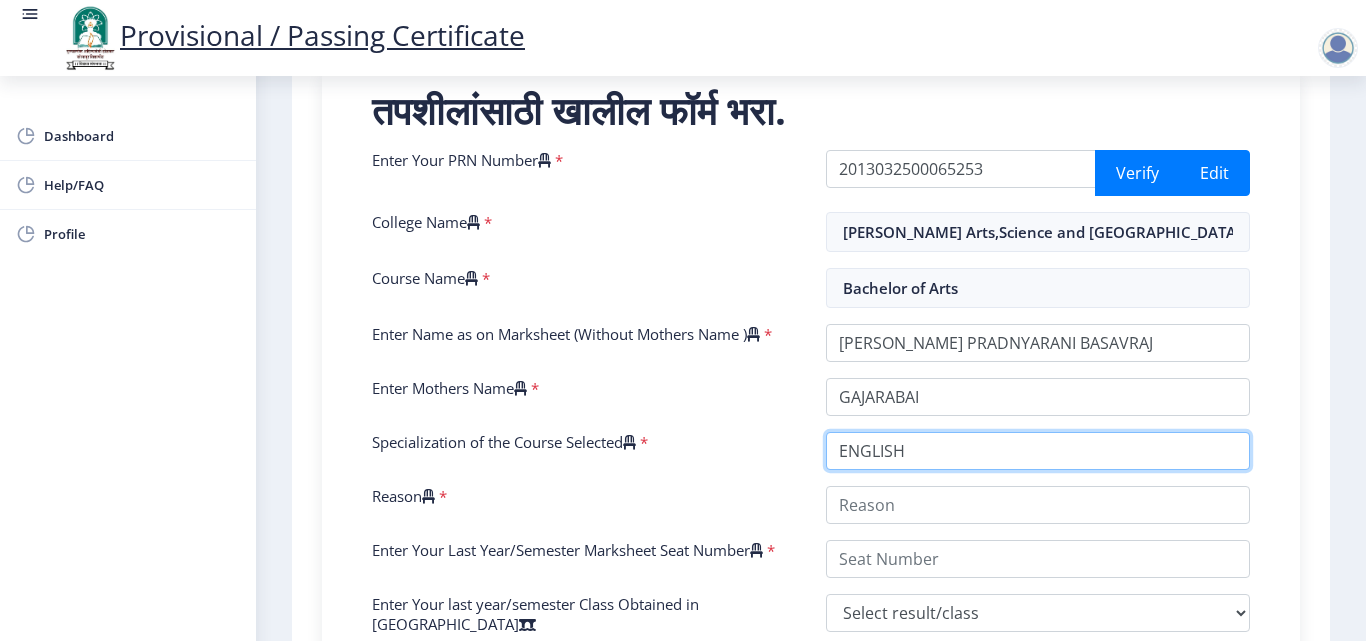 type on "ENGLISH" 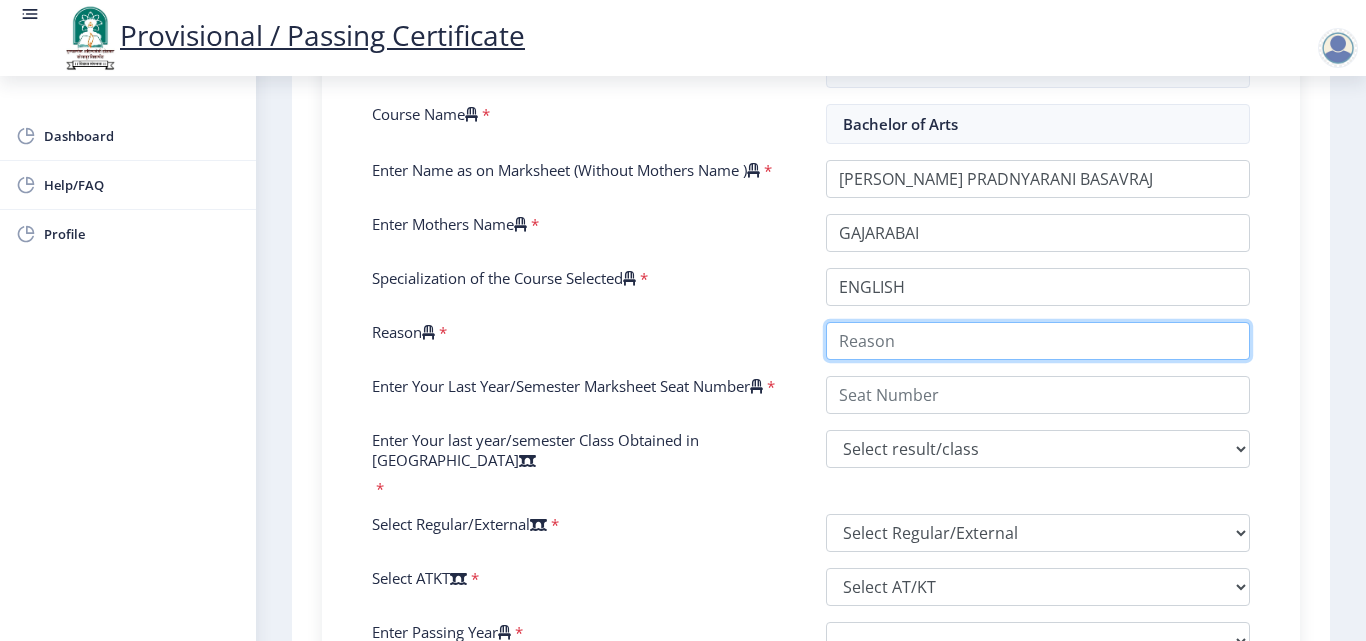 scroll, scrollTop: 600, scrollLeft: 0, axis: vertical 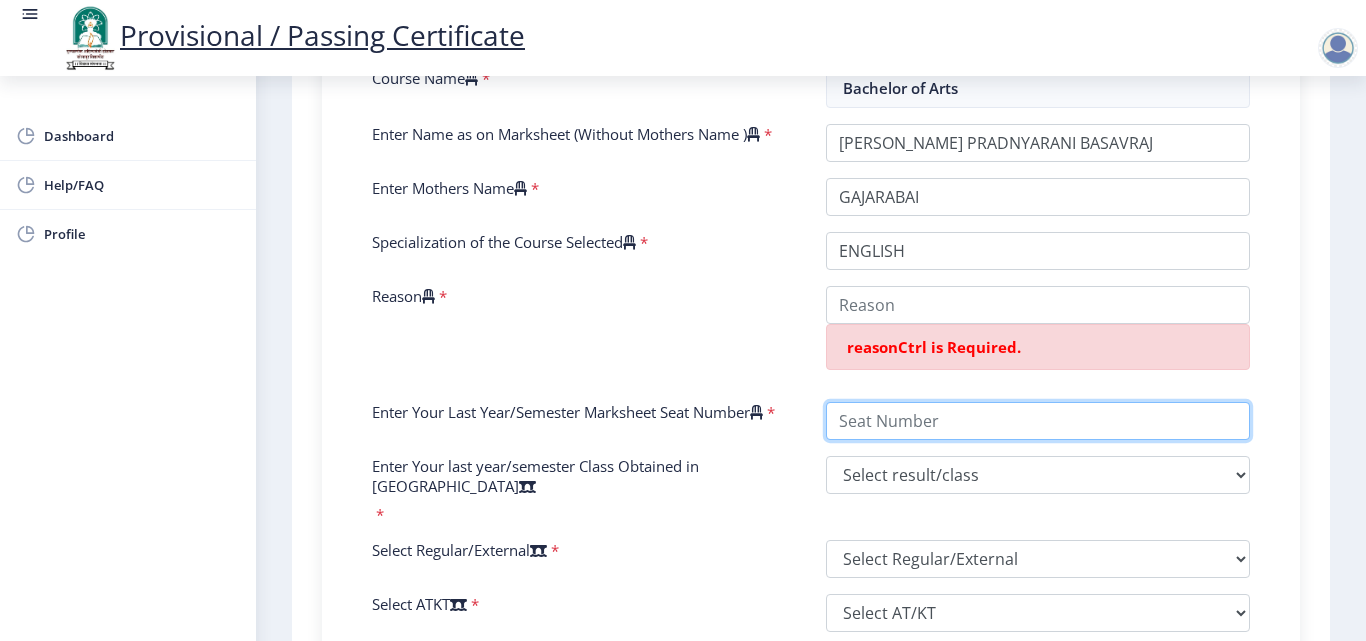 click on "Enter Your PRN Number    * 2013032500065253 Verify Edit College Name   * [PERSON_NAME] Arts,Science and Commerce College Course Name   * Bachelor of Arts  Enter Name as on Marksheet (Without Mothers Name )   *  Enter Mothers Name    *  Specialization of the Course Selected    *  Reason    * reasonCtrl is Required.  Enter Your Last Year/Semester Marksheet Seat Number   * Enter Your last year/semester Class Obtained in Exam   * Select result/class  DISTINCTION   FIRST CLASS   HIGHER SECOND CLASS   SECOND CLASS   PASS CLASS   SUCCESSFUL   OUTSTANDING - EXEMPLARY  Grade O Grade A+ Grade A Grade B+ Grade B Grade C+ Grade C Grade F/FC Grade F Grade D Grade E FIRST CLASS WITH DISTINCTION Select Regular/External   *  Select Regular/External   Regular  External  Special Select ATKT   *  Select AT/KT   None ATKT  Enter Passing Year   *  2025   2024   2023   2022   2021   2020   2019   2018   2017   2016   2015   2014   2013   2012   2011   2010   2009   2008   2007   2006   2005  * *" at bounding box center [811, 380] 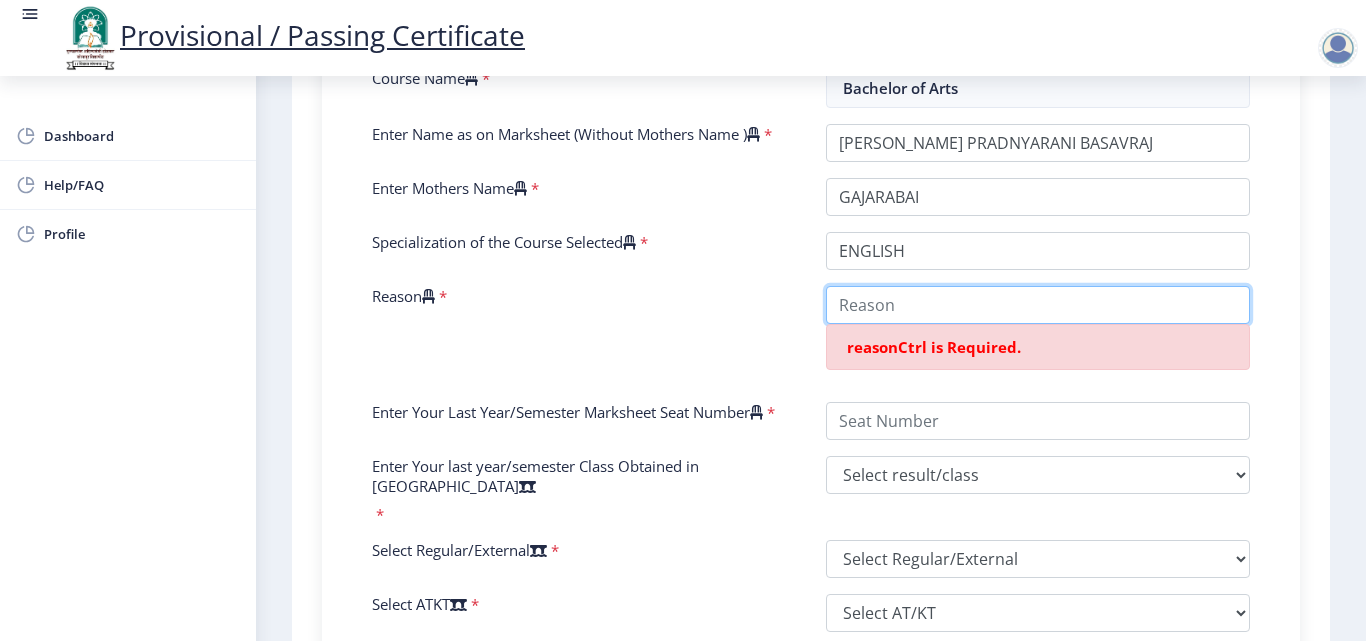 click on "Reason" at bounding box center [1038, 305] 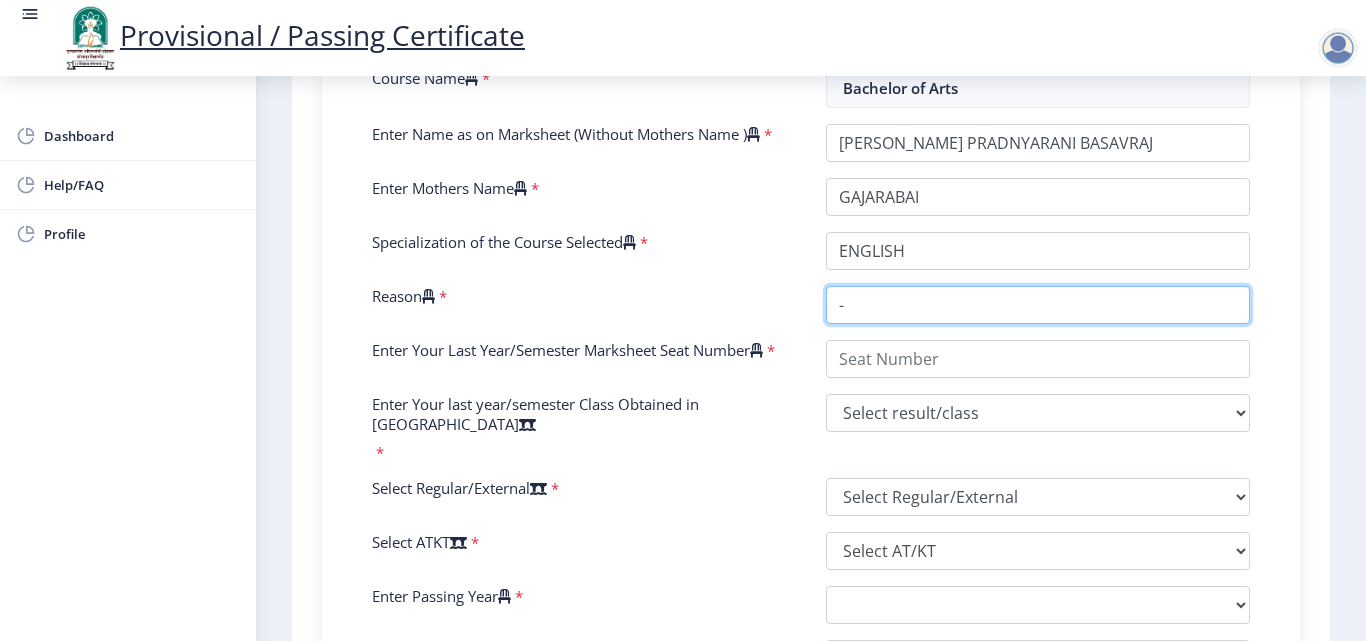 type on "-" 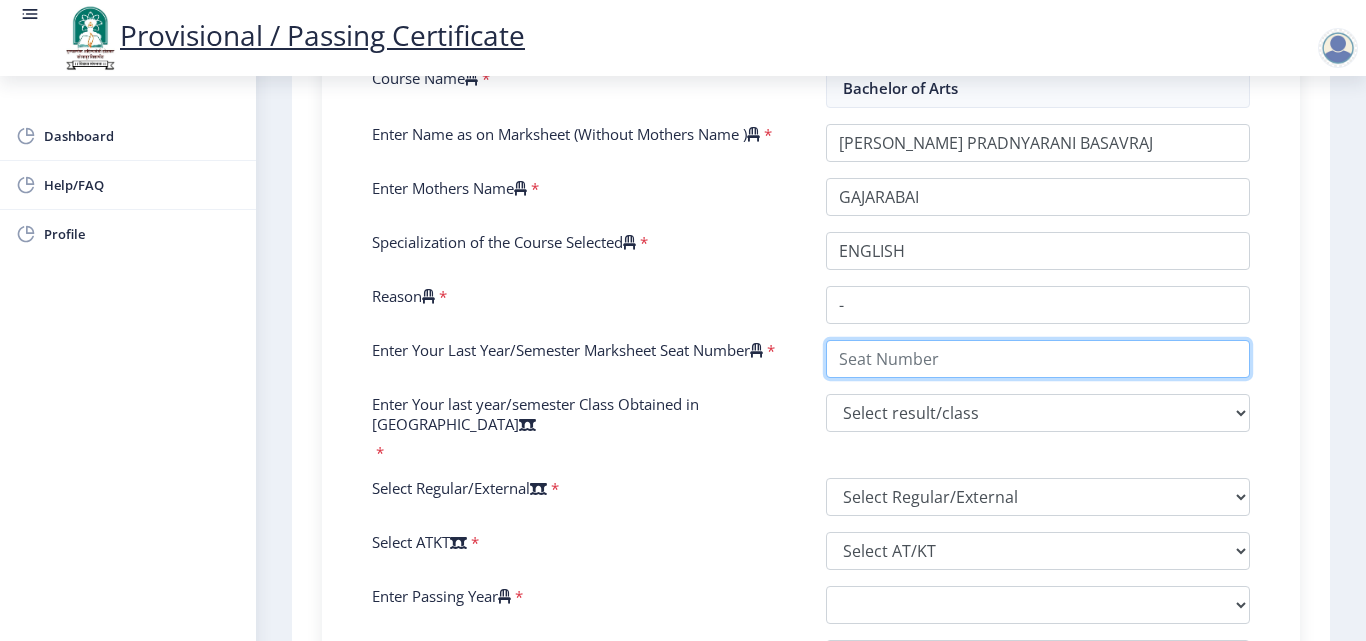 click on "Enter Your Last Year/Semester Marksheet Seat Number" at bounding box center [1038, 359] 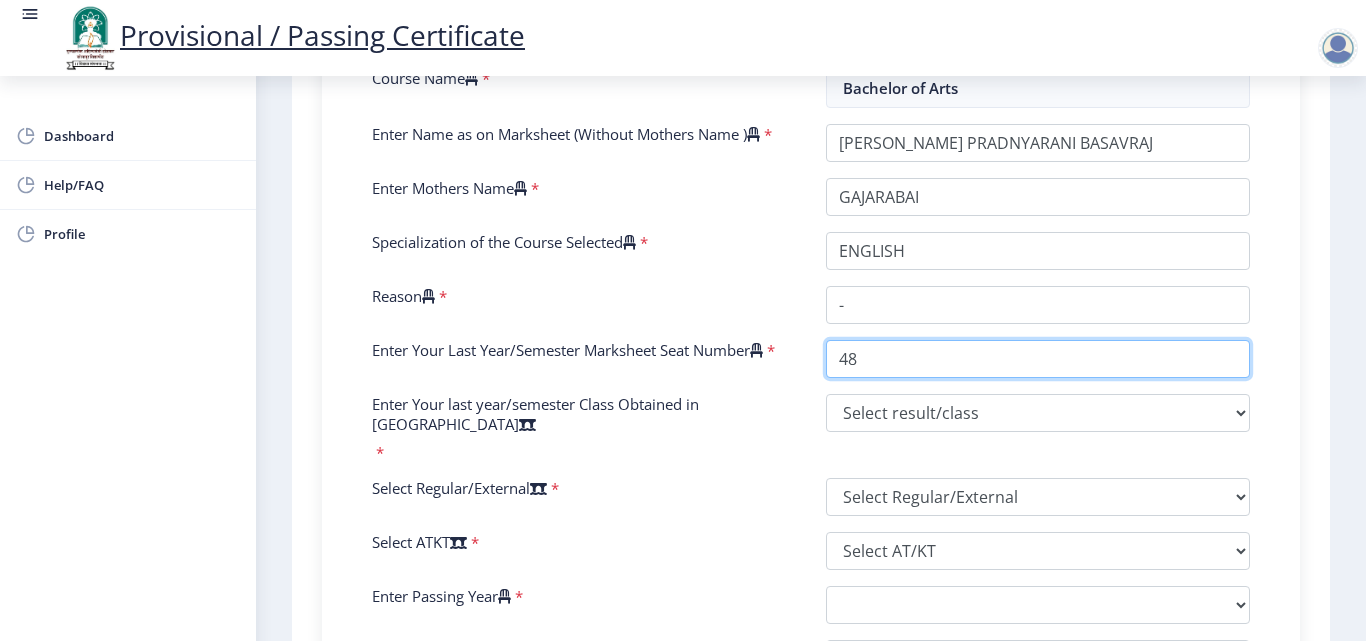 type on "4" 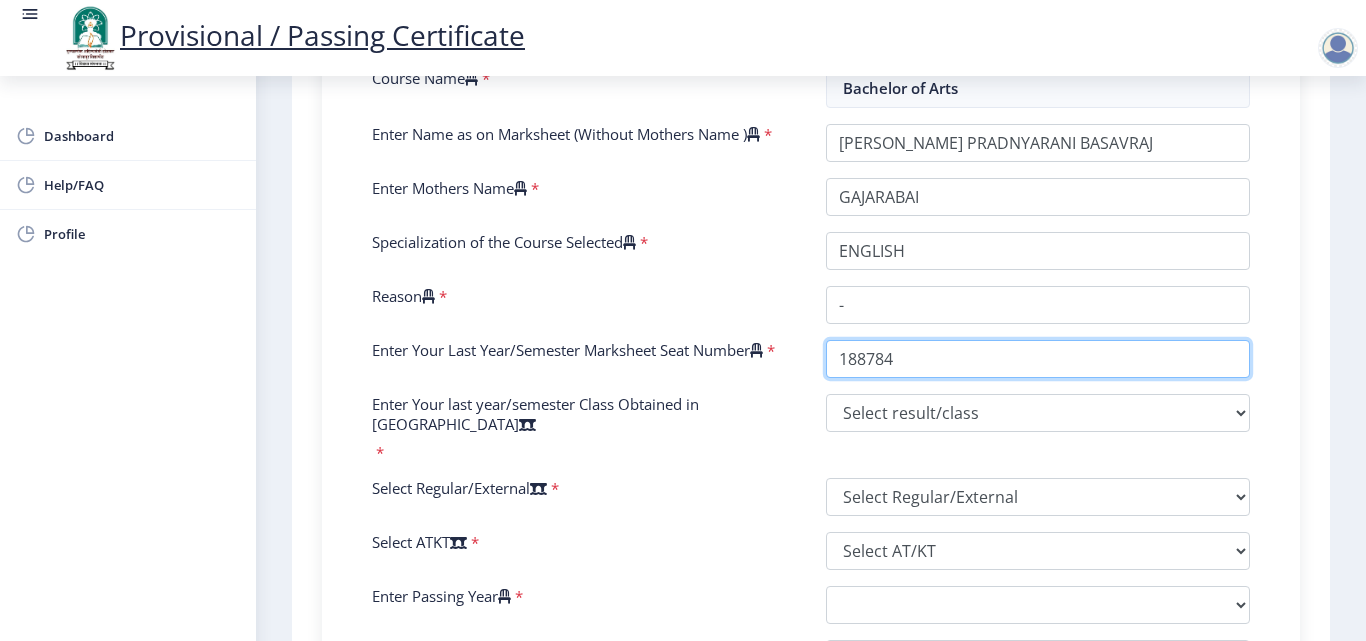 type on "188784" 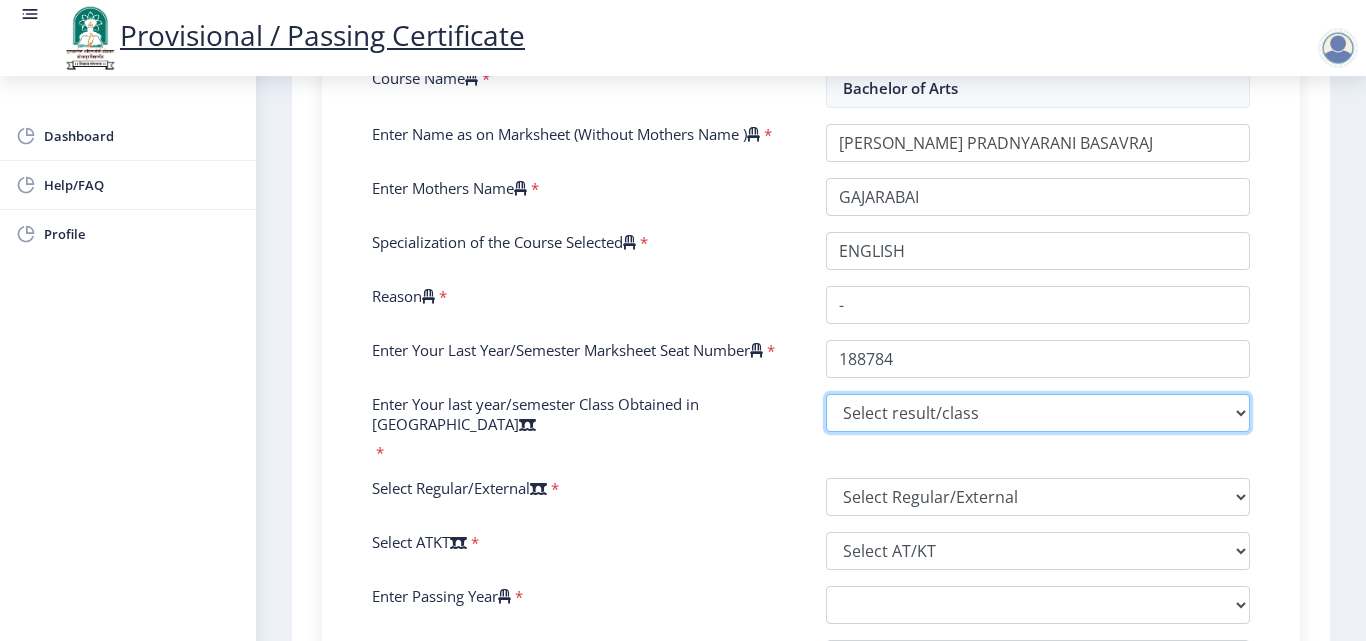 click on "Select result/class  DISTINCTION   FIRST CLASS   HIGHER SECOND CLASS   SECOND CLASS   PASS CLASS   SUCCESSFUL   OUTSTANDING - EXEMPLARY  Grade O Grade A+ Grade A Grade B+ Grade B Grade C+ Grade C Grade F/FC Grade F Grade D Grade E FIRST CLASS WITH DISTINCTION" at bounding box center [1038, 413] 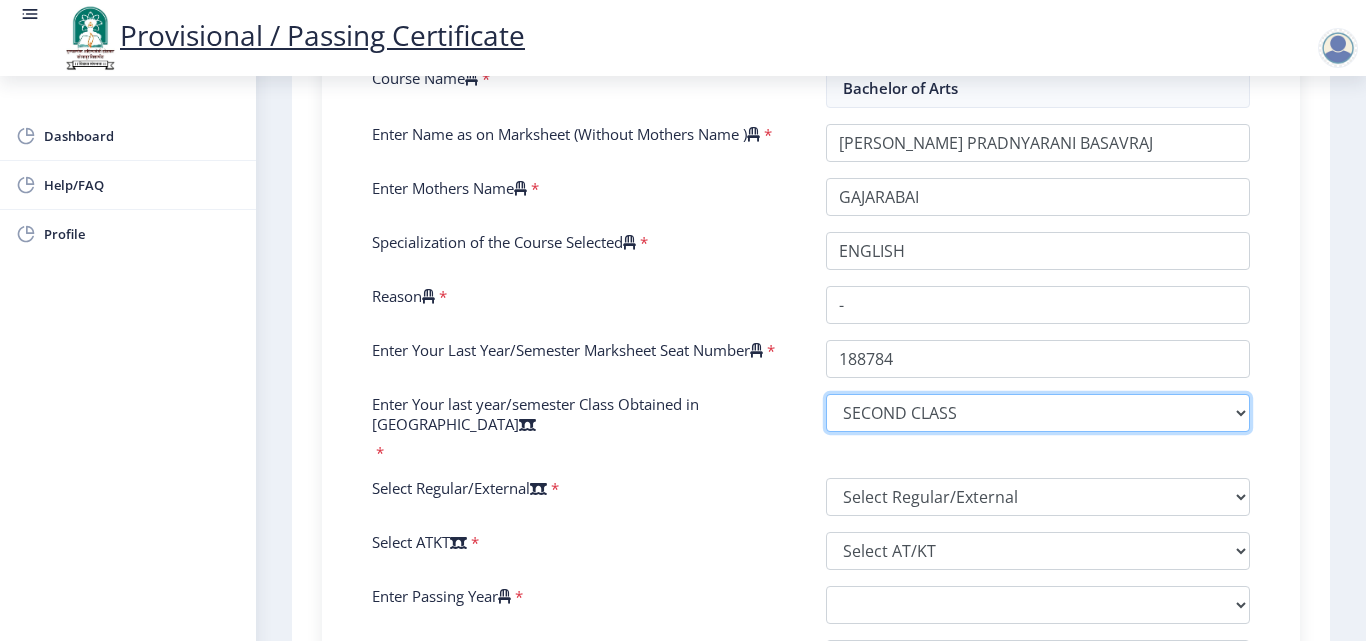 click on "Select result/class  DISTINCTION   FIRST CLASS   HIGHER SECOND CLASS   SECOND CLASS   PASS CLASS   SUCCESSFUL   OUTSTANDING - EXEMPLARY  Grade O Grade A+ Grade A Grade B+ Grade B Grade C+ Grade C Grade F/FC Grade F Grade D Grade E FIRST CLASS WITH DISTINCTION" at bounding box center (1038, 413) 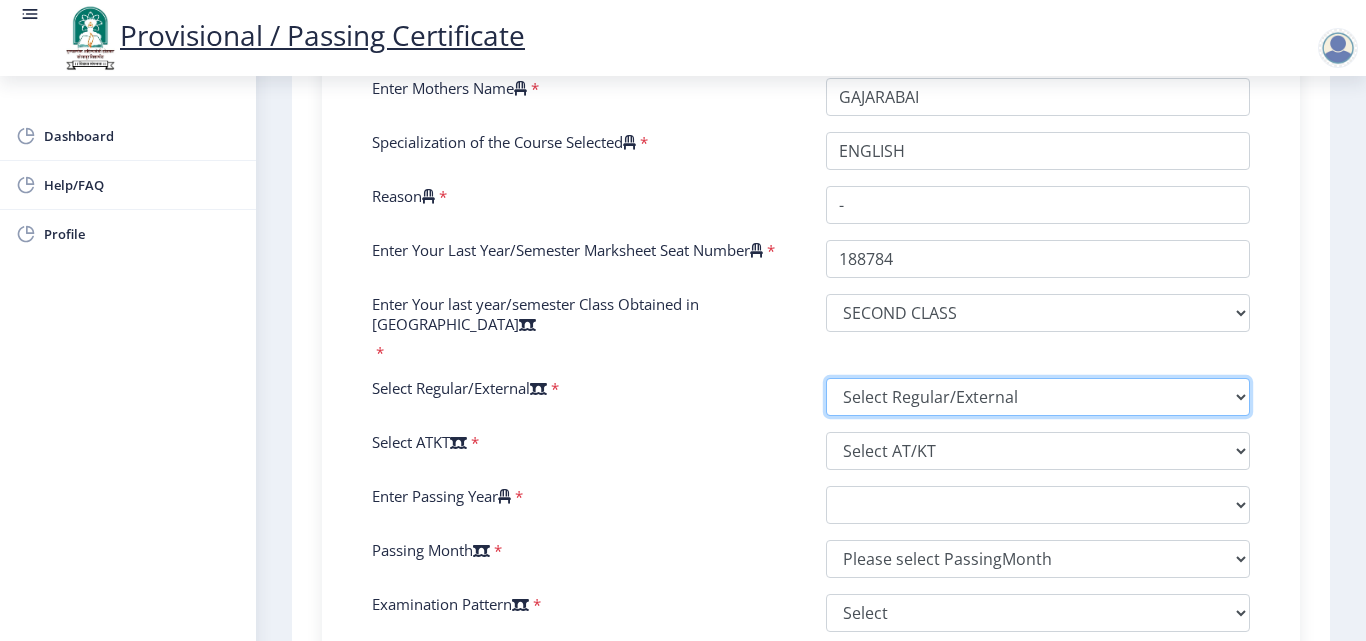 click on "Select Regular/External   Regular  External  Special" at bounding box center [1038, 397] 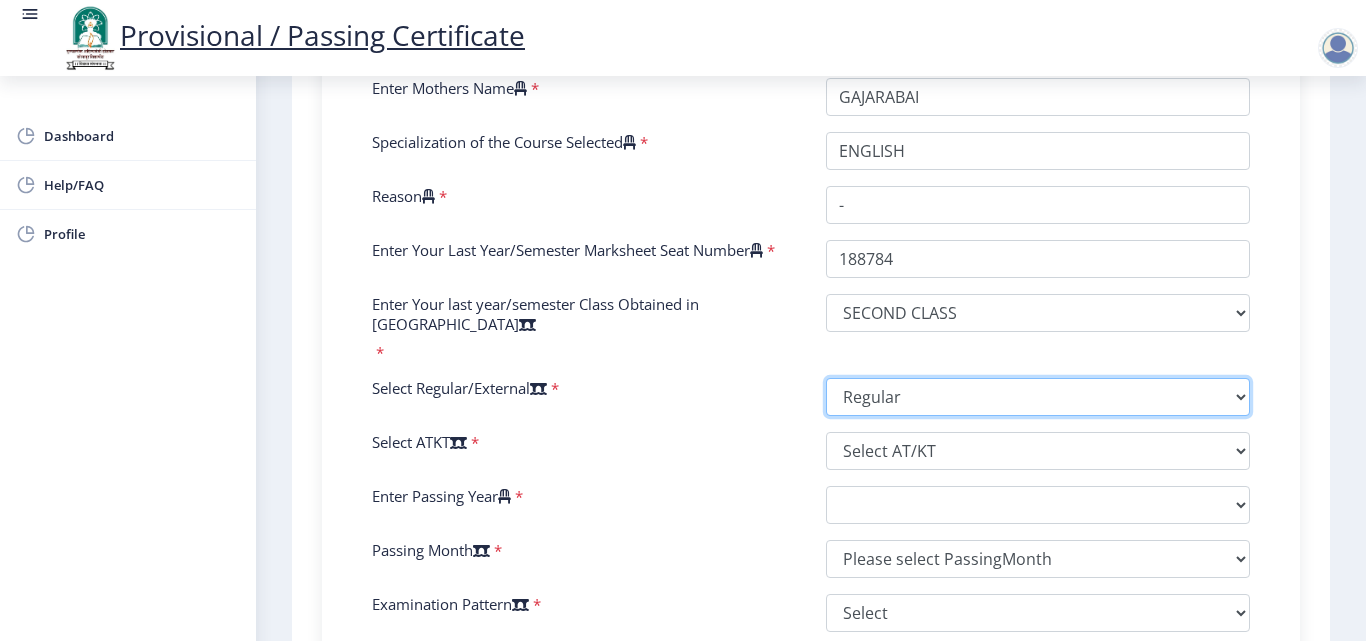 click on "Select Regular/External   Regular  External  Special" at bounding box center (1038, 397) 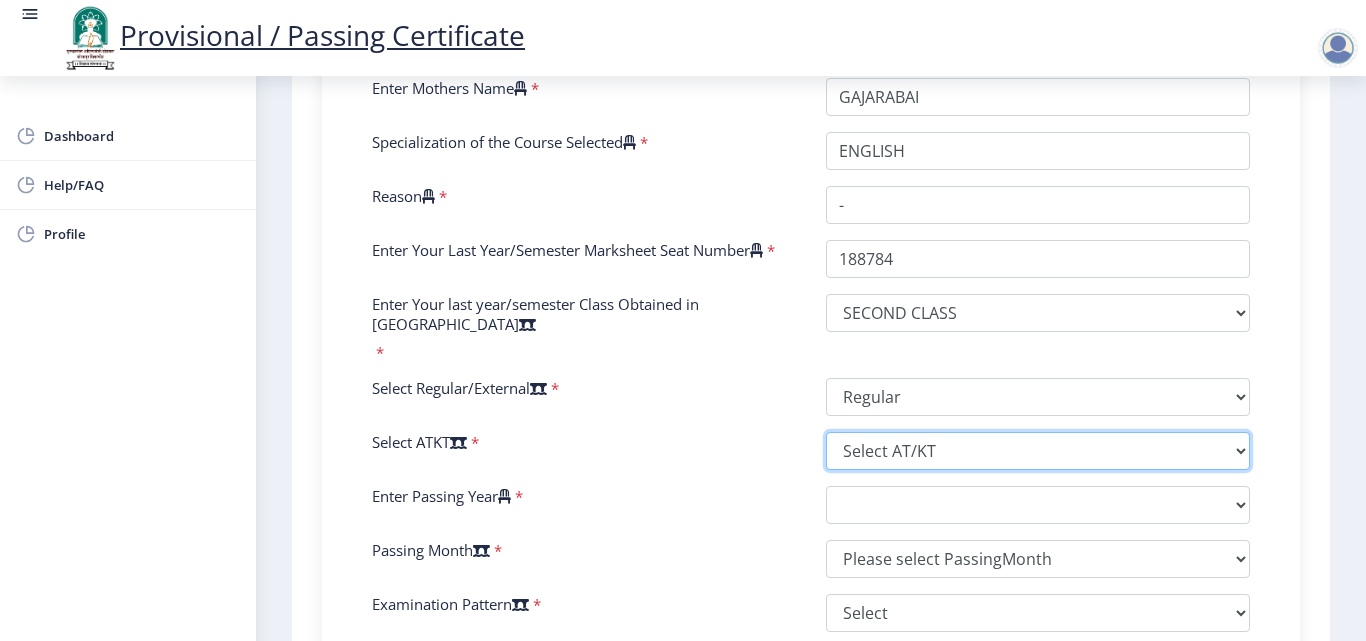 click on "Select AT/KT   None ATKT" at bounding box center (1038, 451) 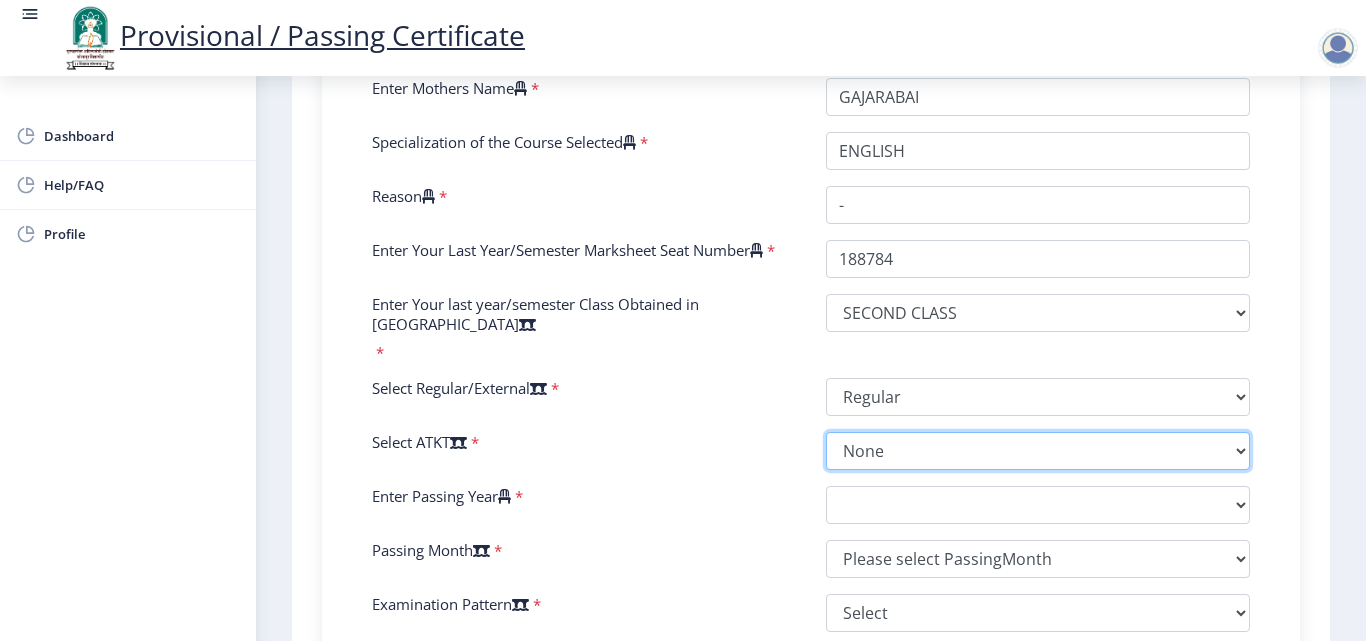 click on "Select AT/KT   None ATKT" at bounding box center [1038, 451] 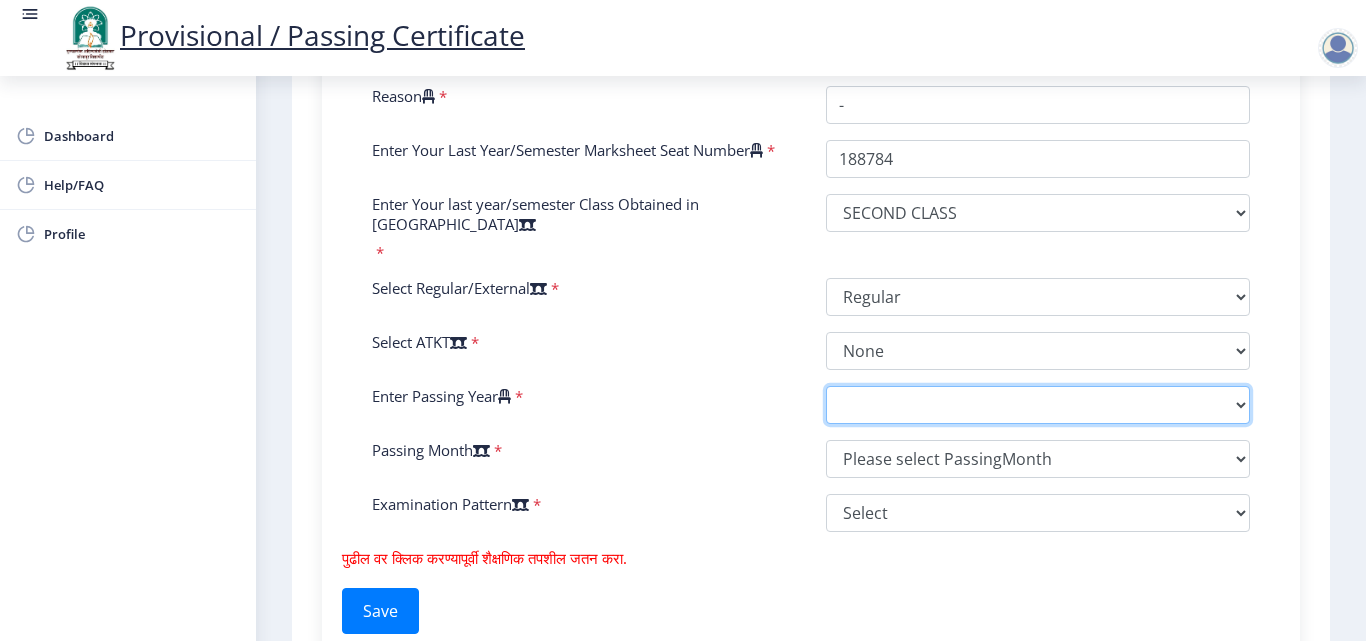 click on "2025   2024   2023   2022   2021   2020   2019   2018   2017   2016   2015   2014   2013   2012   2011   2010   2009   2008   2007   2006   2005   2004   2003   2002   2001   2000   1999   1998   1997   1996   1995   1994   1993   1992   1991   1990   1989   1988   1987   1986   1985   1984   1983   1982   1981   1980   1979   1978   1977   1976   1975   1974   1973   1972   1971   1970   1969   1968   1967" at bounding box center [1038, 405] 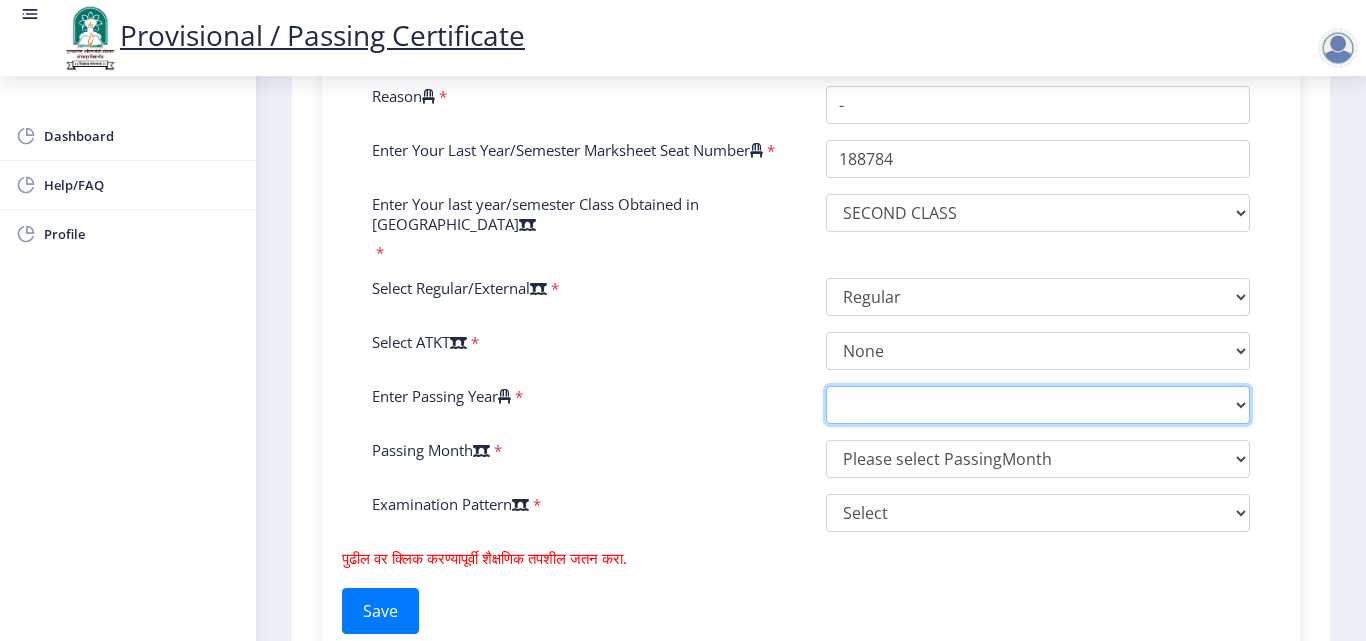 select on "2017" 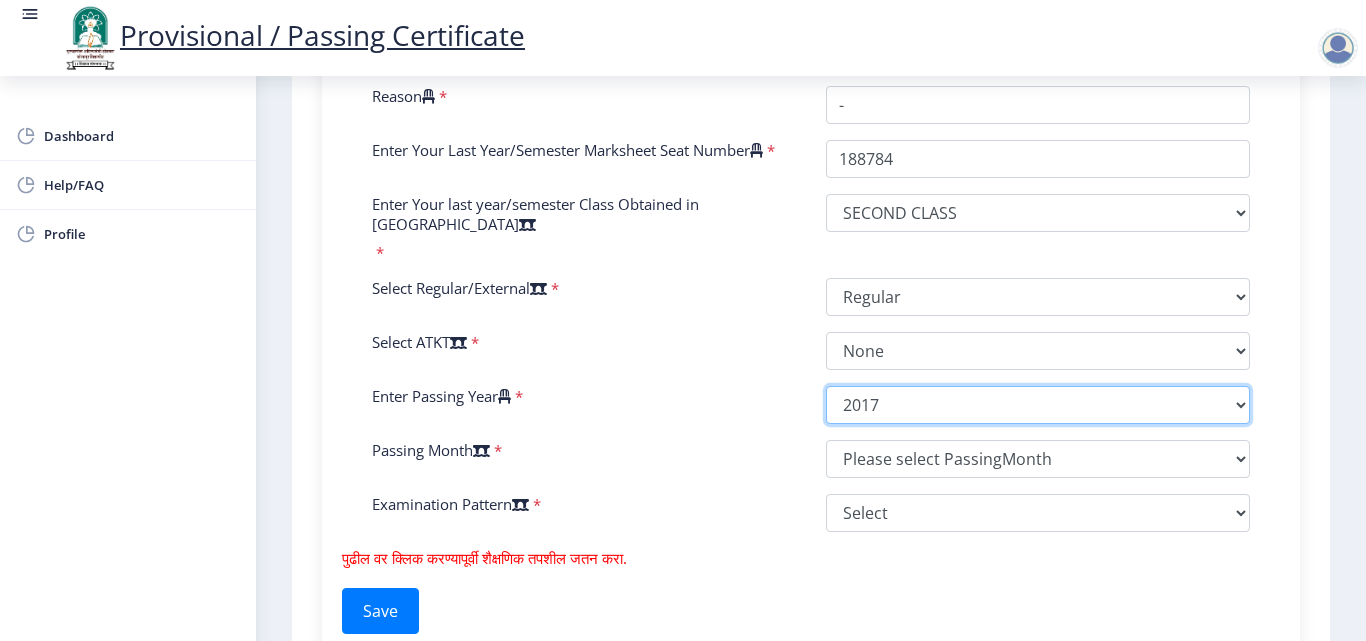 click on "2025   2024   2023   2022   2021   2020   2019   2018   2017   2016   2015   2014   2013   2012   2011   2010   2009   2008   2007   2006   2005   2004   2003   2002   2001   2000   1999   1998   1997   1996   1995   1994   1993   1992   1991   1990   1989   1988   1987   1986   1985   1984   1983   1982   1981   1980   1979   1978   1977   1976   1975   1974   1973   1972   1971   1970   1969   1968   1967" at bounding box center (1038, 405) 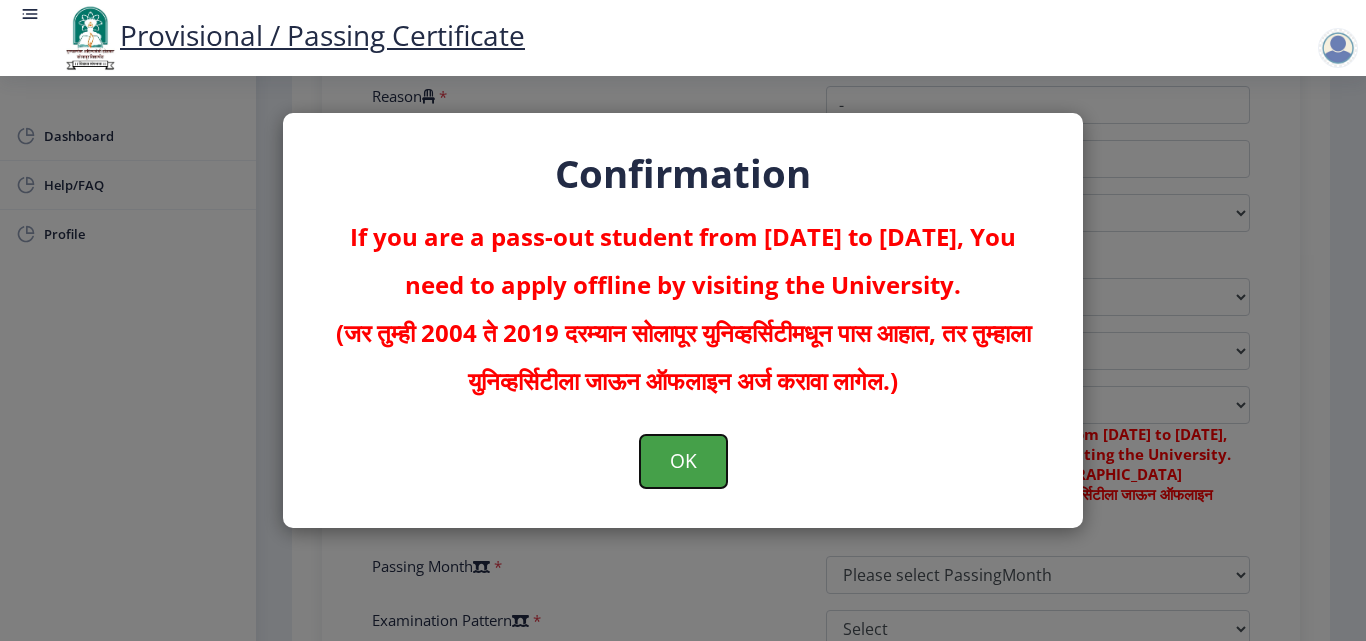click on "OK" 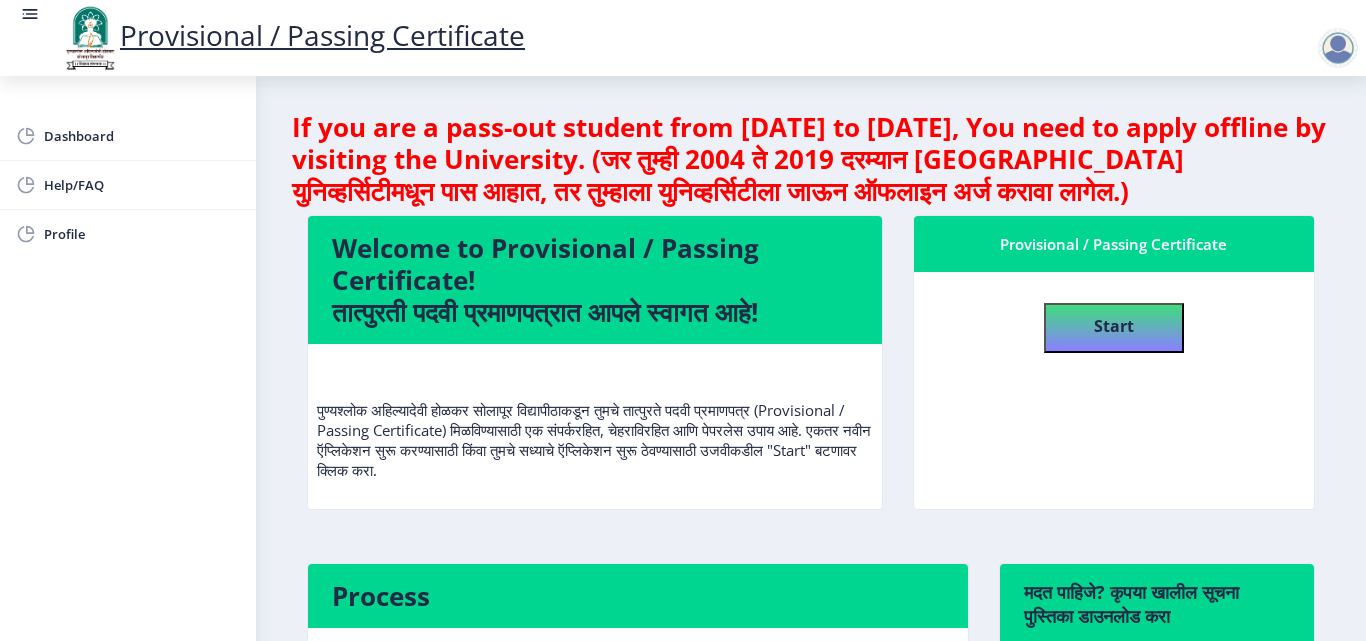scroll, scrollTop: 0, scrollLeft: 0, axis: both 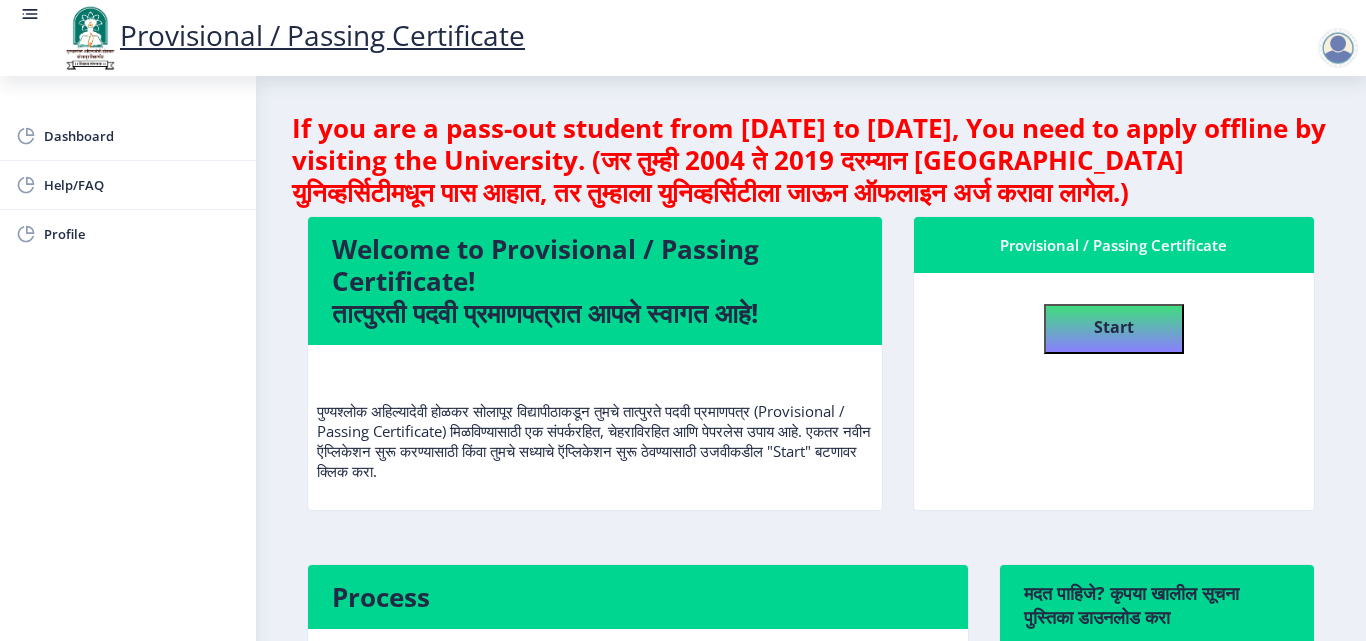 click 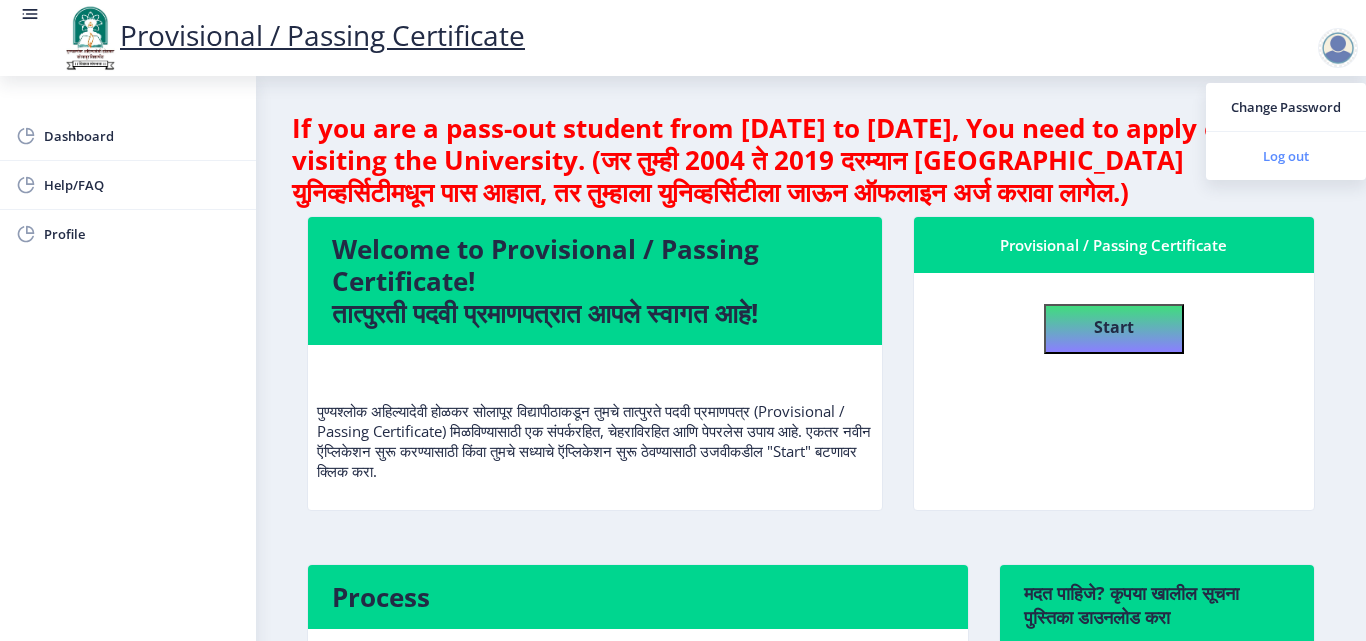 click on "Log out" at bounding box center (1286, 156) 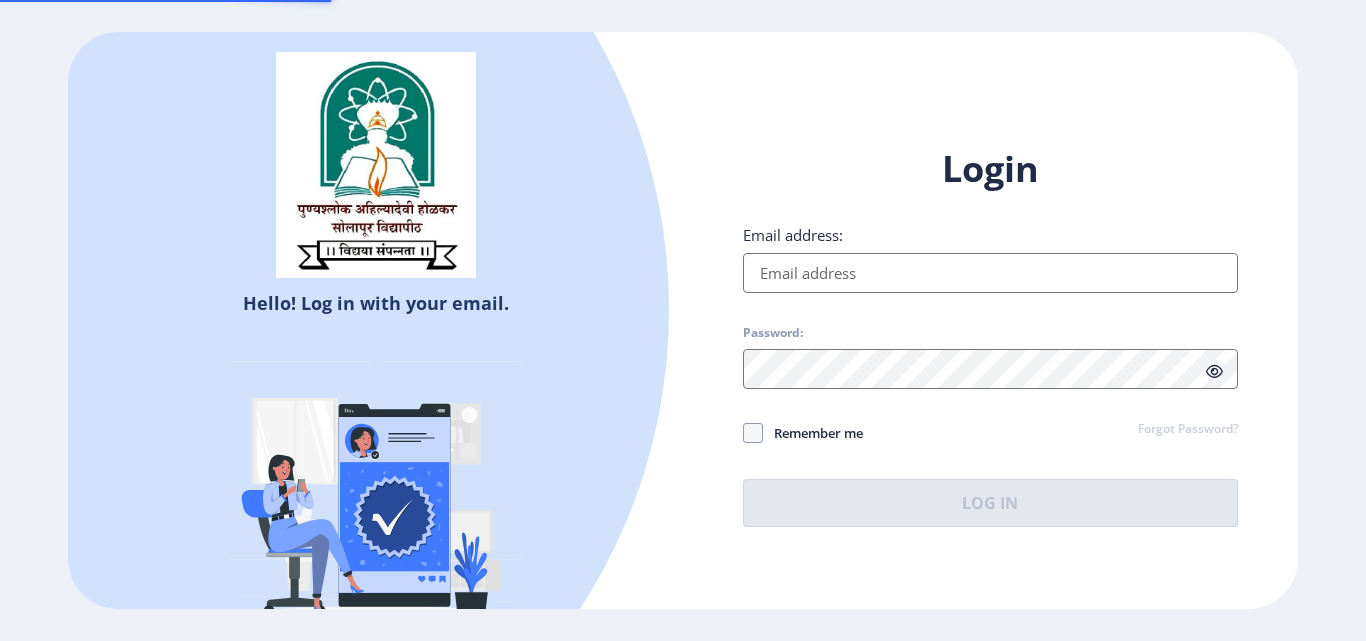 type on "[EMAIL_ADDRESS][DOMAIN_NAME]" 